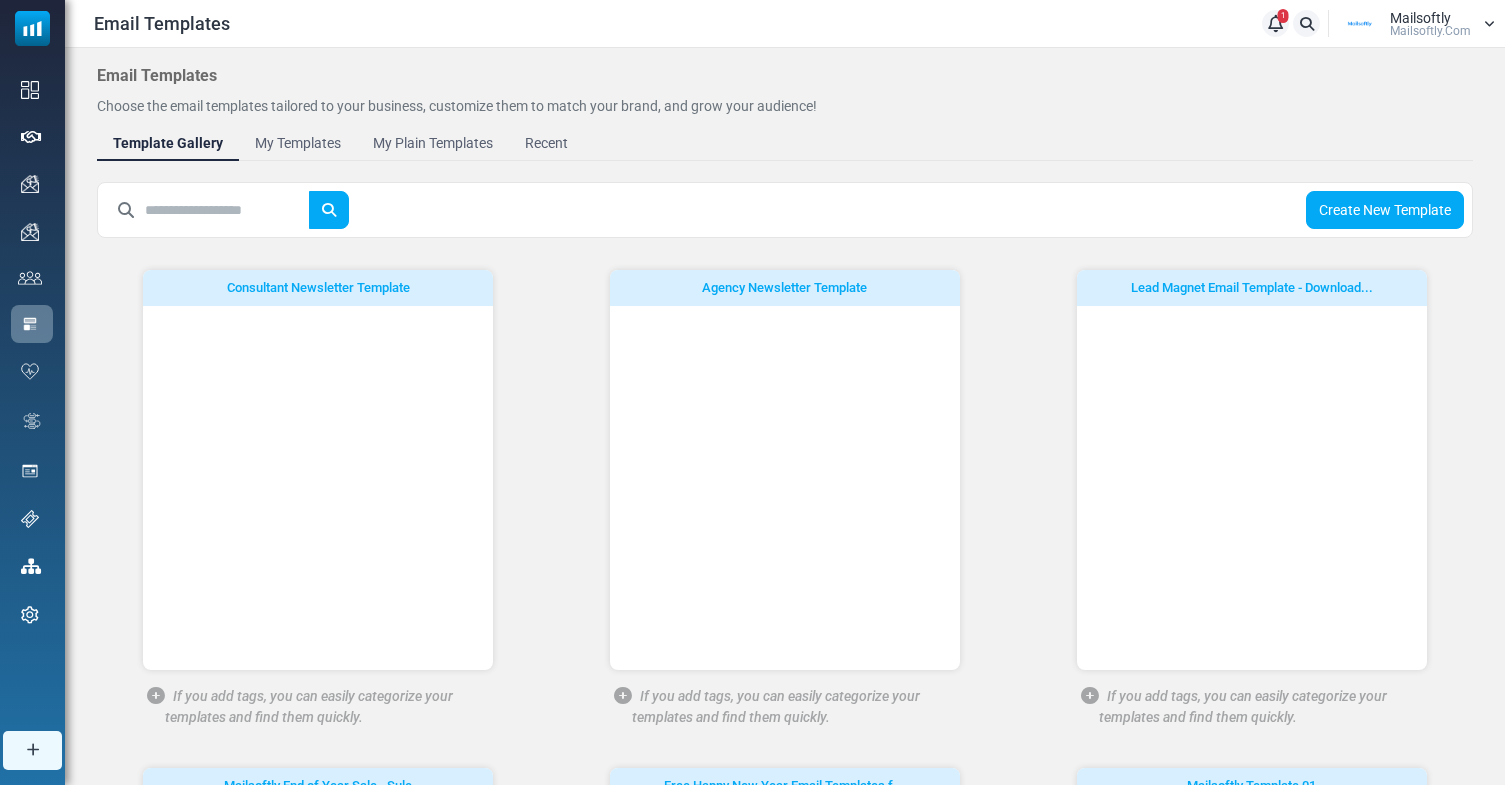 scroll, scrollTop: 0, scrollLeft: 0, axis: both 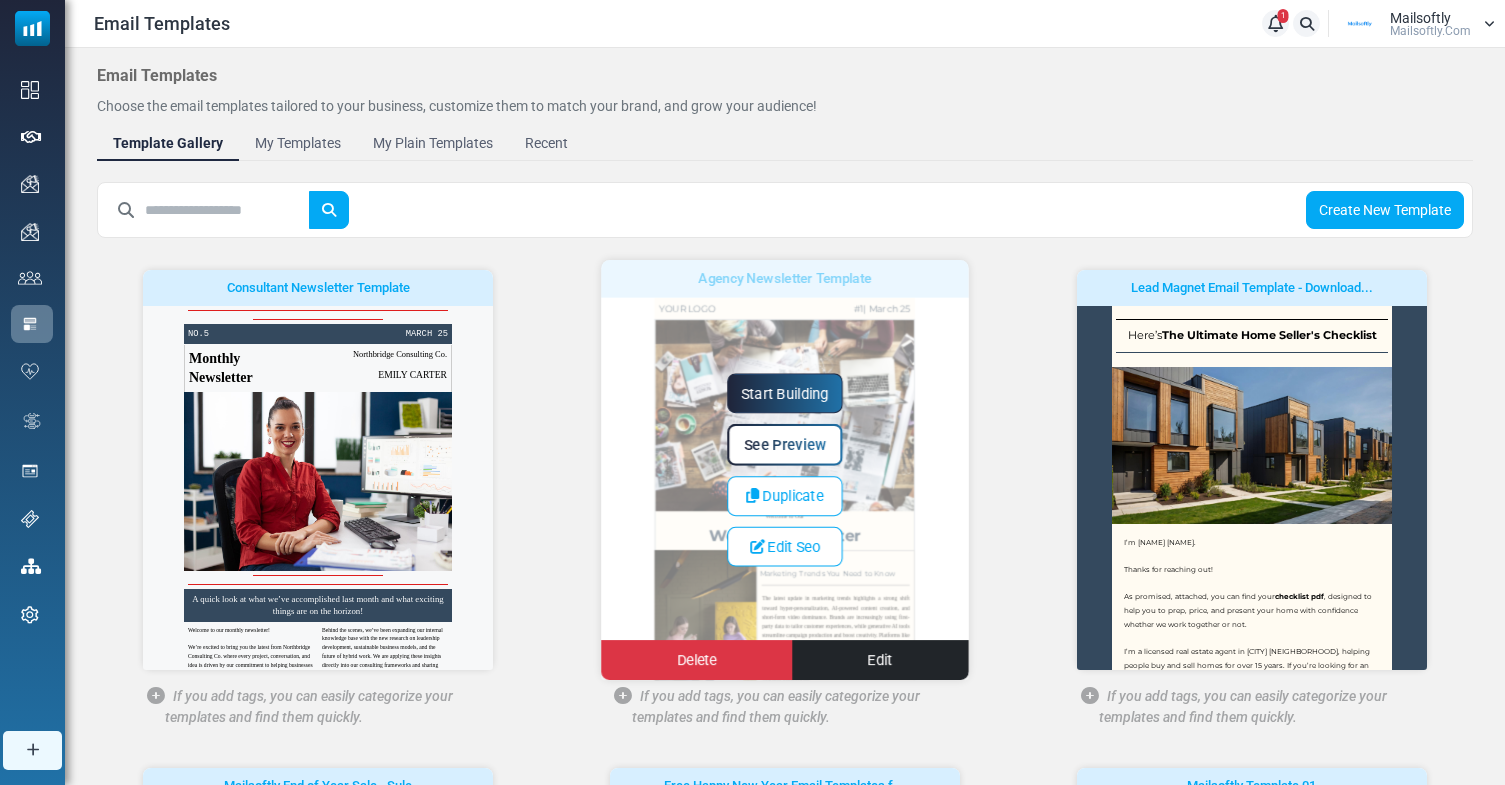 click on "Start Building" at bounding box center (785, 393) 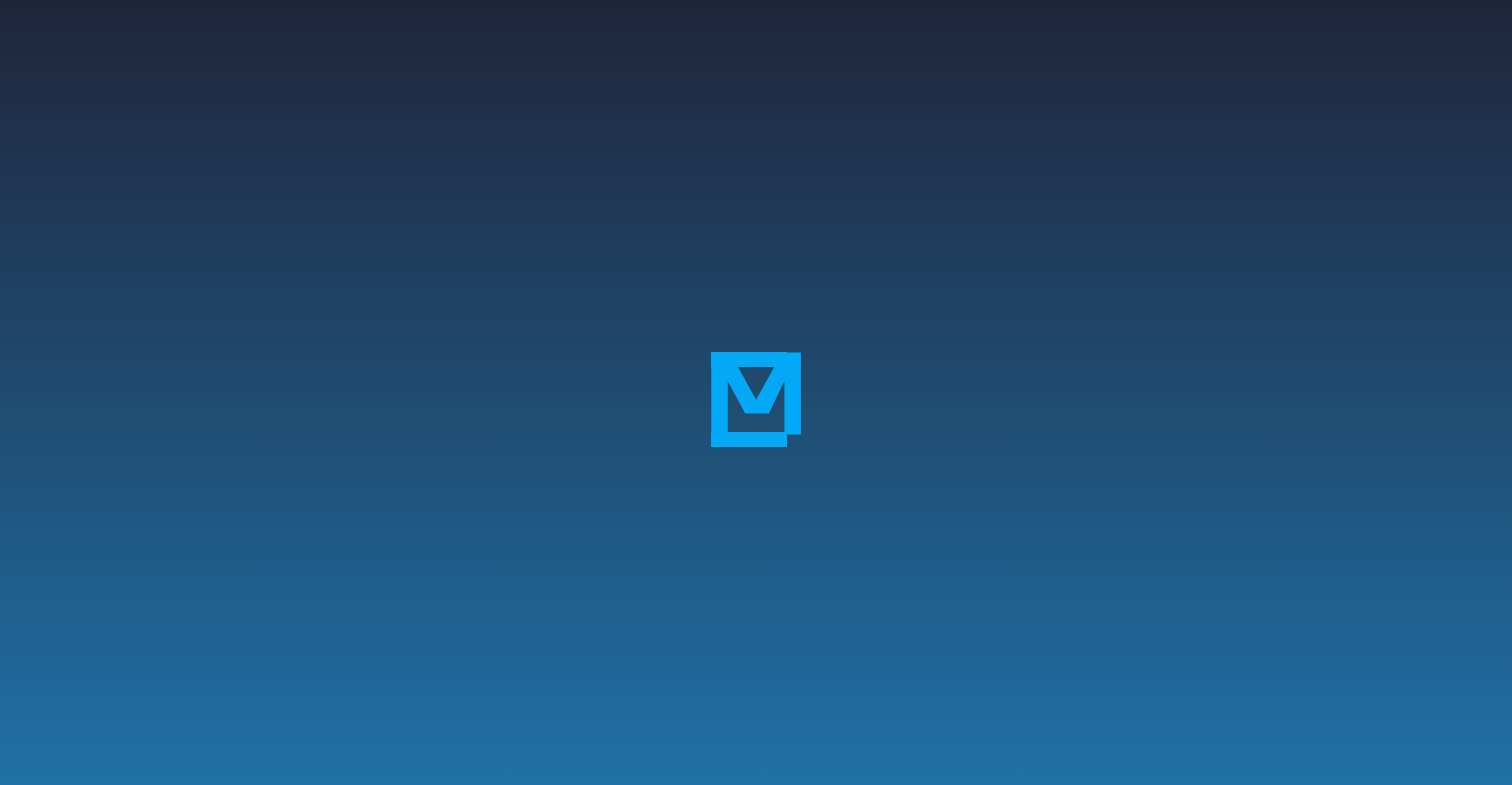 scroll, scrollTop: 0, scrollLeft: 0, axis: both 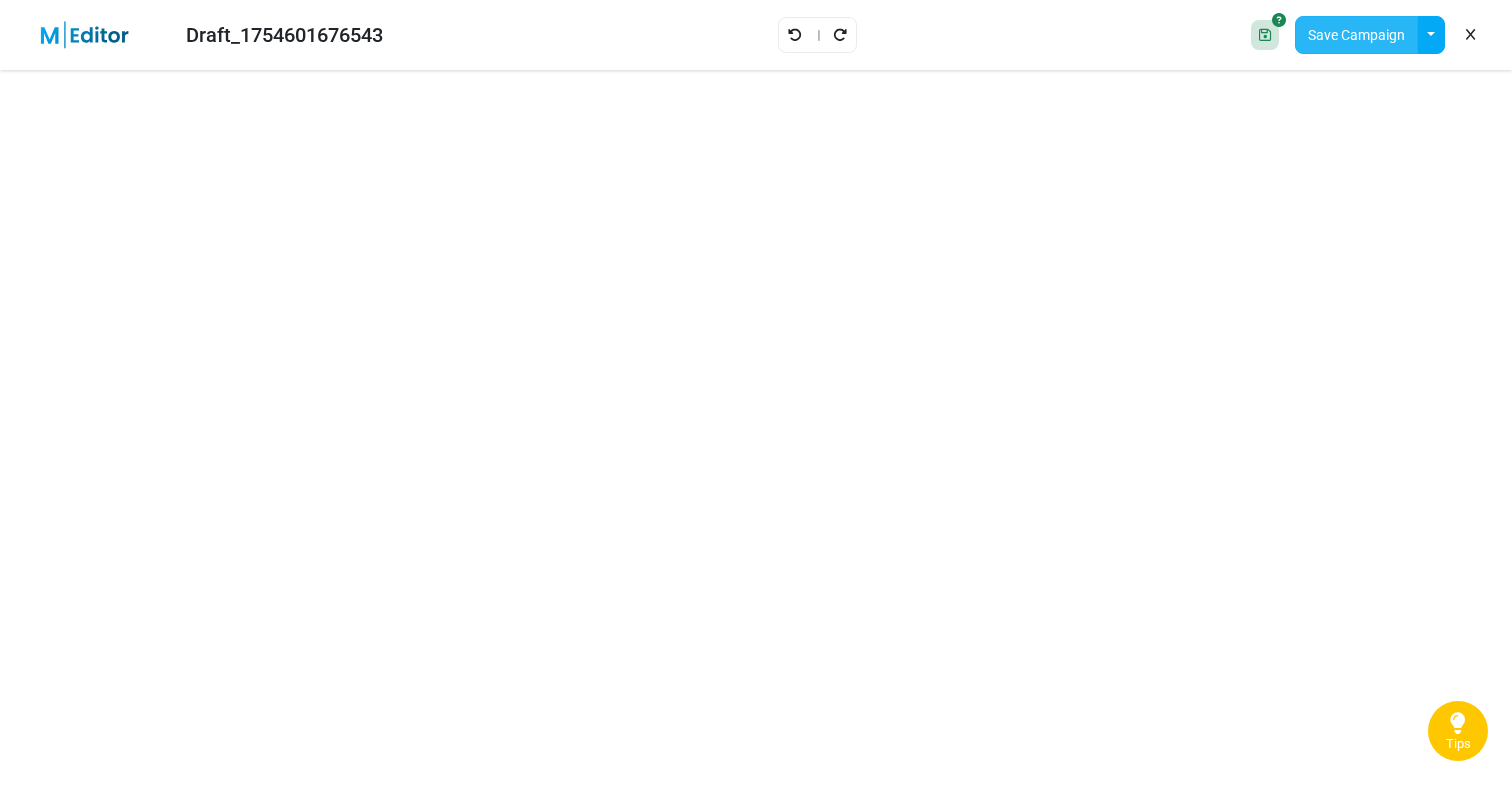 click on "Save Campaign" at bounding box center (1356, 35) 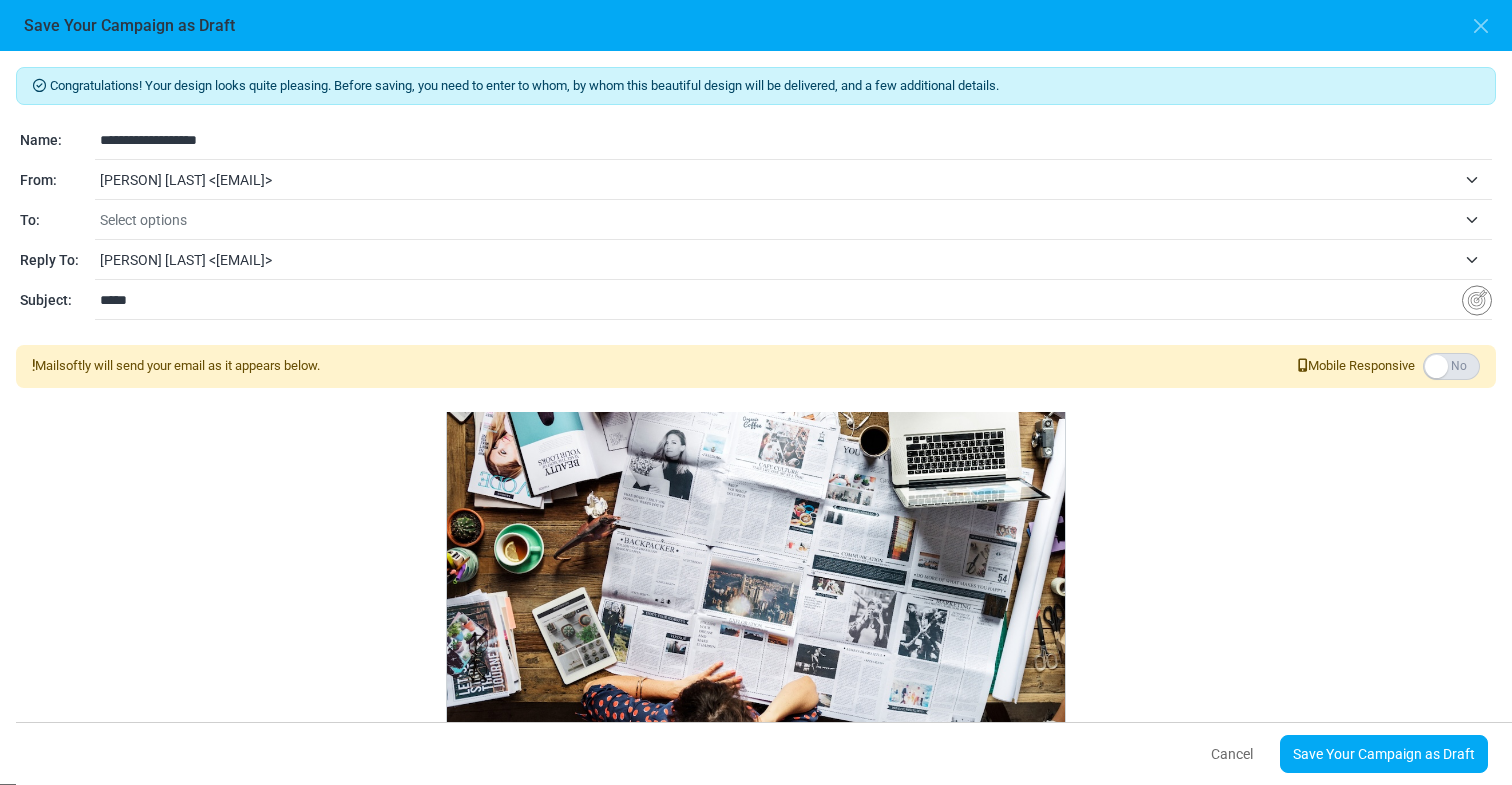 scroll, scrollTop: 0, scrollLeft: 0, axis: both 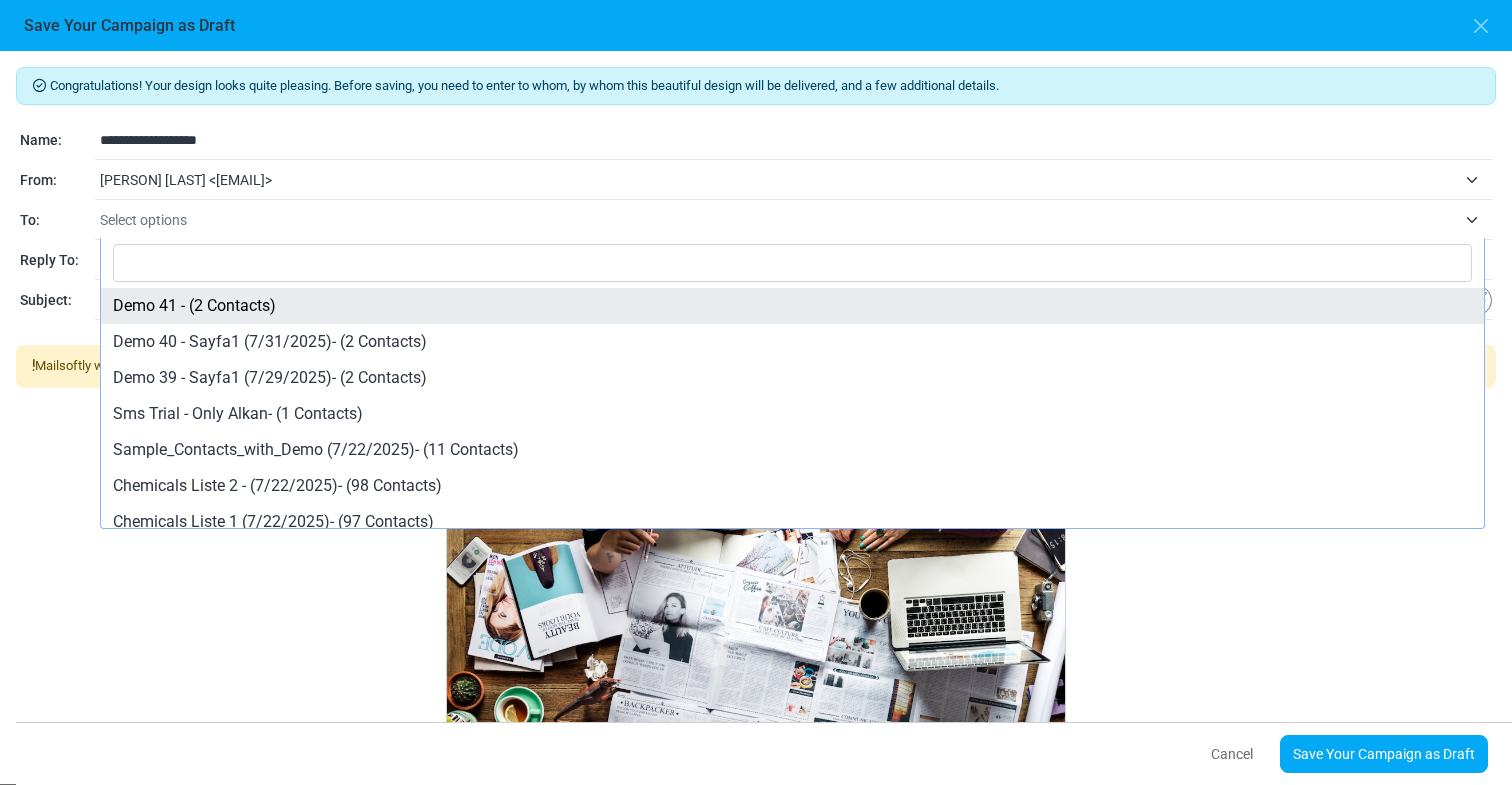 click on "Select options" at bounding box center [778, 220] 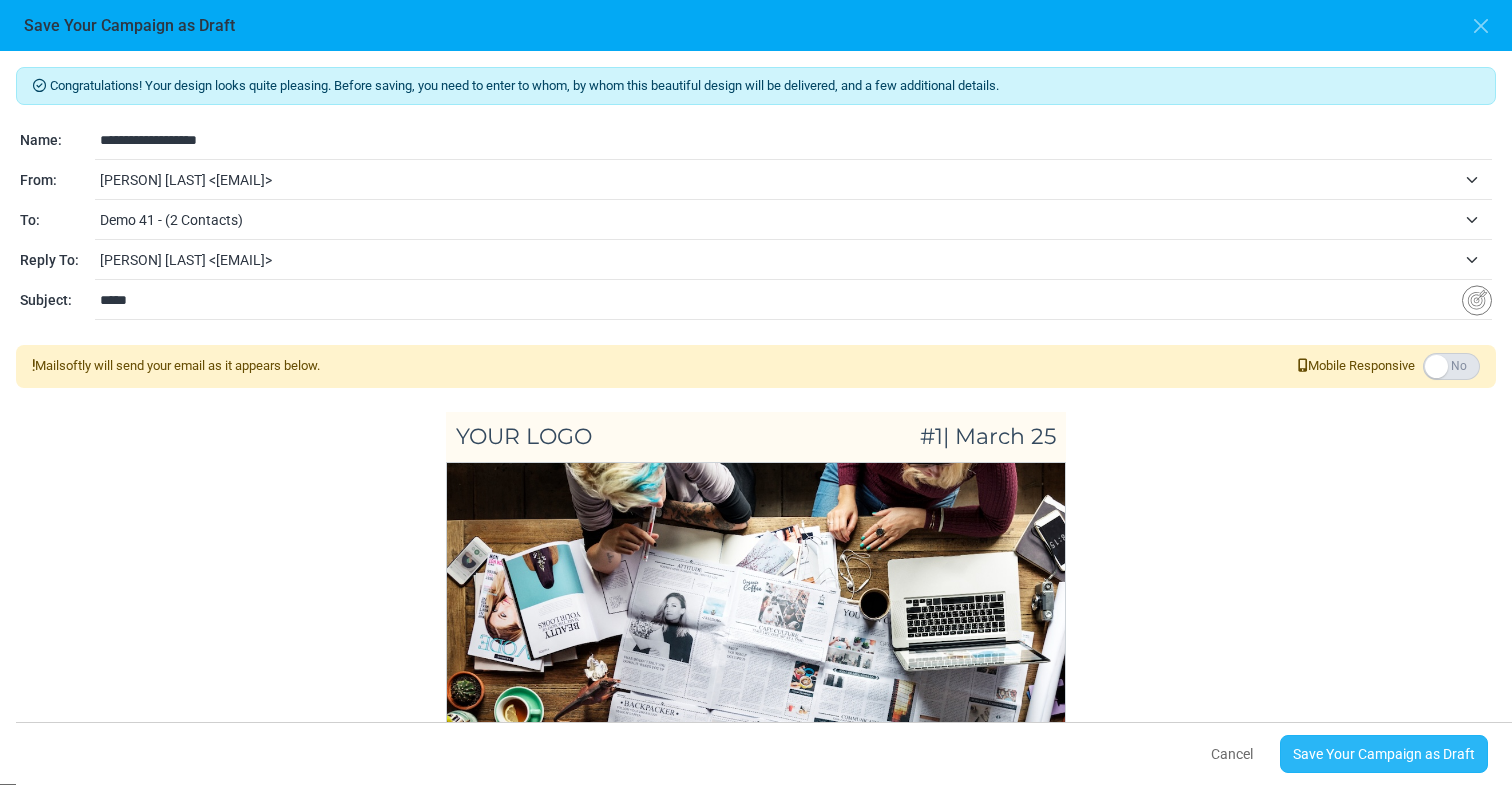 click on "Save Your Campaign as Draft" at bounding box center (1384, 754) 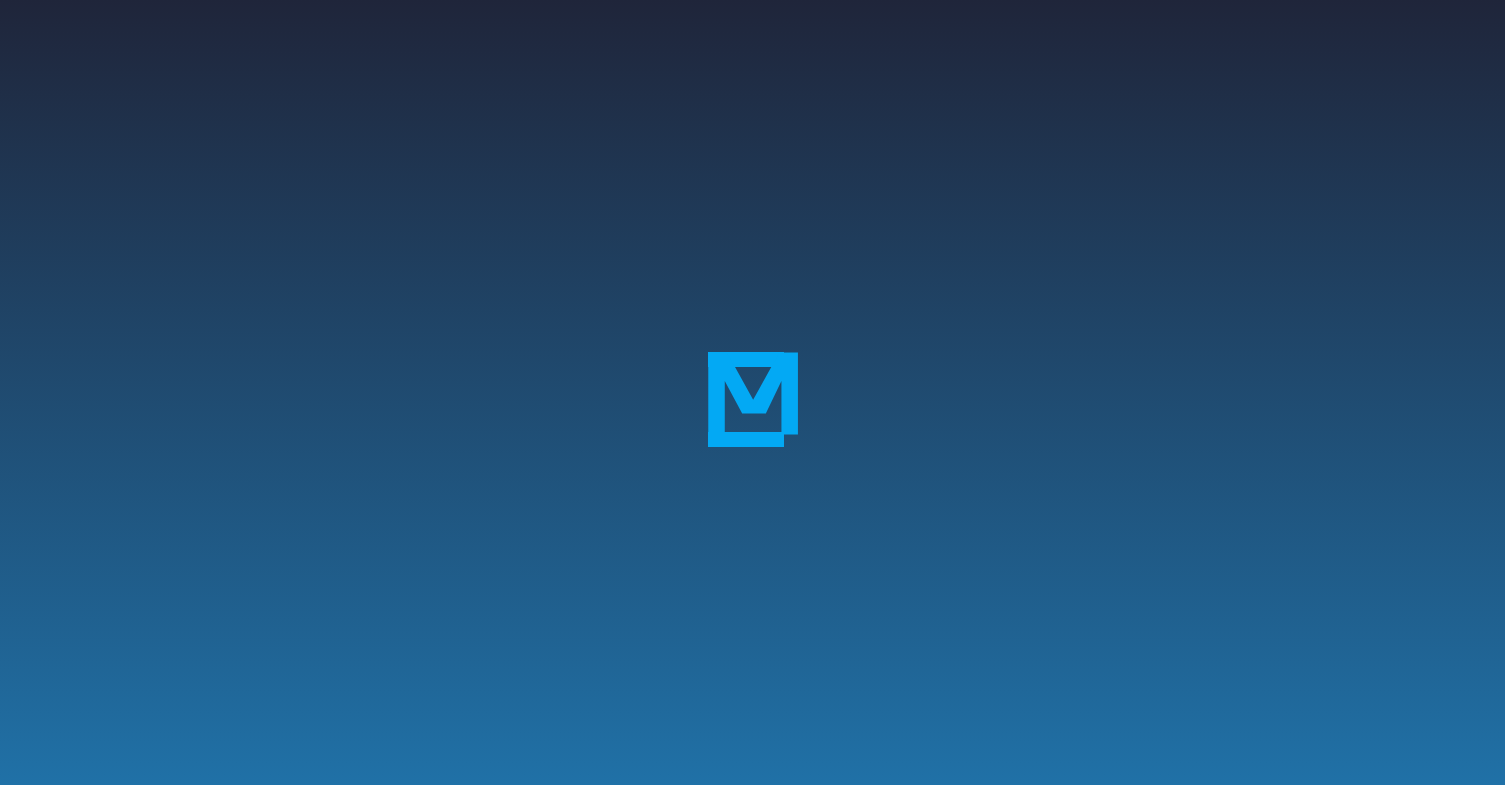 scroll, scrollTop: 0, scrollLeft: 0, axis: both 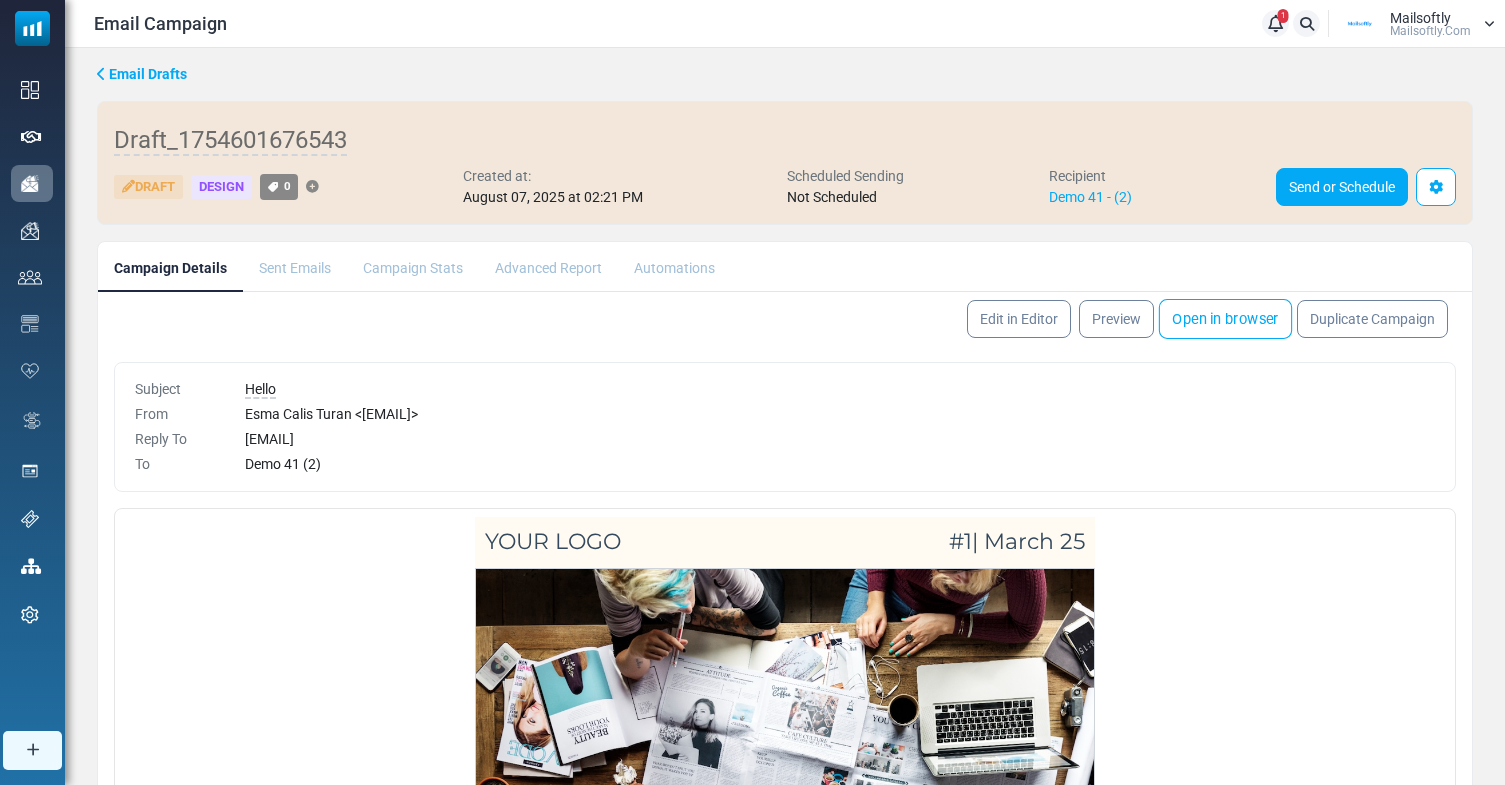 click on "Open in browser" at bounding box center (1225, 319) 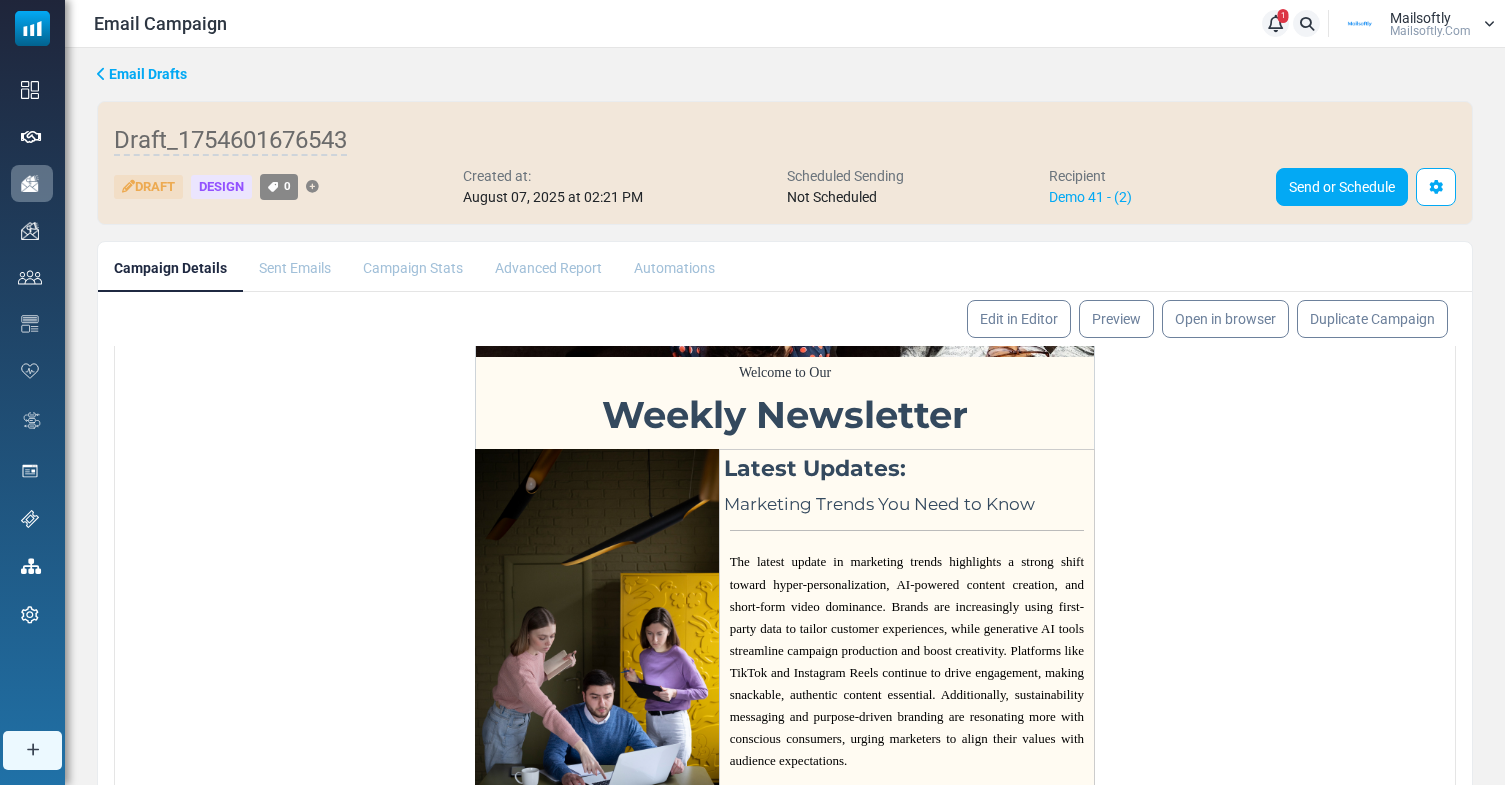 scroll, scrollTop: 666, scrollLeft: 0, axis: vertical 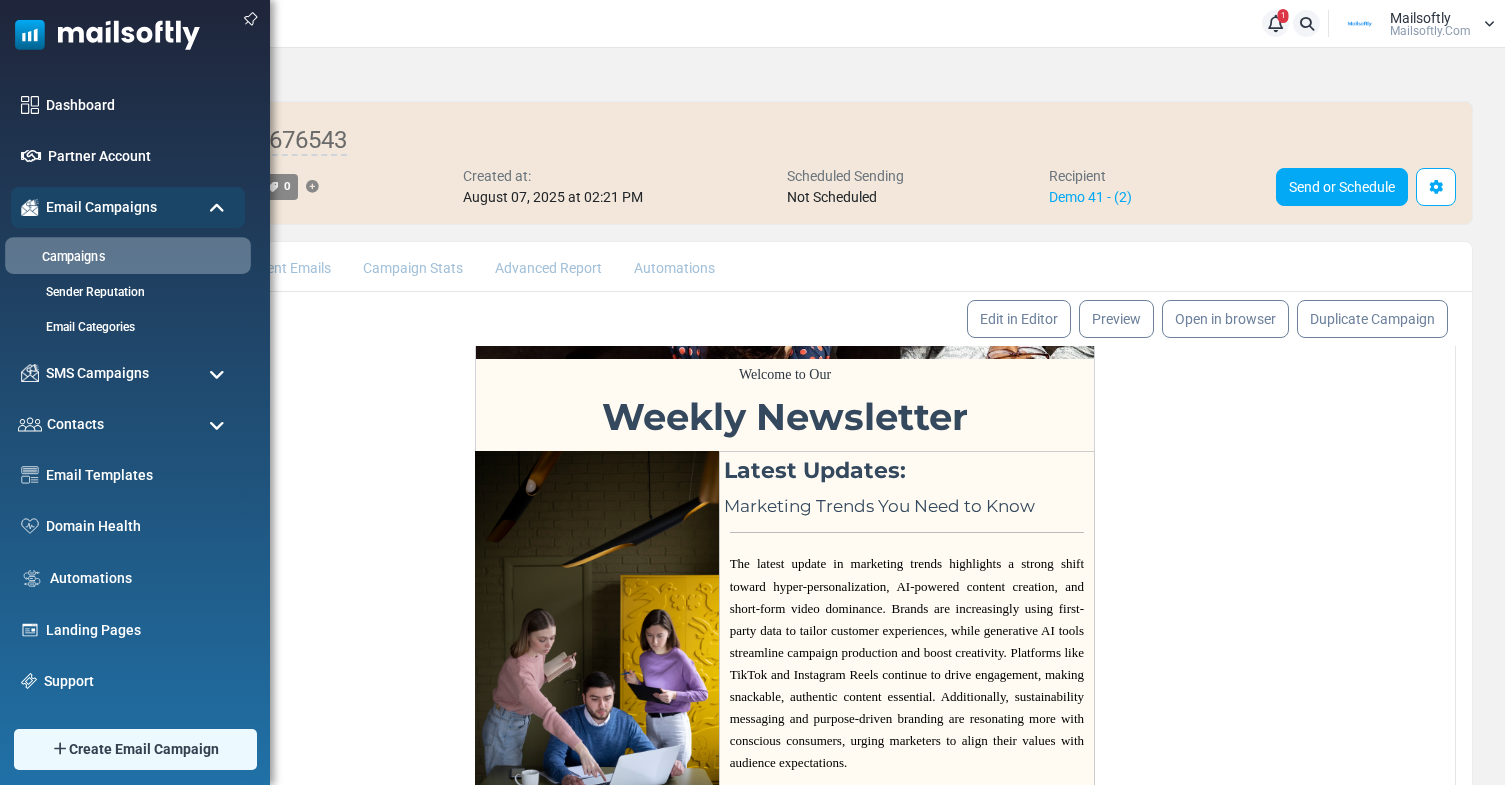 click on "Campaigns" at bounding box center [125, 257] 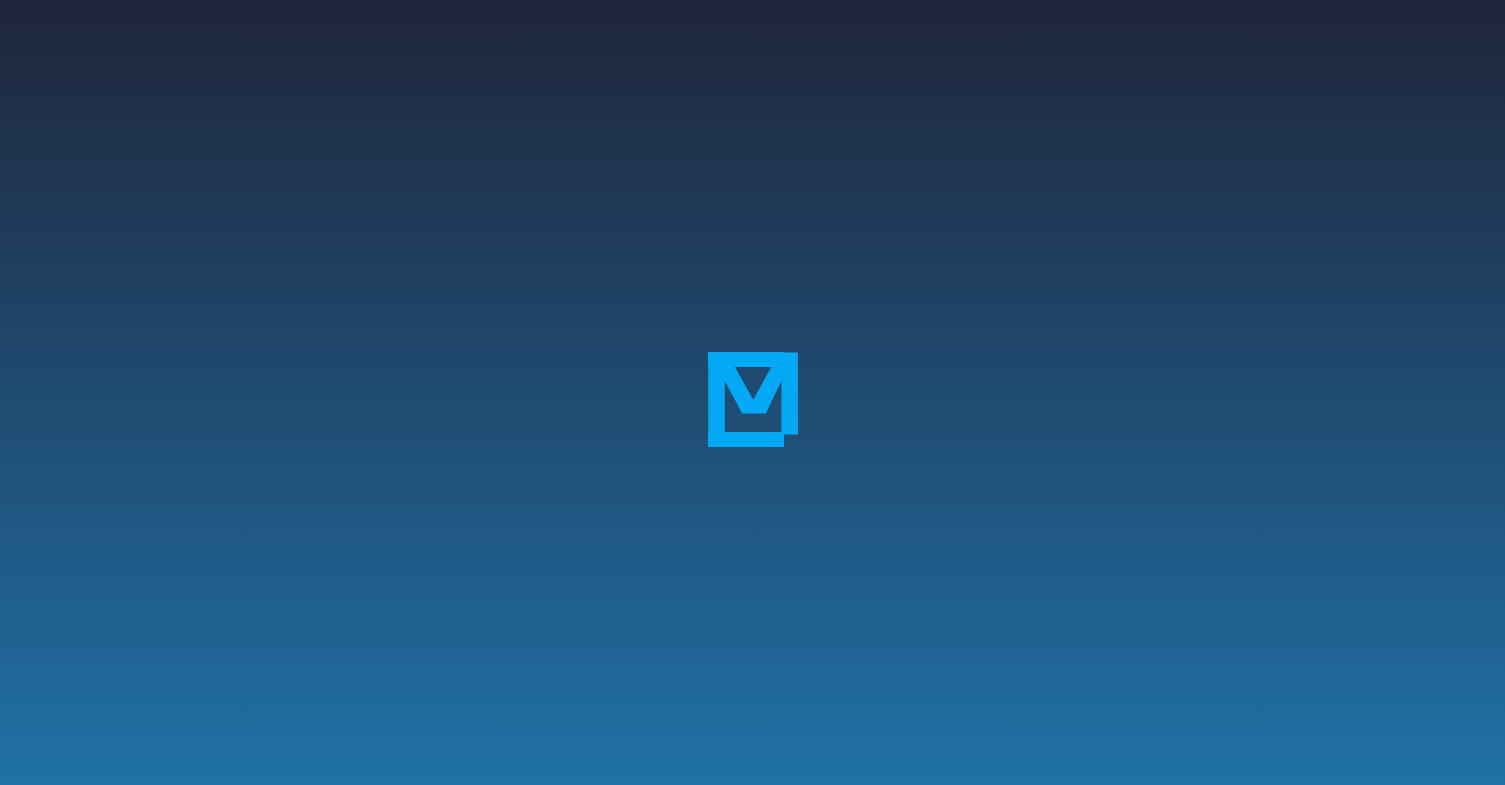 scroll, scrollTop: 0, scrollLeft: 0, axis: both 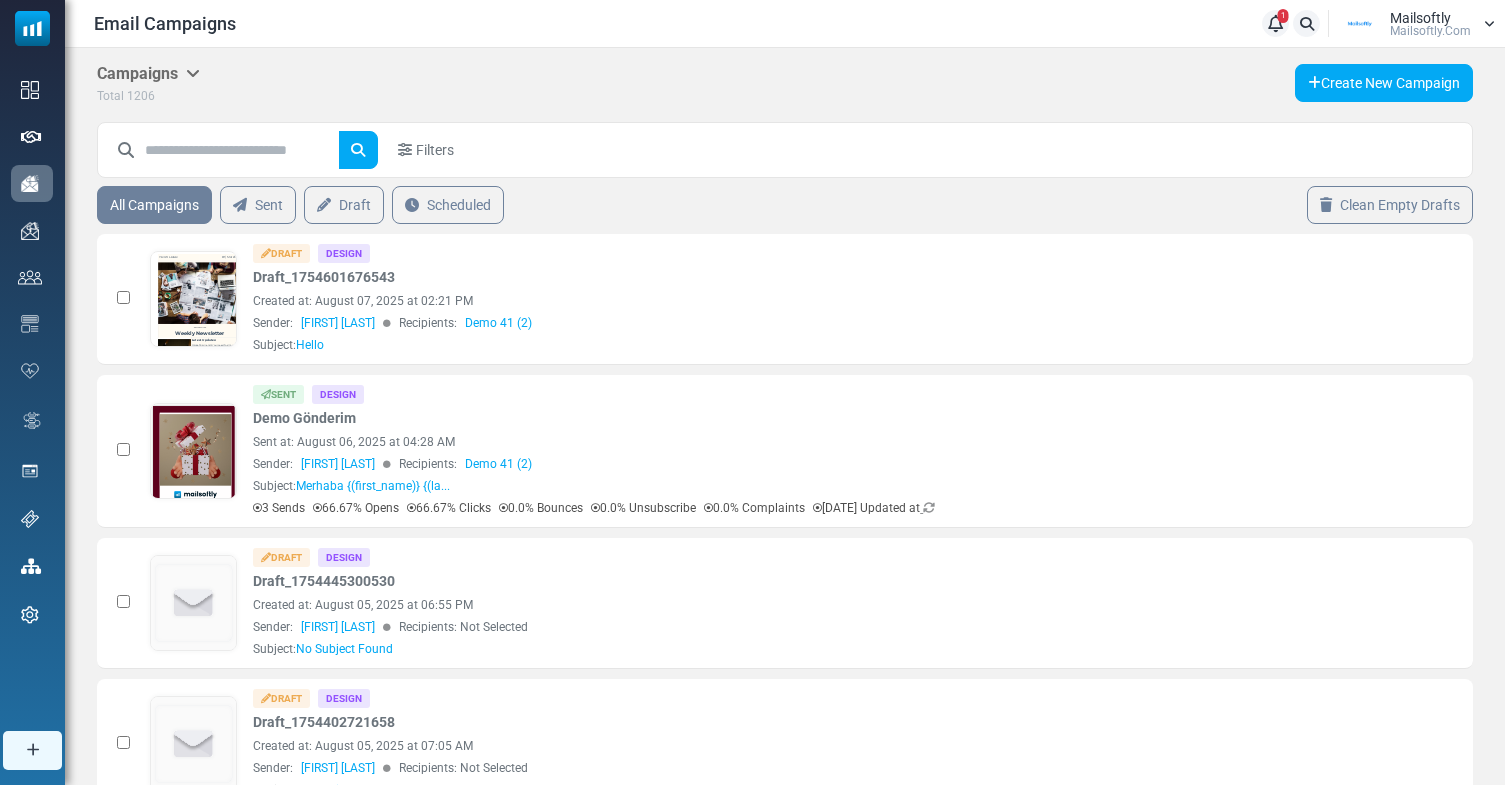 click at bounding box center [242, 150] 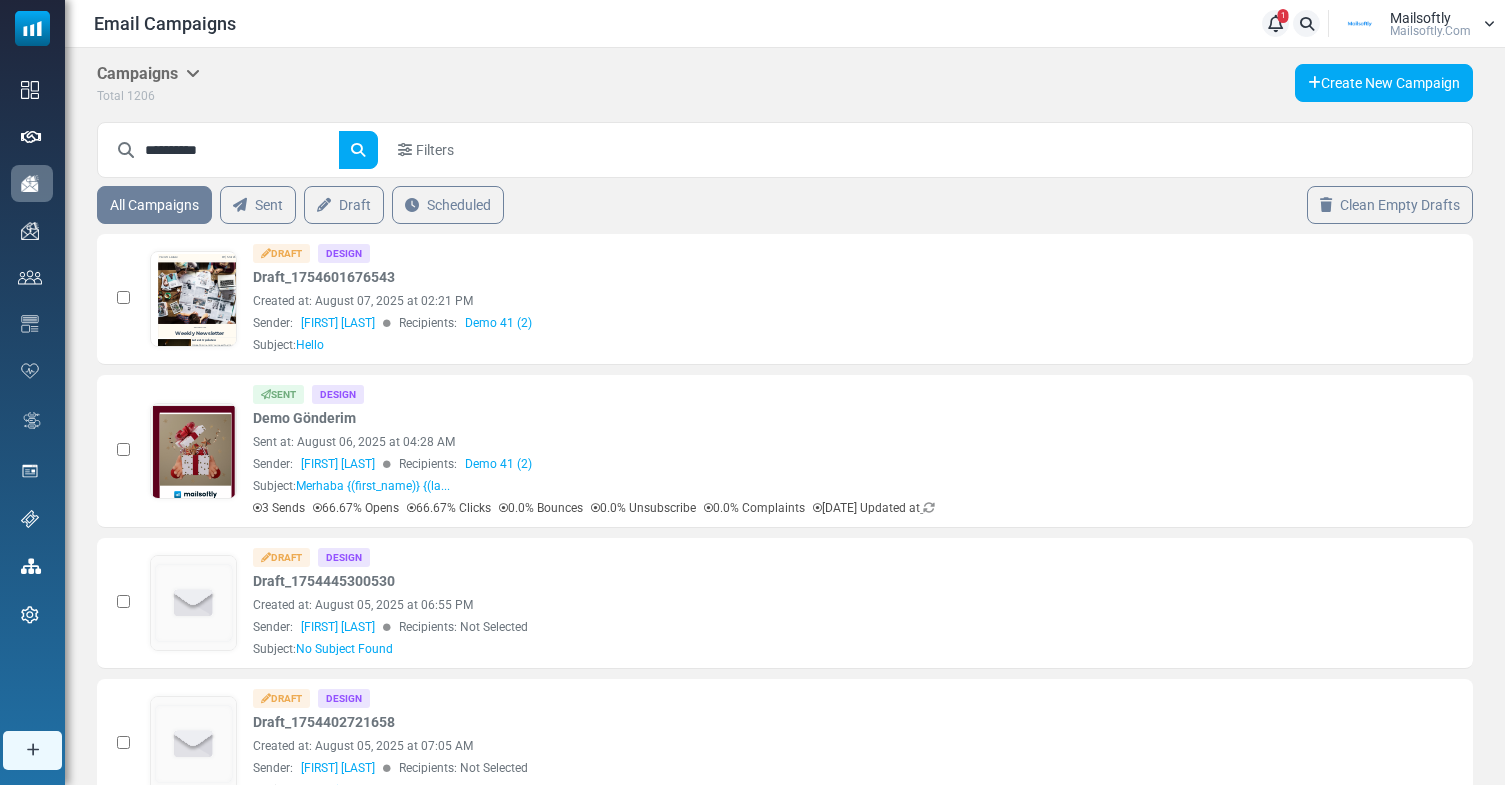 type on "**********" 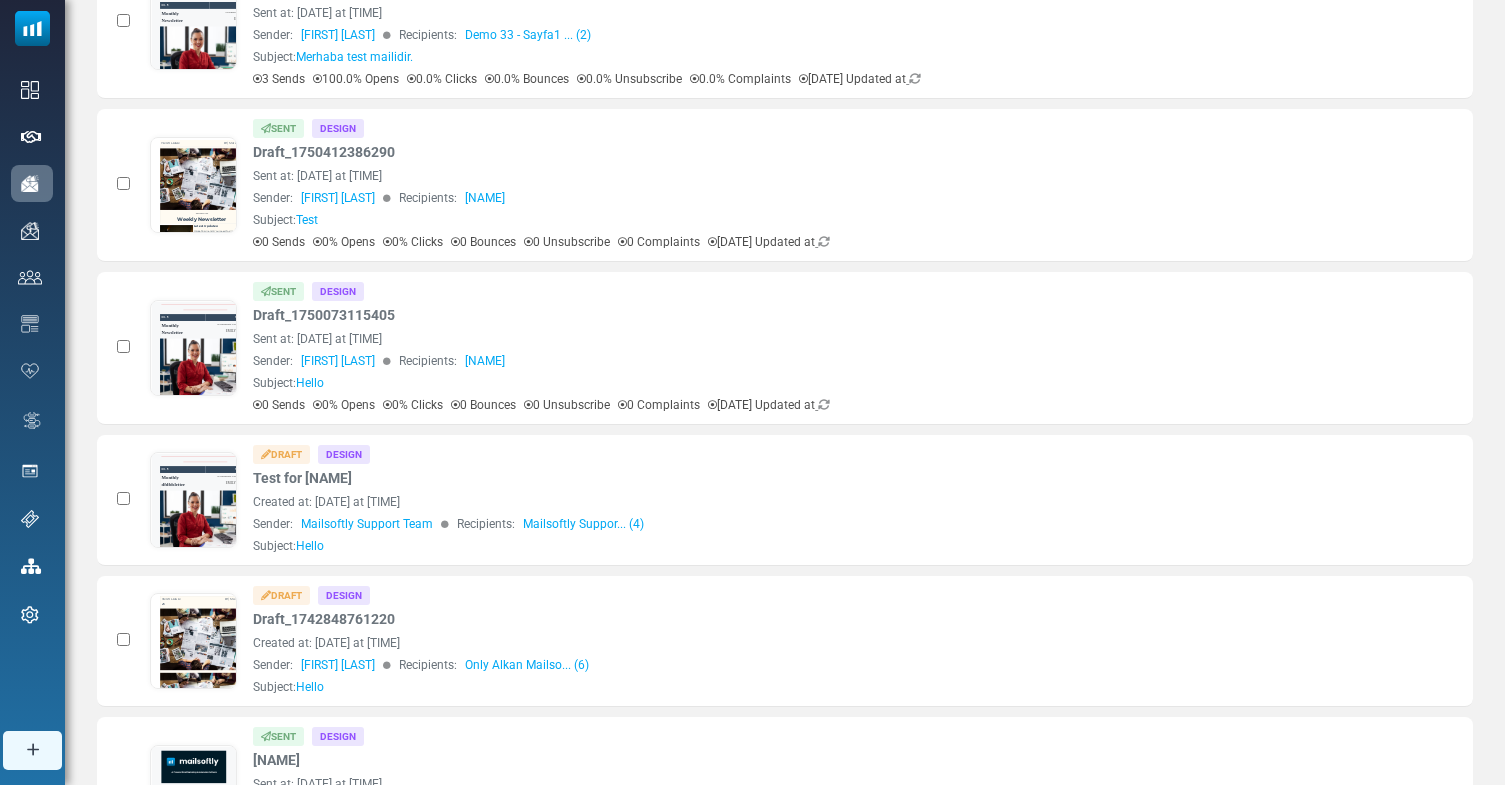 scroll, scrollTop: 0, scrollLeft: 0, axis: both 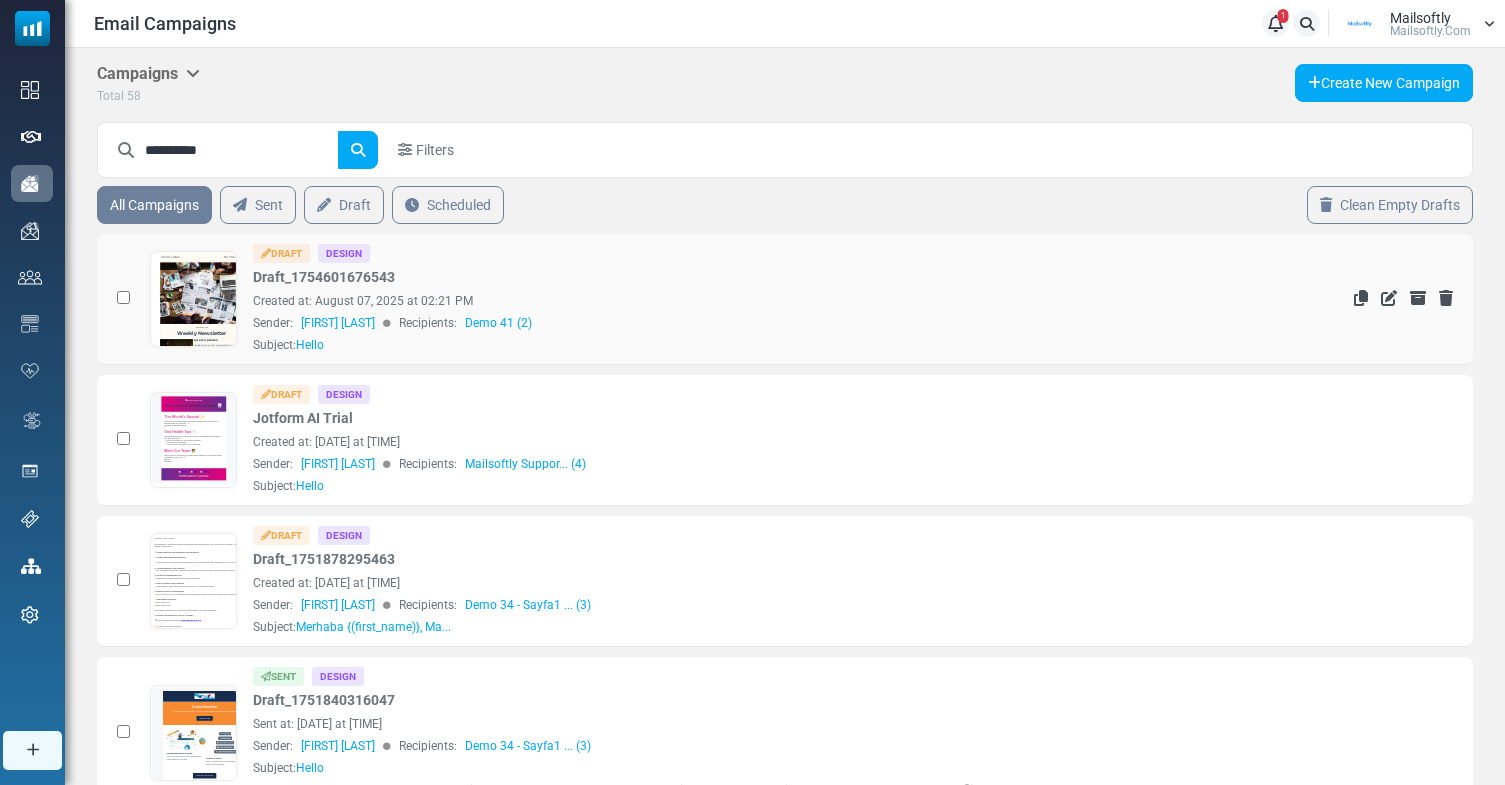 click on "YOUR LOGO
#1| March 25
Welcome to Our
Weekly Newsletter
Latest Updates:
Marketing Trends You Need to Know" at bounding box center [193, 1776] 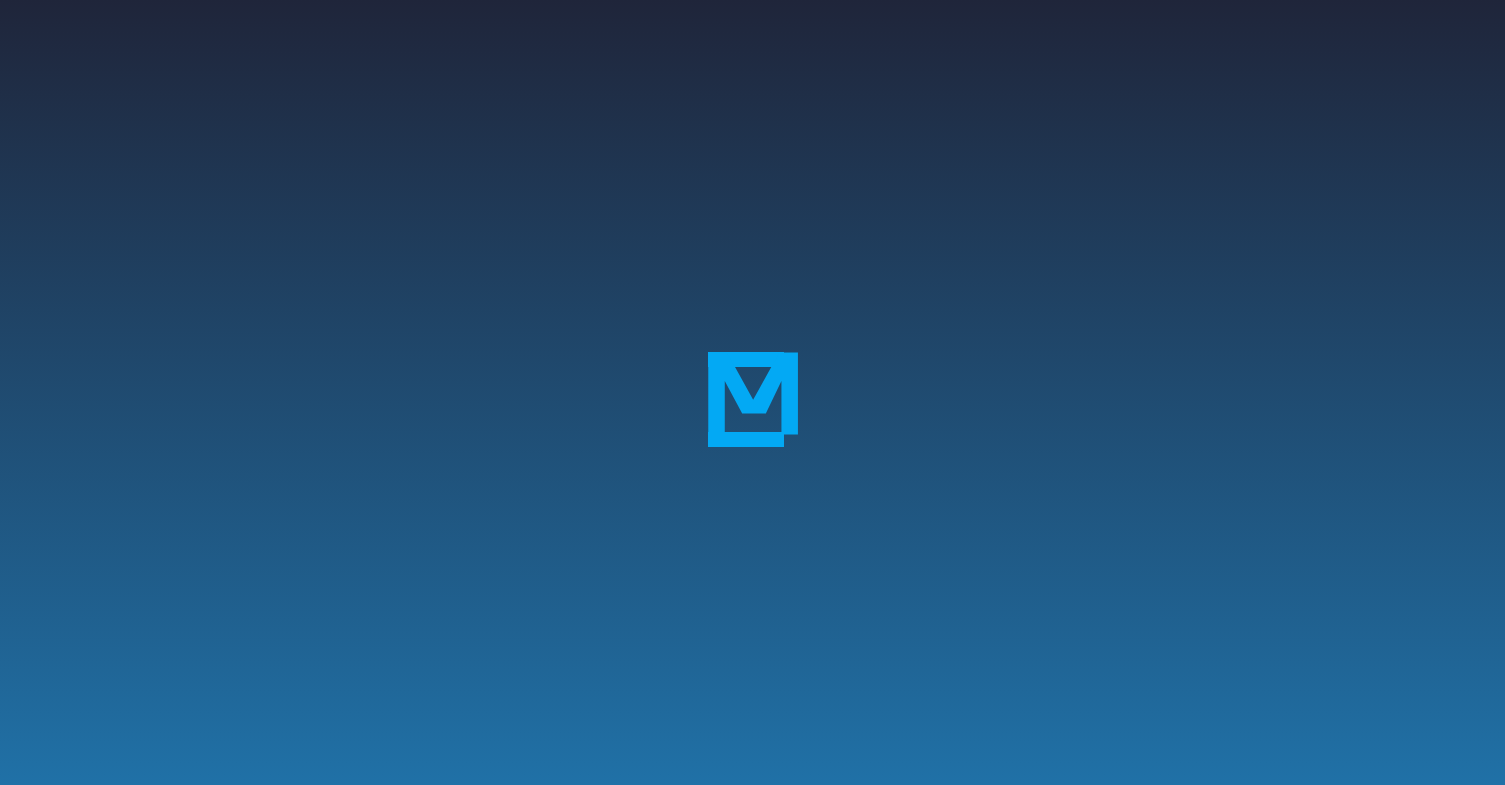 scroll, scrollTop: 0, scrollLeft: 0, axis: both 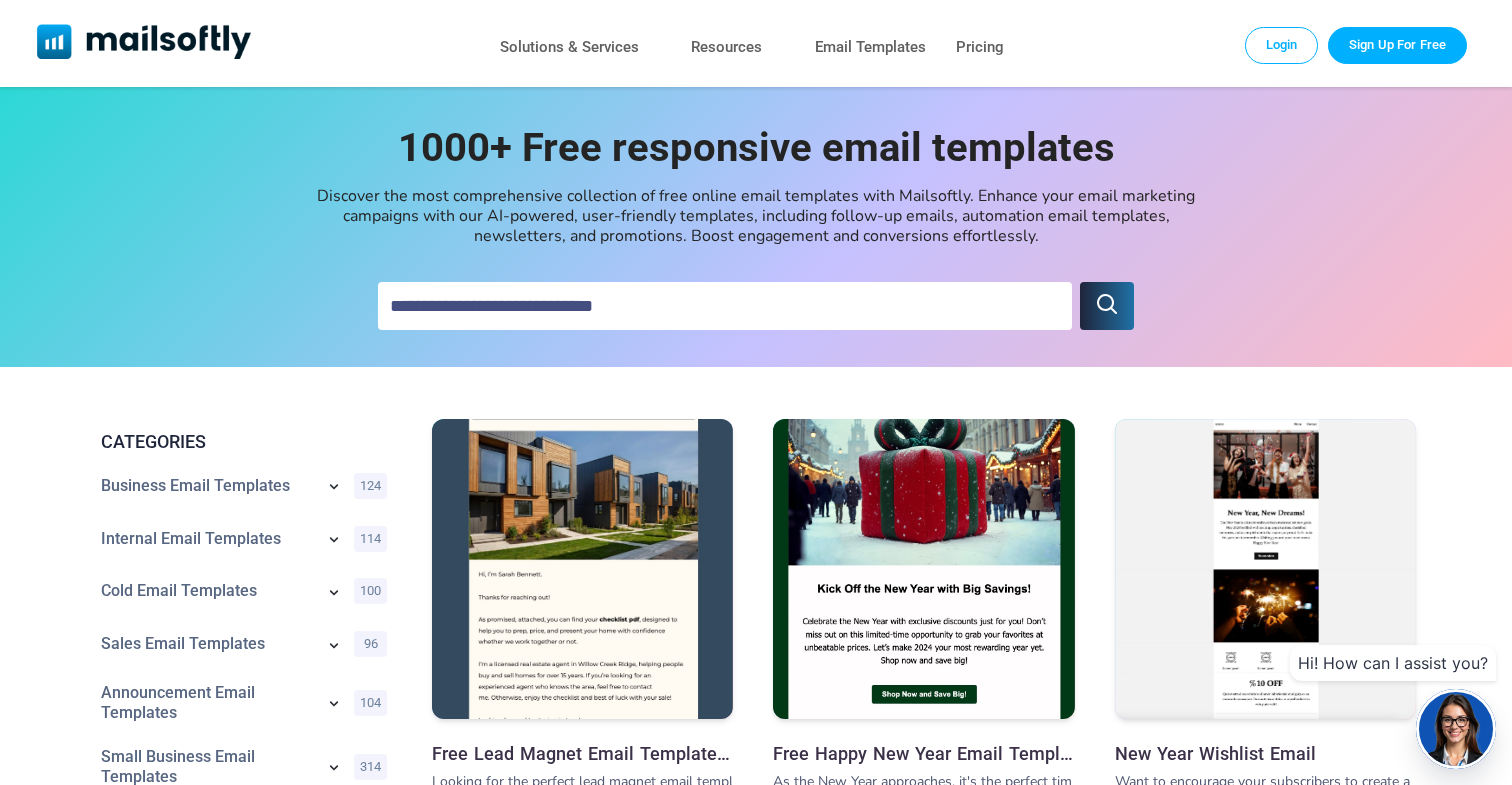 click at bounding box center [725, 306] 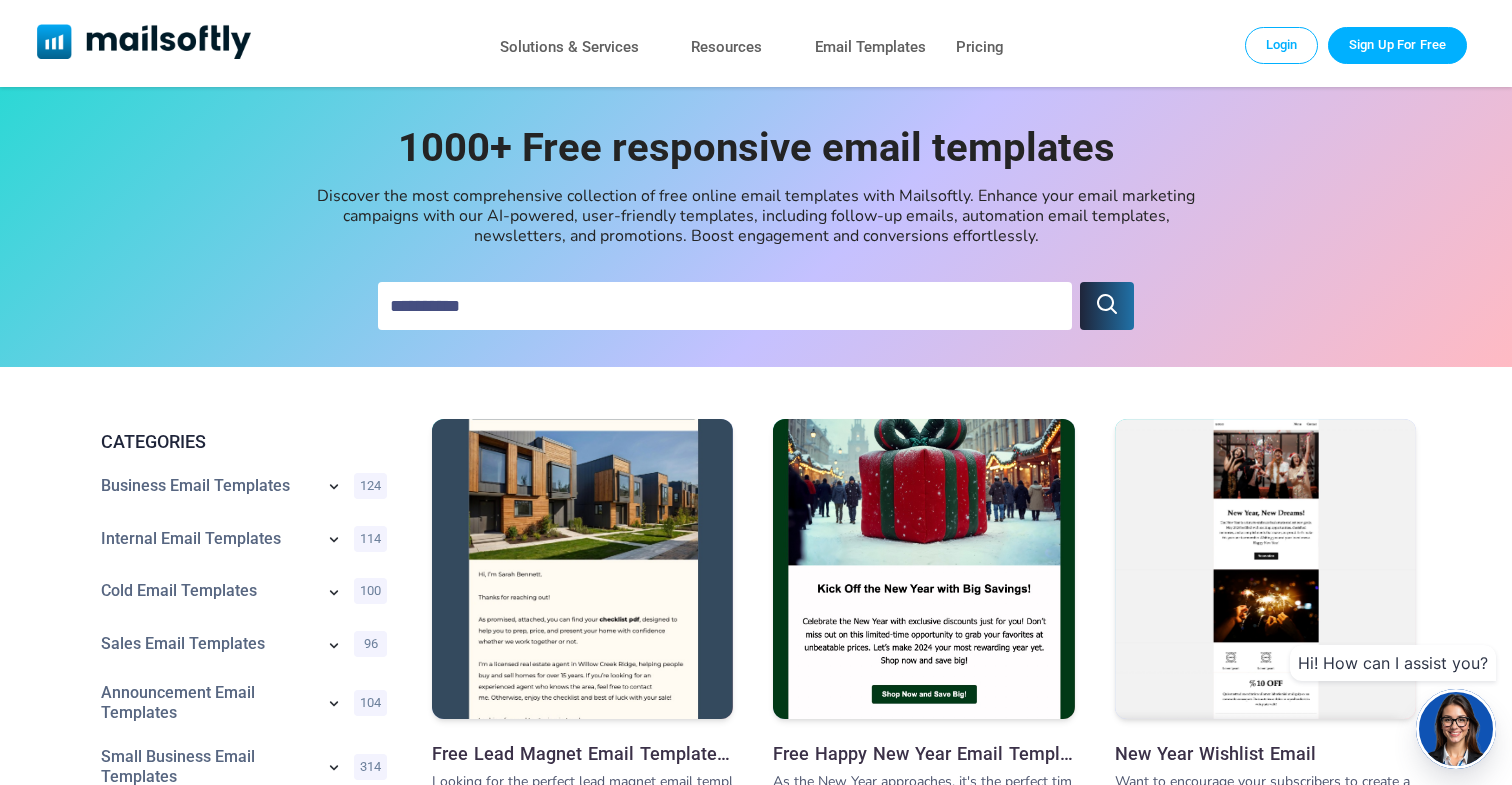 type on "**********" 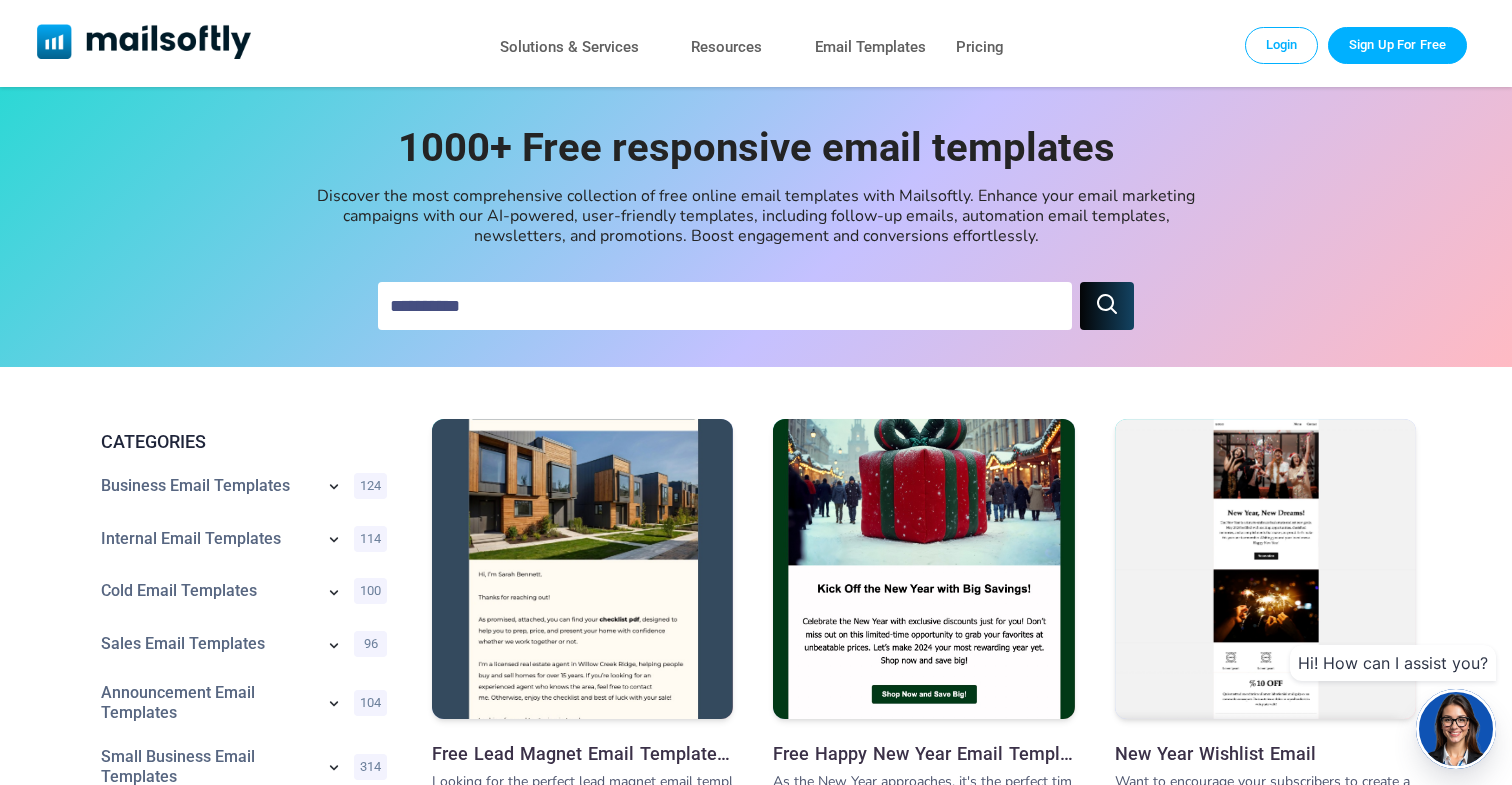 click at bounding box center (1107, 306) 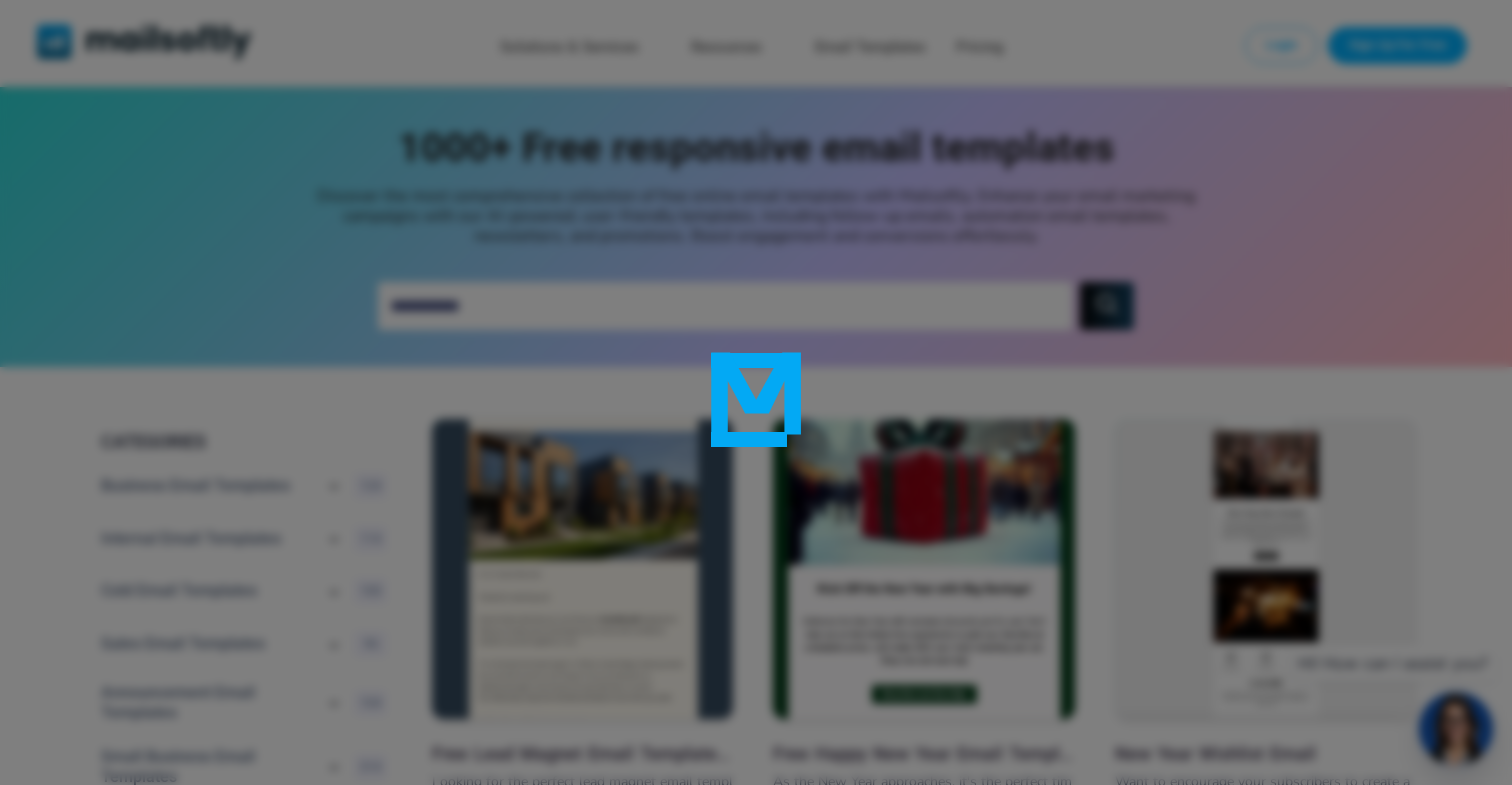 type on "**********" 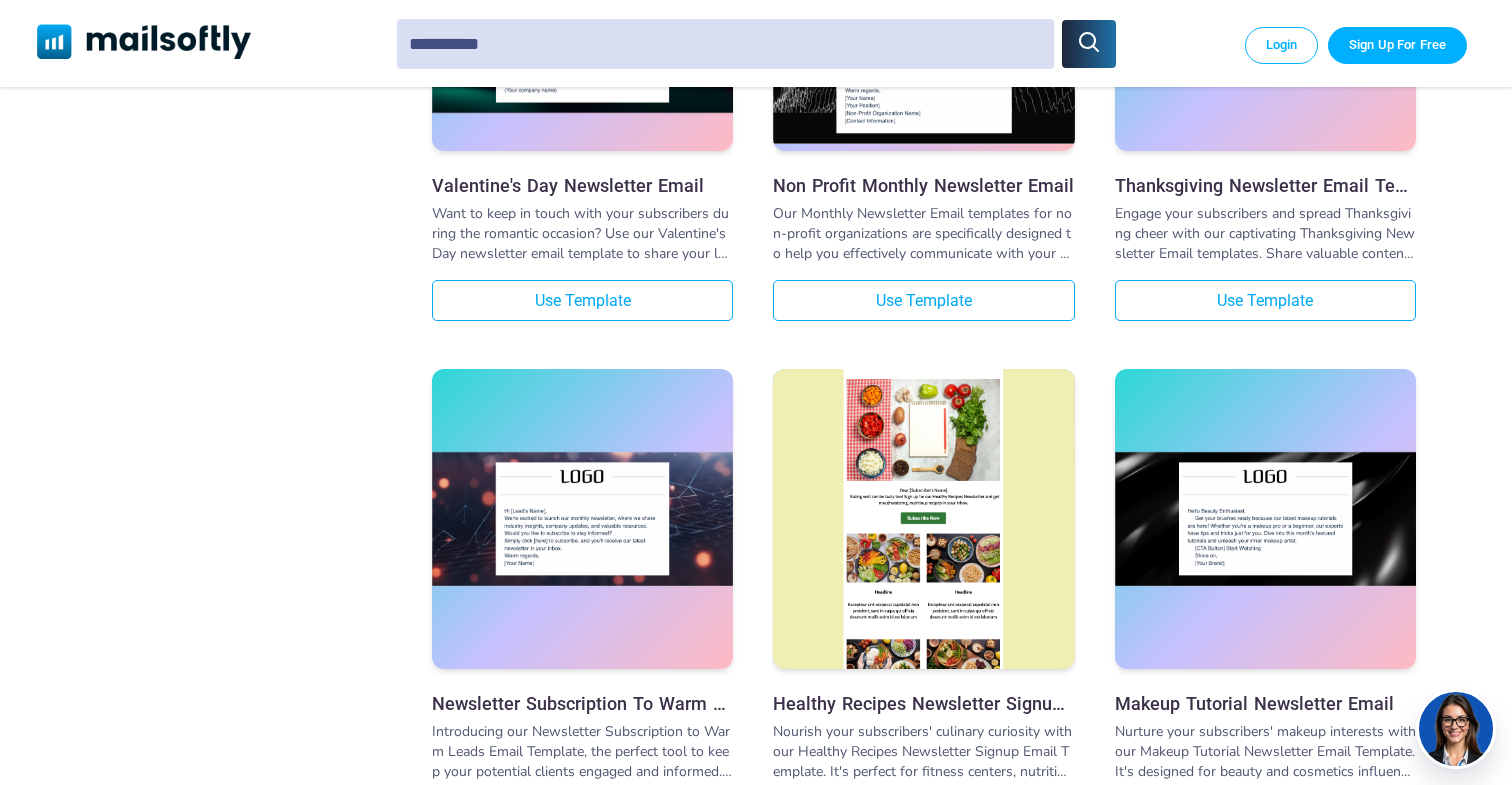 scroll, scrollTop: 0, scrollLeft: 0, axis: both 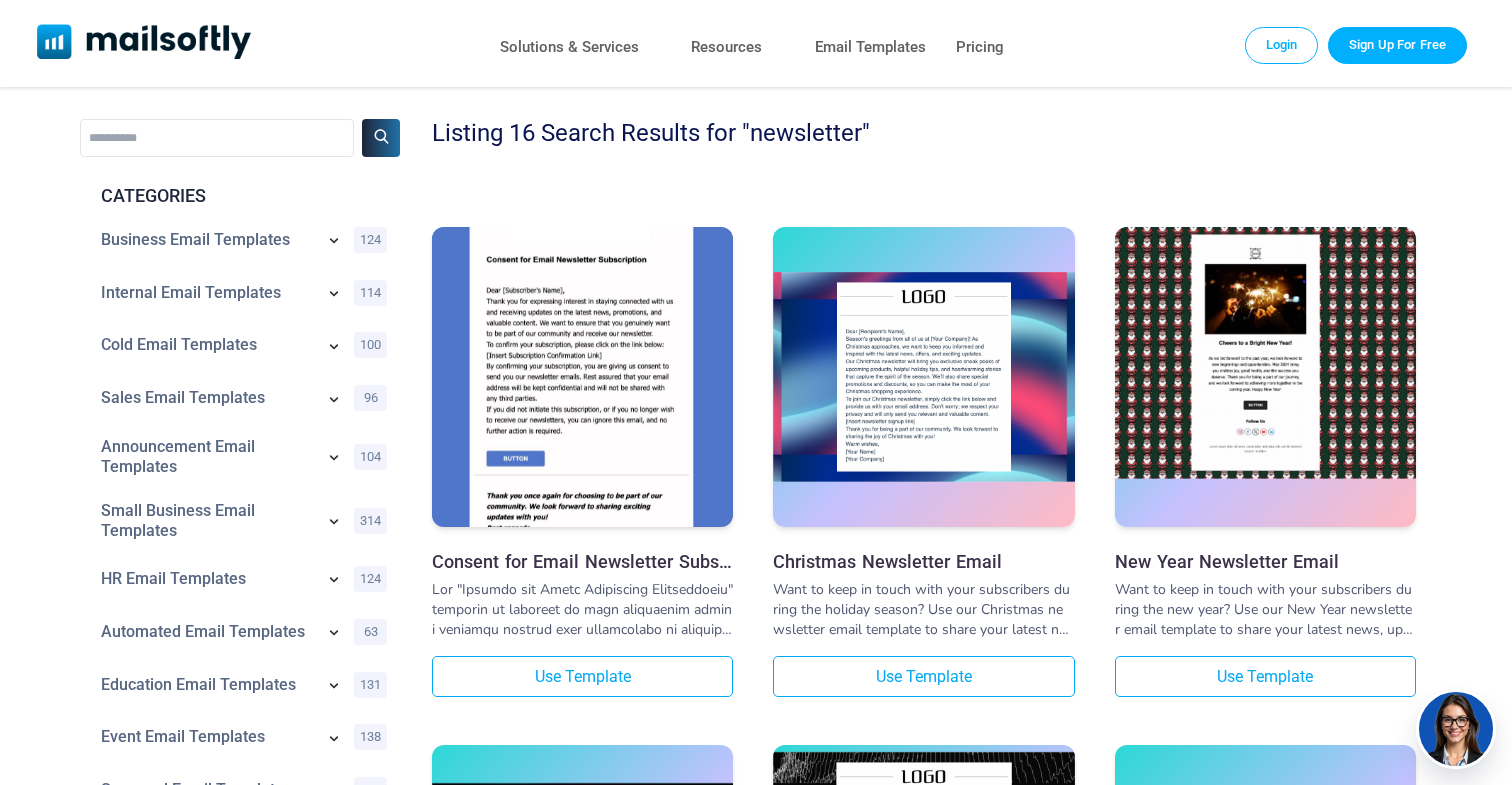 click at bounding box center (1265, 351) 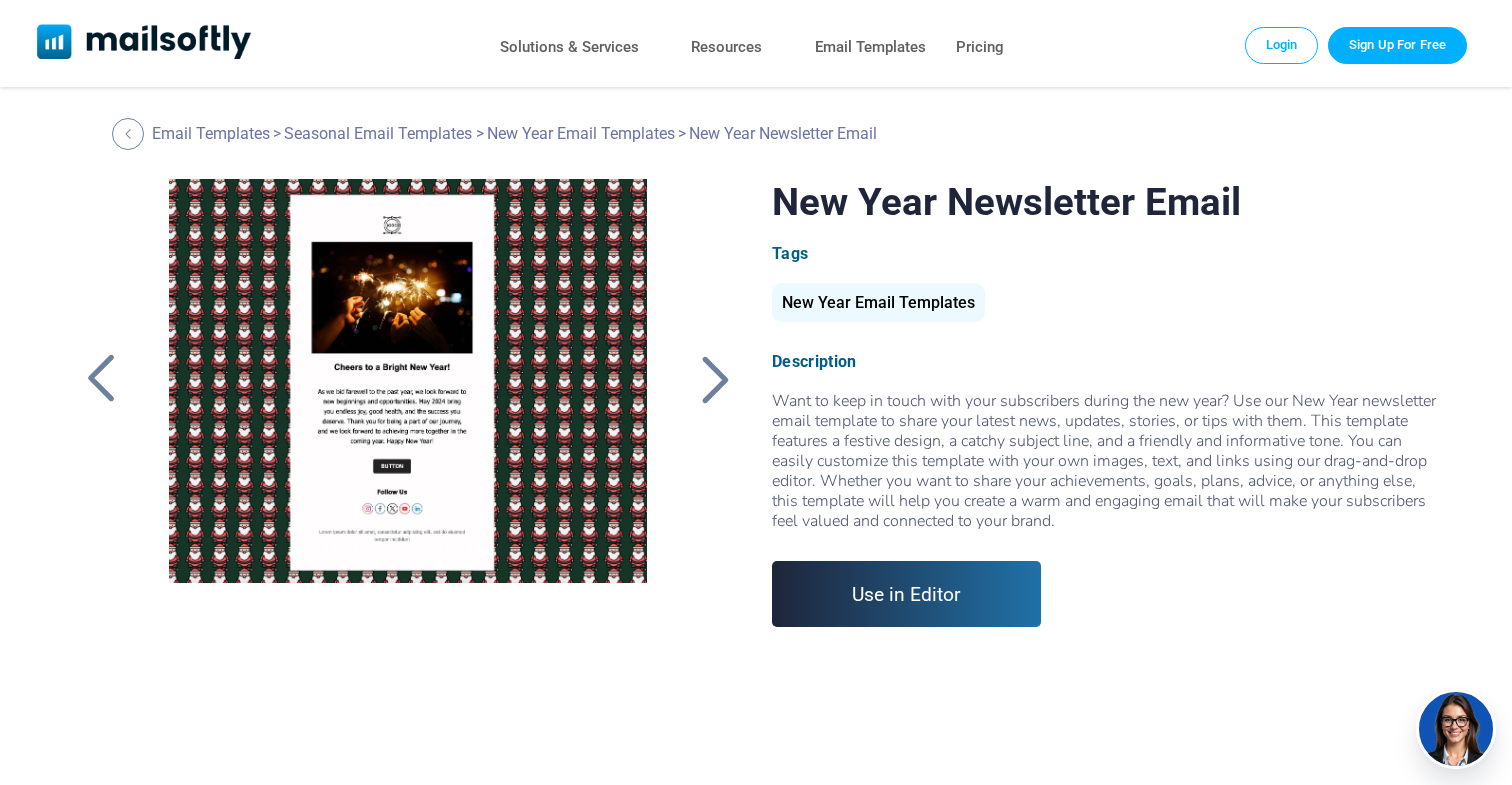 scroll, scrollTop: 0, scrollLeft: 0, axis: both 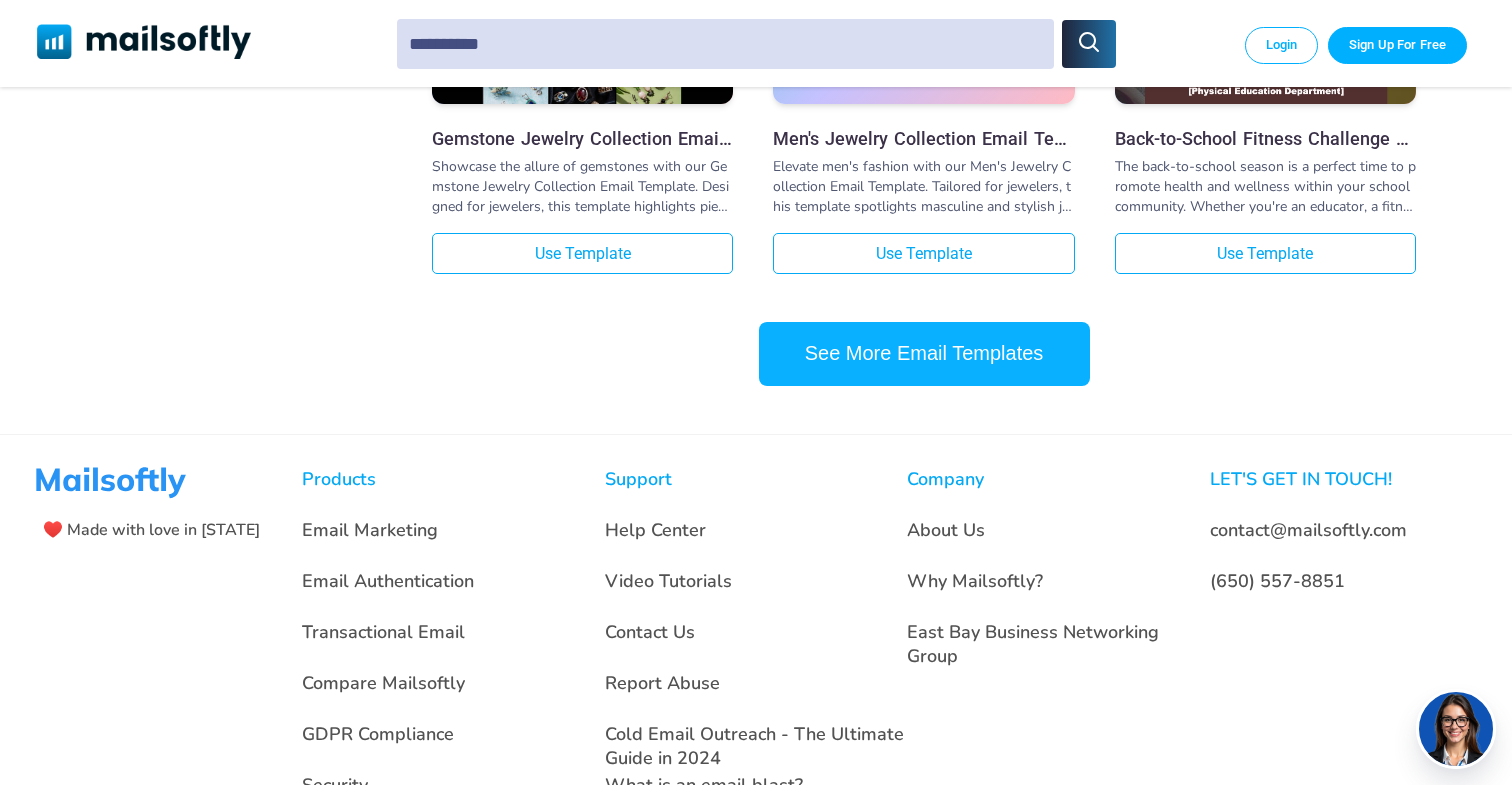 click on "See More Email Templates" at bounding box center (924, 354) 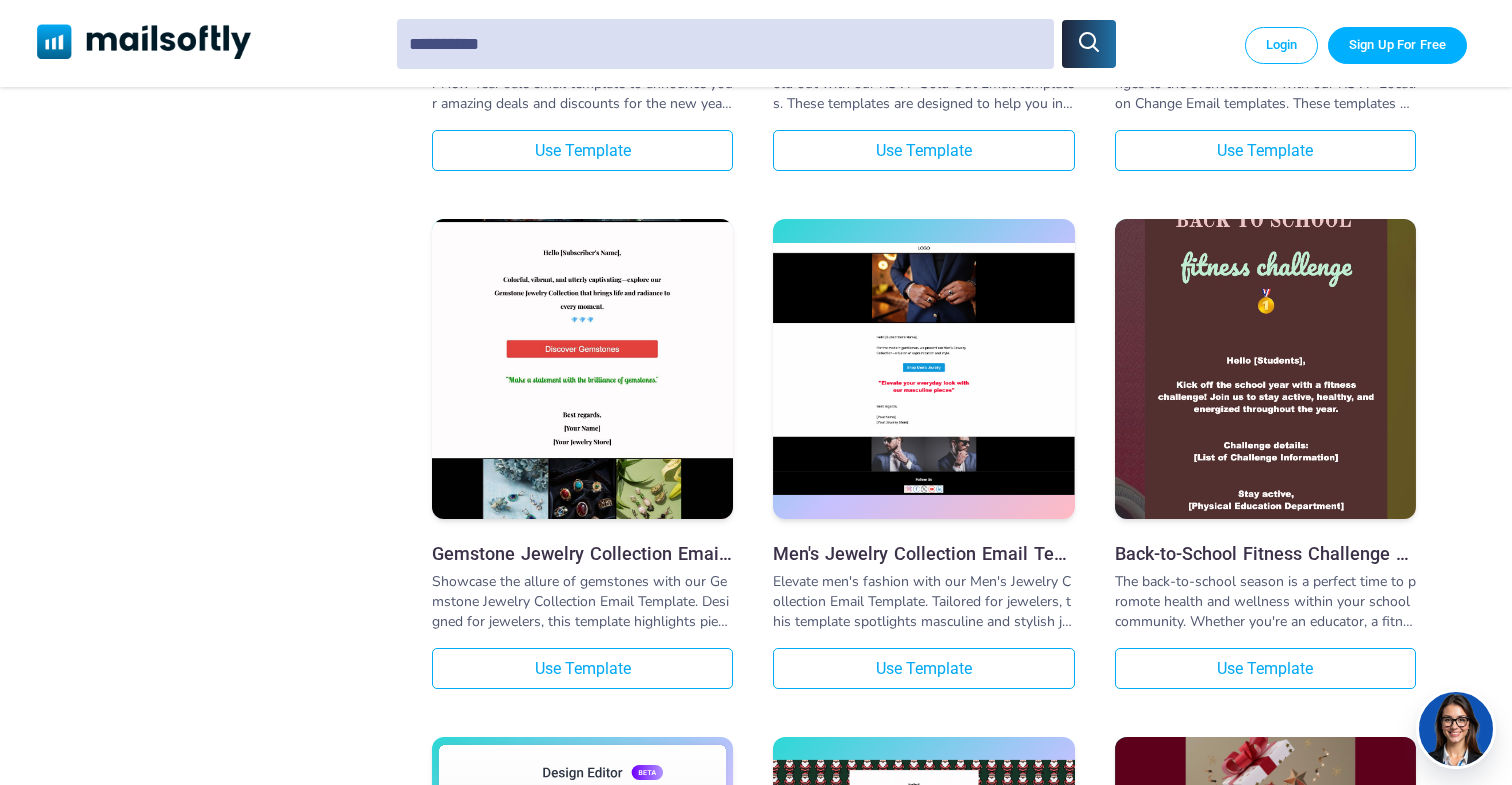 scroll, scrollTop: 1753, scrollLeft: 0, axis: vertical 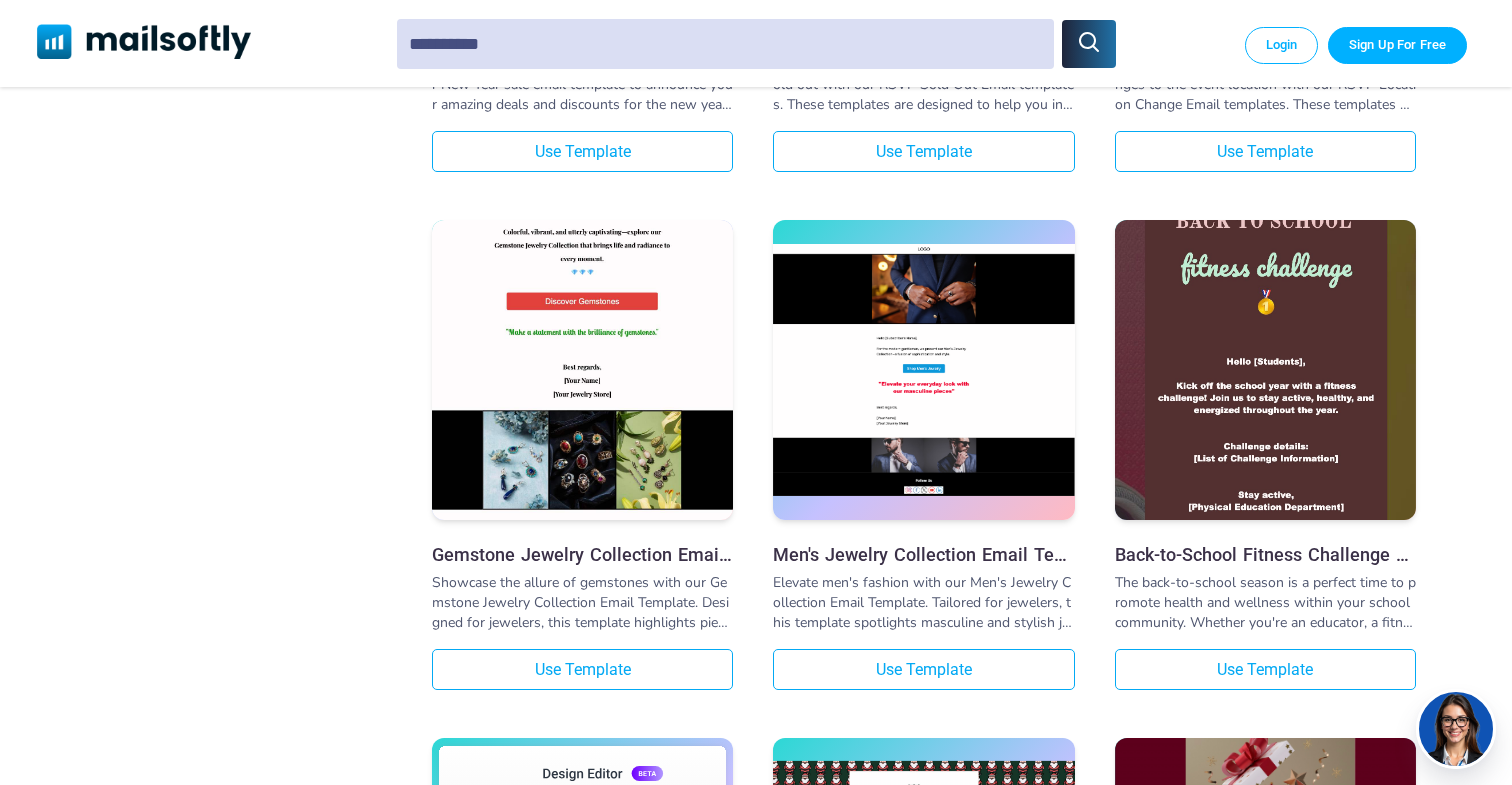 click at bounding box center [582, 321] 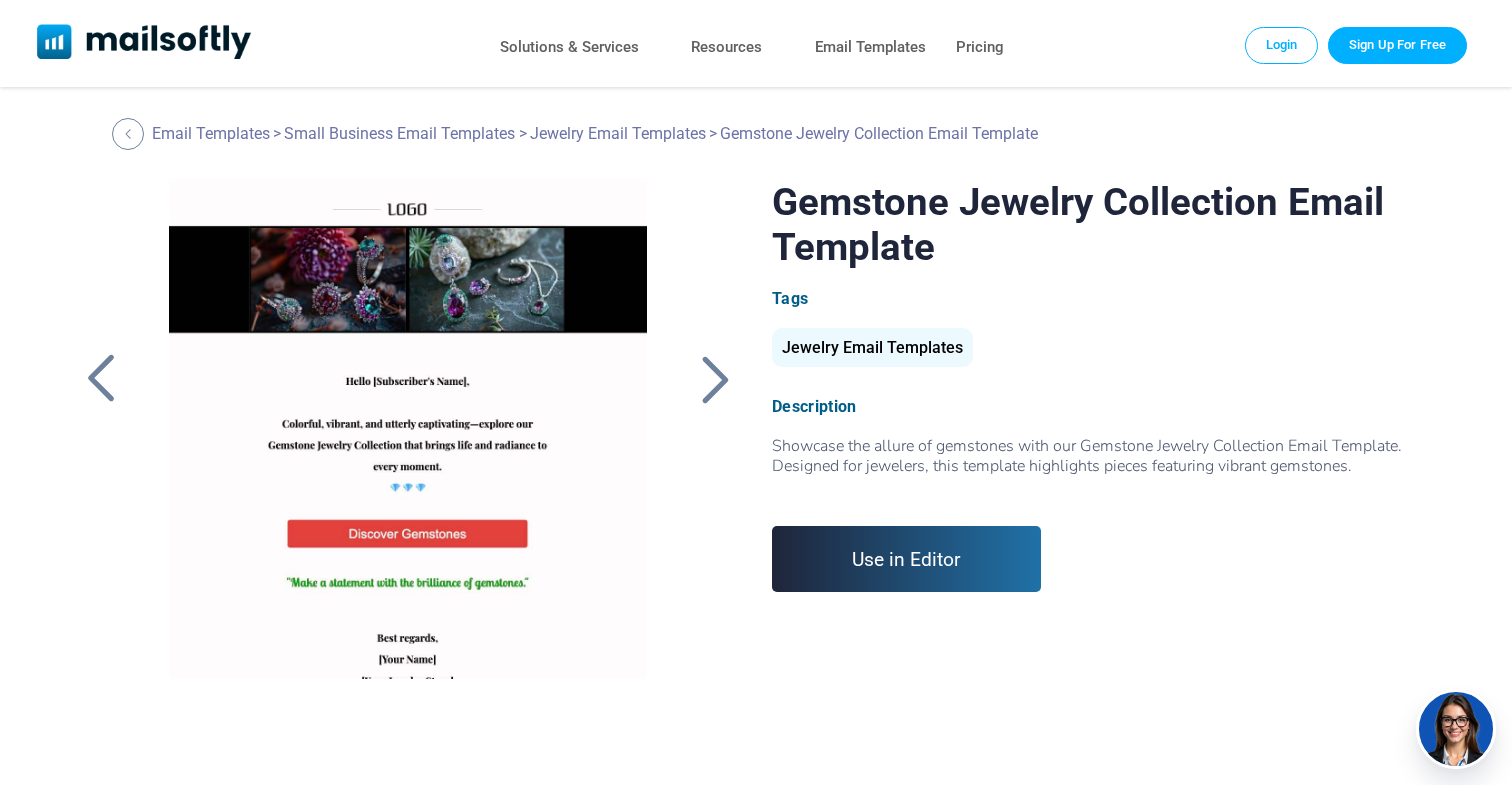 scroll, scrollTop: 0, scrollLeft: 0, axis: both 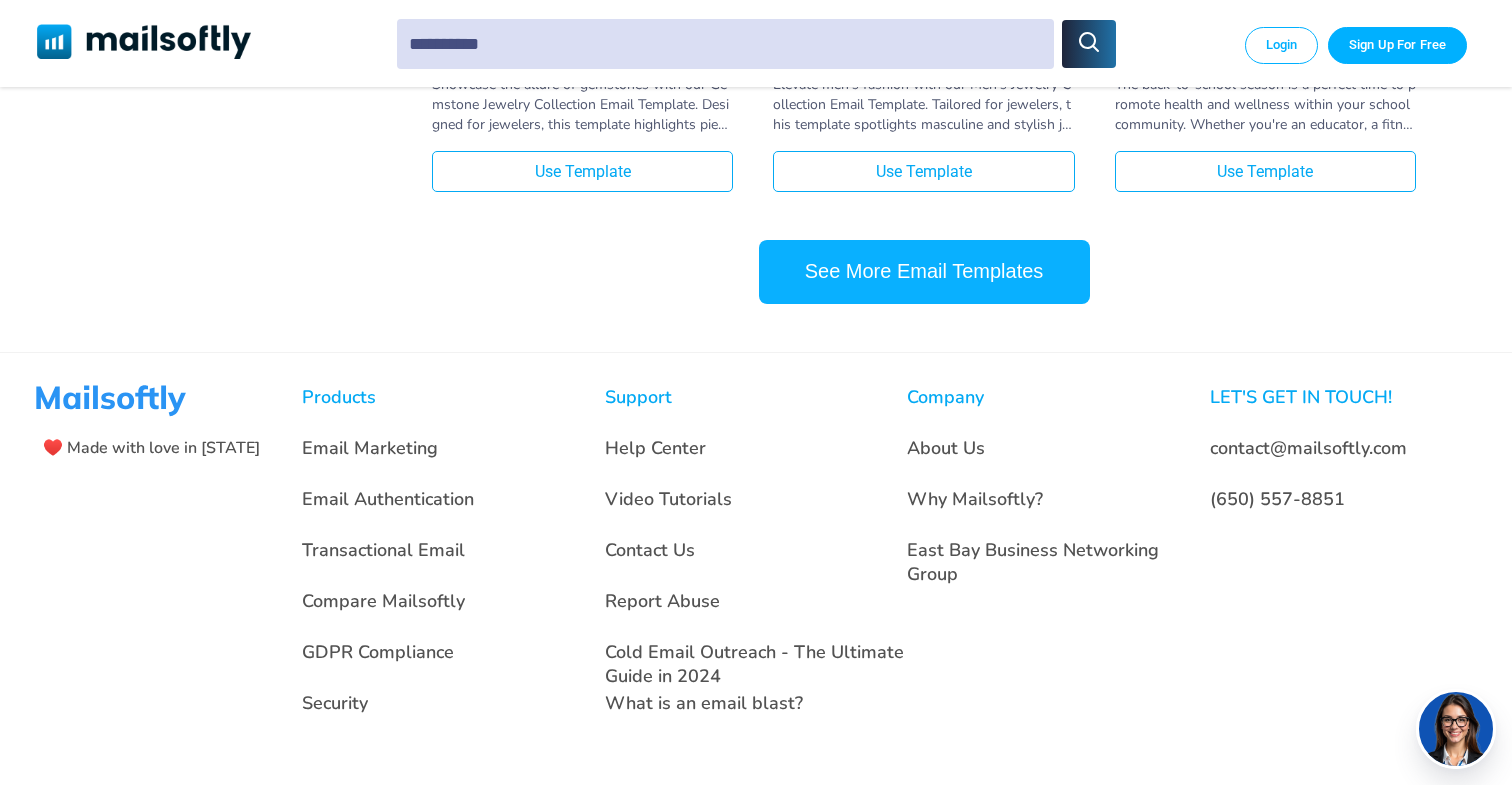 click on "See More Email Templates" at bounding box center (924, 272) 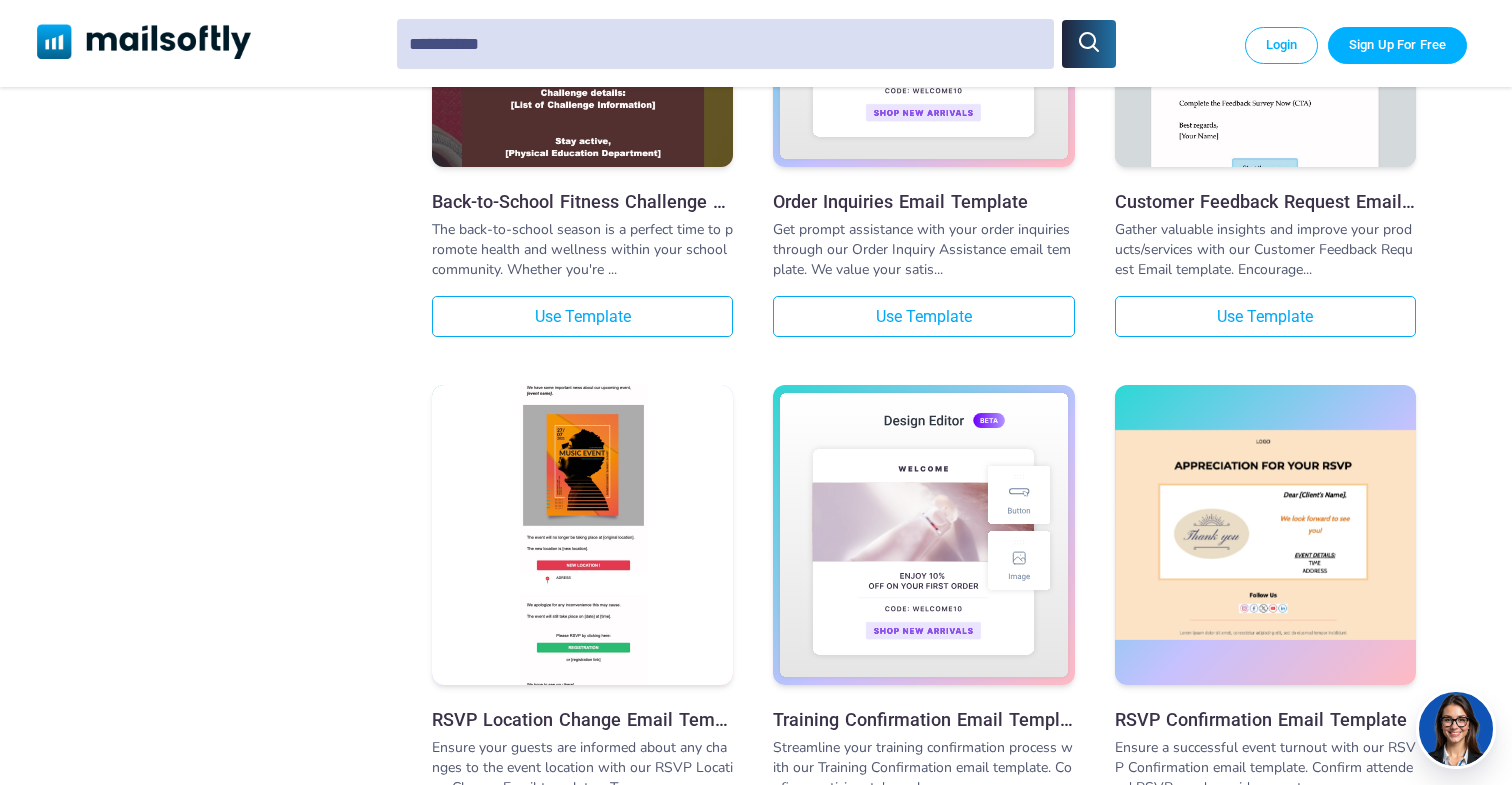 scroll, scrollTop: 3126, scrollLeft: 0, axis: vertical 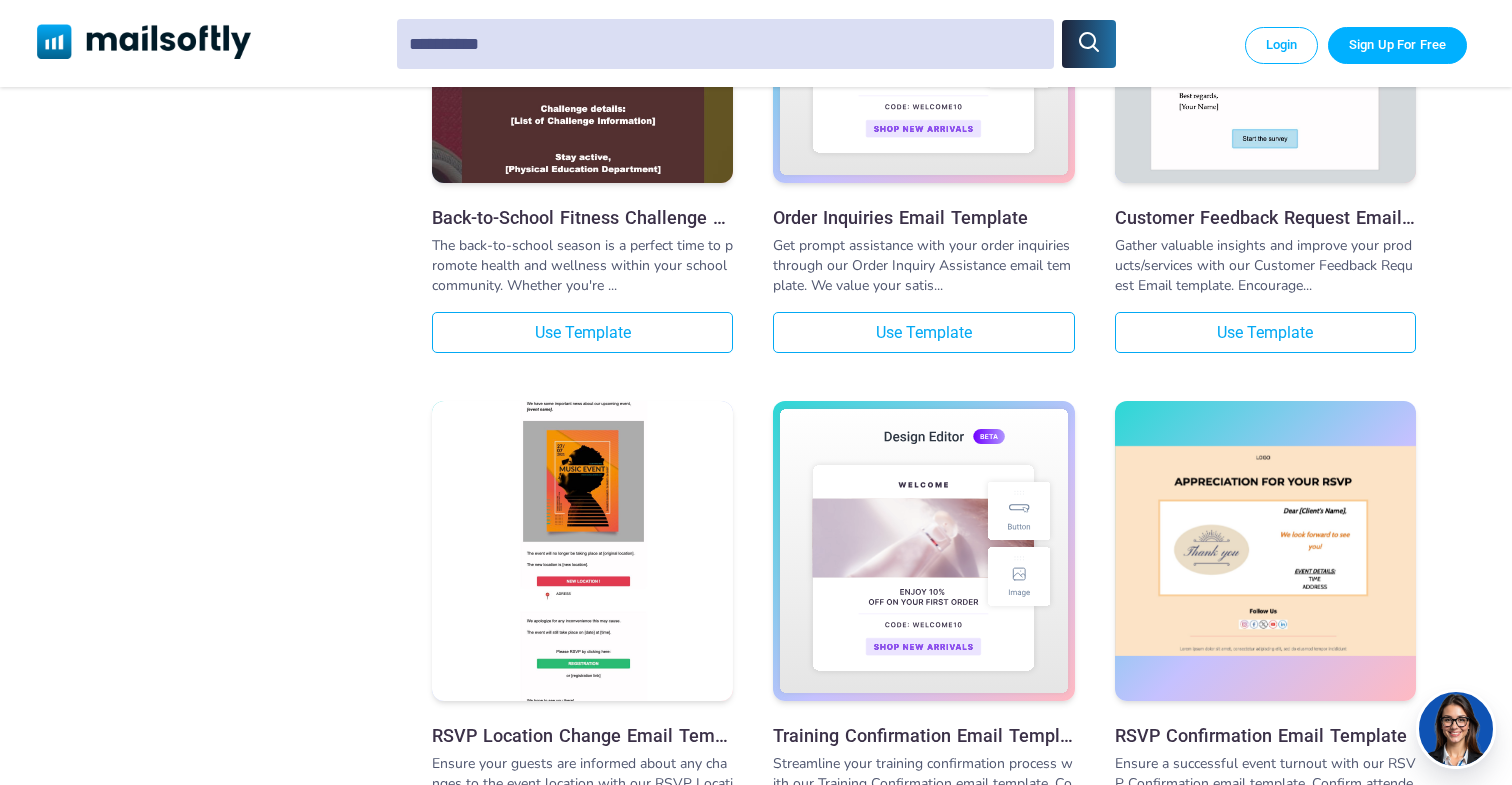 click at bounding box center [1265, -12] 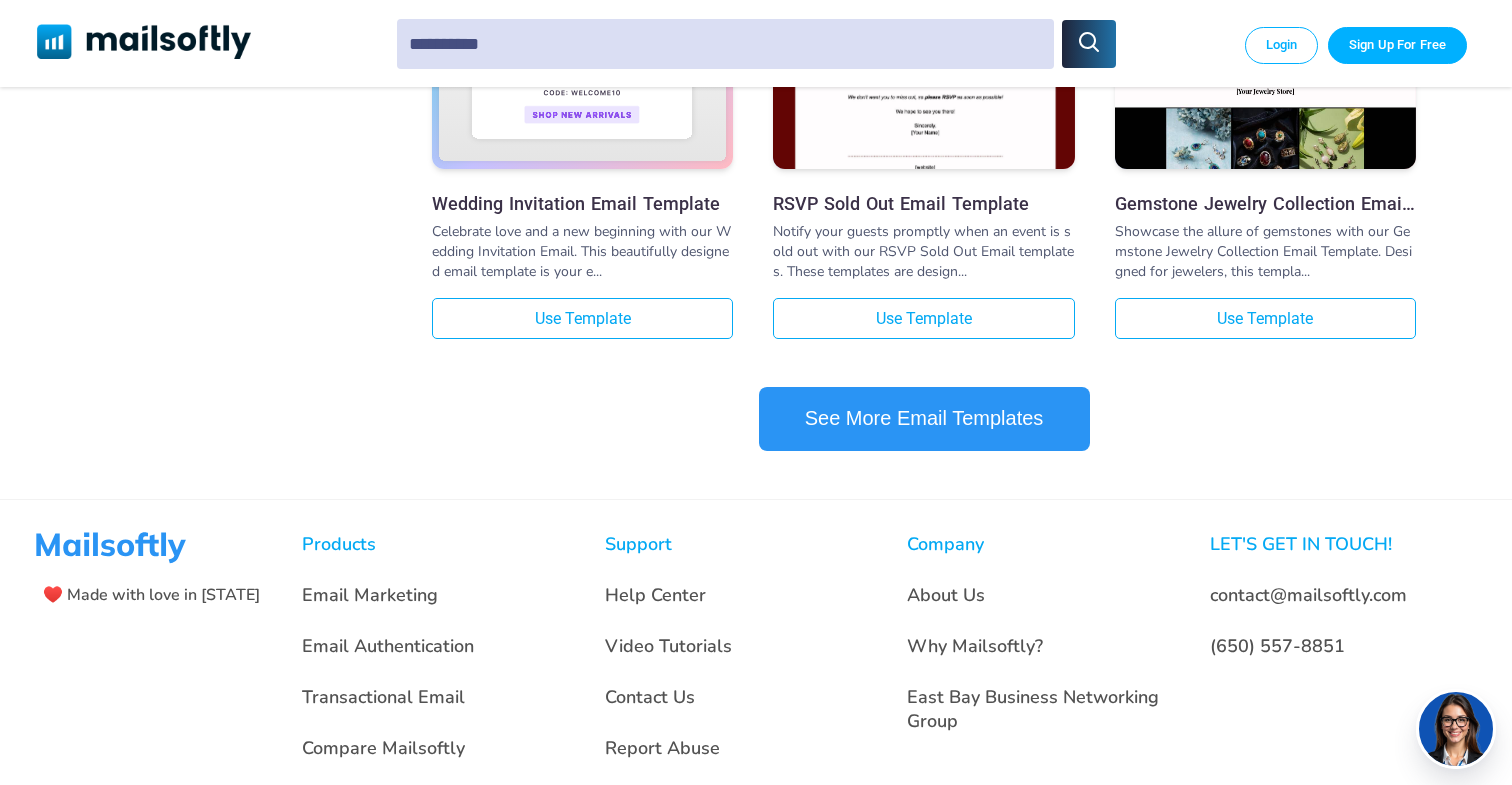scroll, scrollTop: 4221, scrollLeft: 0, axis: vertical 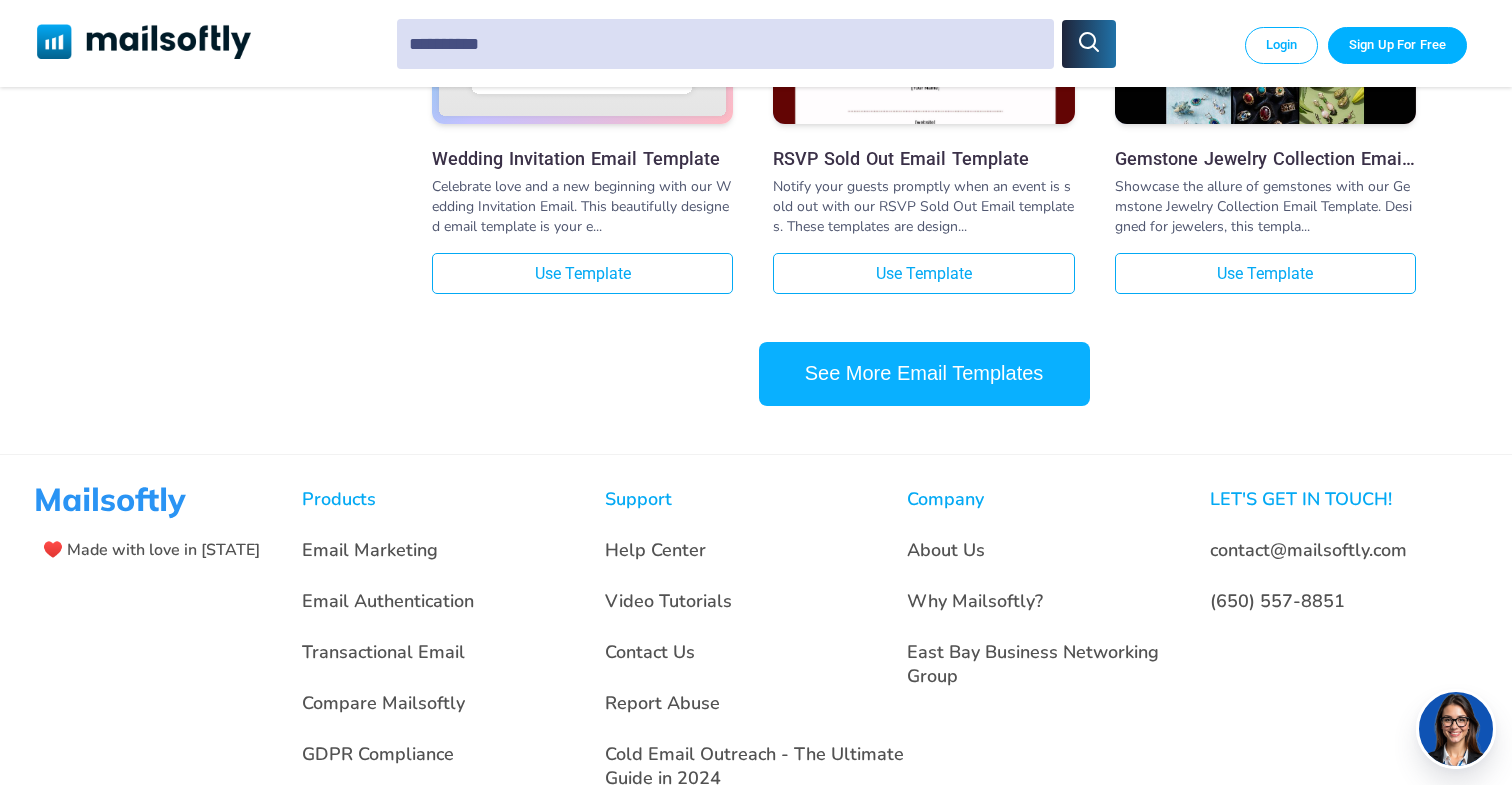 click on "See More Email Templates" at bounding box center (924, 374) 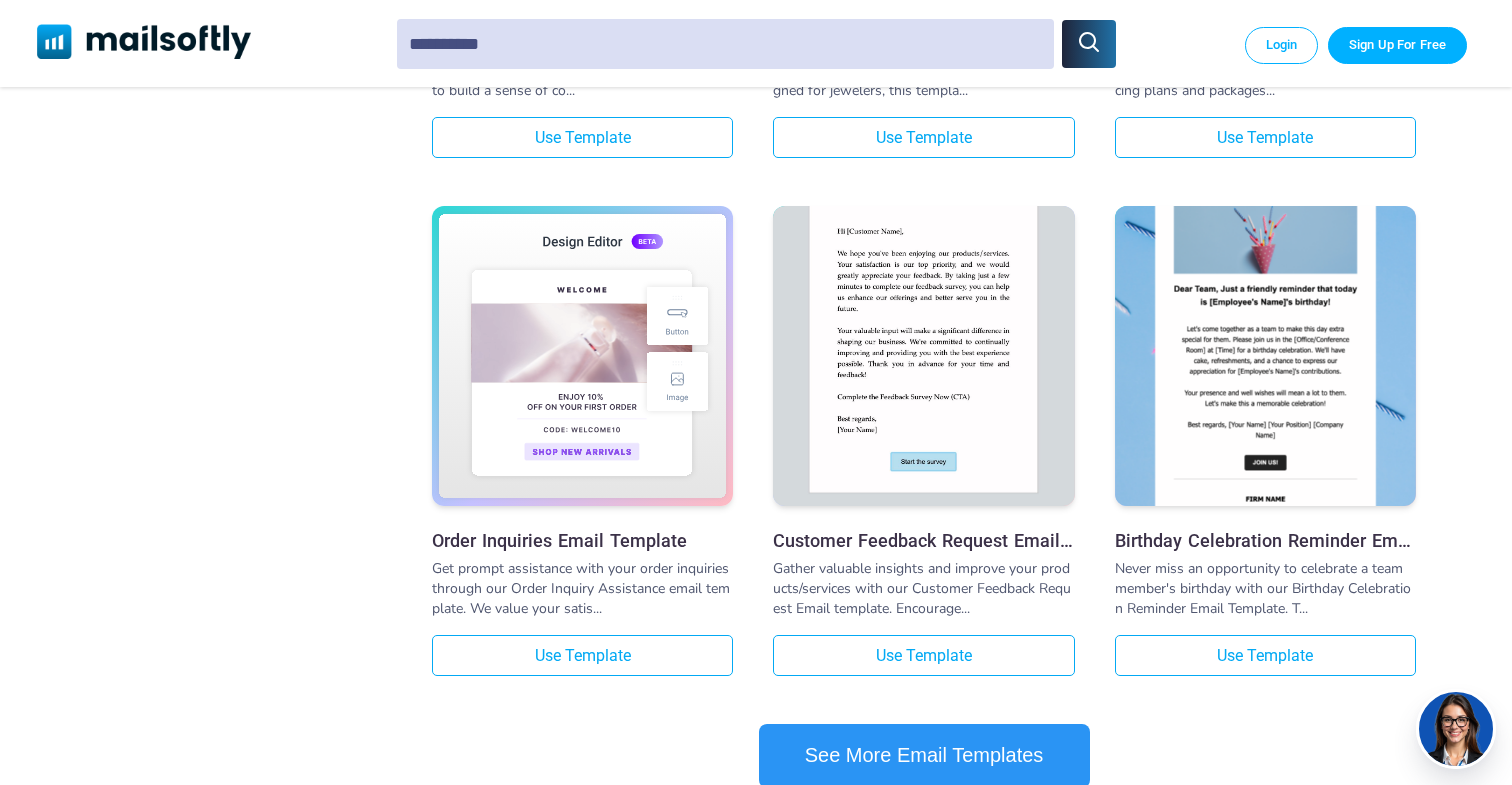 scroll, scrollTop: 5912, scrollLeft: 0, axis: vertical 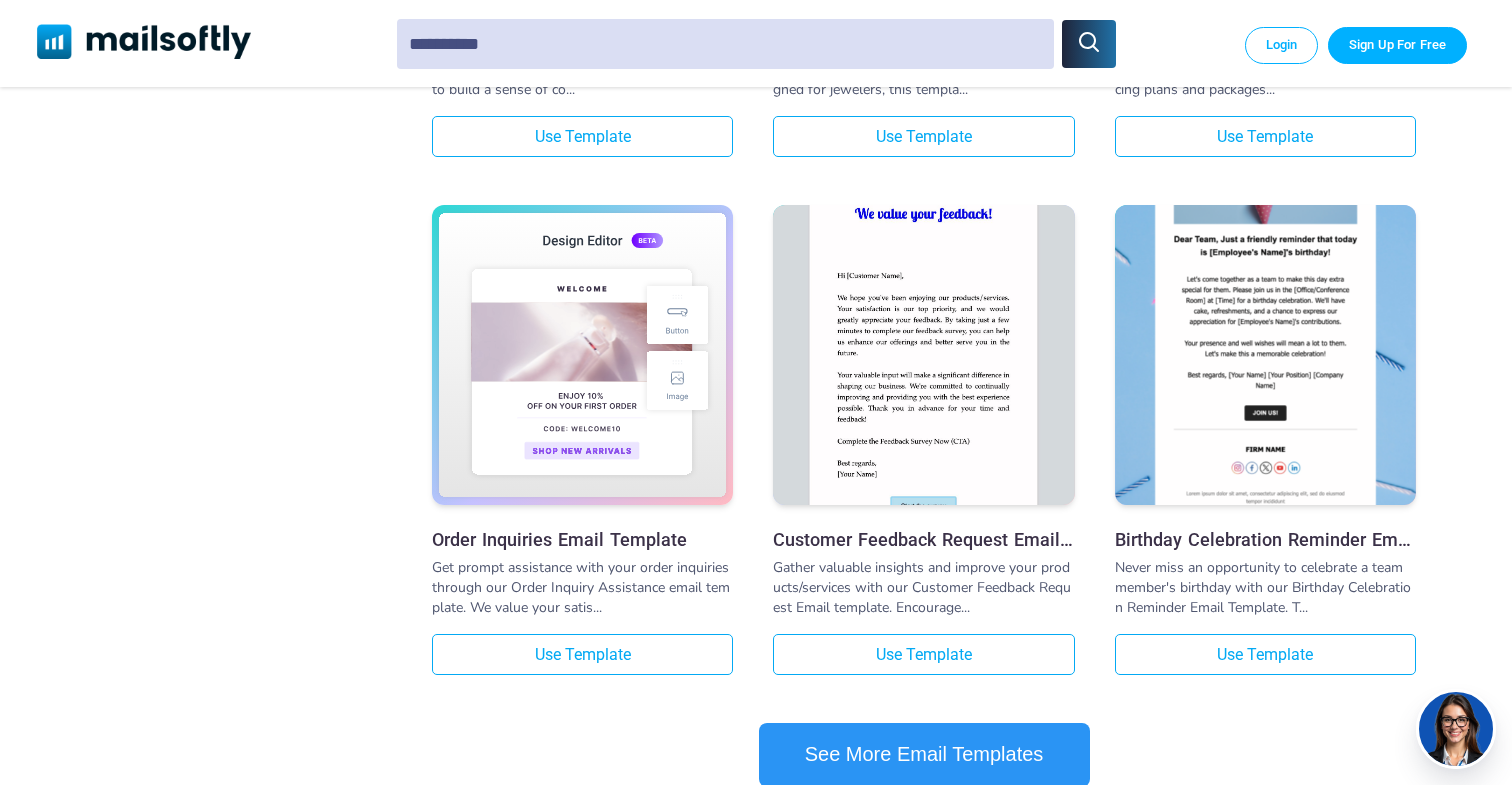 click at bounding box center [1265, 306] 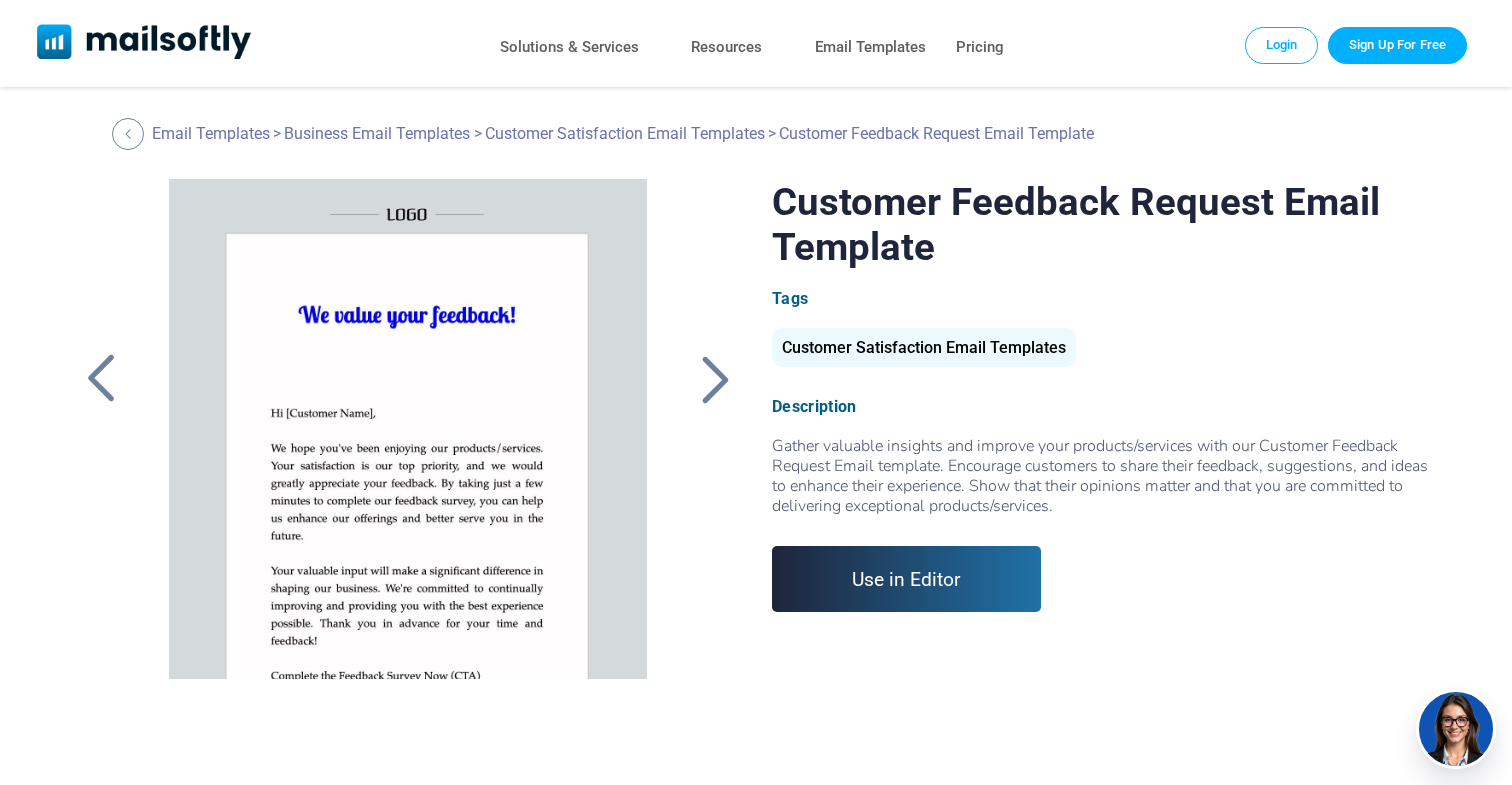 scroll, scrollTop: 0, scrollLeft: 0, axis: both 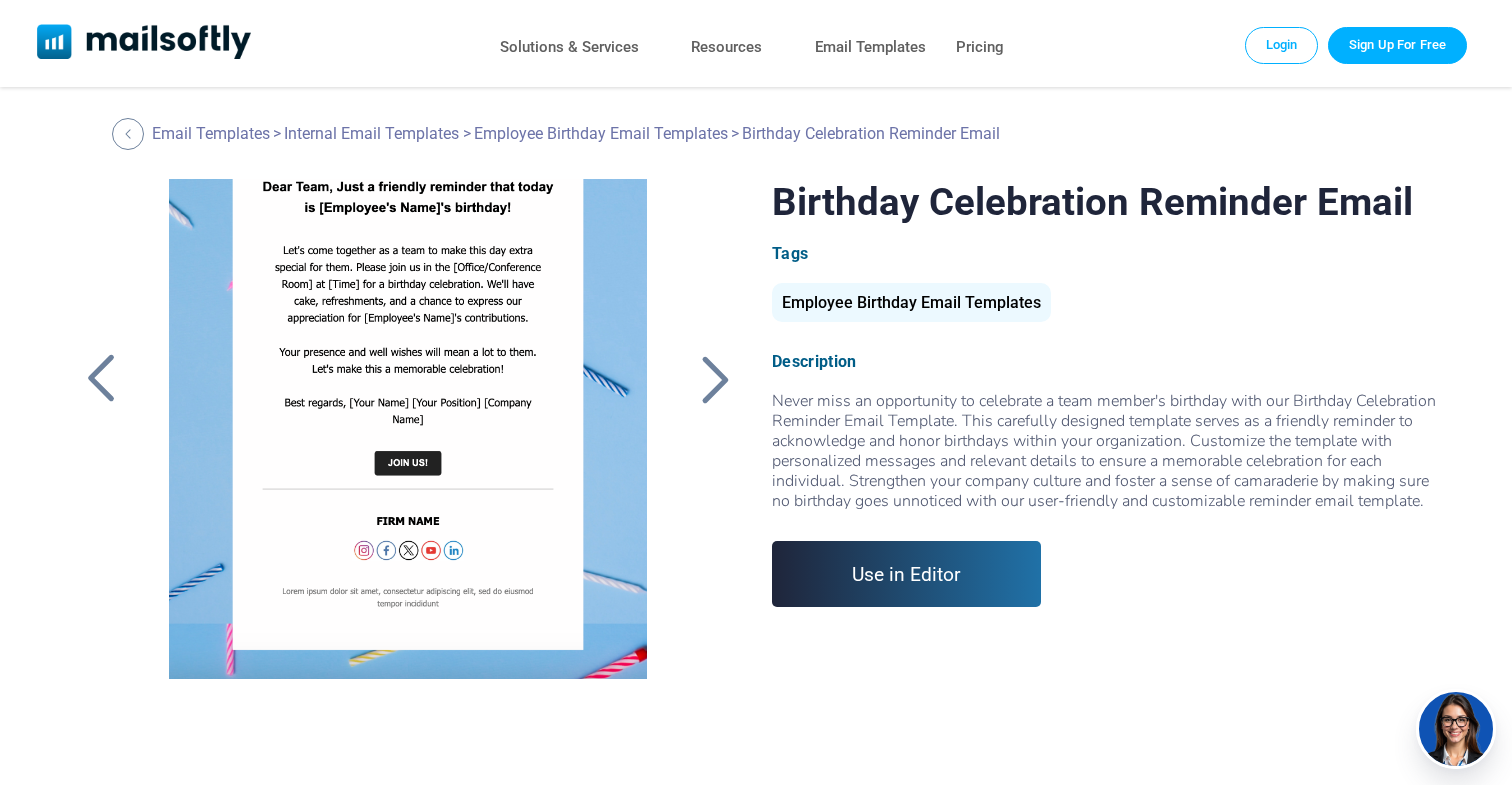 click on "Use in Editor" at bounding box center [906, 574] 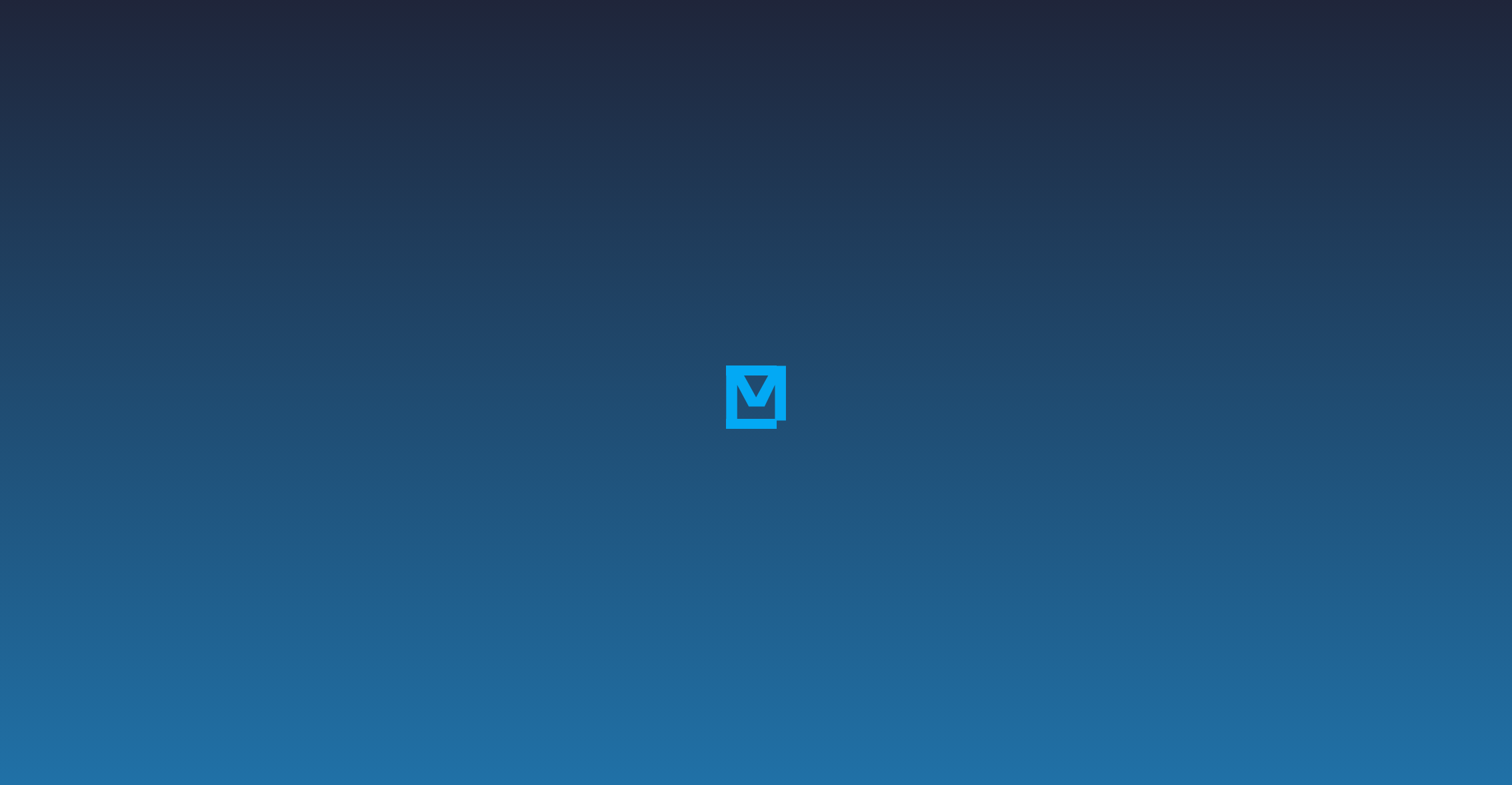 scroll, scrollTop: 0, scrollLeft: 0, axis: both 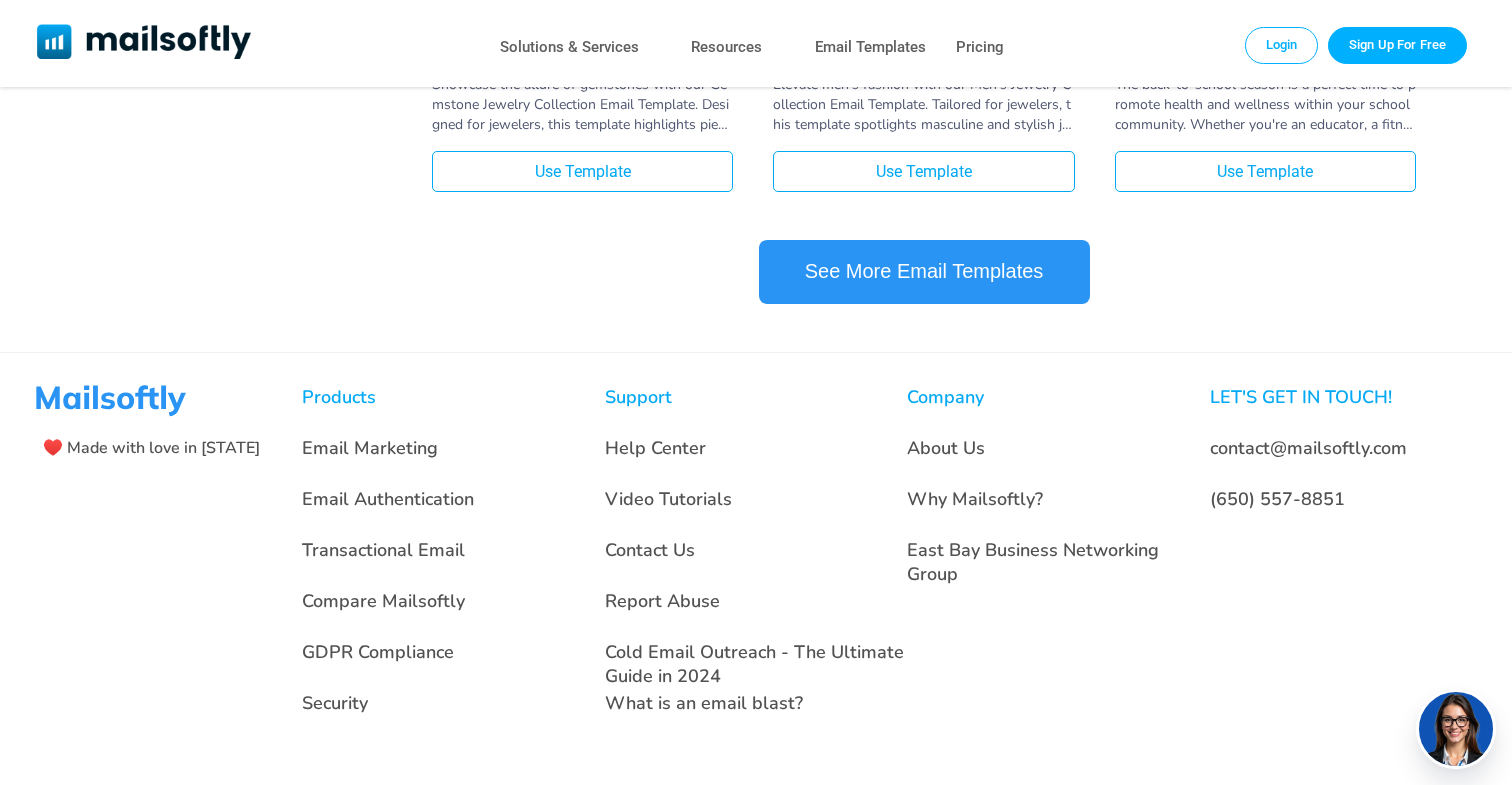 click on "**********" at bounding box center (756, -756) 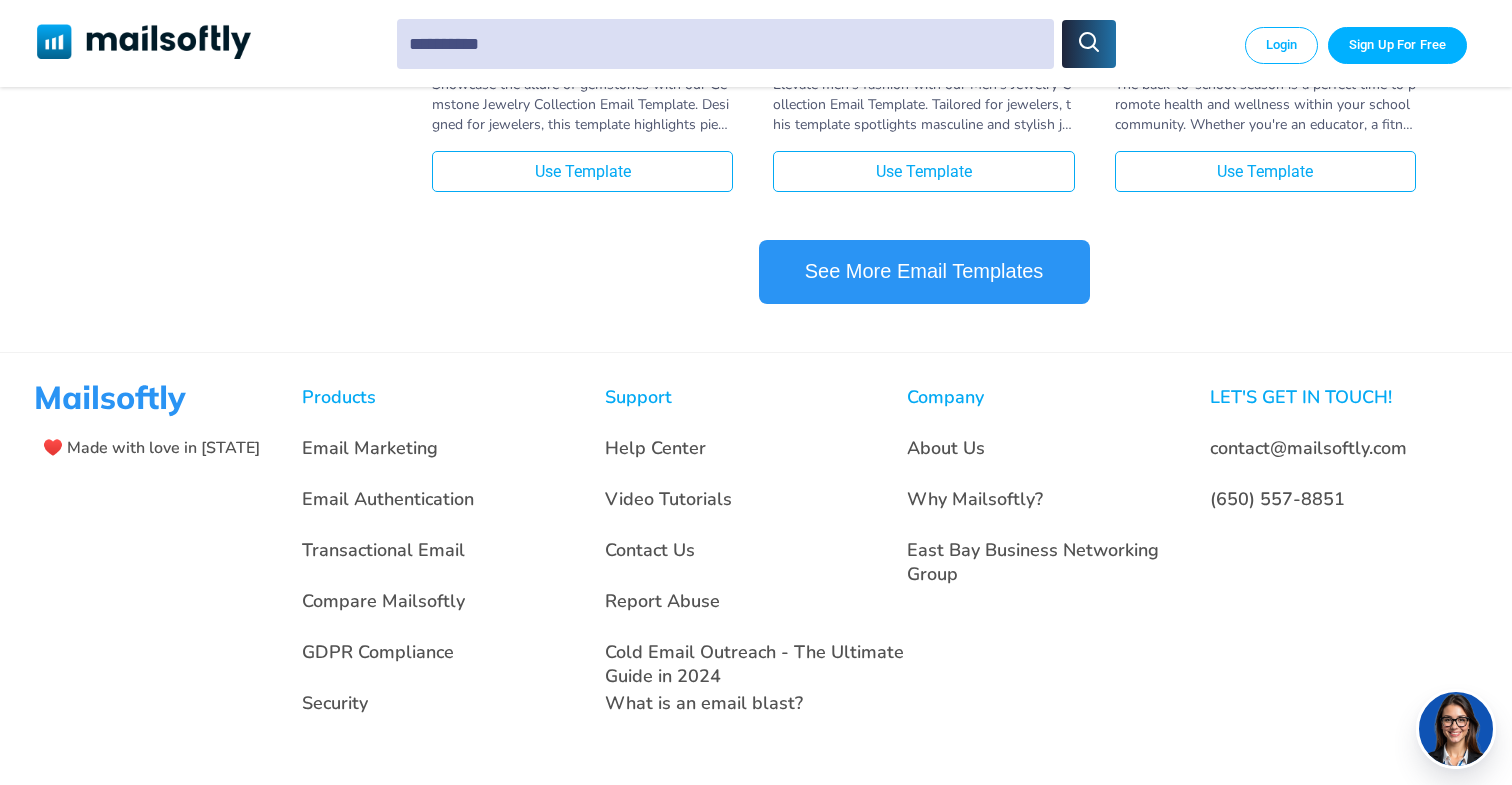 click on "**********" at bounding box center [756, -756] 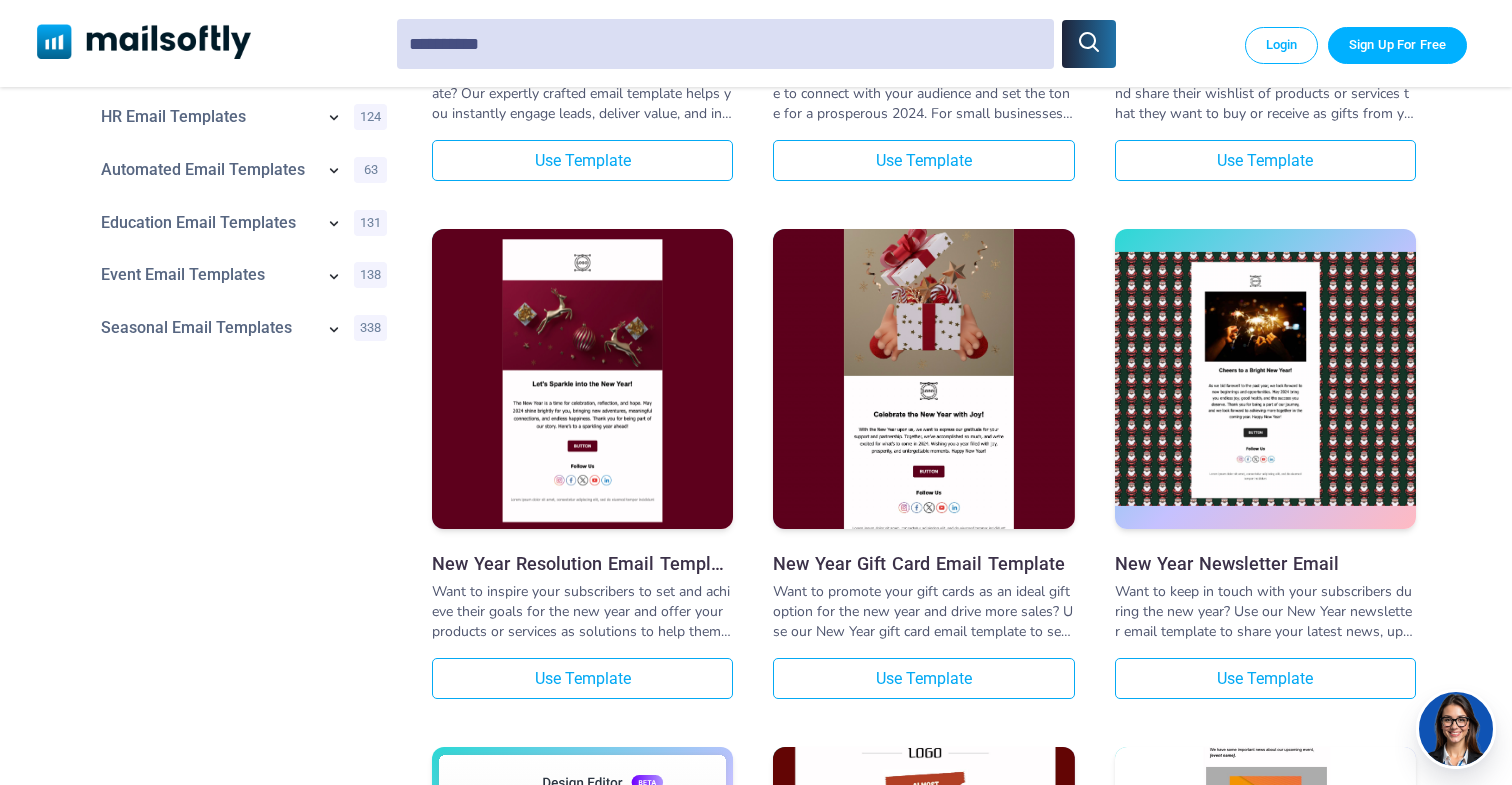 scroll, scrollTop: 0, scrollLeft: 0, axis: both 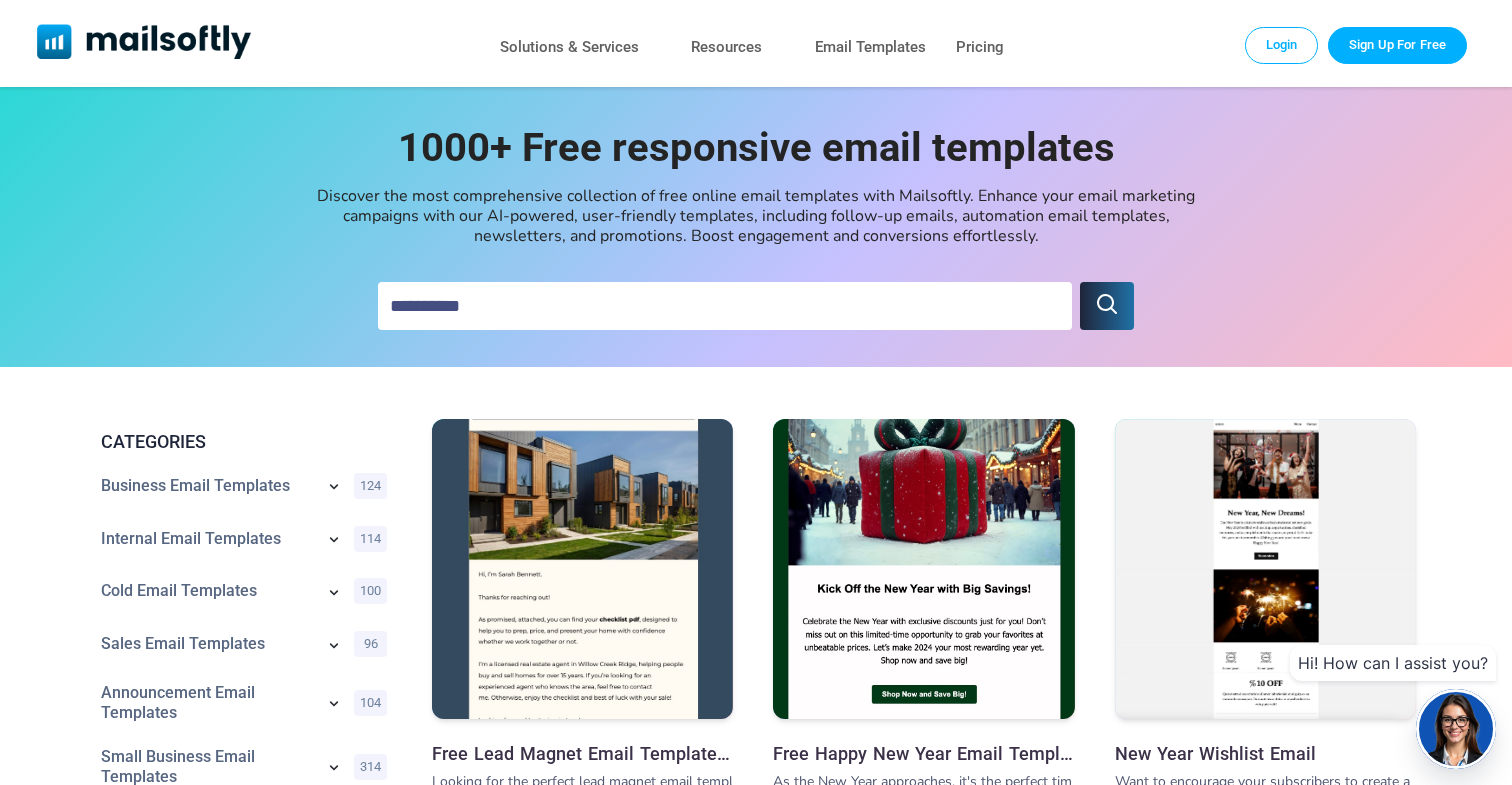 click on "**********" at bounding box center [725, 306] 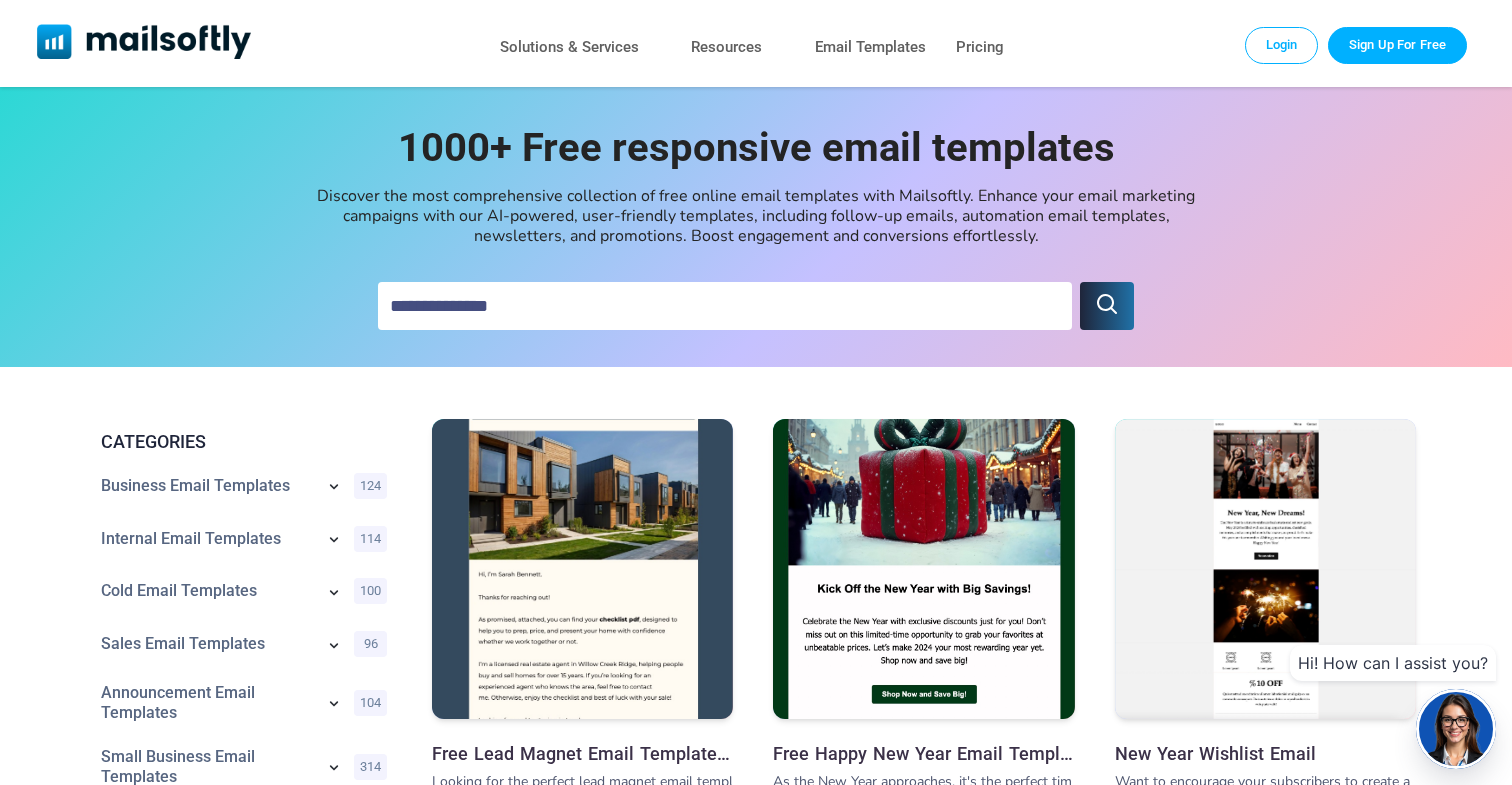 type on "**********" 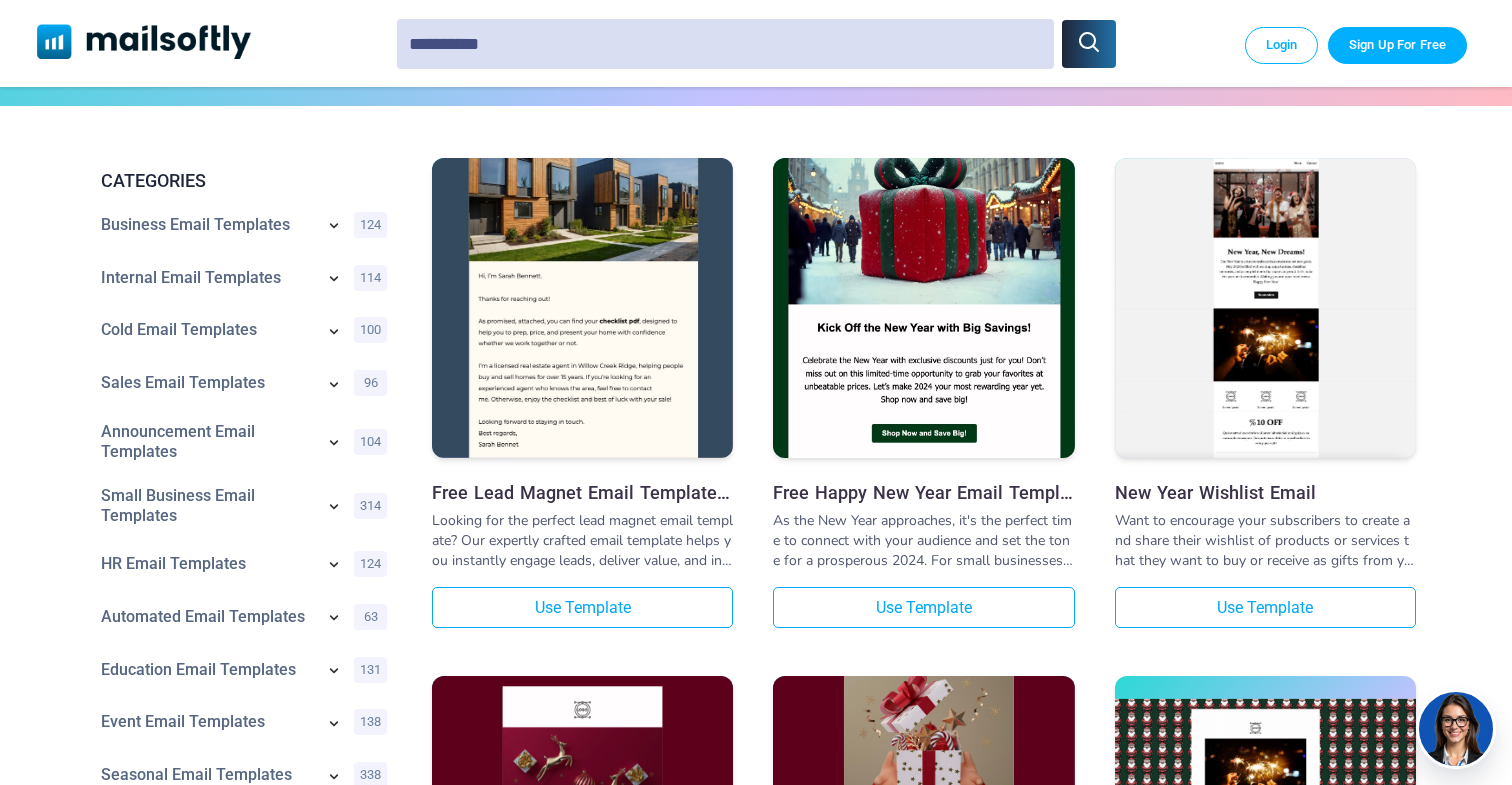 scroll, scrollTop: 274, scrollLeft: 0, axis: vertical 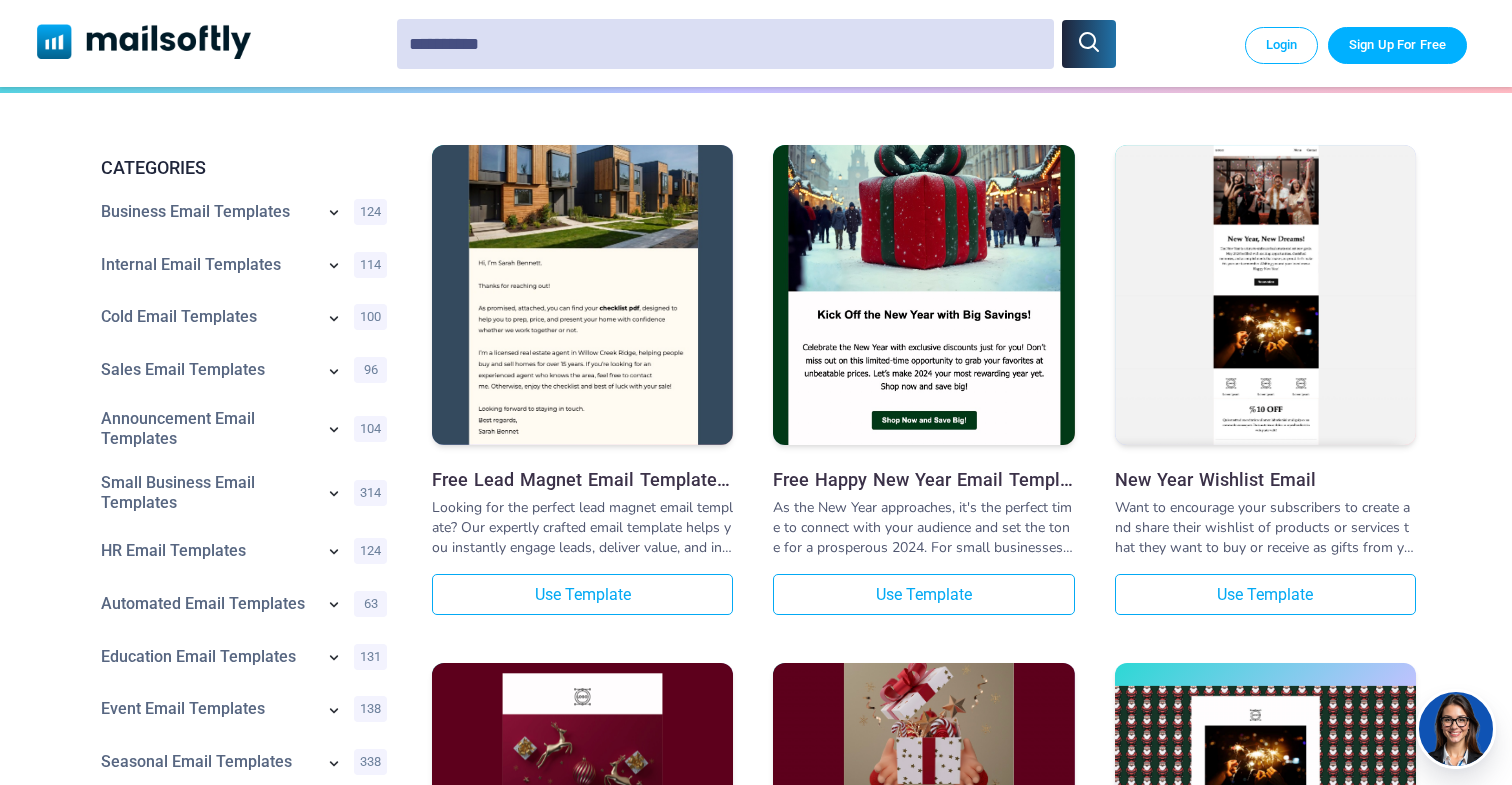 click at bounding box center [582, 258] 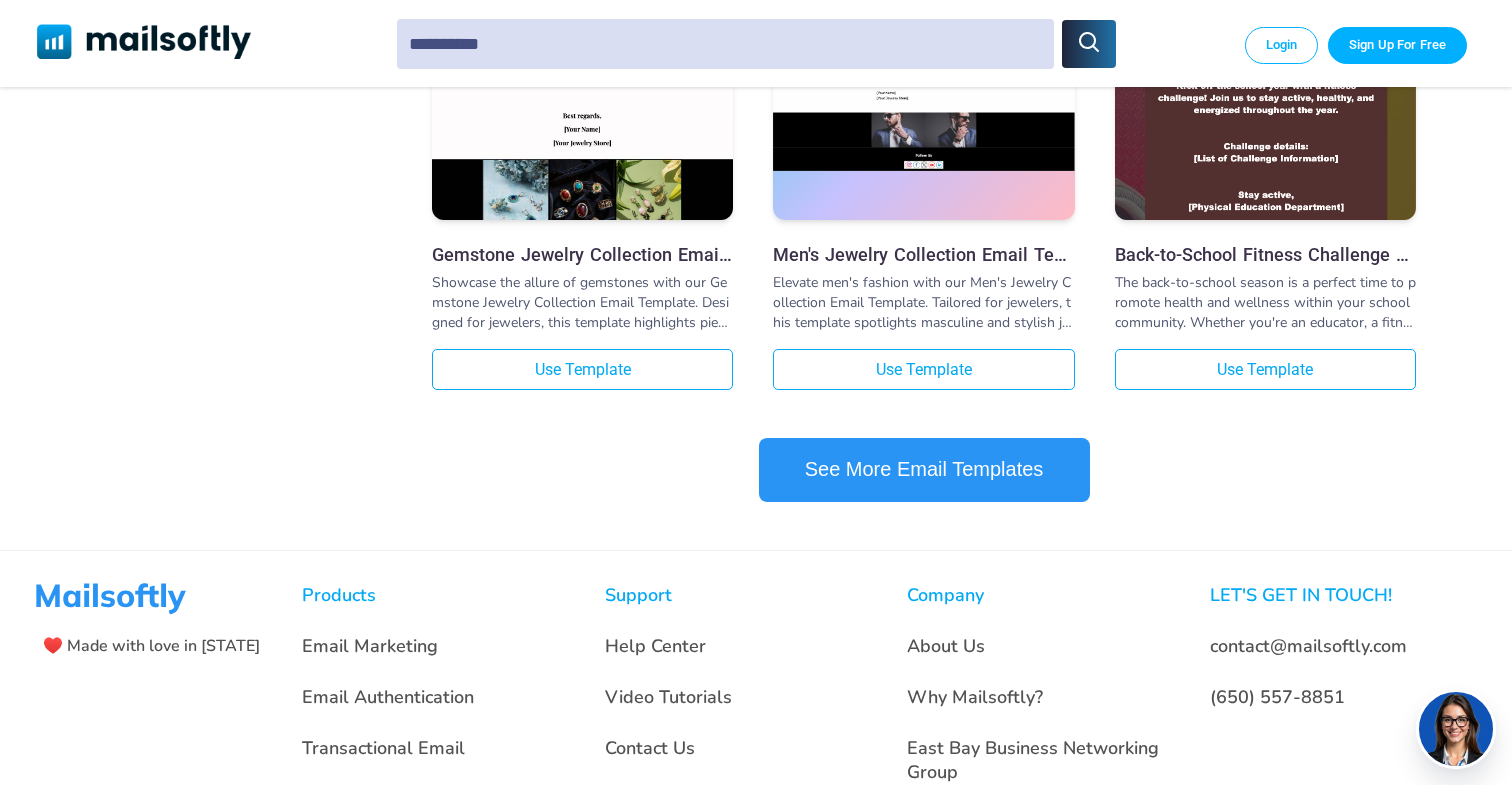 scroll, scrollTop: 2078, scrollLeft: 0, axis: vertical 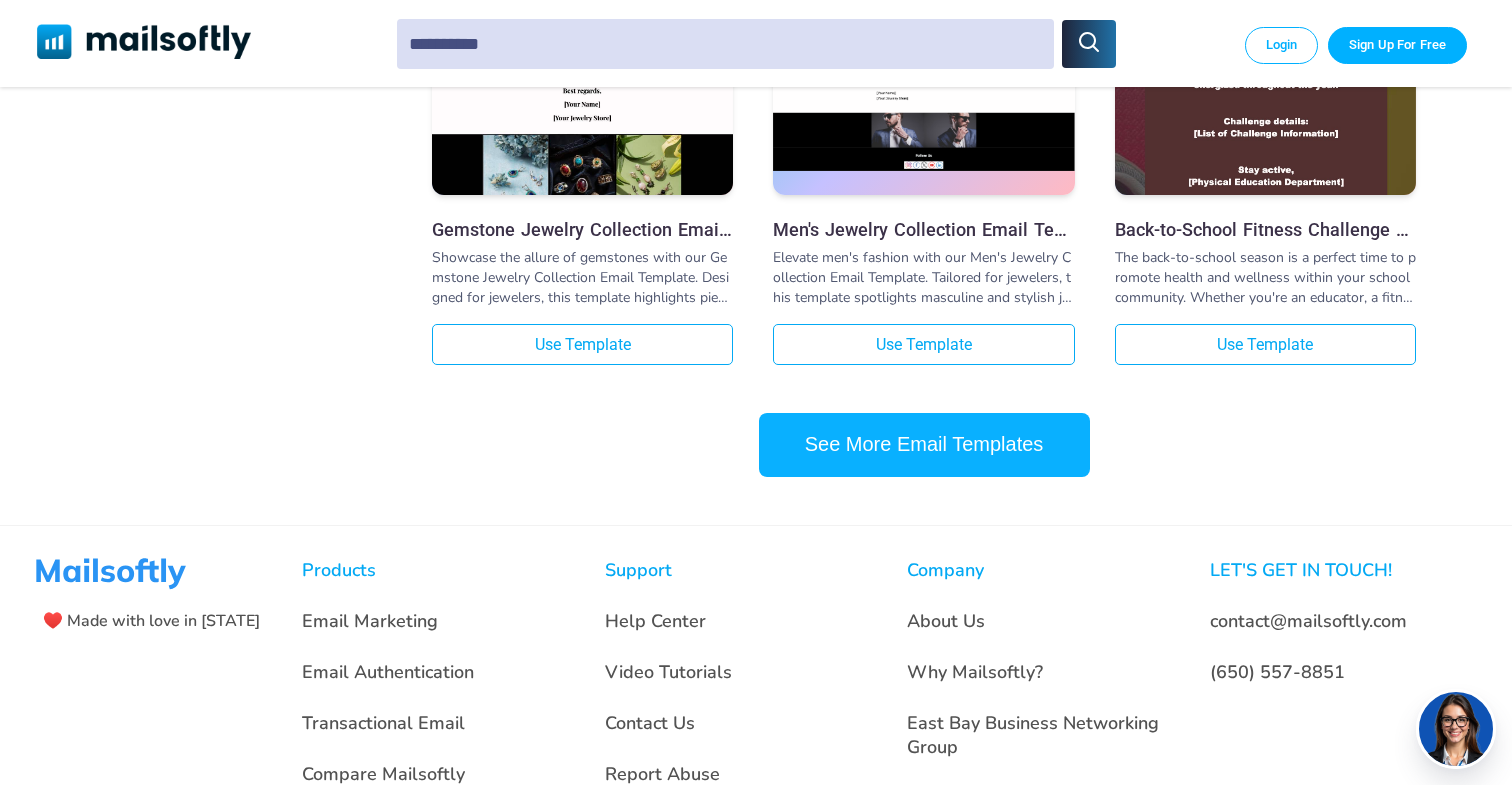 click on "See More Email Templates" at bounding box center [924, 445] 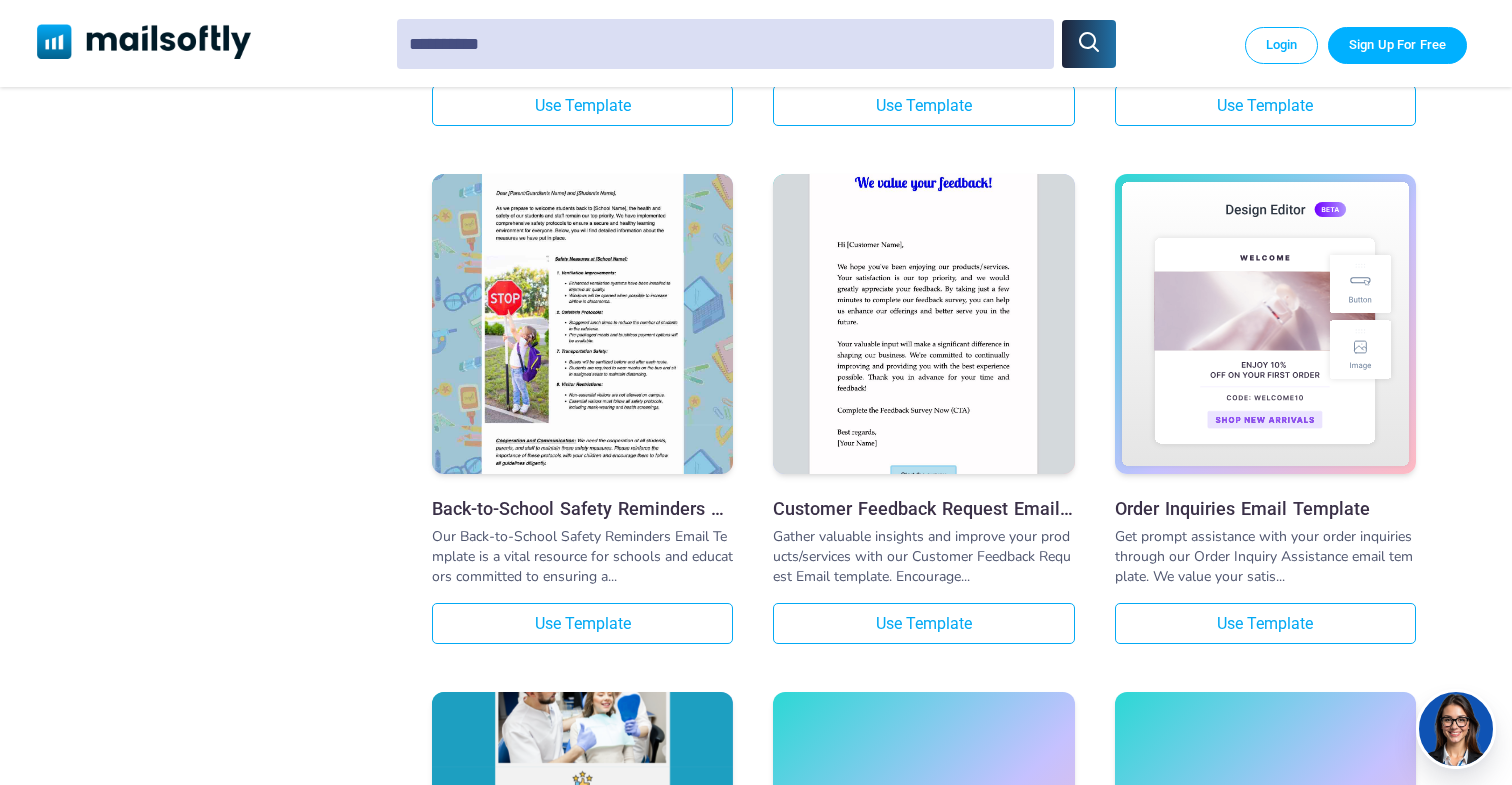 scroll, scrollTop: 2275, scrollLeft: 0, axis: vertical 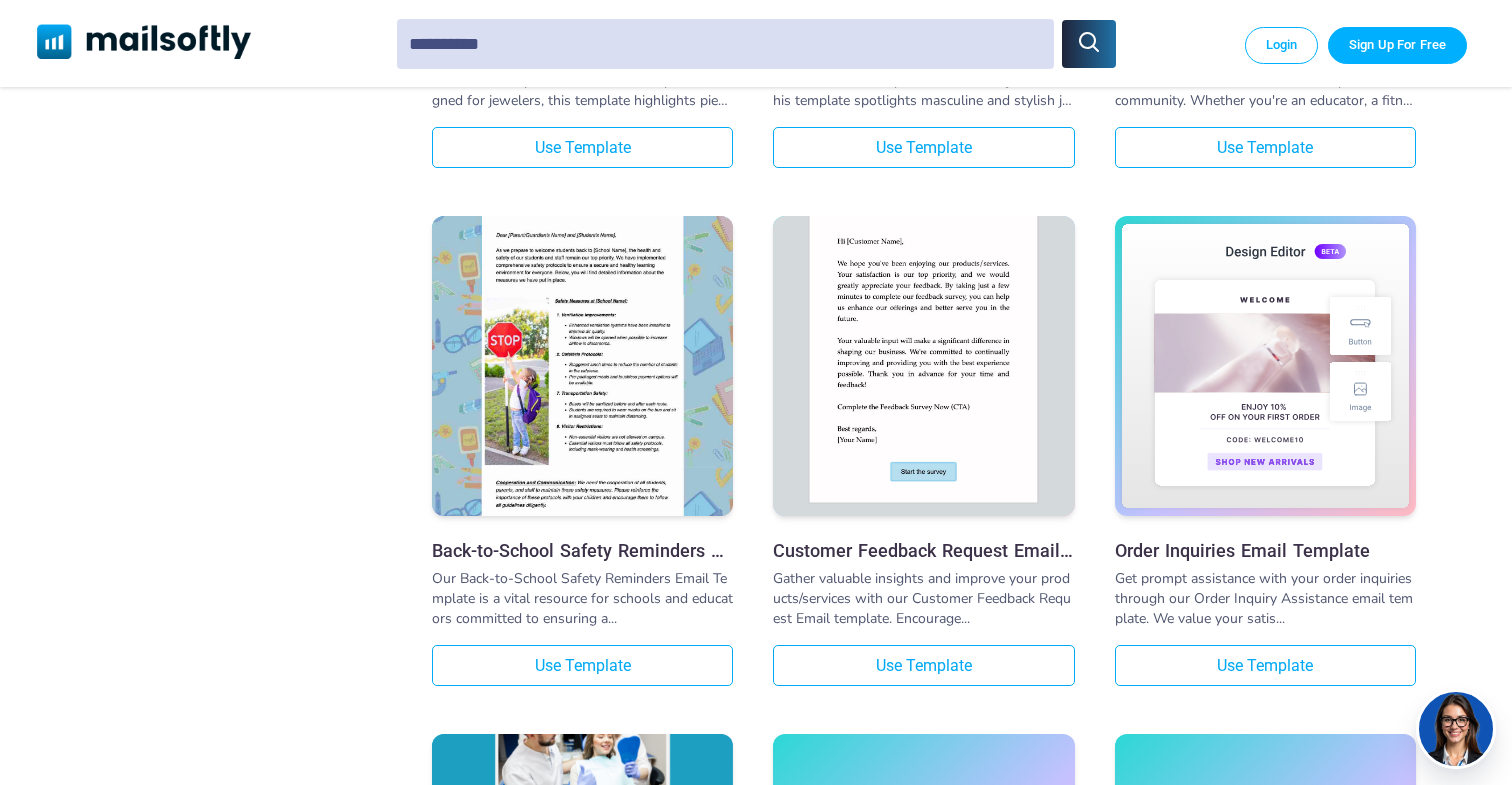 click at bounding box center (923, 321) 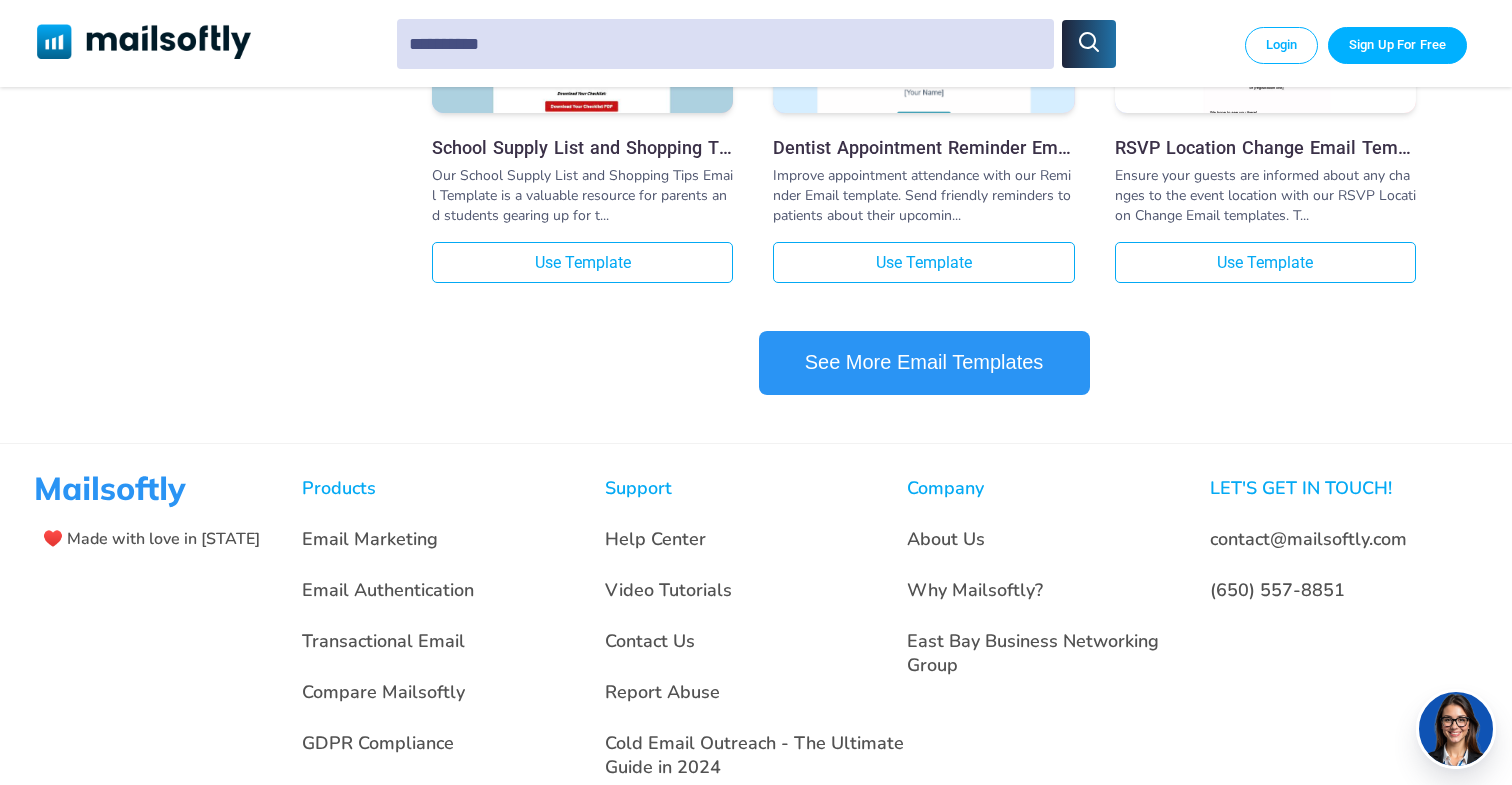 scroll, scrollTop: 3849, scrollLeft: 0, axis: vertical 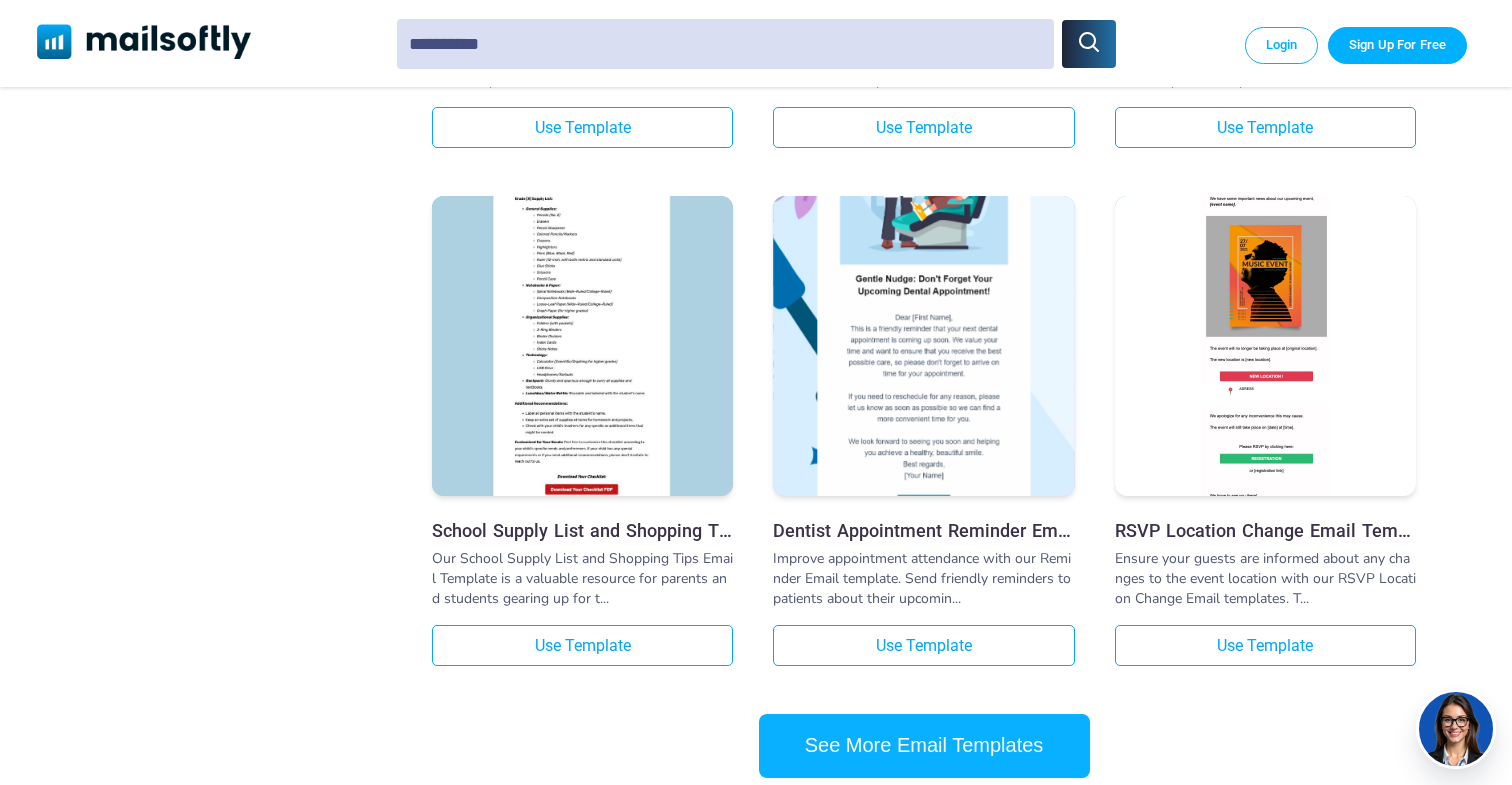 click on "See More Email Templates" at bounding box center (924, 746) 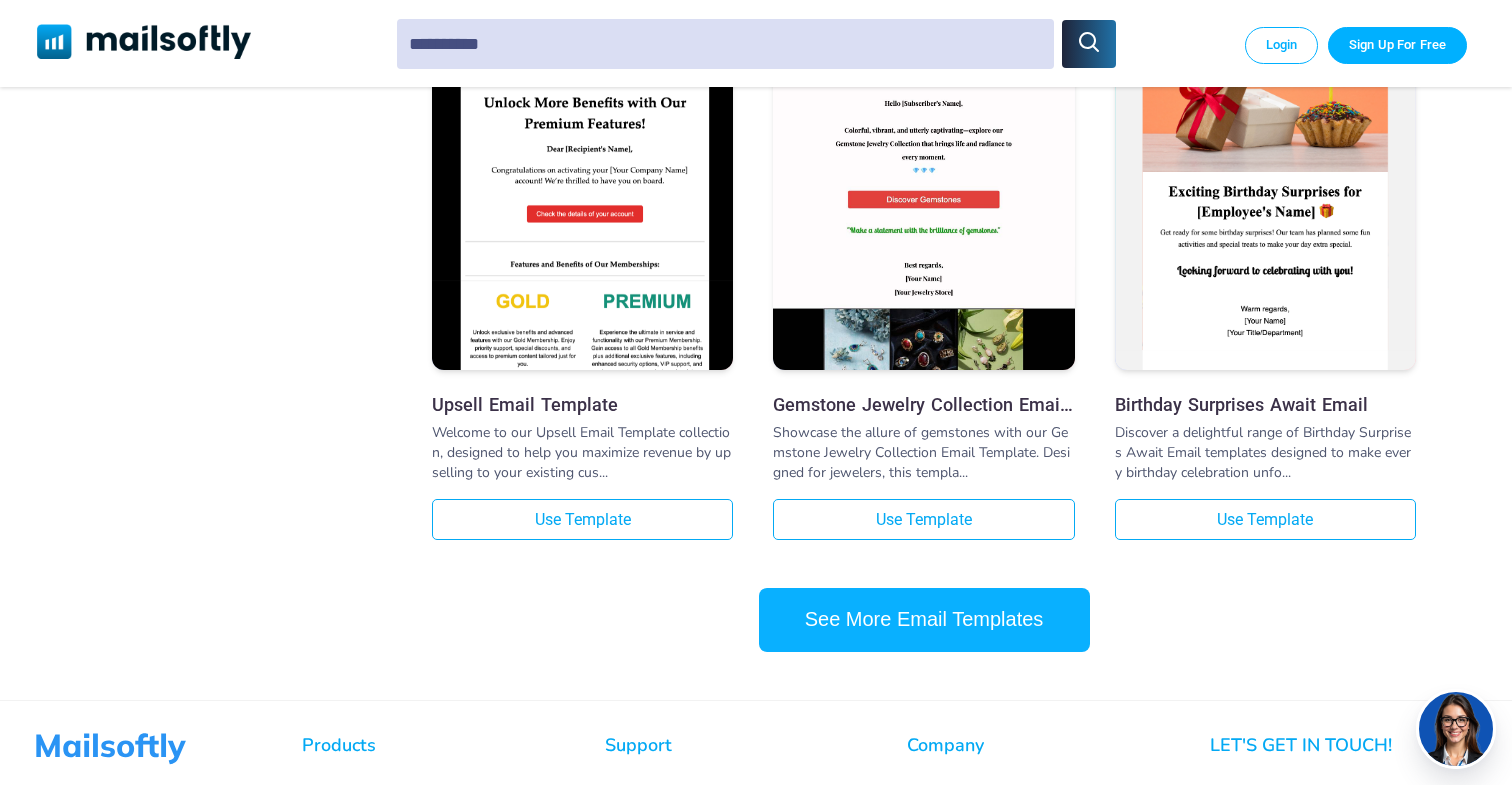 scroll, scrollTop: 6156, scrollLeft: 0, axis: vertical 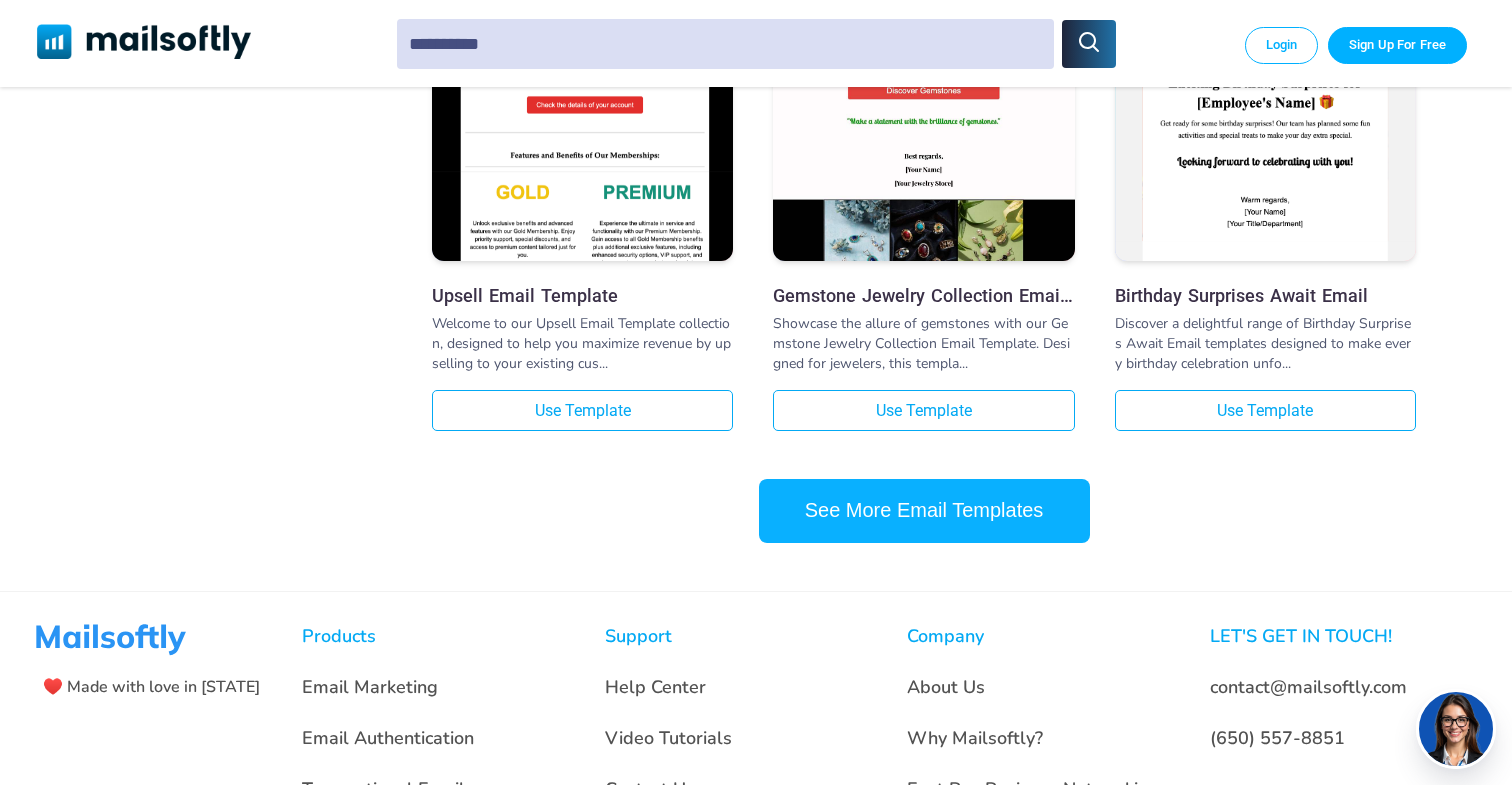click on "See More Email Templates" at bounding box center (924, 511) 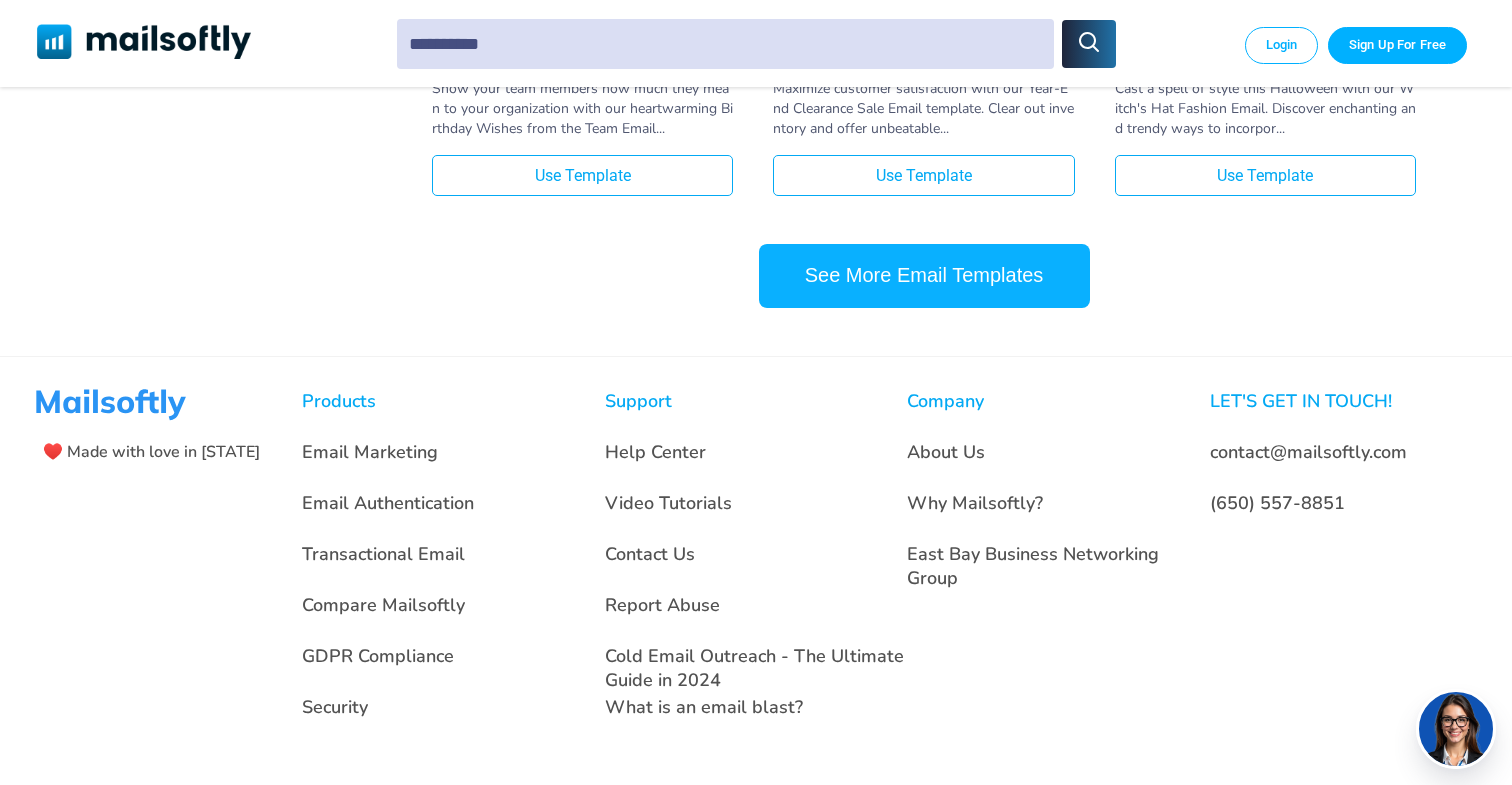 scroll, scrollTop: 8467, scrollLeft: 0, axis: vertical 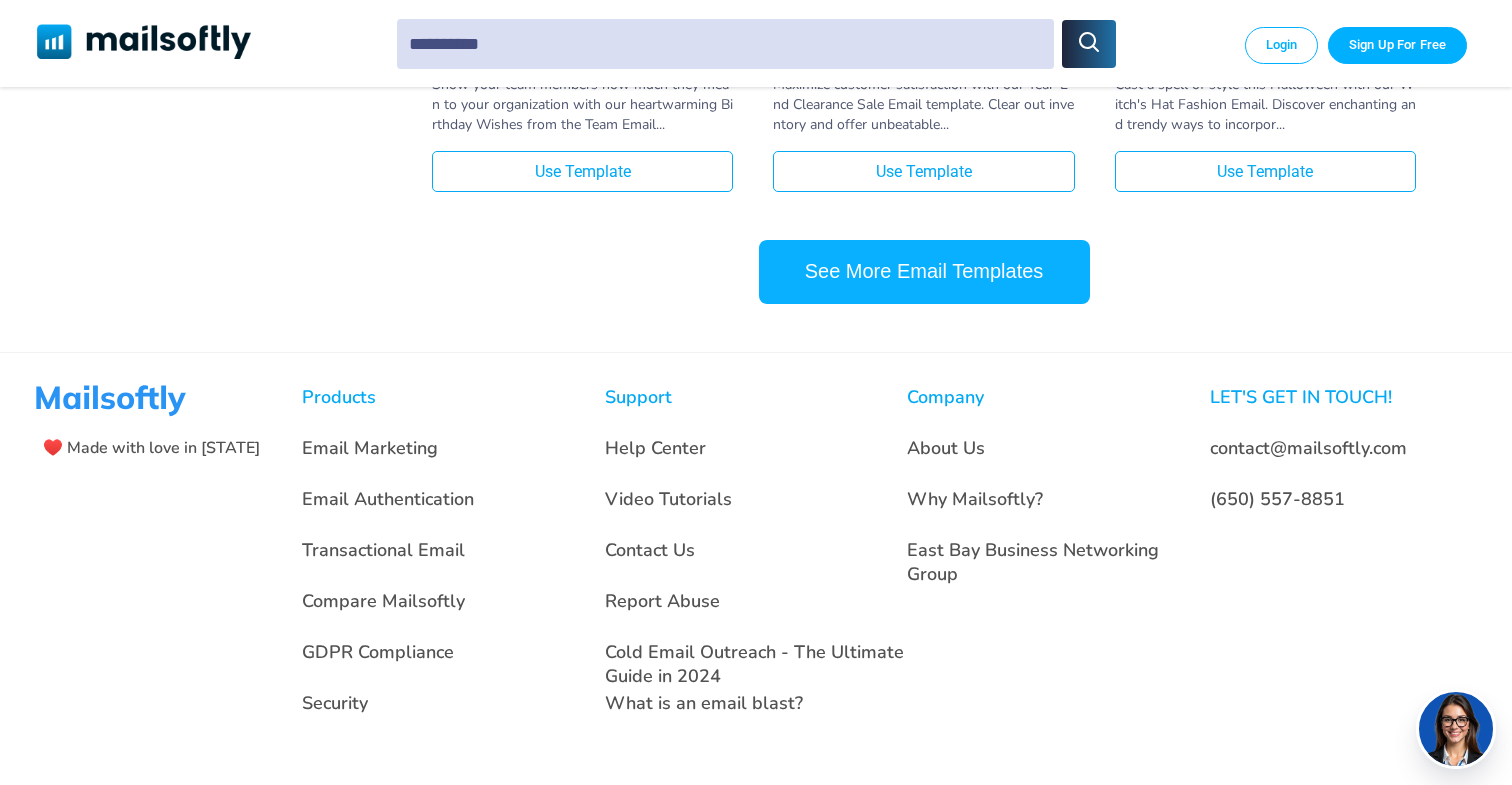 click on "See More Email Templates" at bounding box center [924, 272] 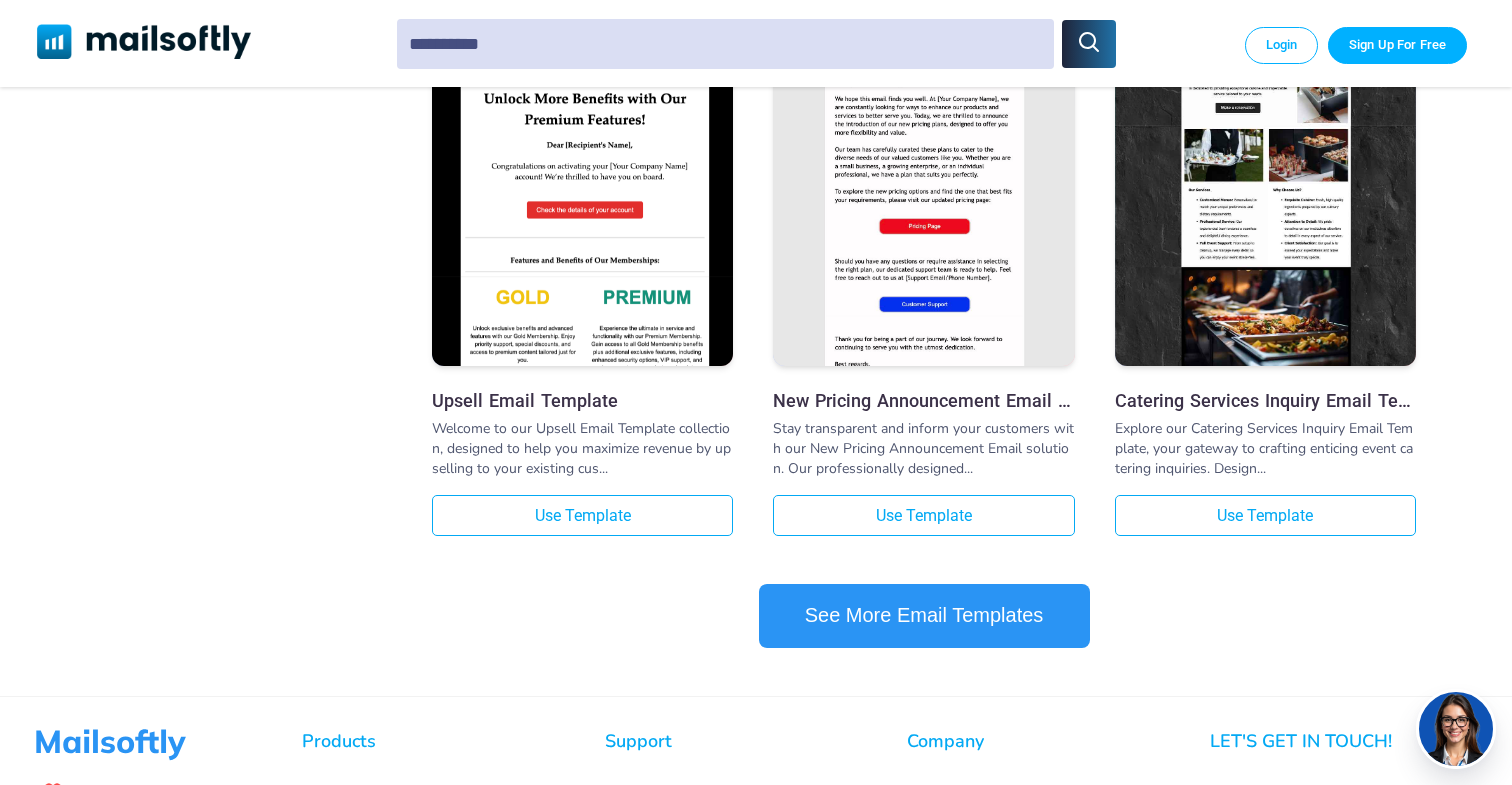 scroll, scrollTop: 10265, scrollLeft: 0, axis: vertical 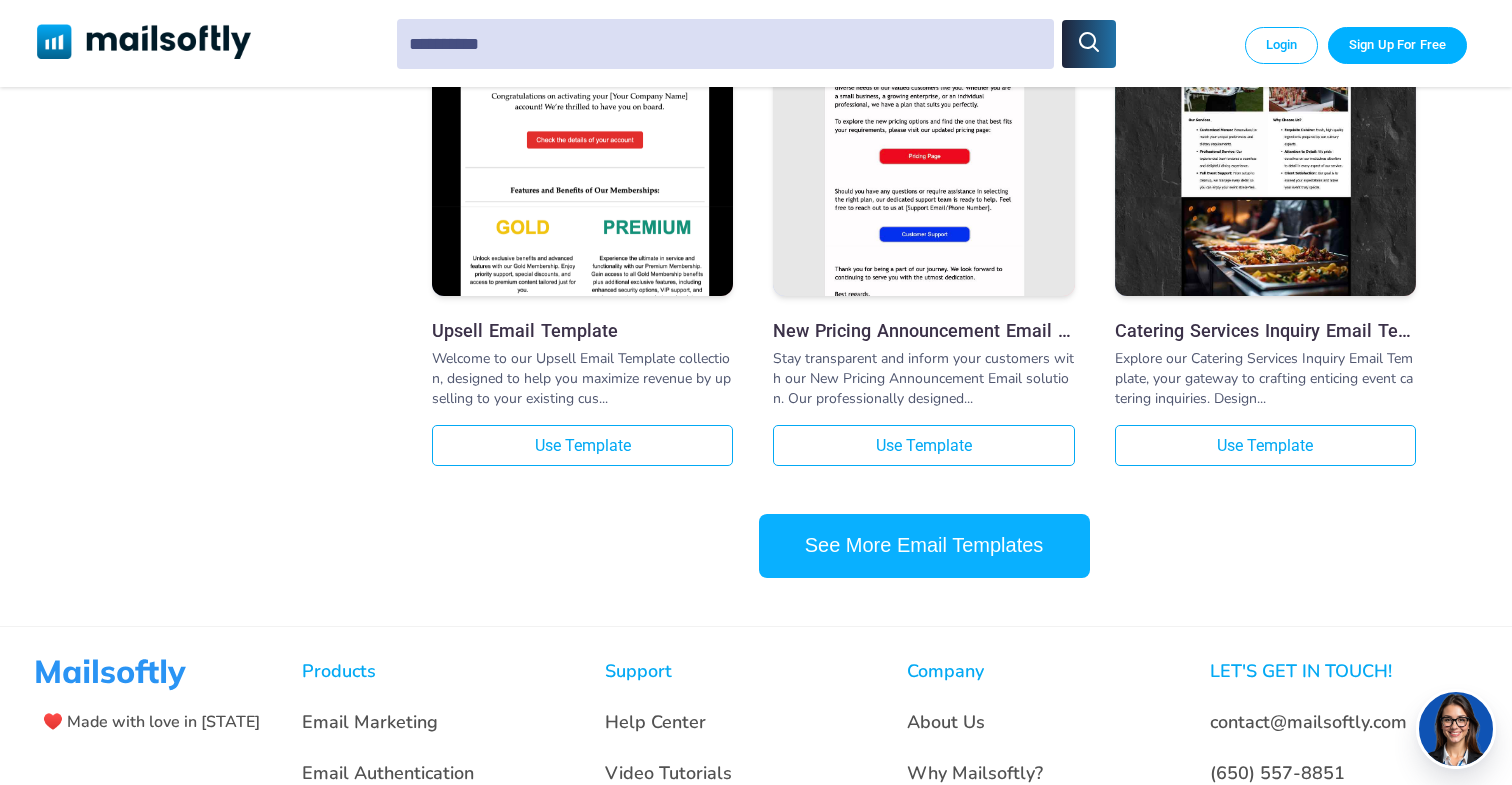 click on "See More Email Templates" at bounding box center (924, 546) 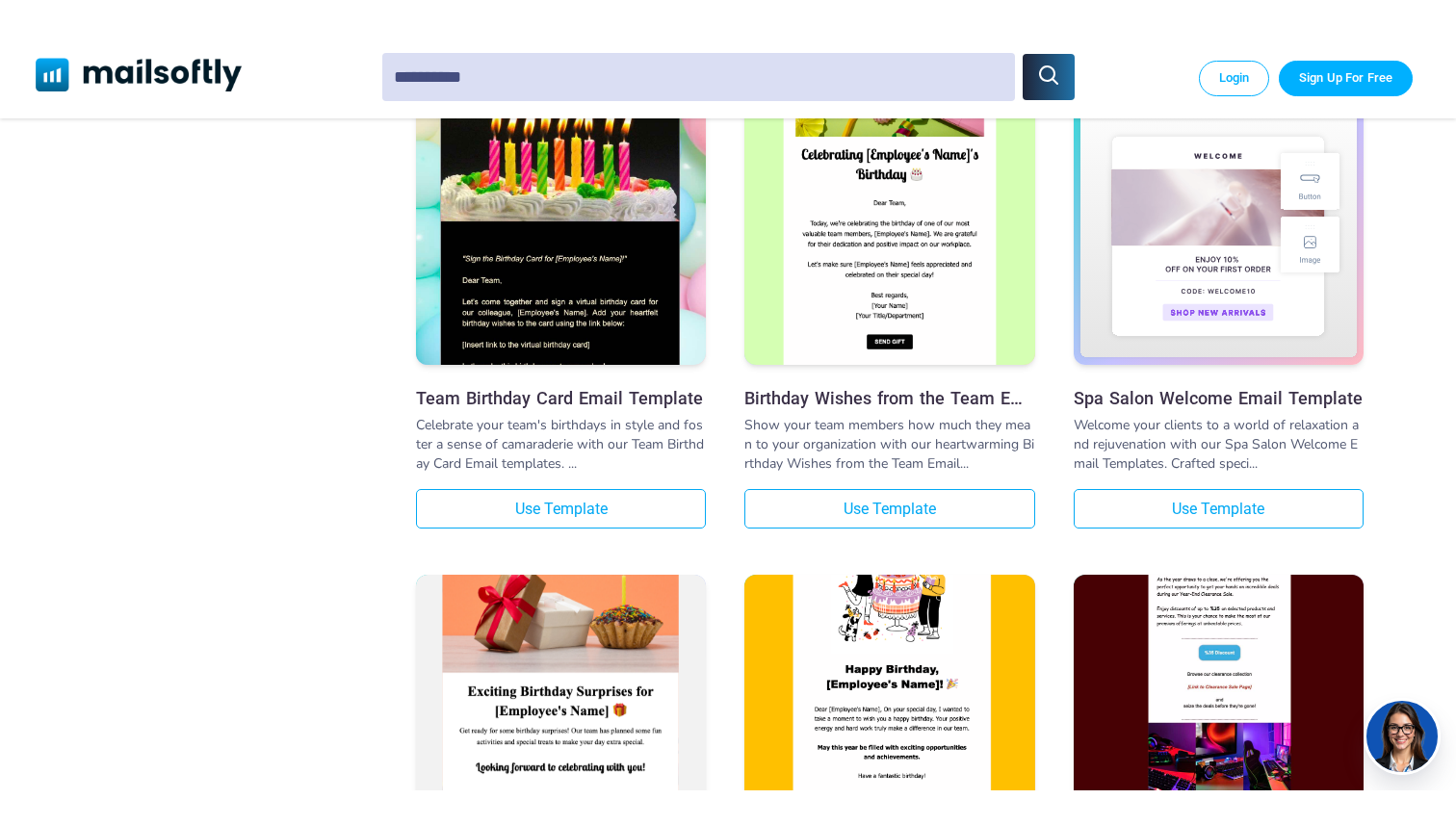 scroll, scrollTop: 10502, scrollLeft: 0, axis: vertical 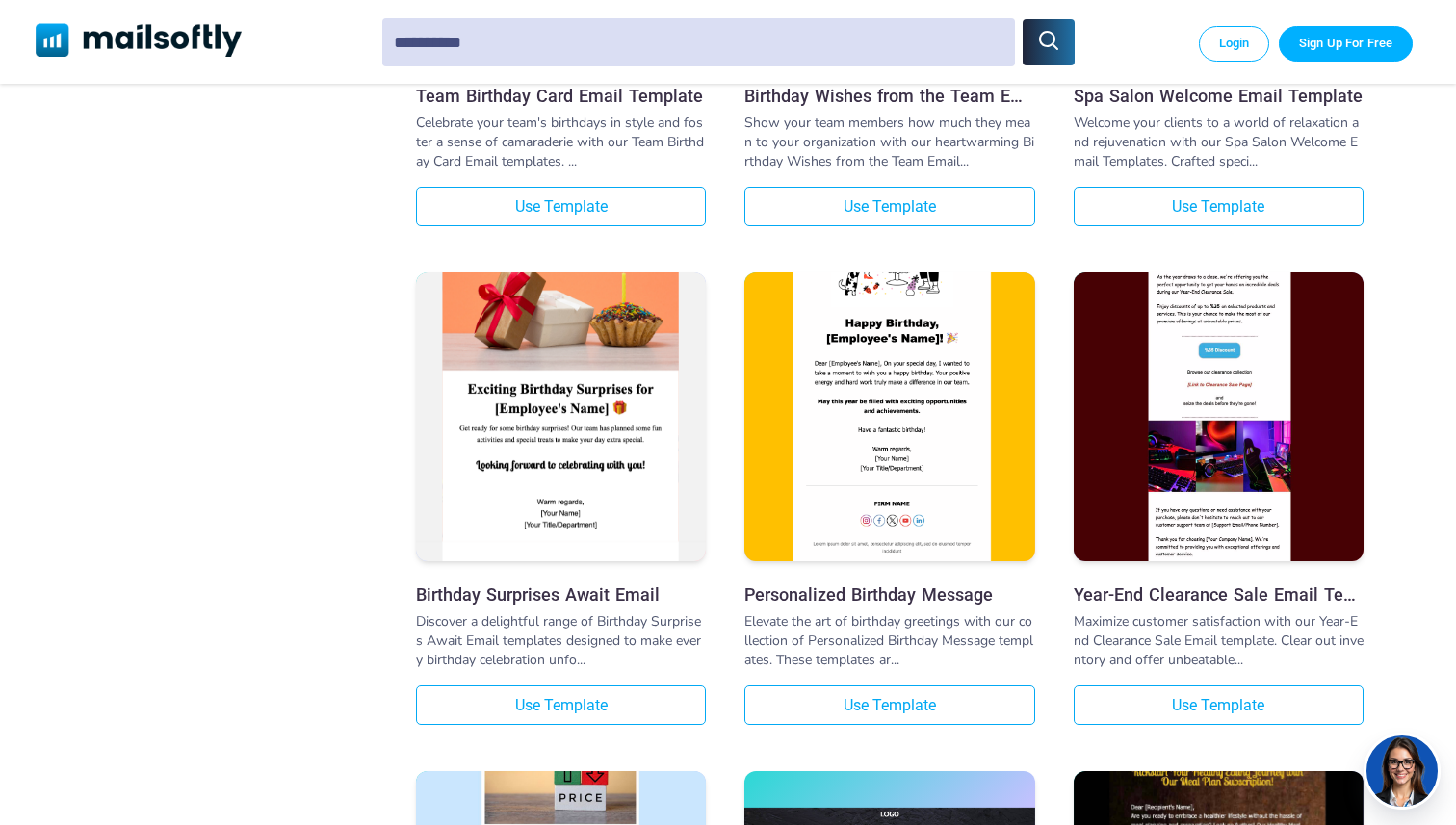 click at bounding box center (889, 373) 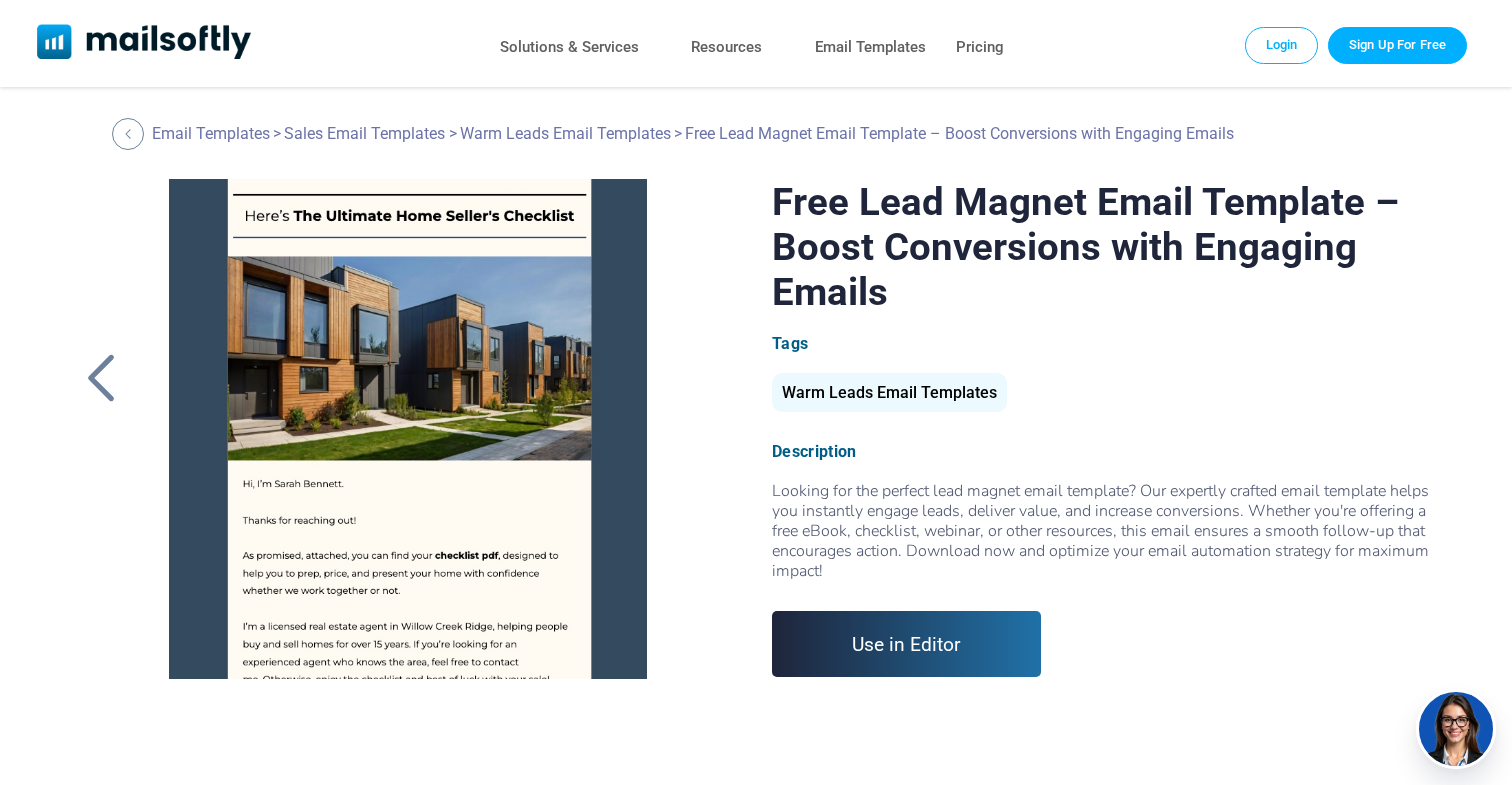 scroll, scrollTop: 0, scrollLeft: 0, axis: both 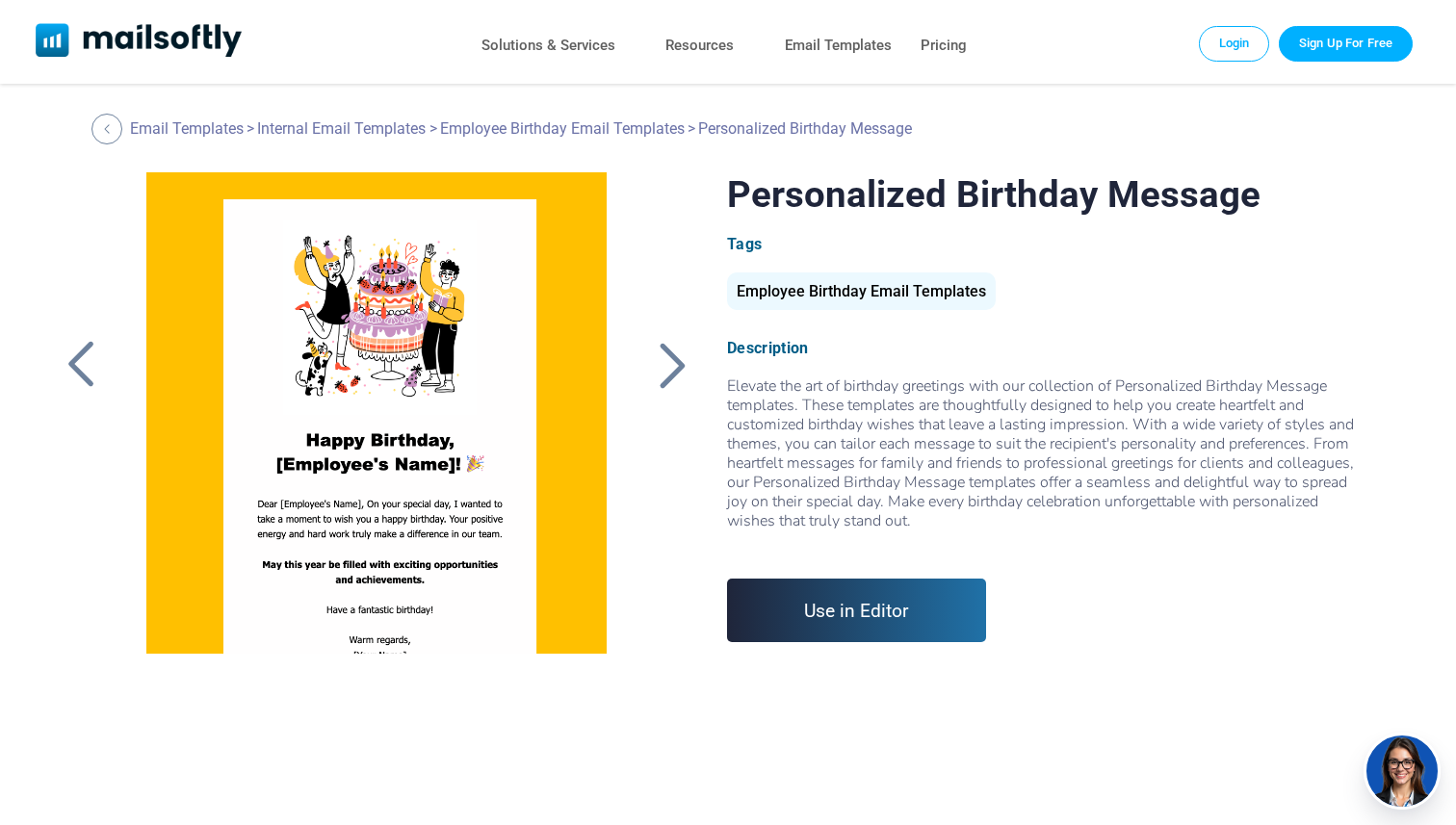 click on "Use in Editor" at bounding box center (856, 610) 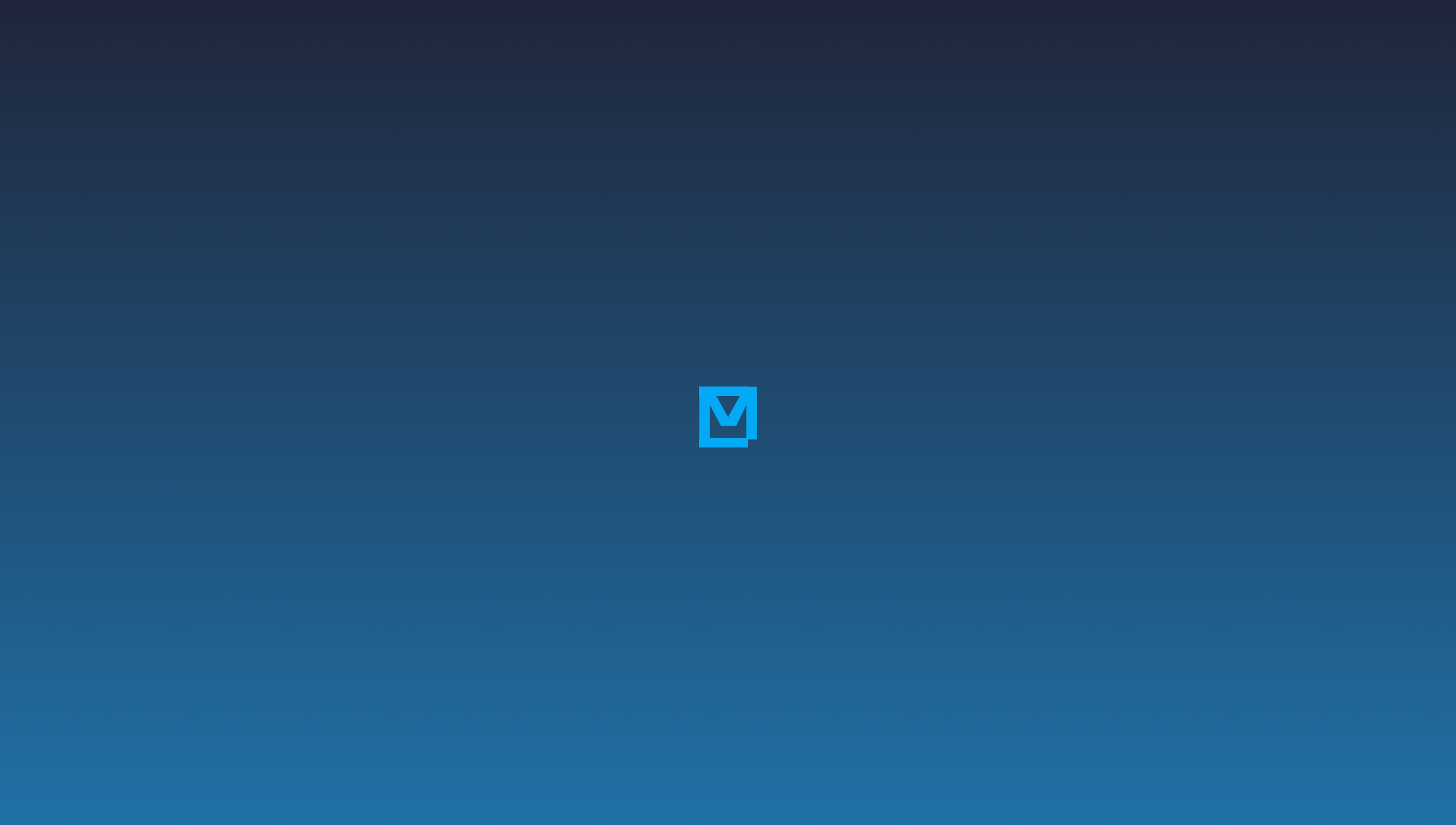 scroll, scrollTop: 0, scrollLeft: 0, axis: both 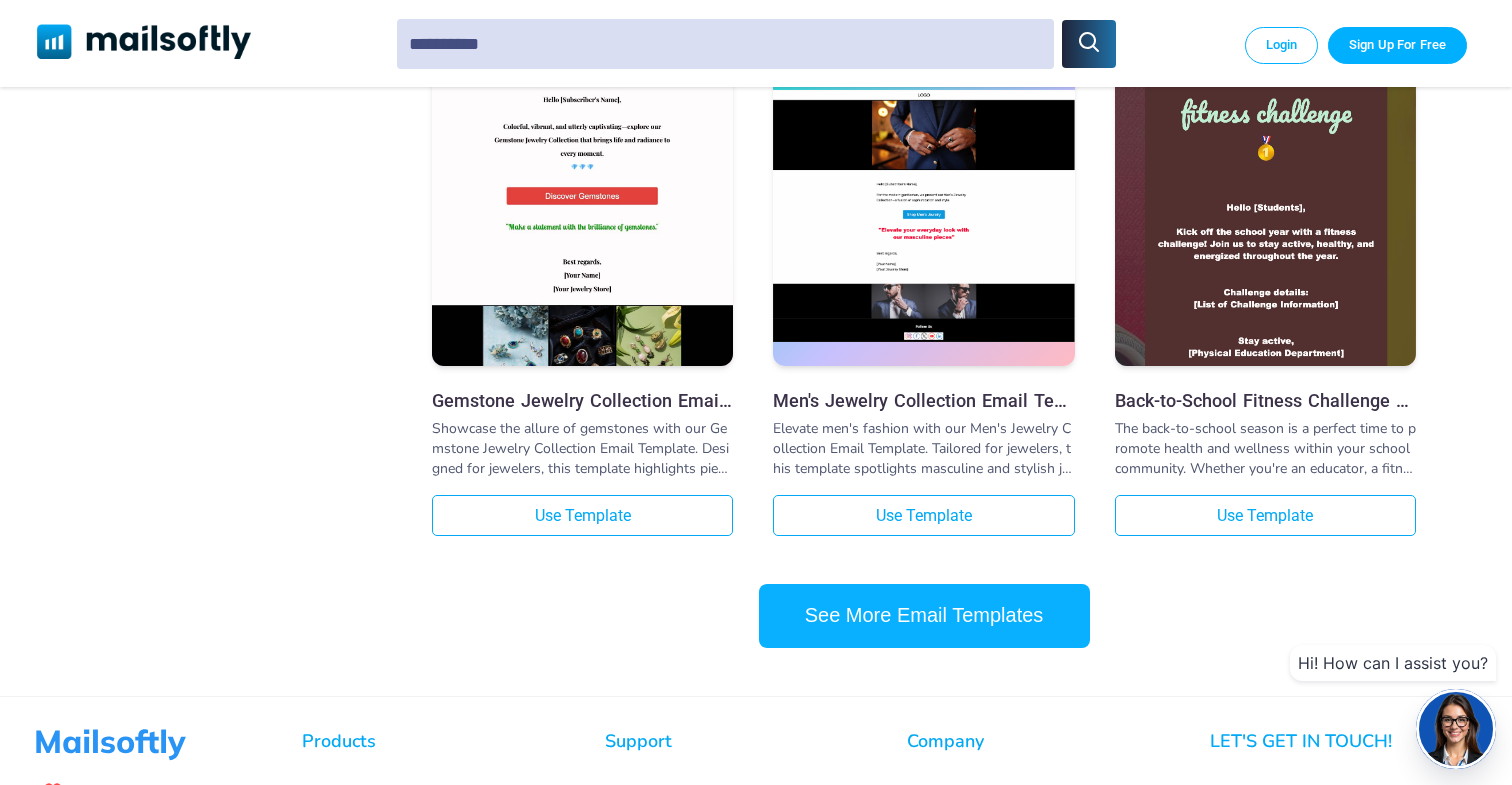 click on "See More Email Templates" at bounding box center (924, 616) 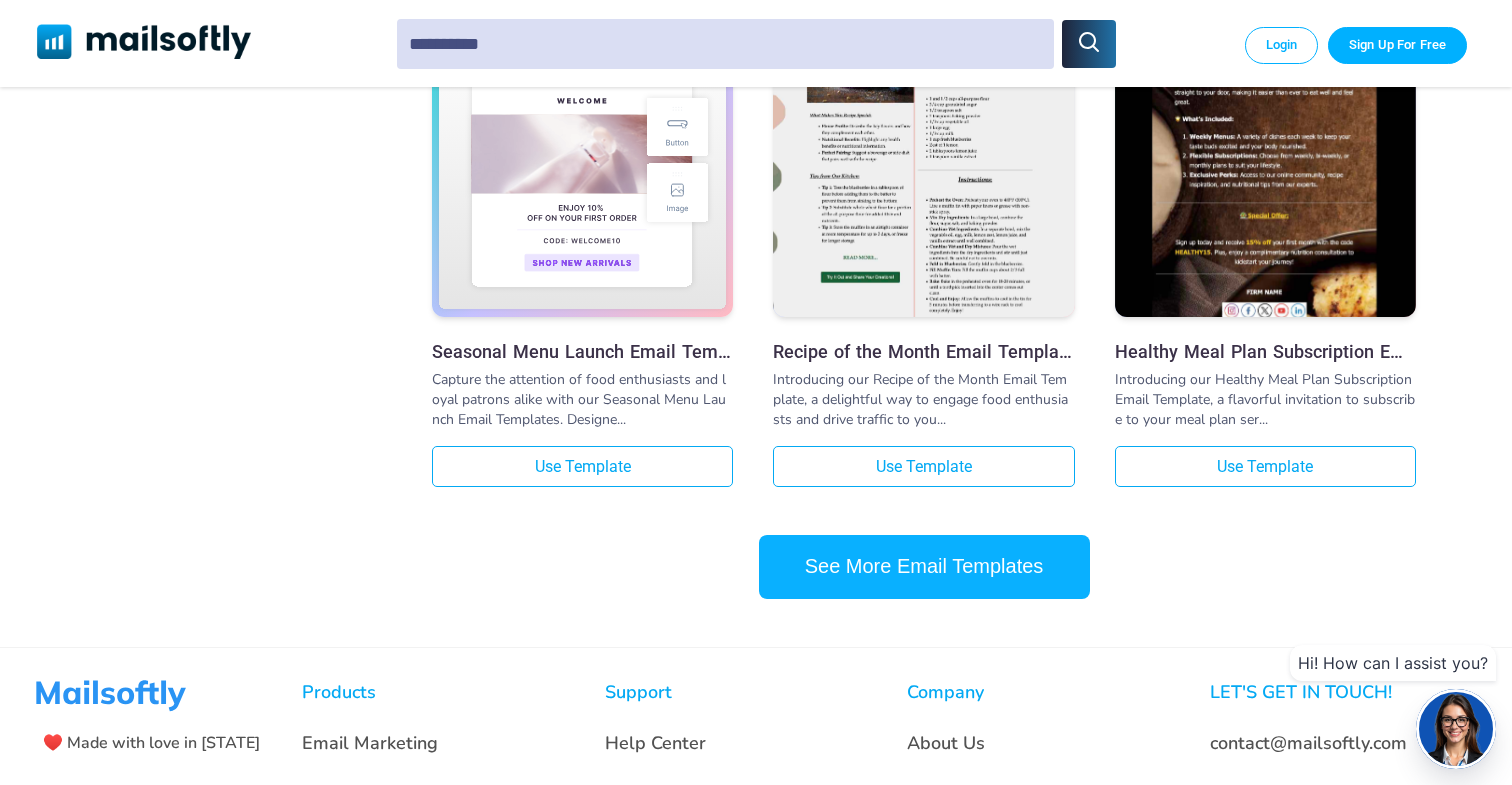 scroll, scrollTop: 3989, scrollLeft: 0, axis: vertical 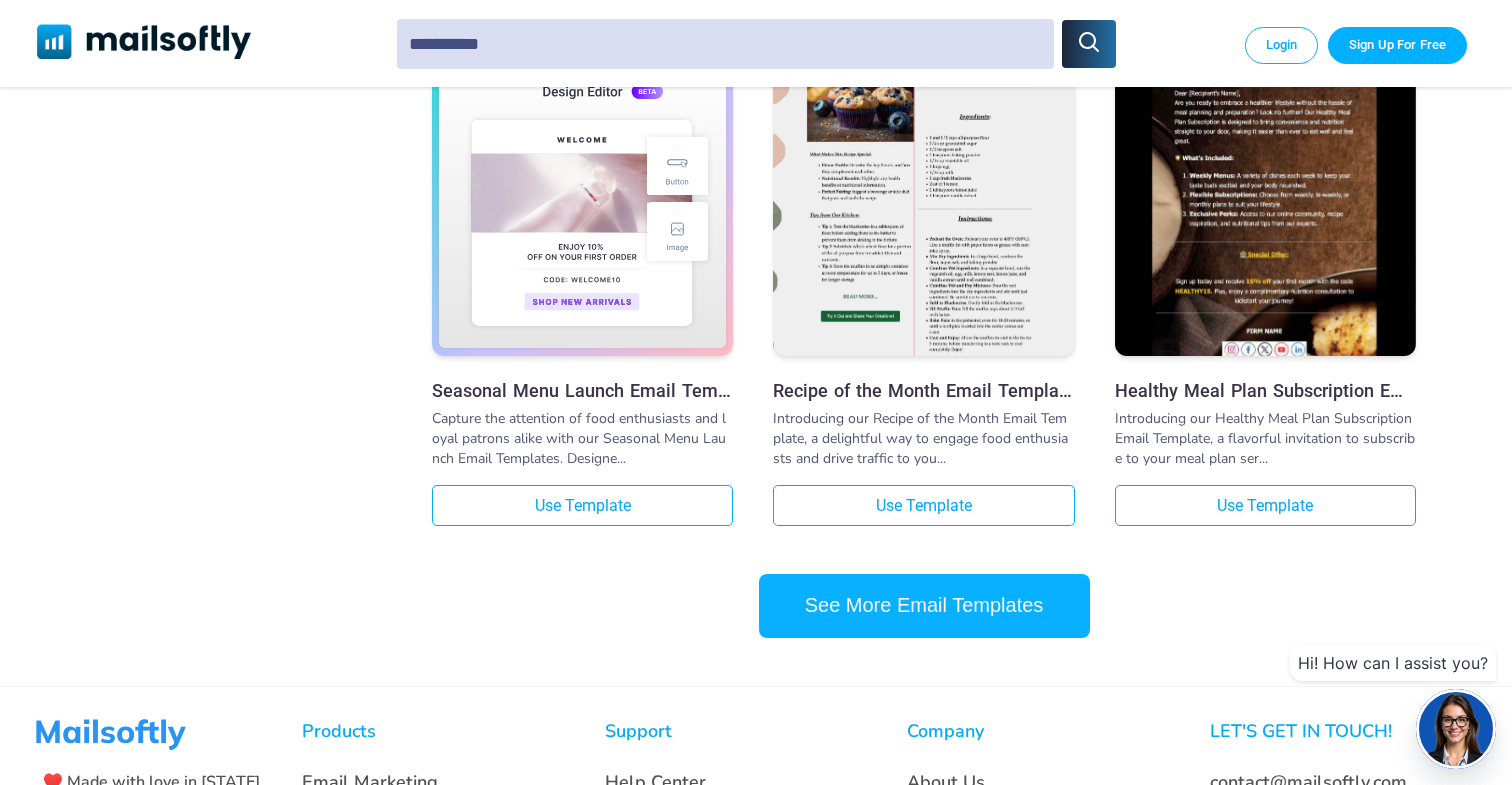 click on "See More Email Templates" at bounding box center [924, 606] 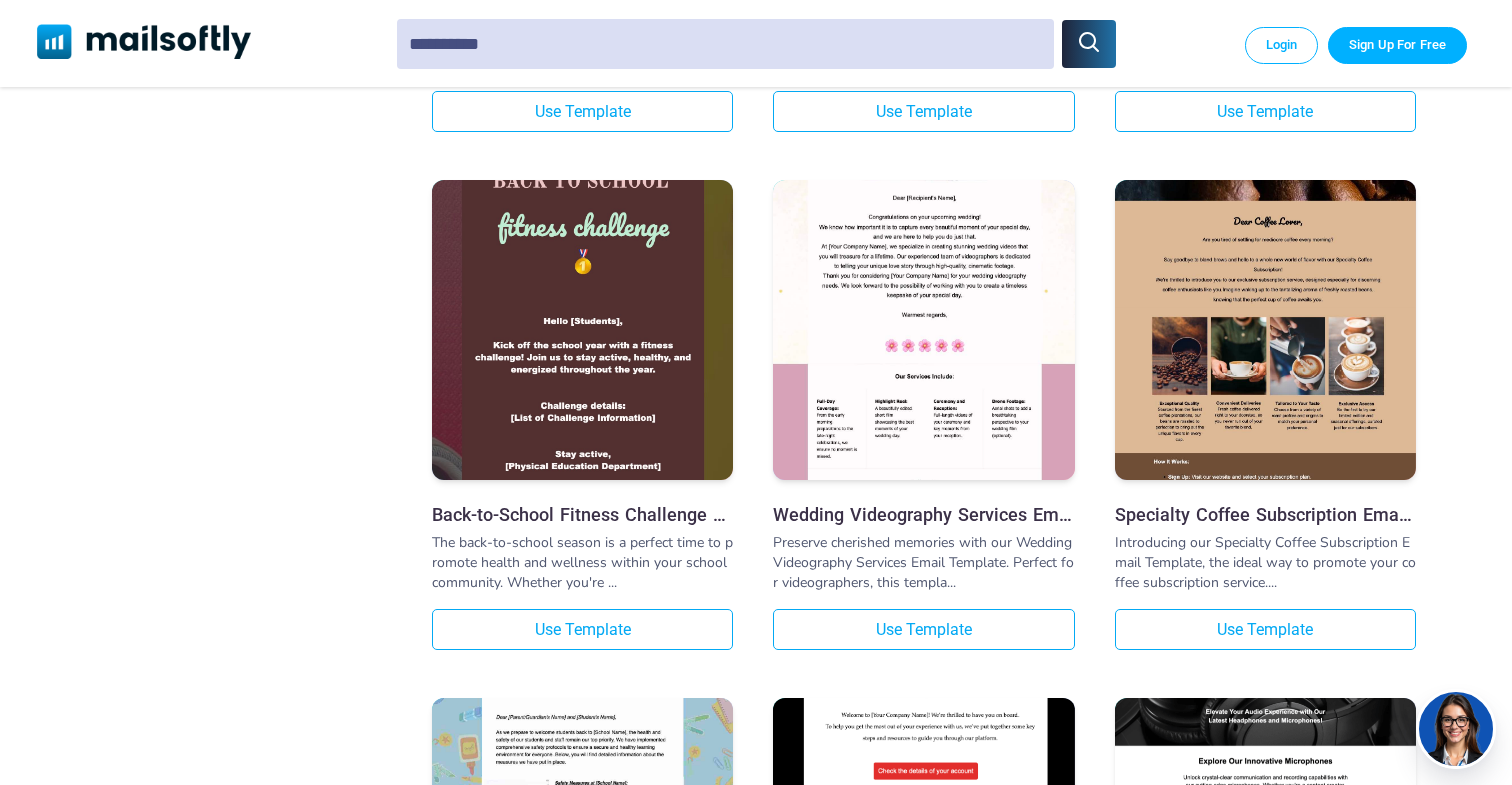 scroll, scrollTop: 4390, scrollLeft: 0, axis: vertical 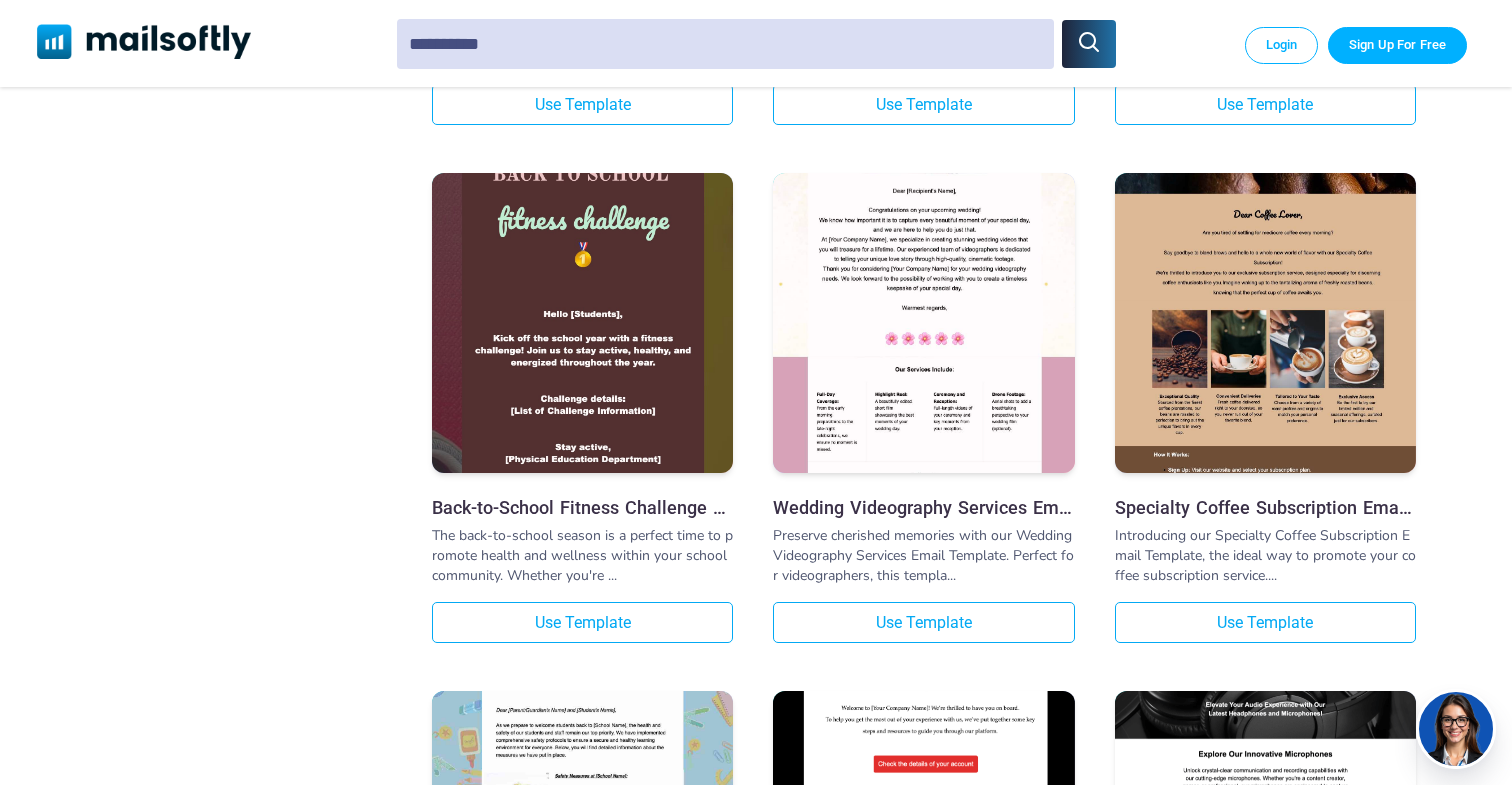 click at bounding box center (923, 269) 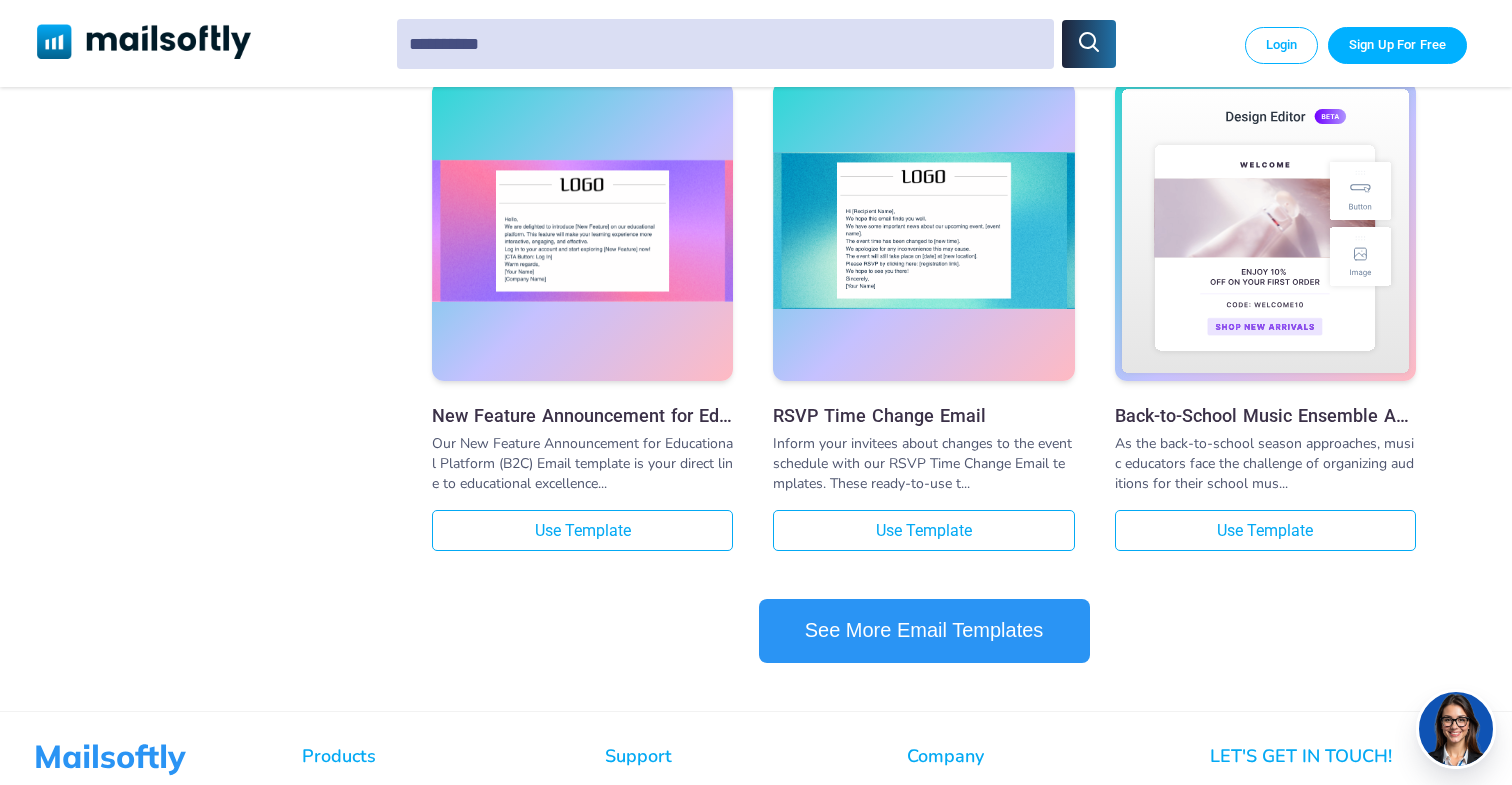 scroll, scrollTop: 6395, scrollLeft: 0, axis: vertical 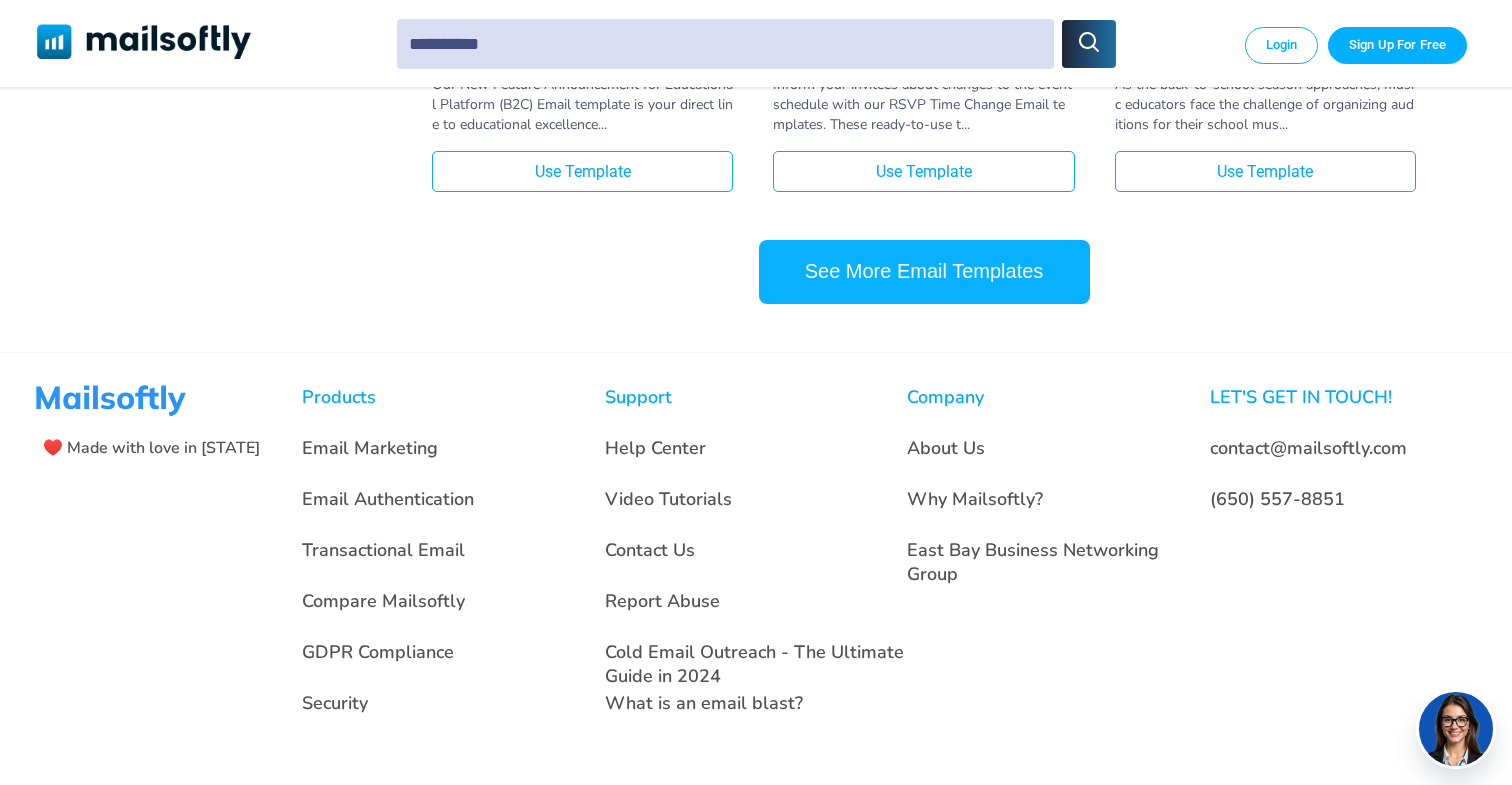 click on "See More Email Templates" at bounding box center [924, 272] 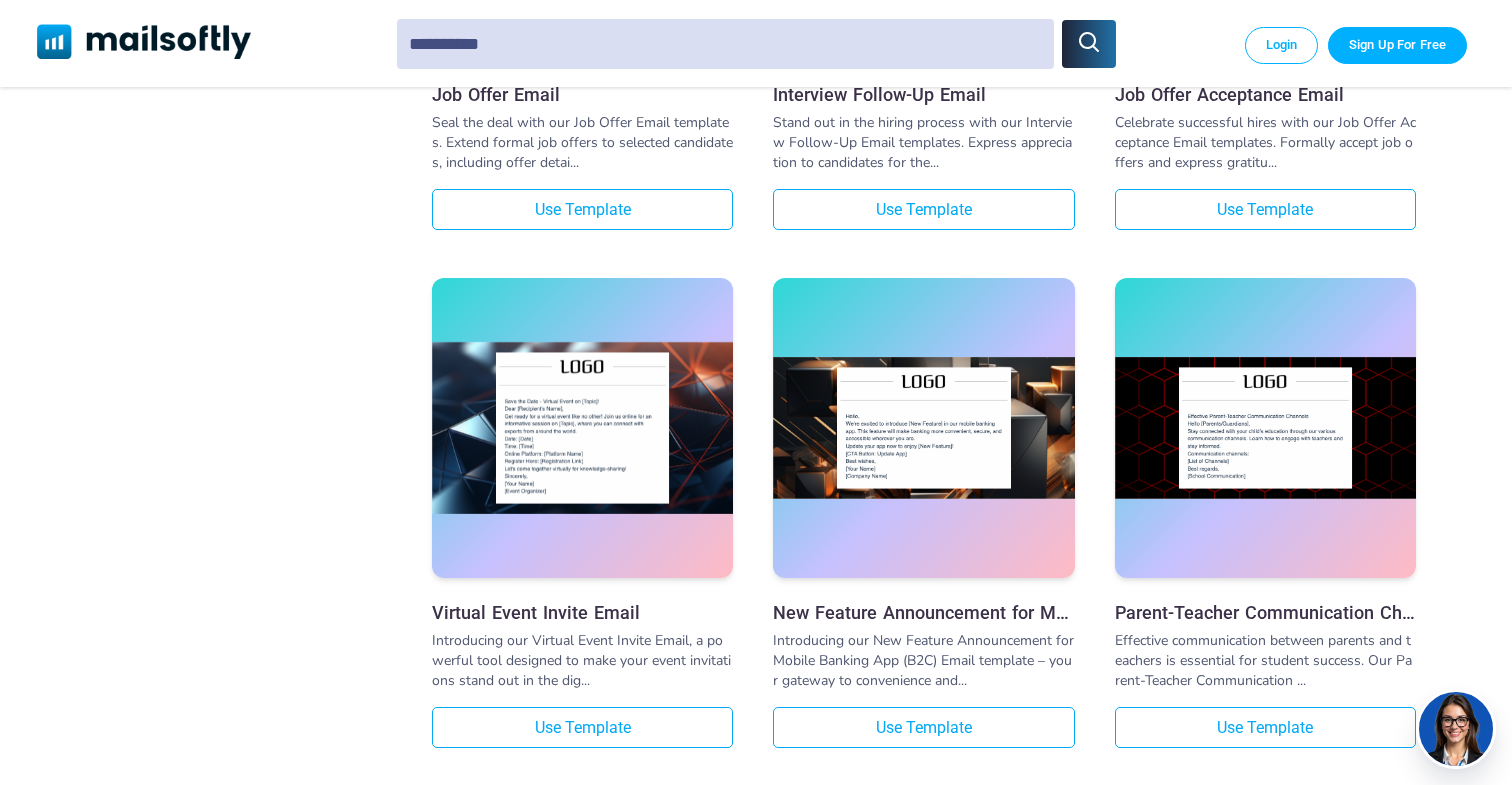 scroll, scrollTop: 8215, scrollLeft: 0, axis: vertical 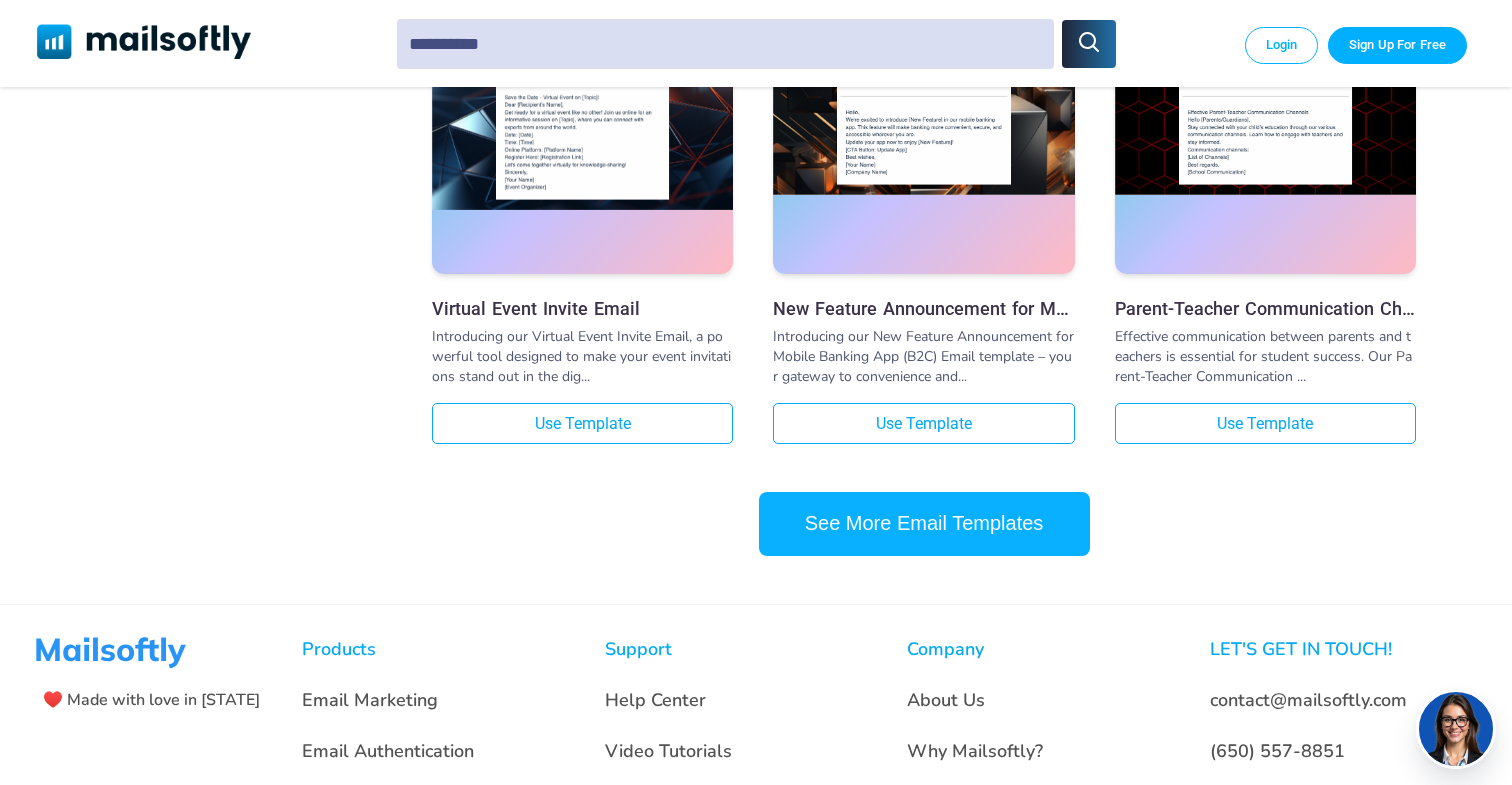 click on "See More Email Templates" at bounding box center (924, 524) 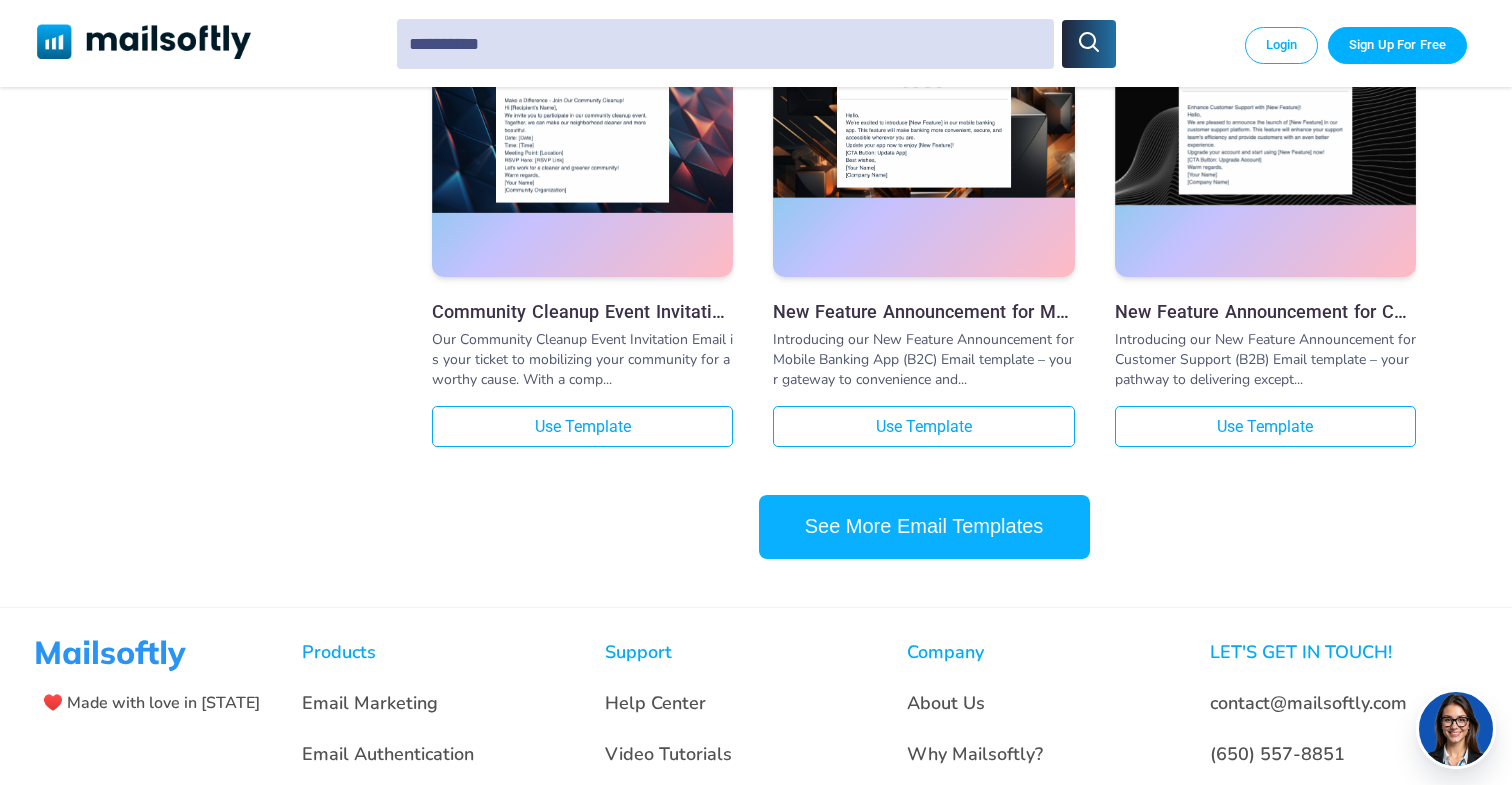 scroll, scrollTop: 10280, scrollLeft: 0, axis: vertical 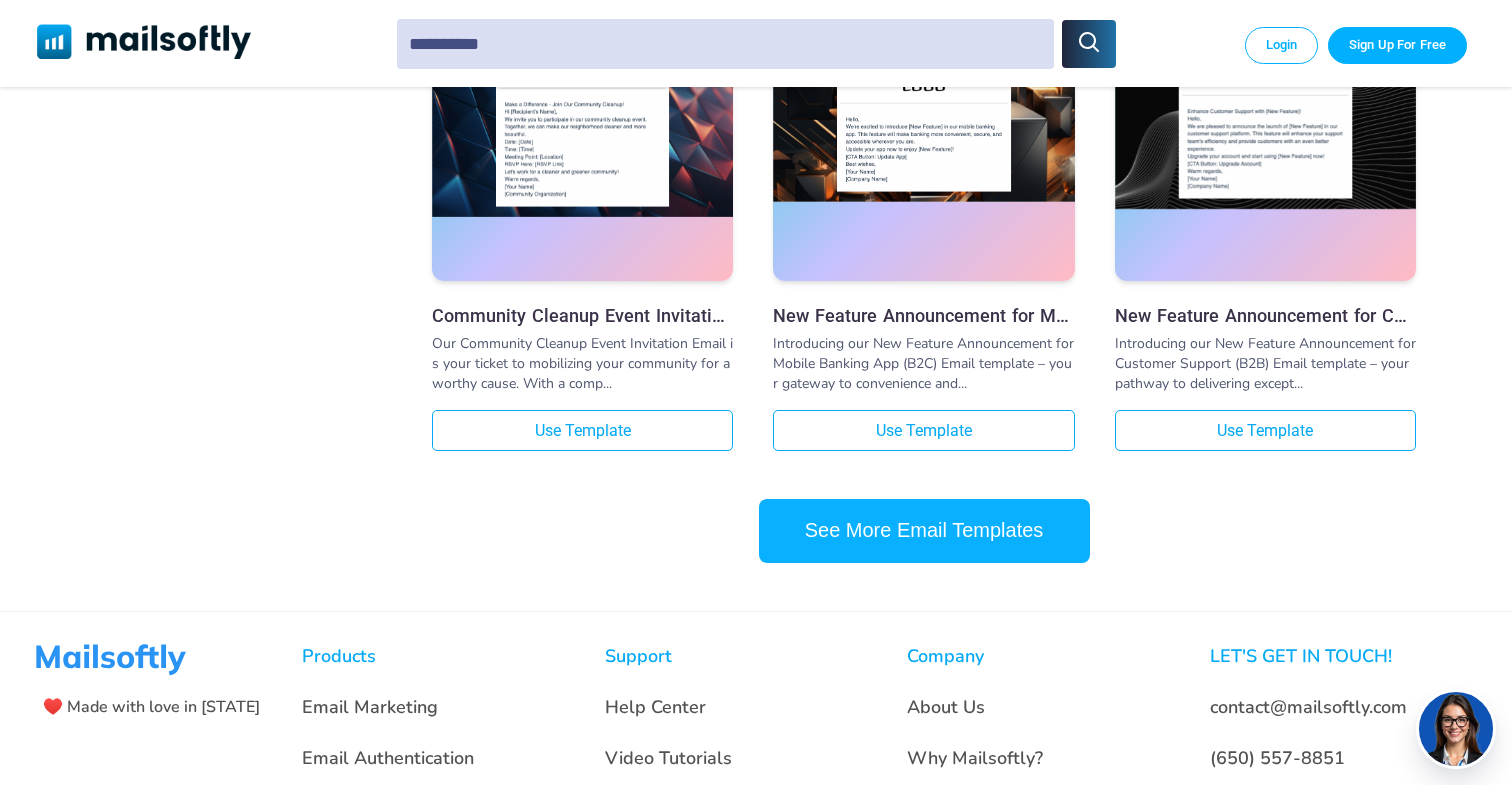 click on "See More Email Templates" at bounding box center (924, 531) 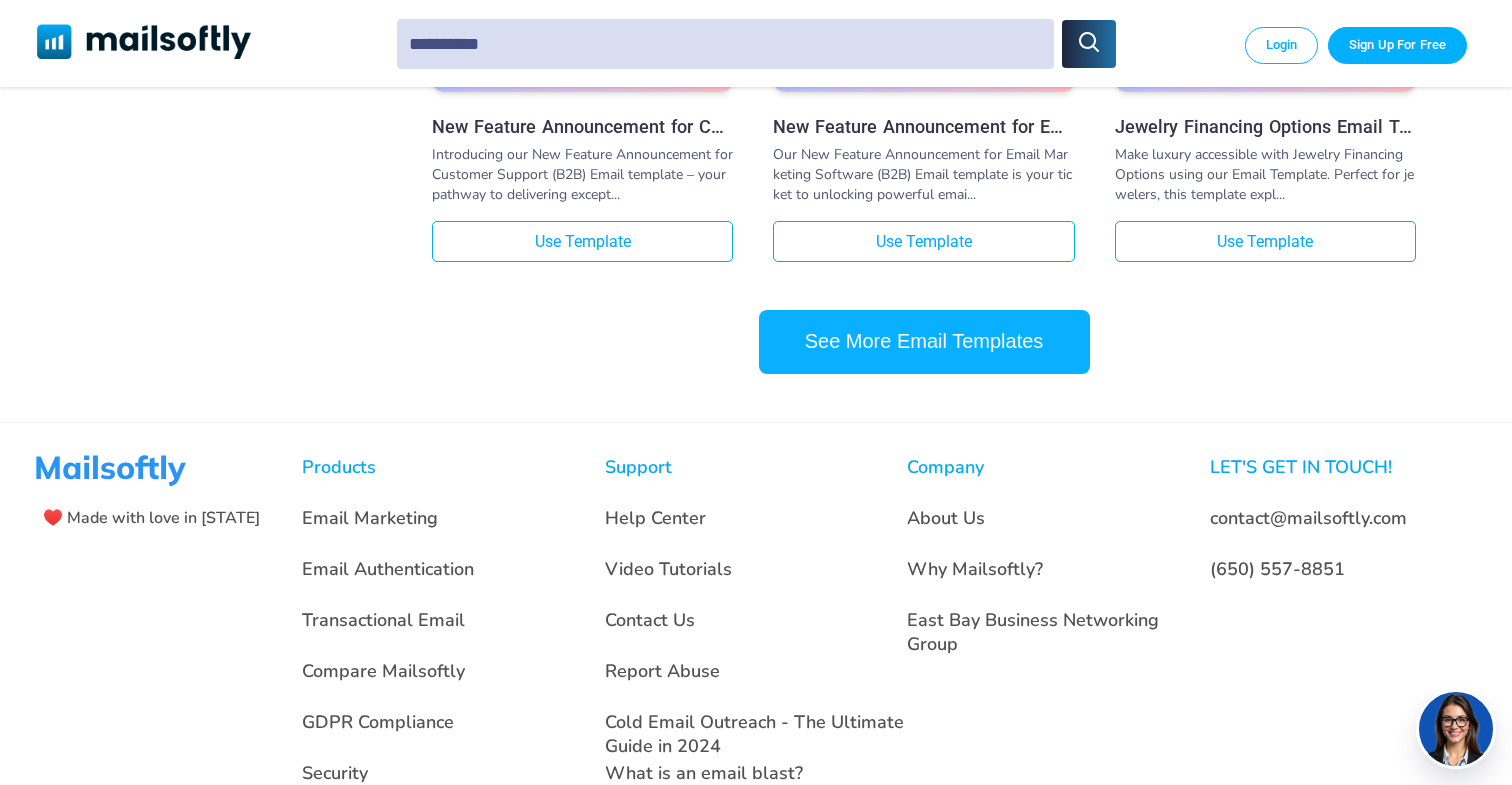 scroll, scrollTop: 12611, scrollLeft: 0, axis: vertical 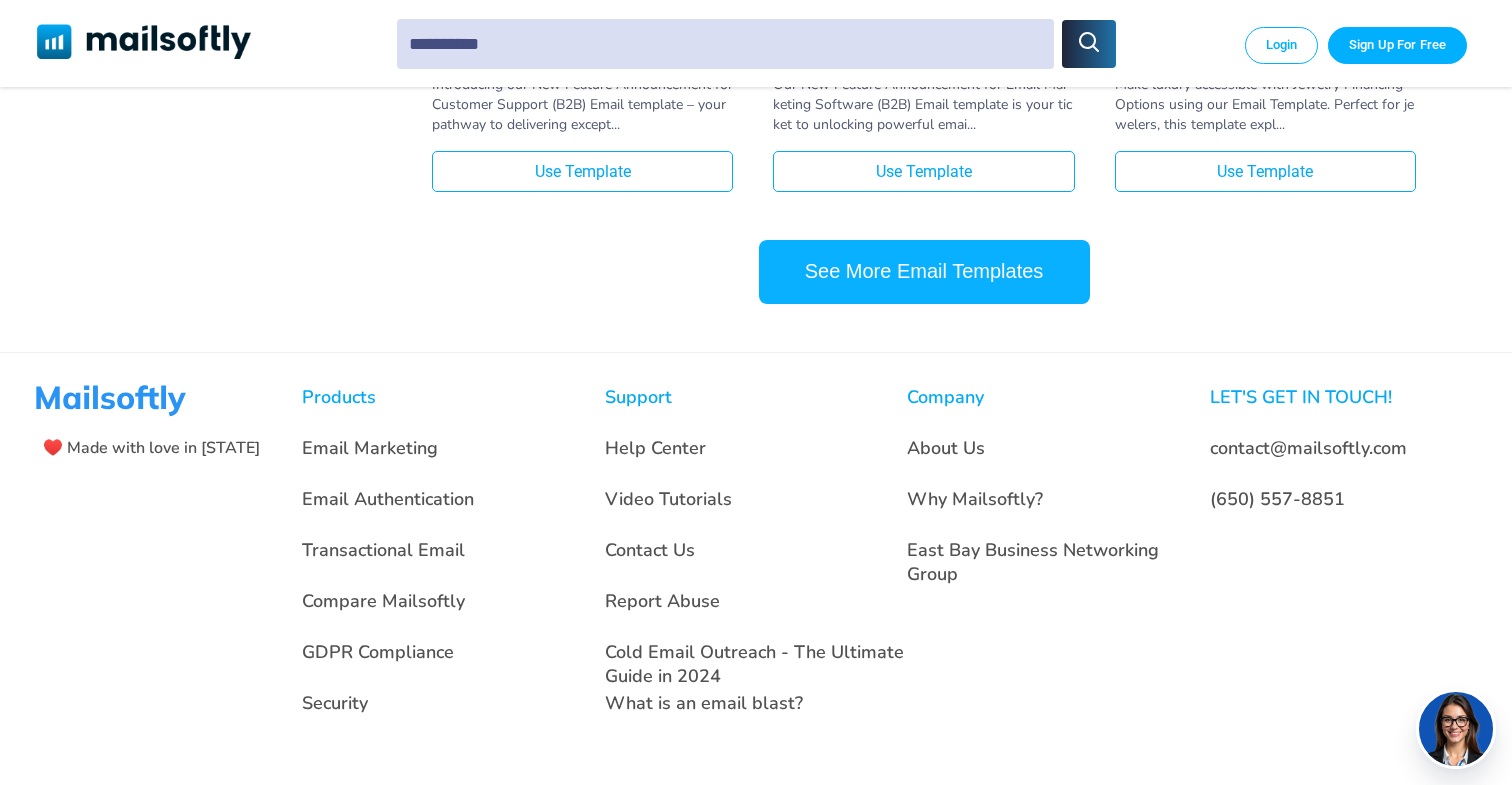 click on "See More Email Templates" at bounding box center (924, 272) 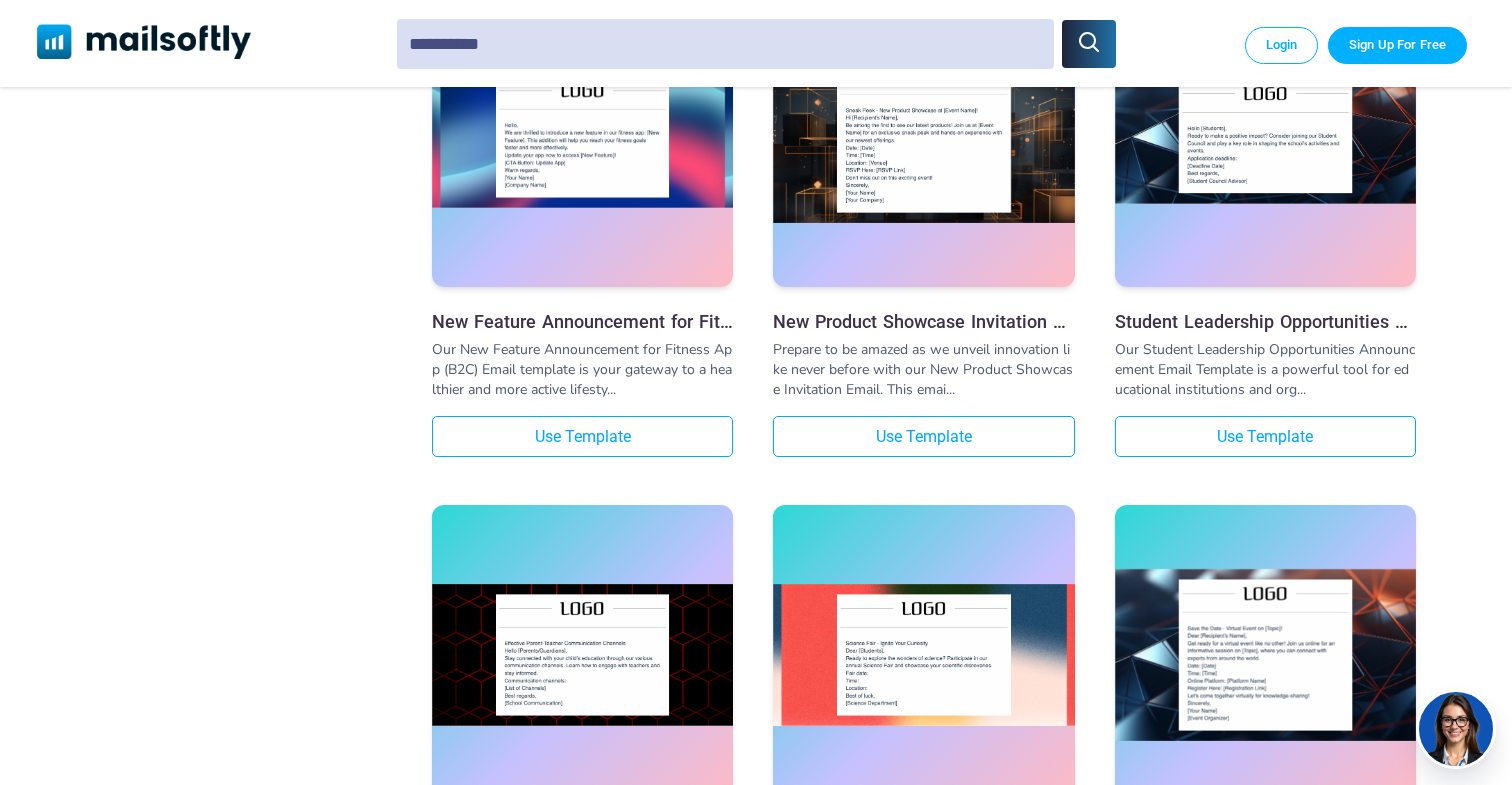 scroll, scrollTop: 14382, scrollLeft: 0, axis: vertical 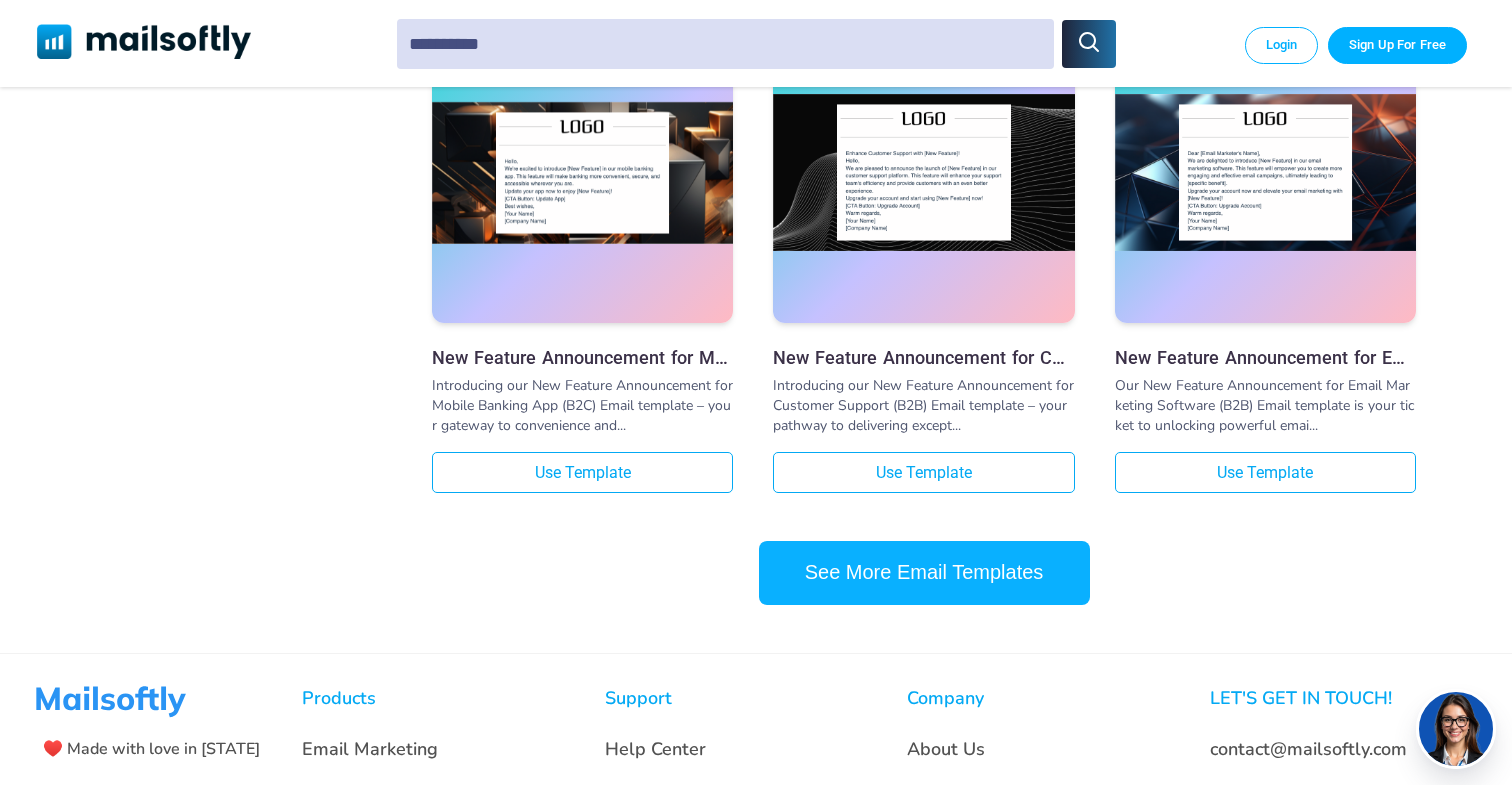 click on "See More Email Templates" at bounding box center (924, 573) 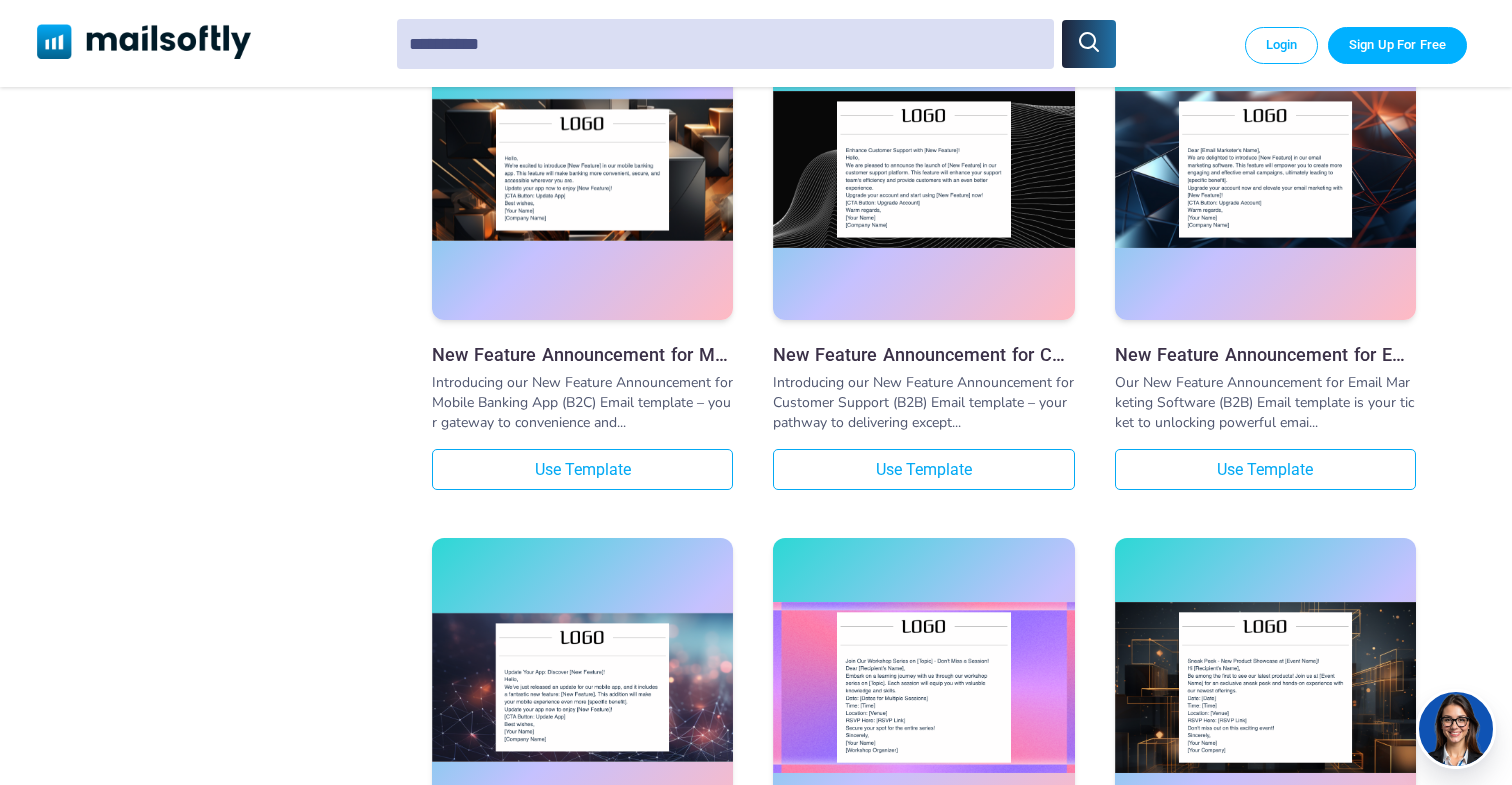 scroll, scrollTop: 16755, scrollLeft: 0, axis: vertical 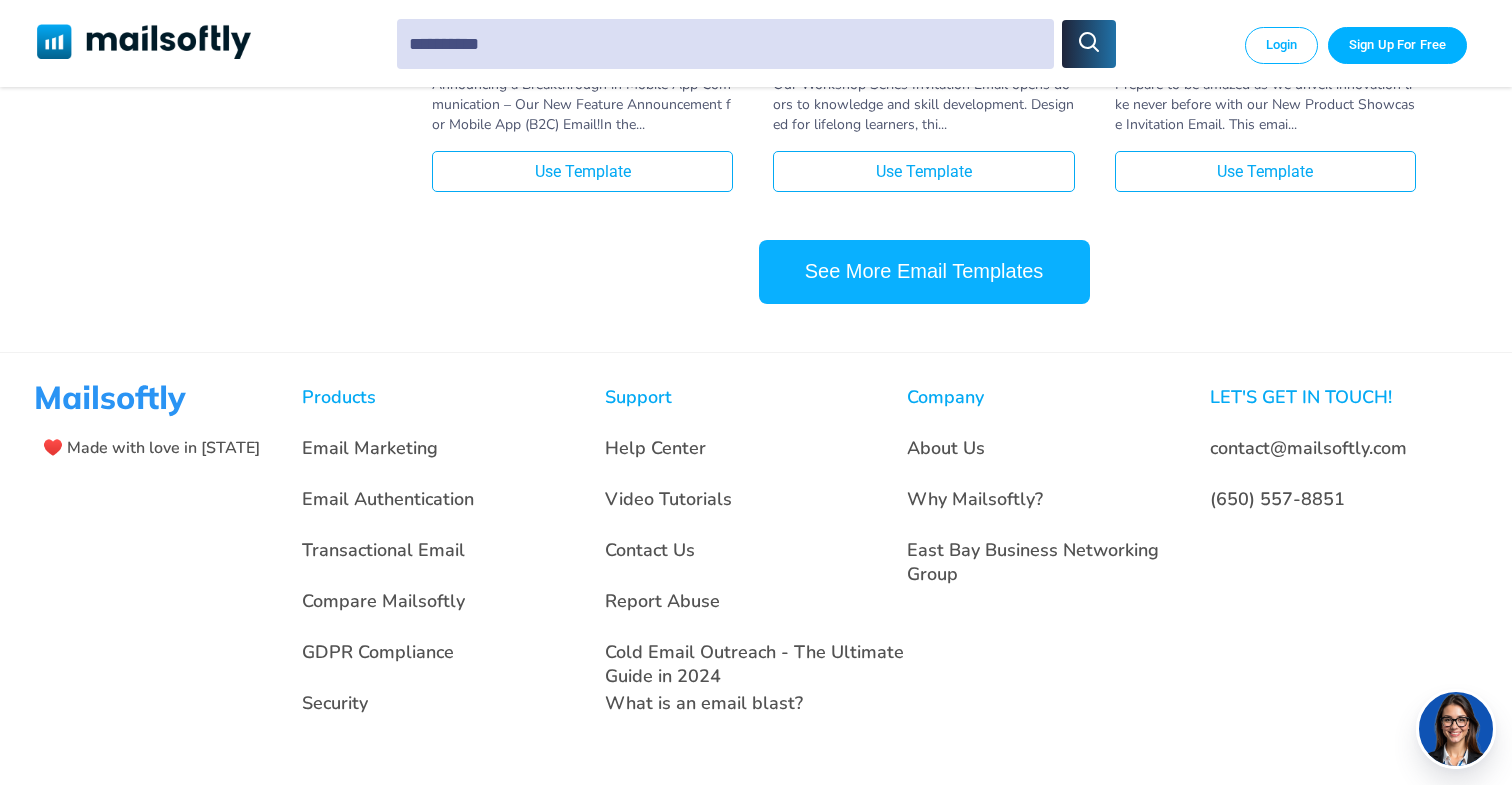 click on "See More Email Templates" at bounding box center [924, 272] 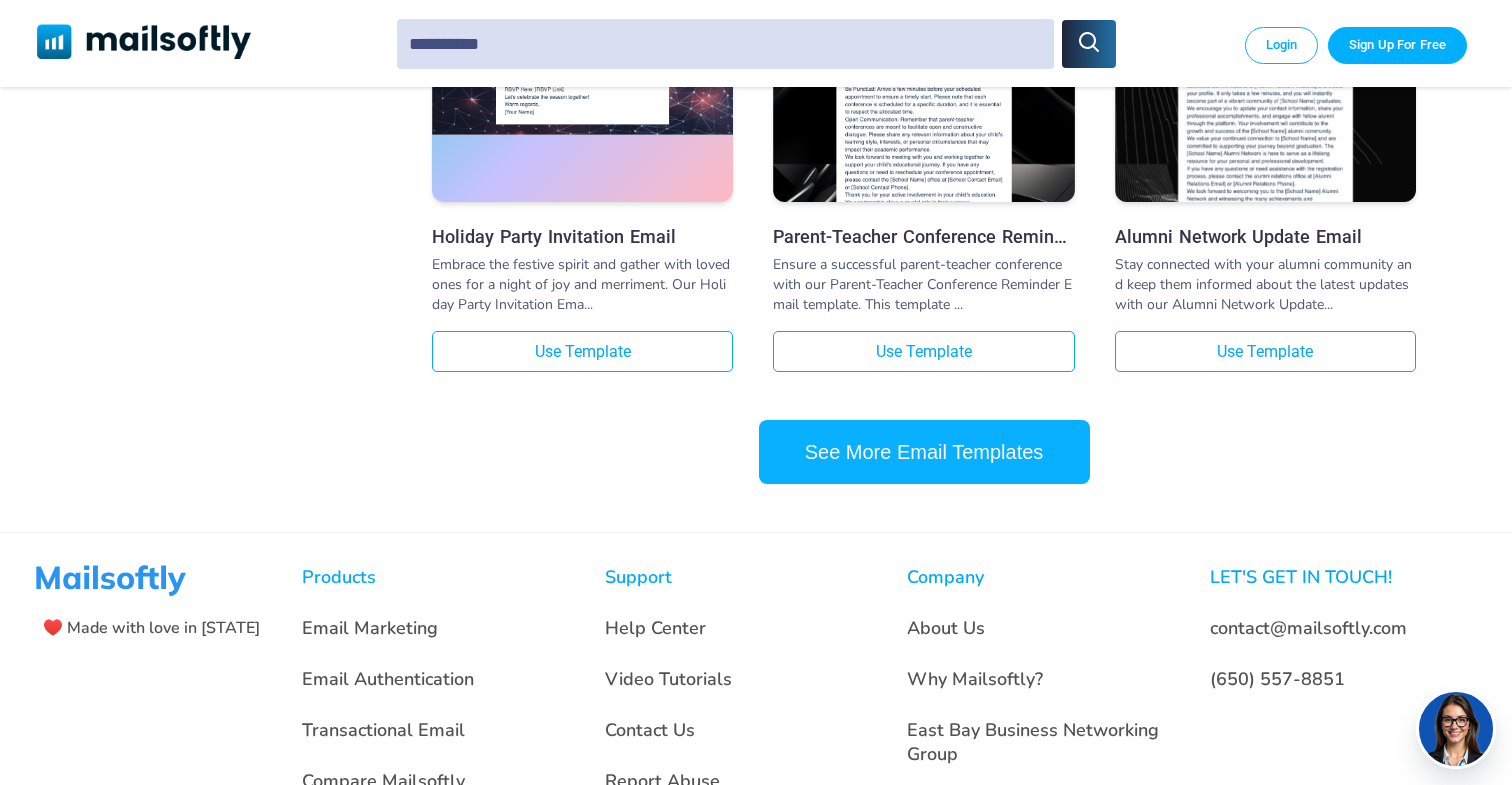 scroll, scrollTop: 18826, scrollLeft: 0, axis: vertical 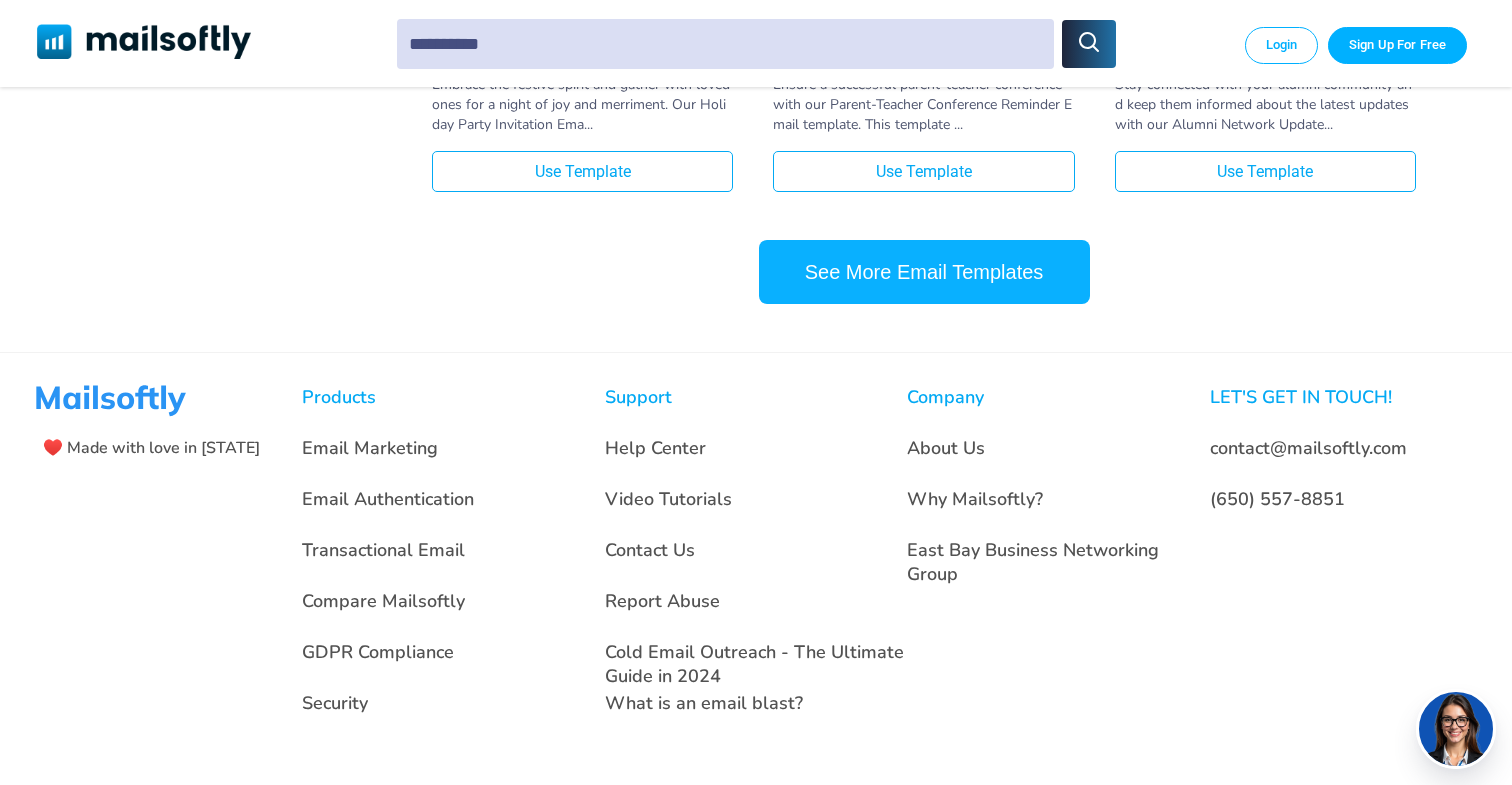 click on "See More Email Templates" at bounding box center (924, 272) 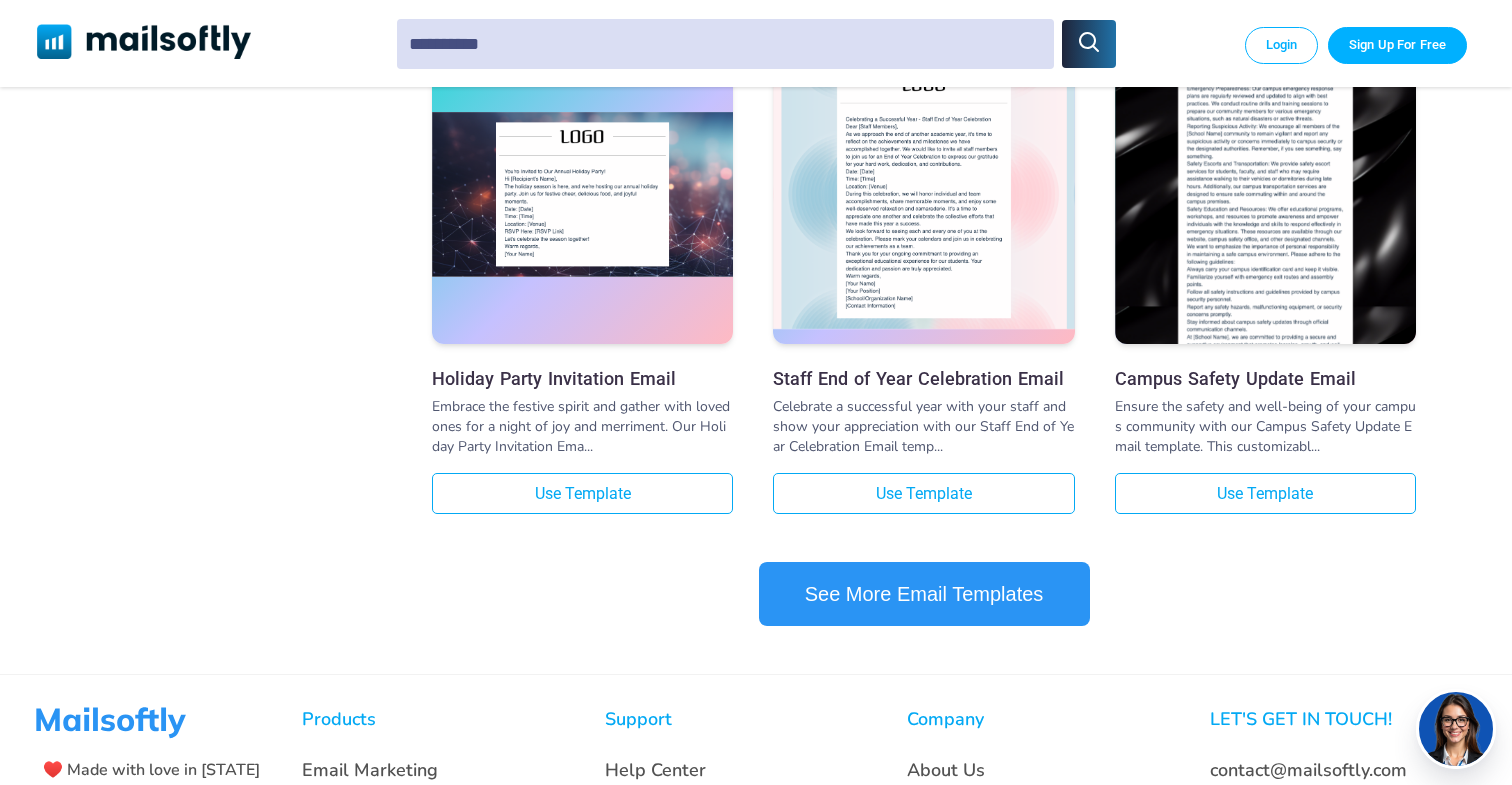scroll, scrollTop: 20552, scrollLeft: 0, axis: vertical 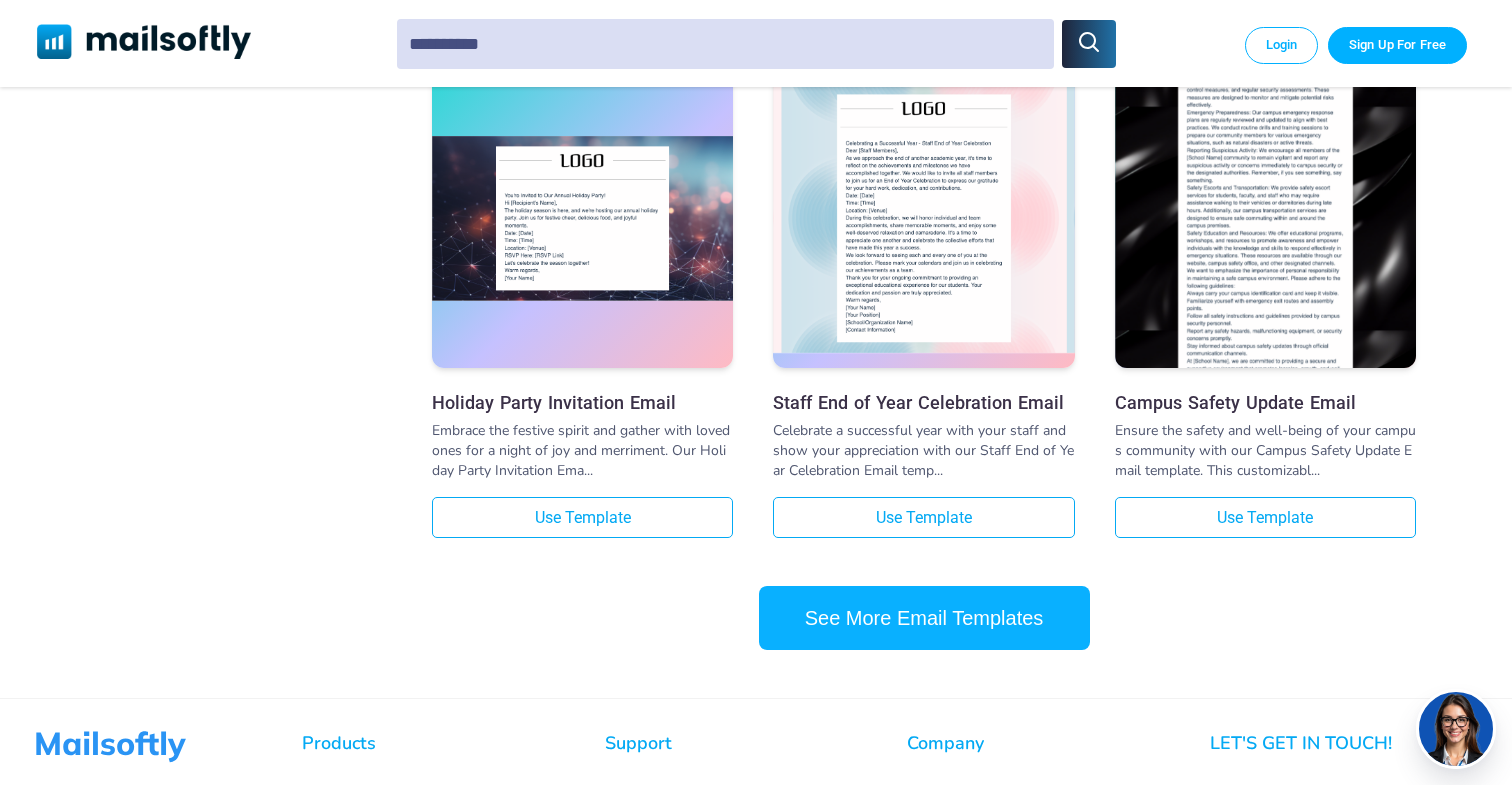 click on "See More Email Templates" at bounding box center (924, 618) 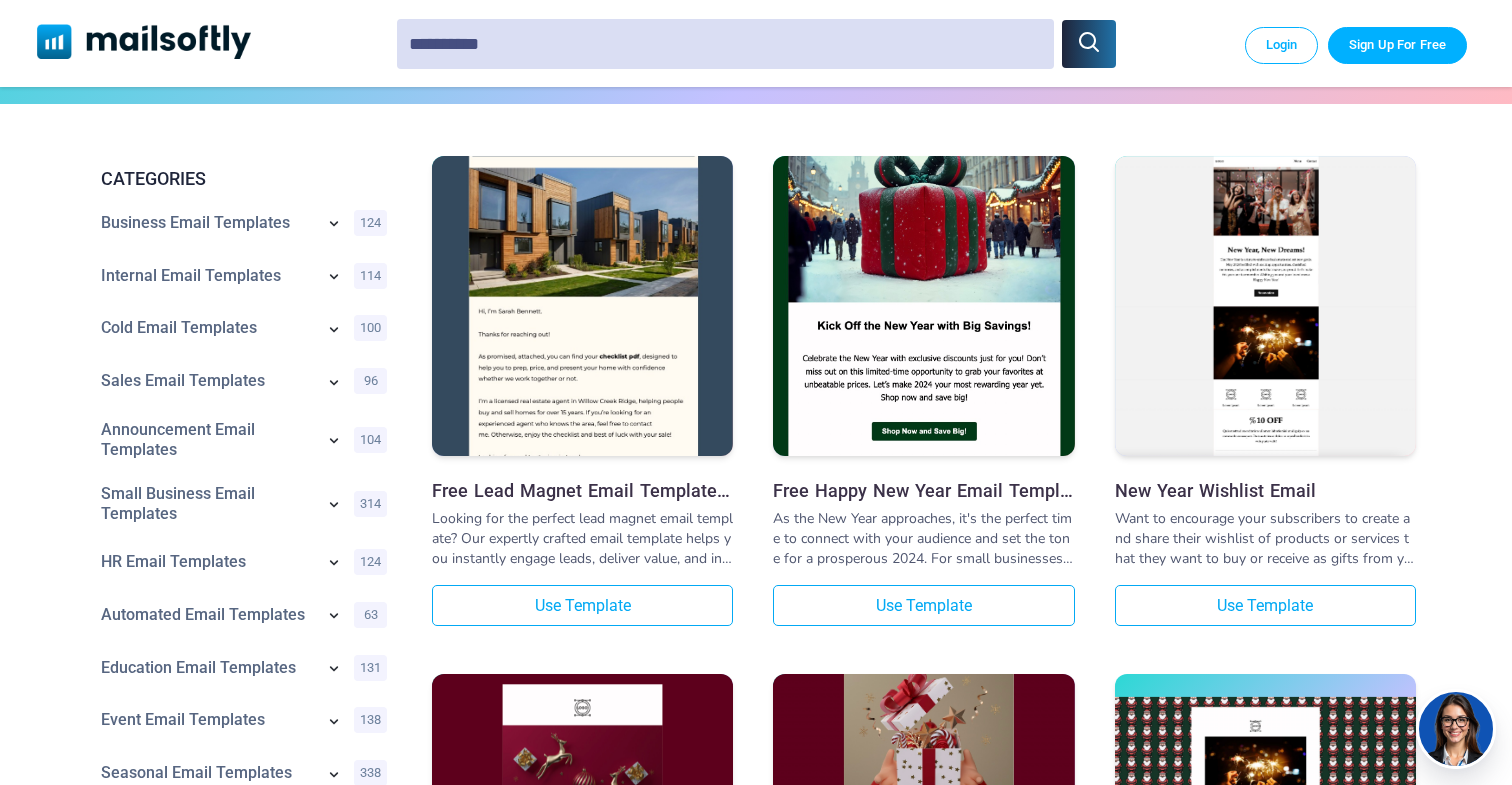 scroll, scrollTop: 270, scrollLeft: 0, axis: vertical 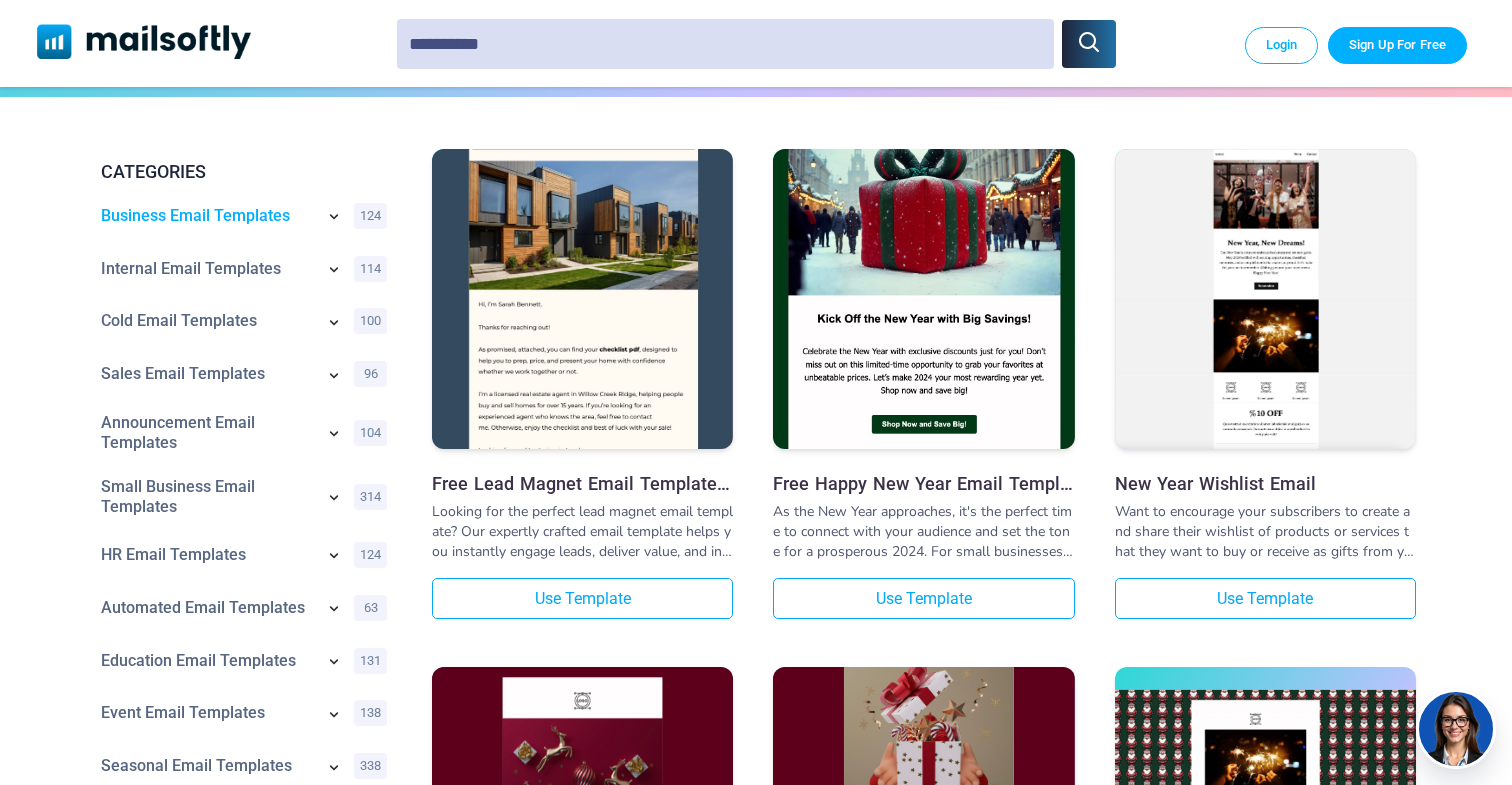 click on "Business Email Templates" at bounding box center [207, 216] 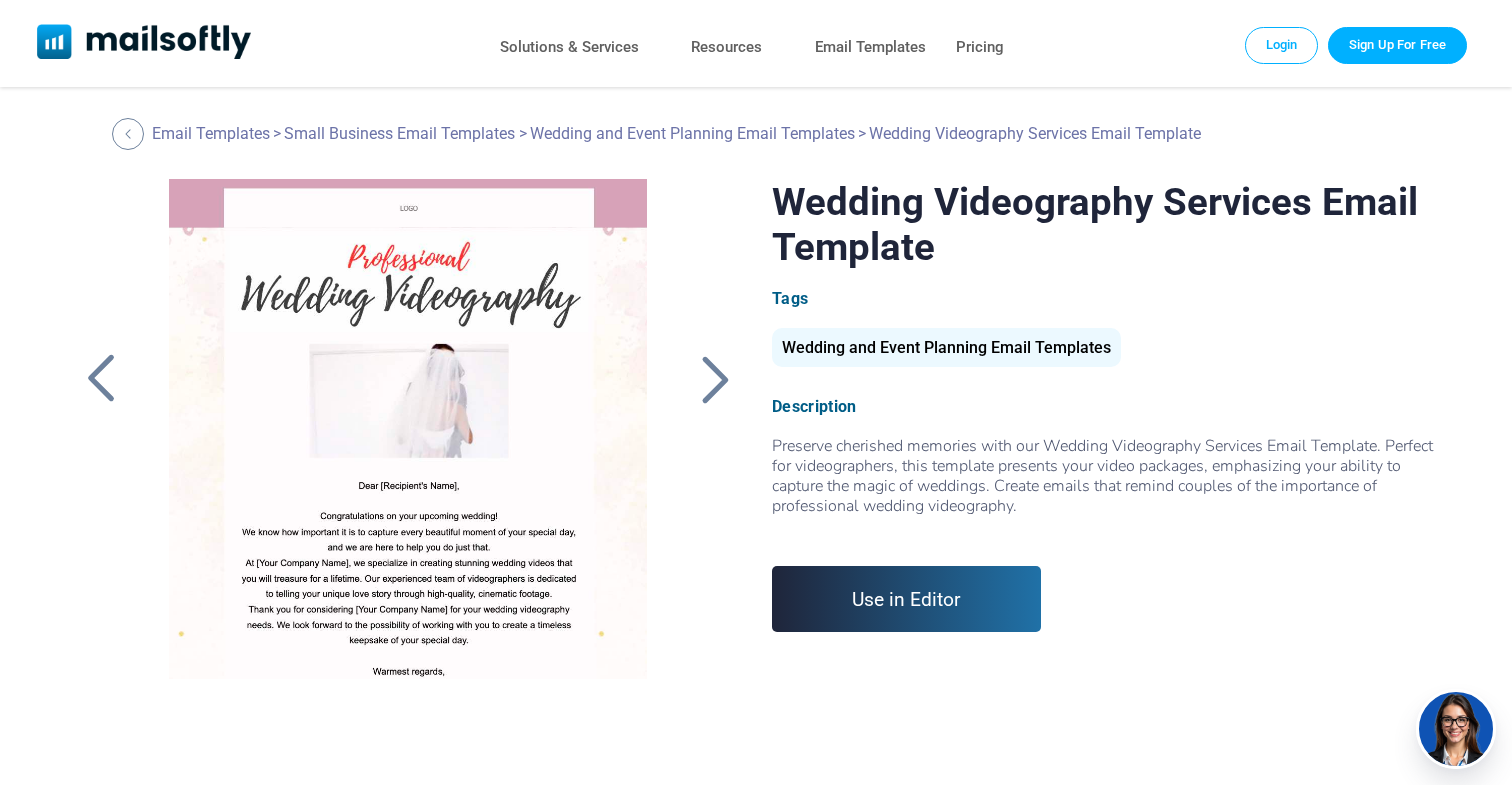 scroll, scrollTop: 0, scrollLeft: 0, axis: both 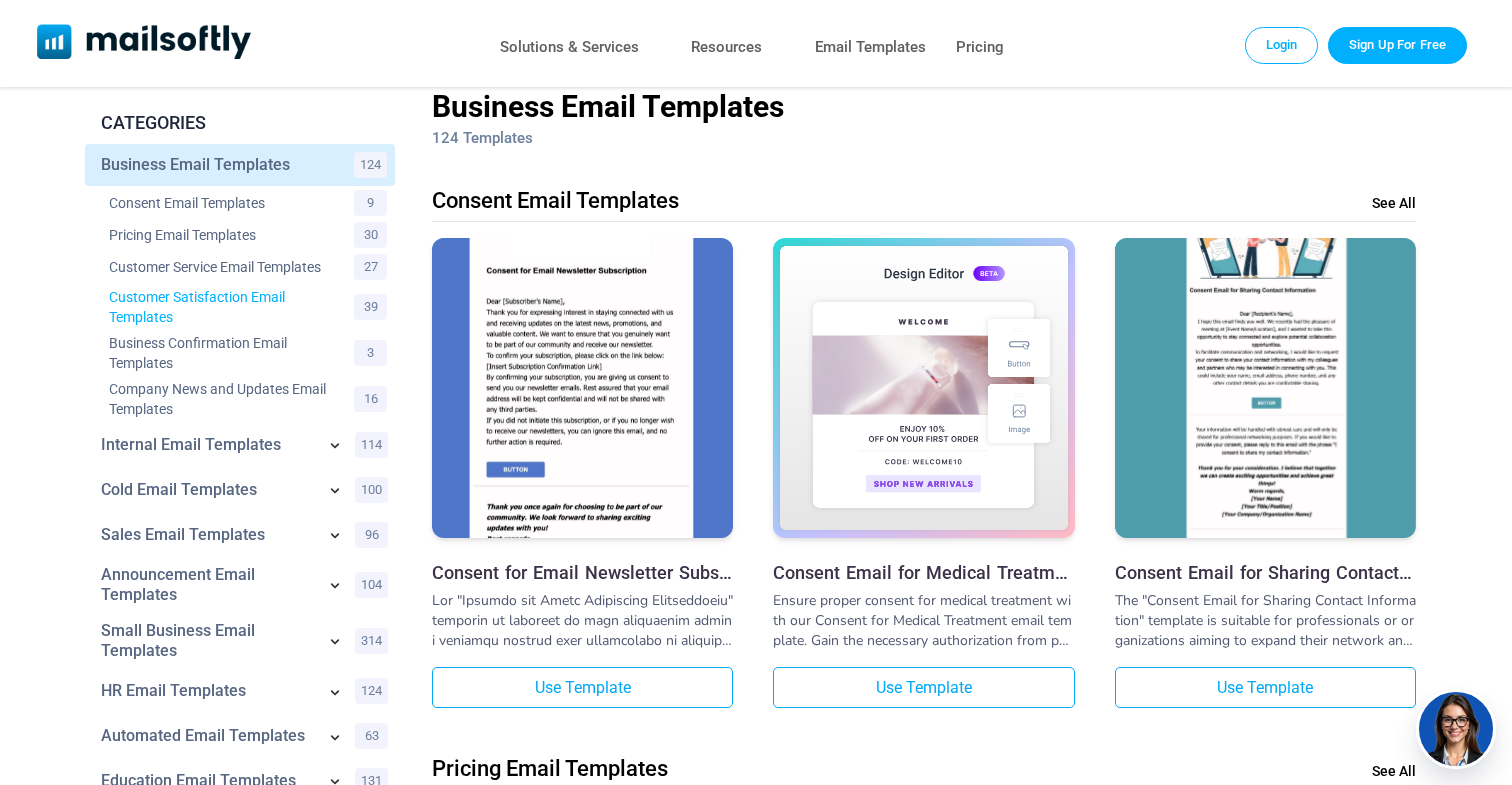 click on "Customer Satisfaction Email Templates" at bounding box center [219, 307] 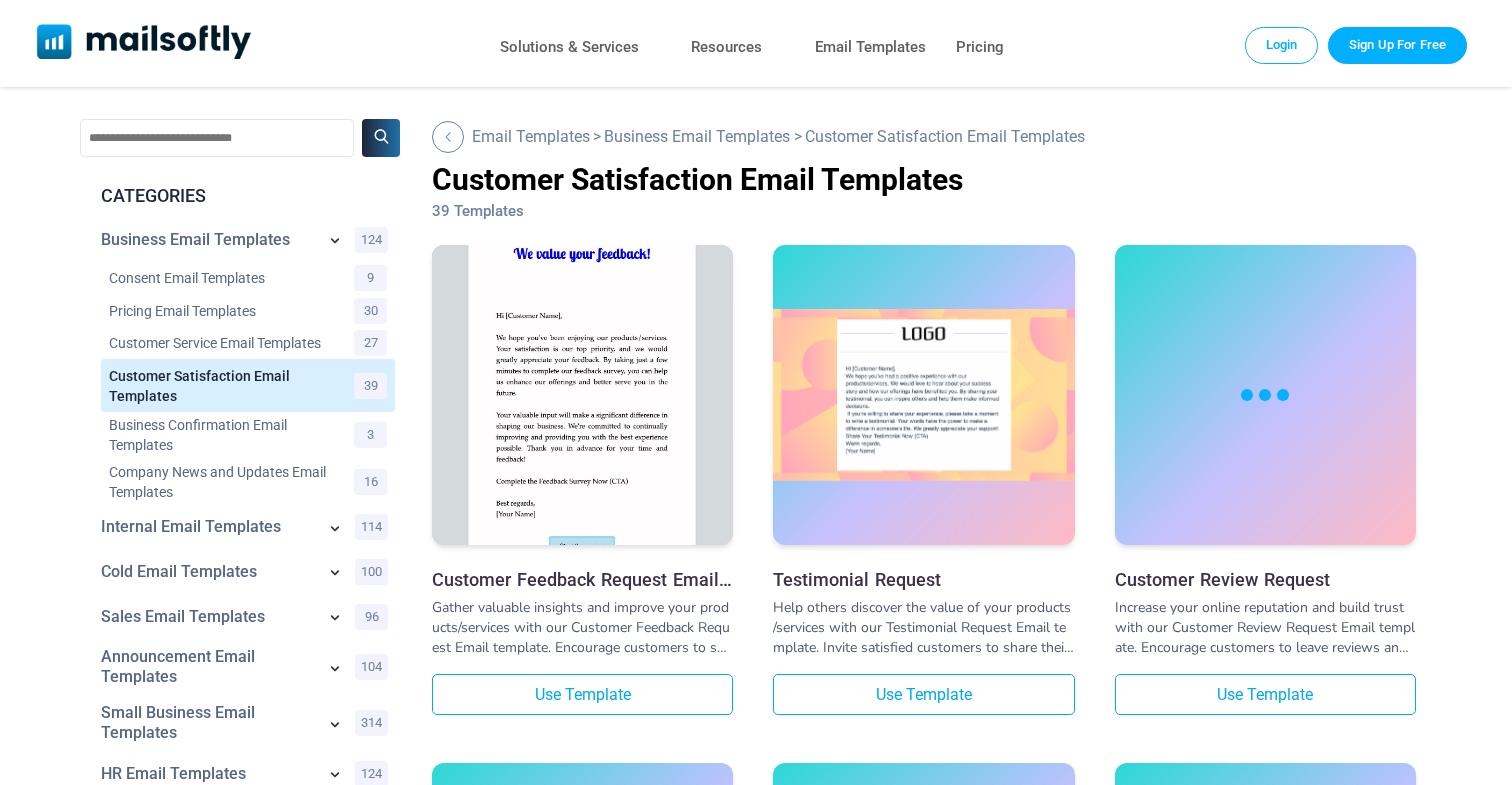 scroll, scrollTop: 0, scrollLeft: 0, axis: both 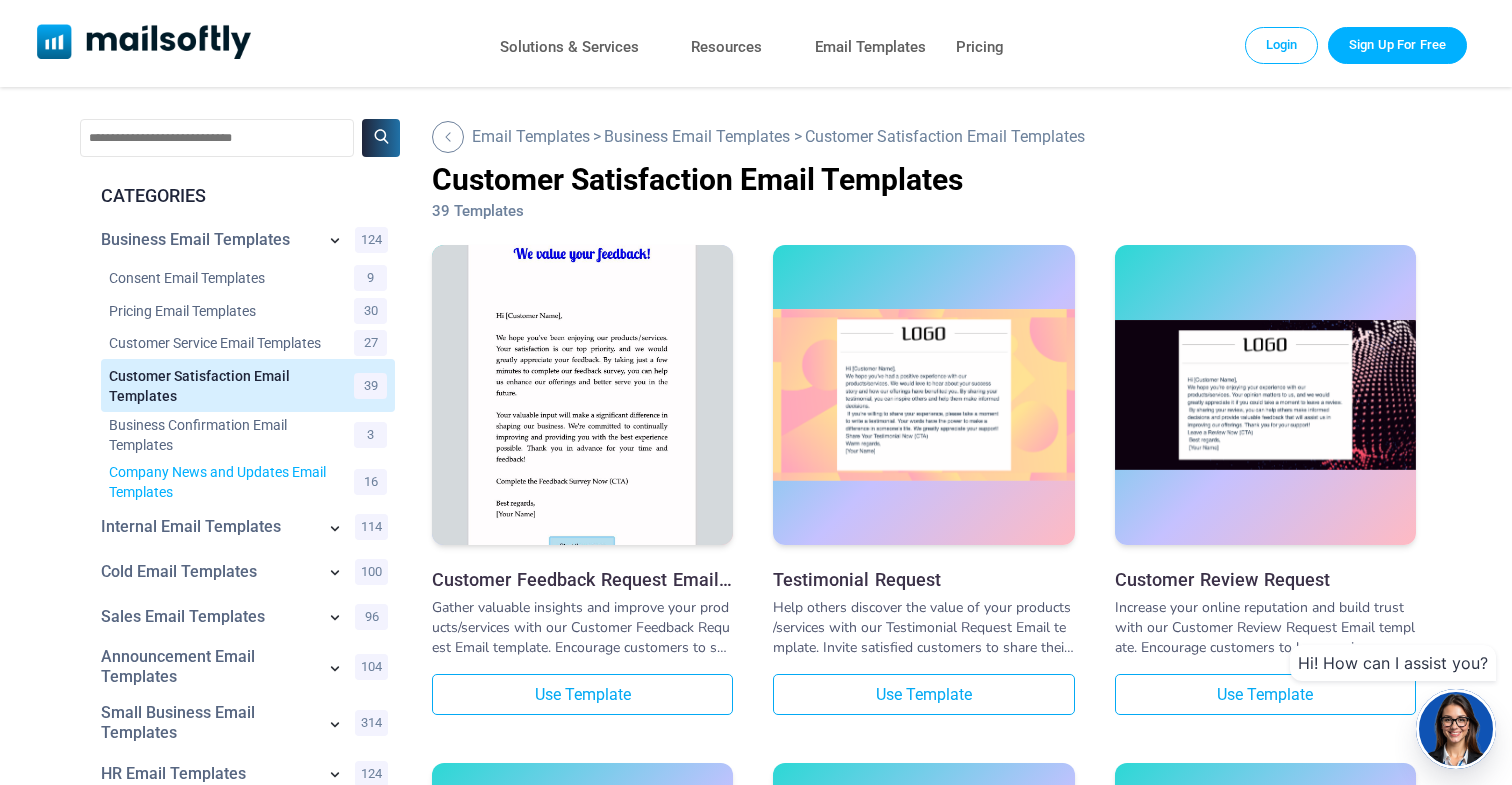 click on "Company News and Updates Email Templates" at bounding box center [219, 482] 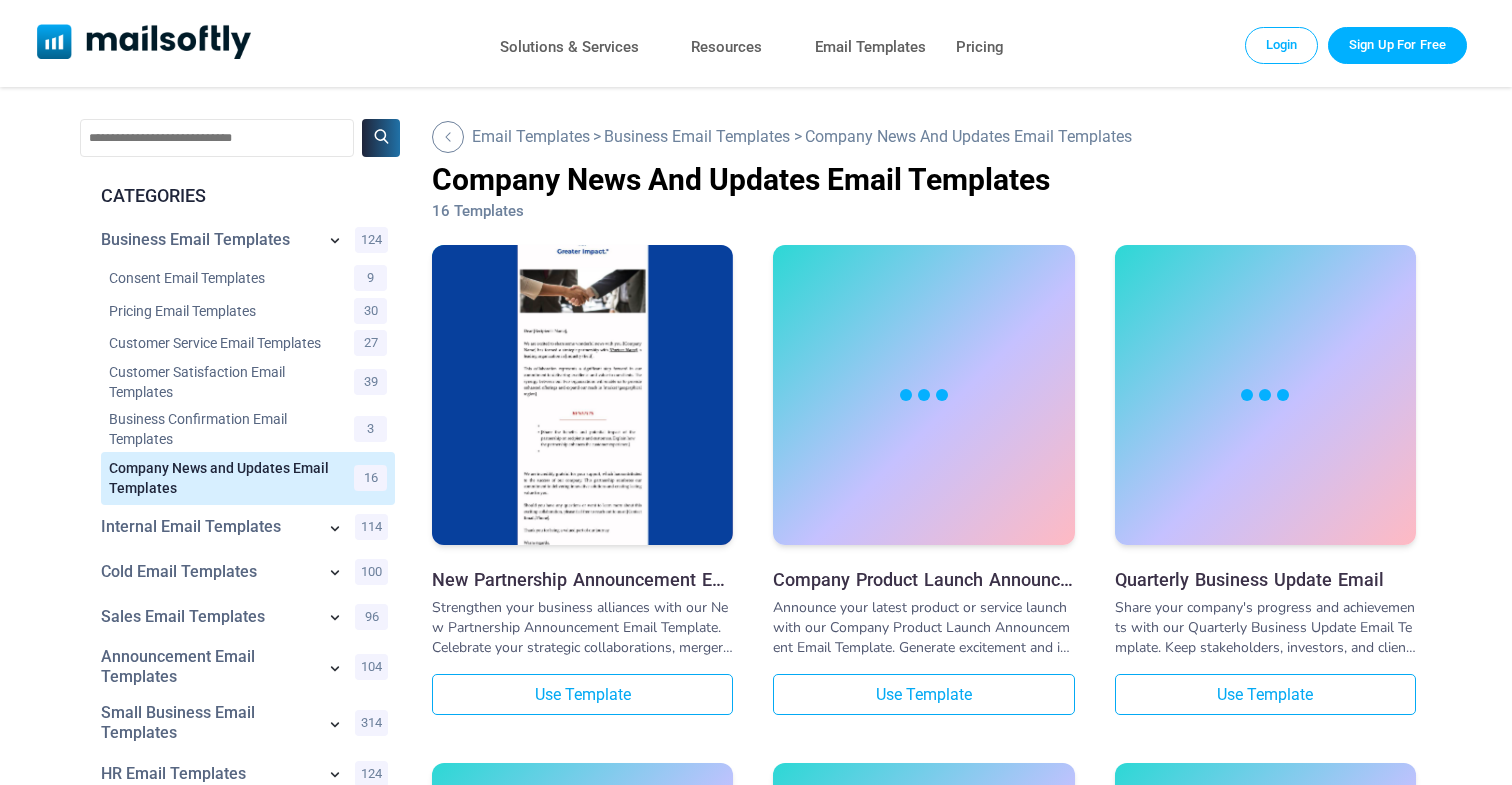 scroll, scrollTop: 0, scrollLeft: 0, axis: both 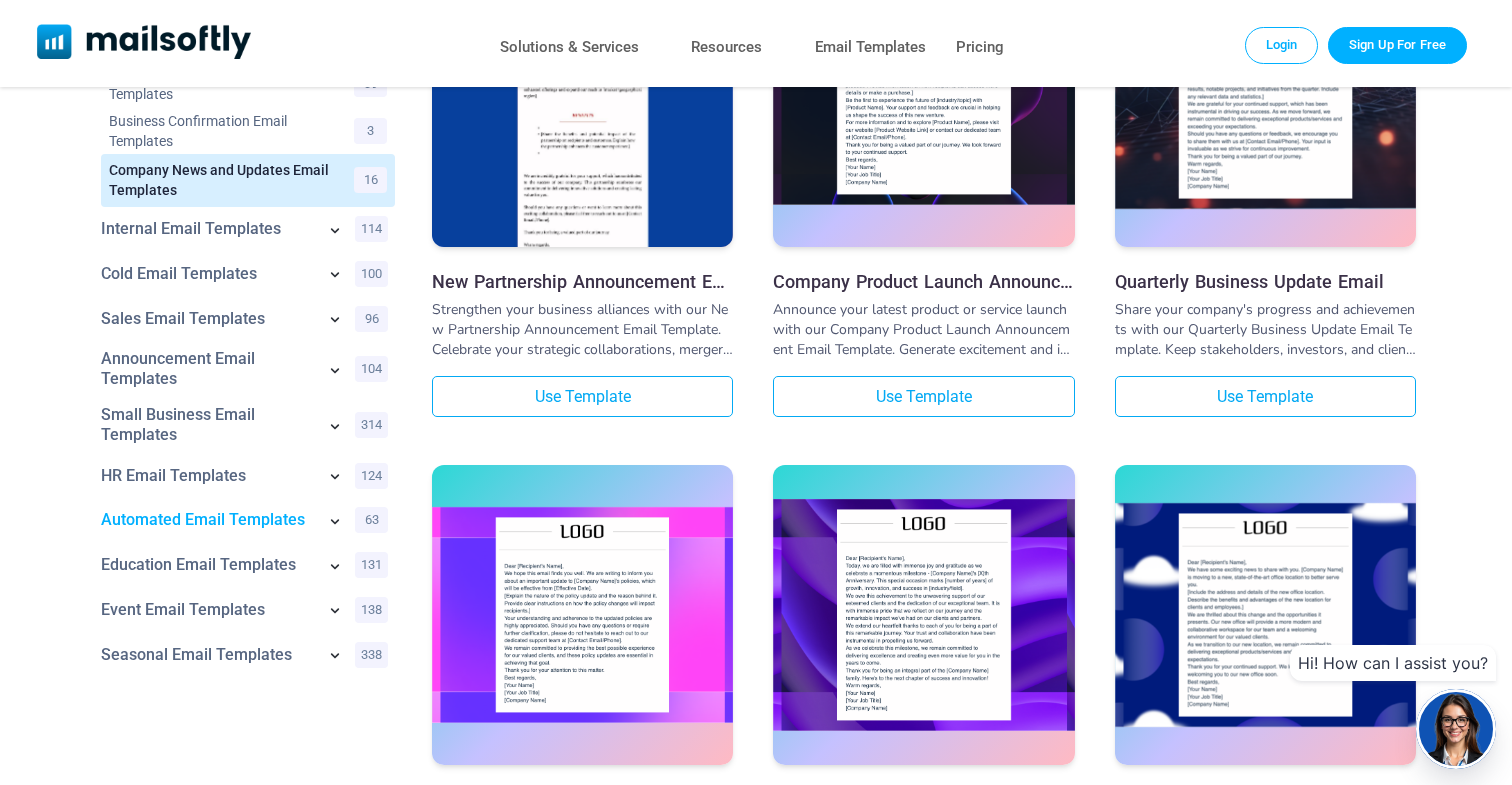 click on "Automated Email Templates" at bounding box center [208, 520] 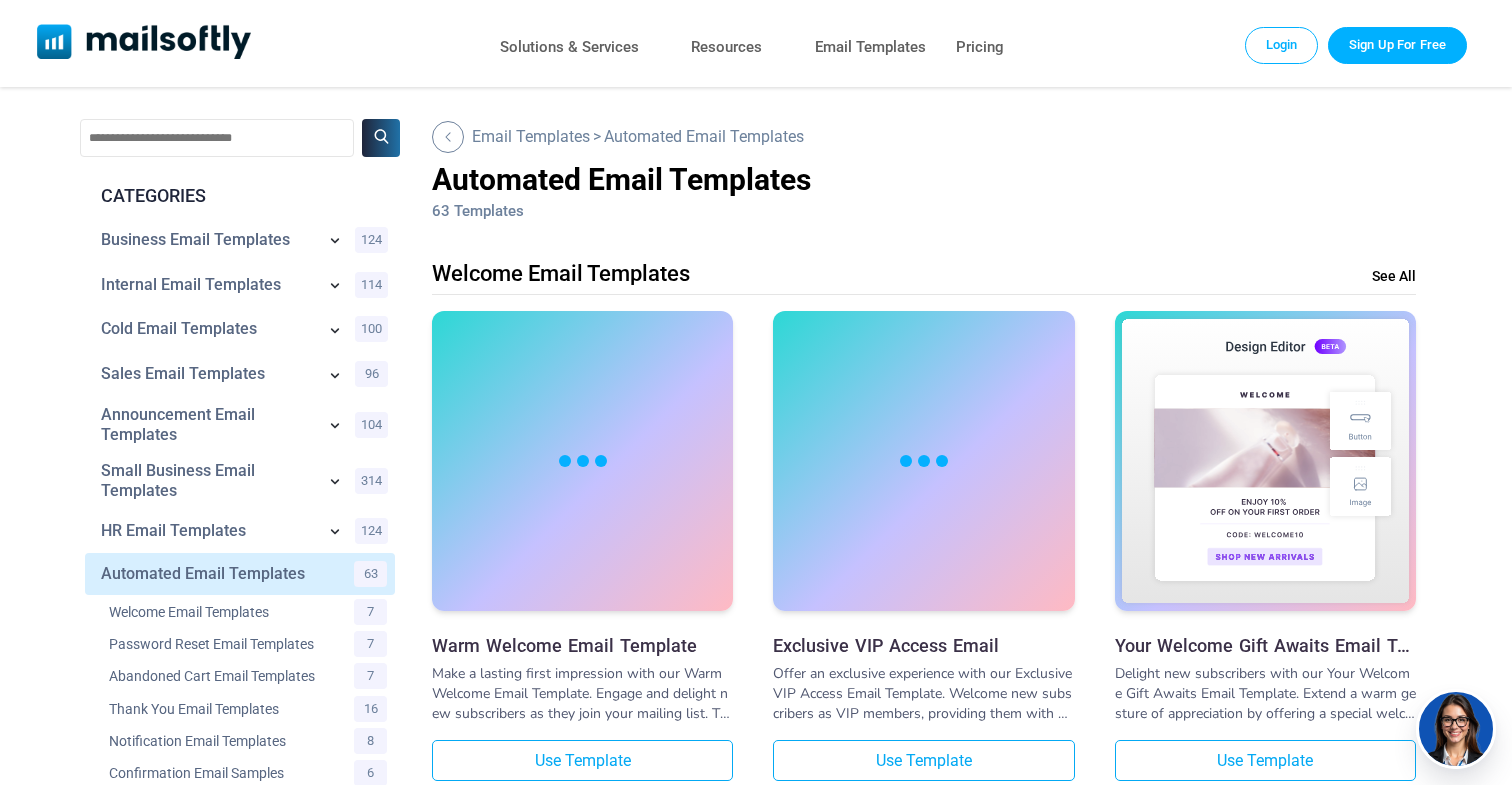 scroll, scrollTop: 0, scrollLeft: 0, axis: both 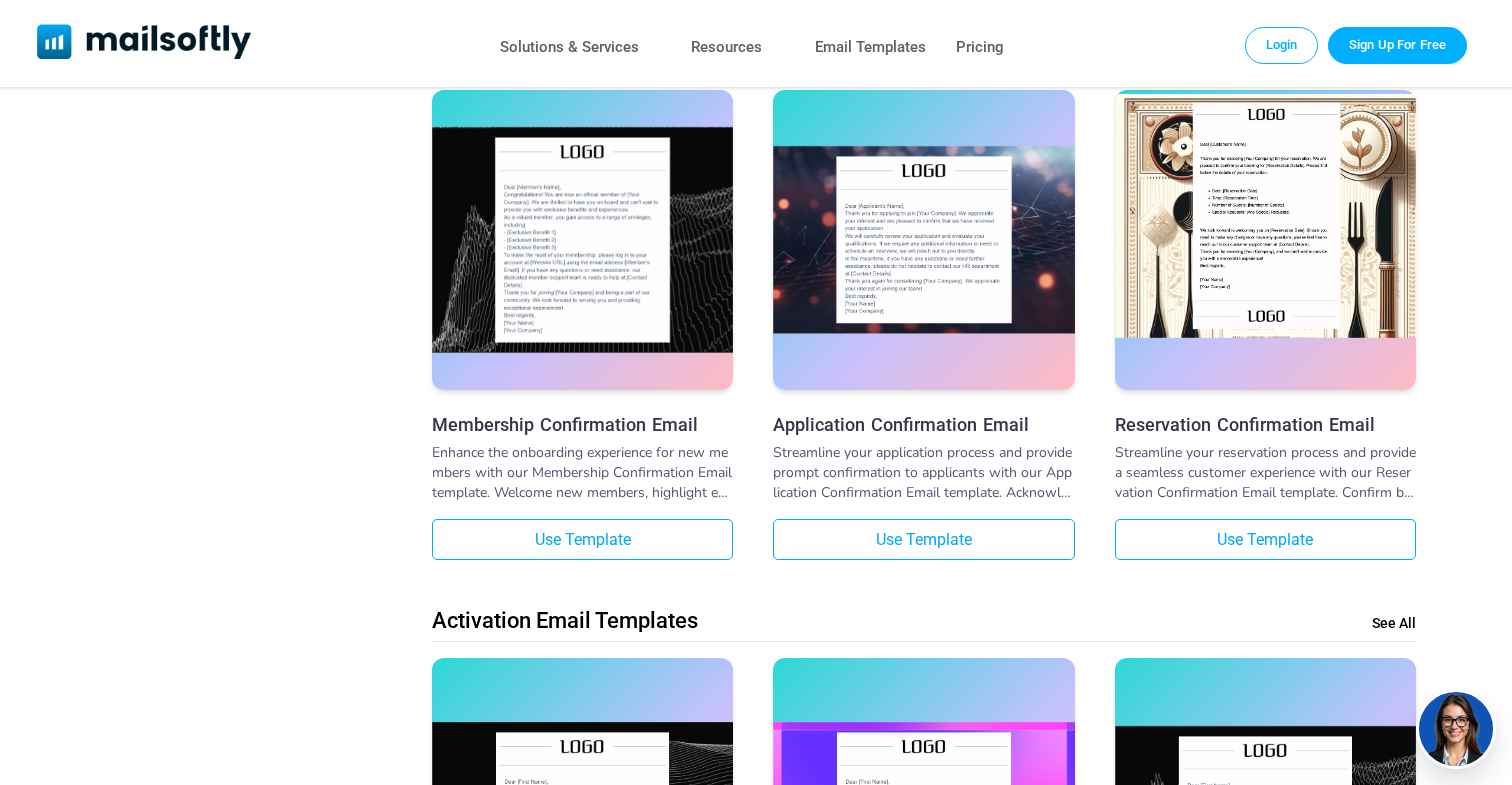 click at bounding box center [1265, 215] 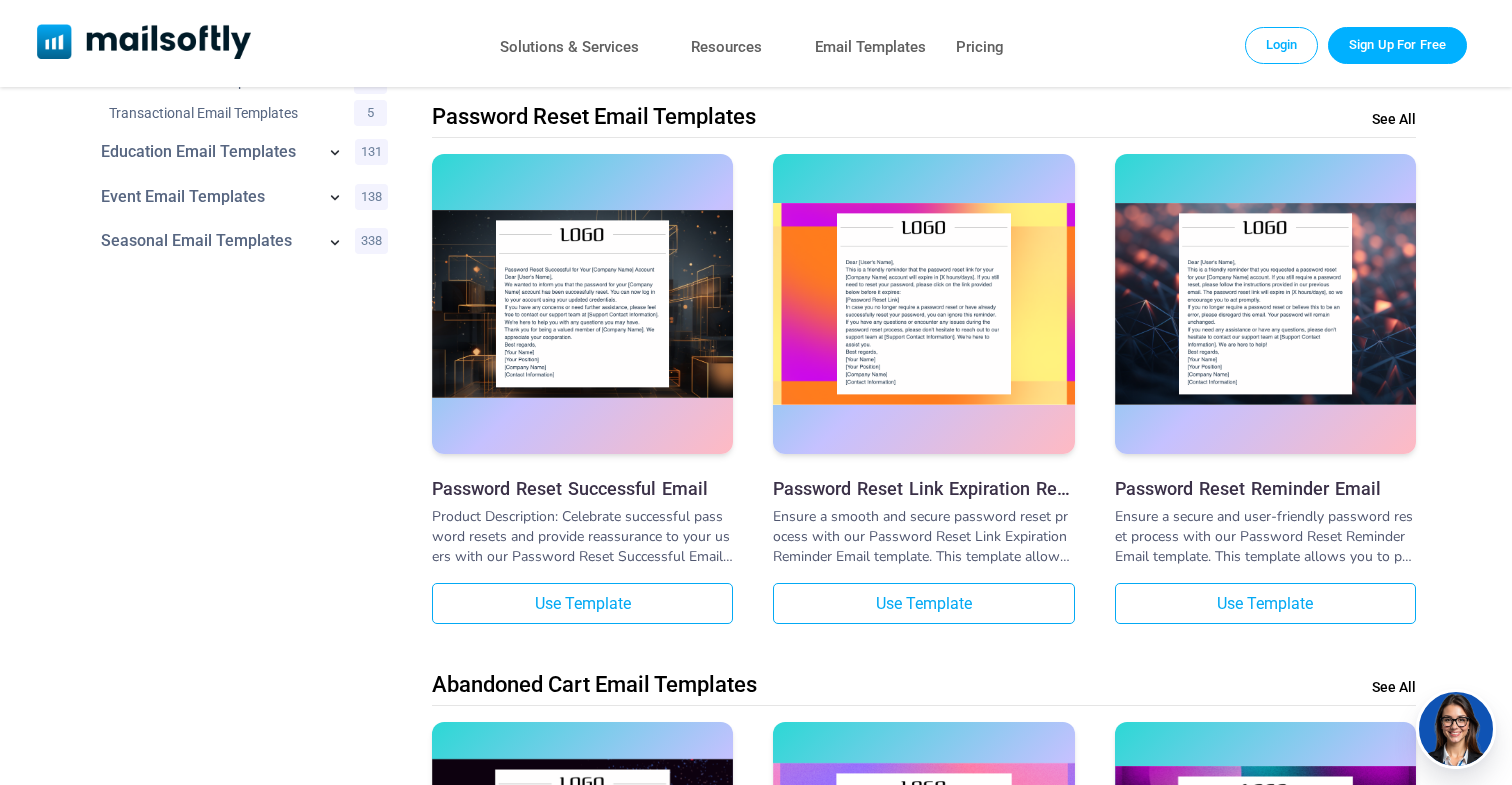 scroll, scrollTop: 147, scrollLeft: 0, axis: vertical 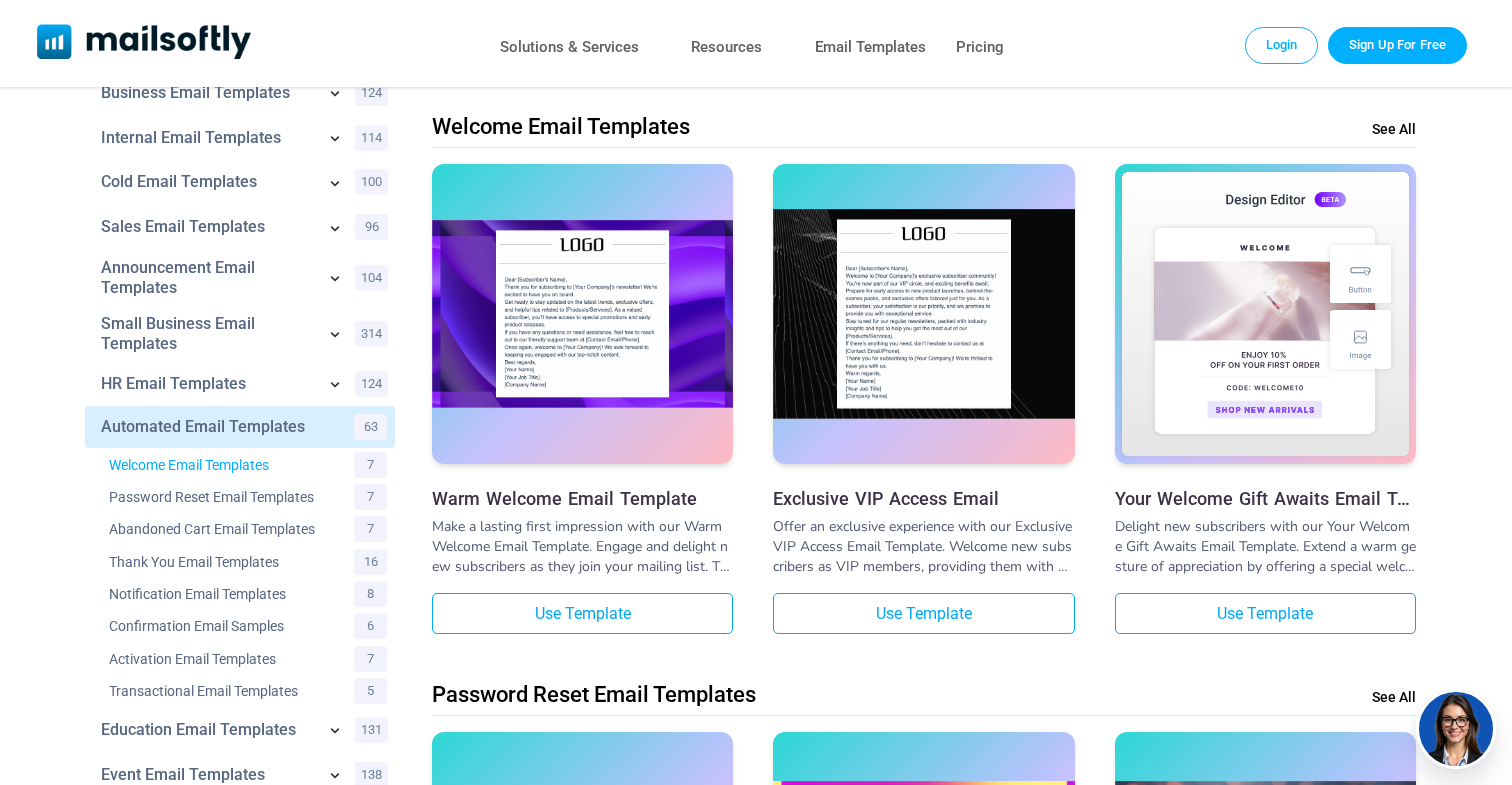 click on "Welcome Email Templates" at bounding box center [219, 465] 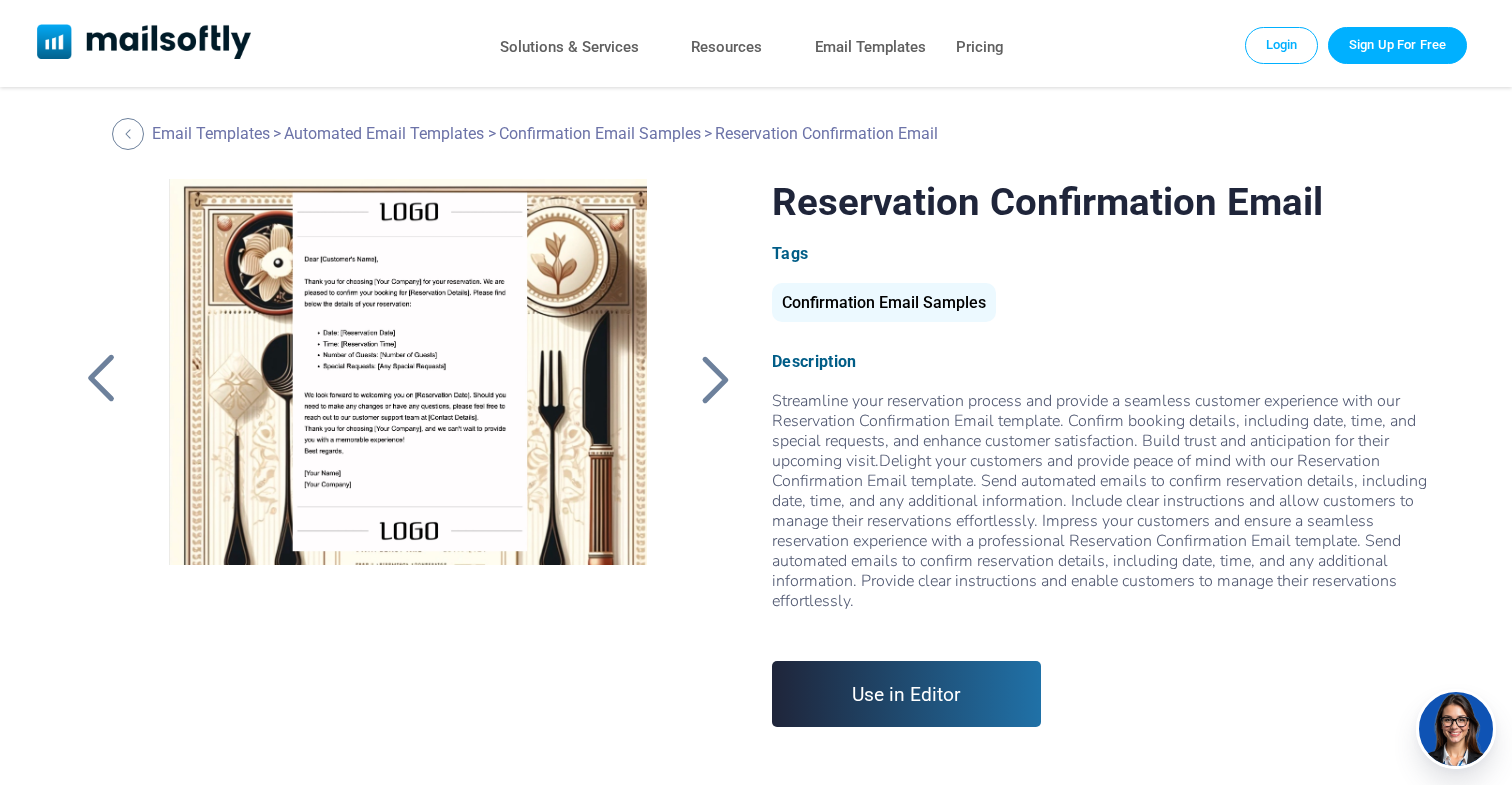 scroll, scrollTop: 0, scrollLeft: 0, axis: both 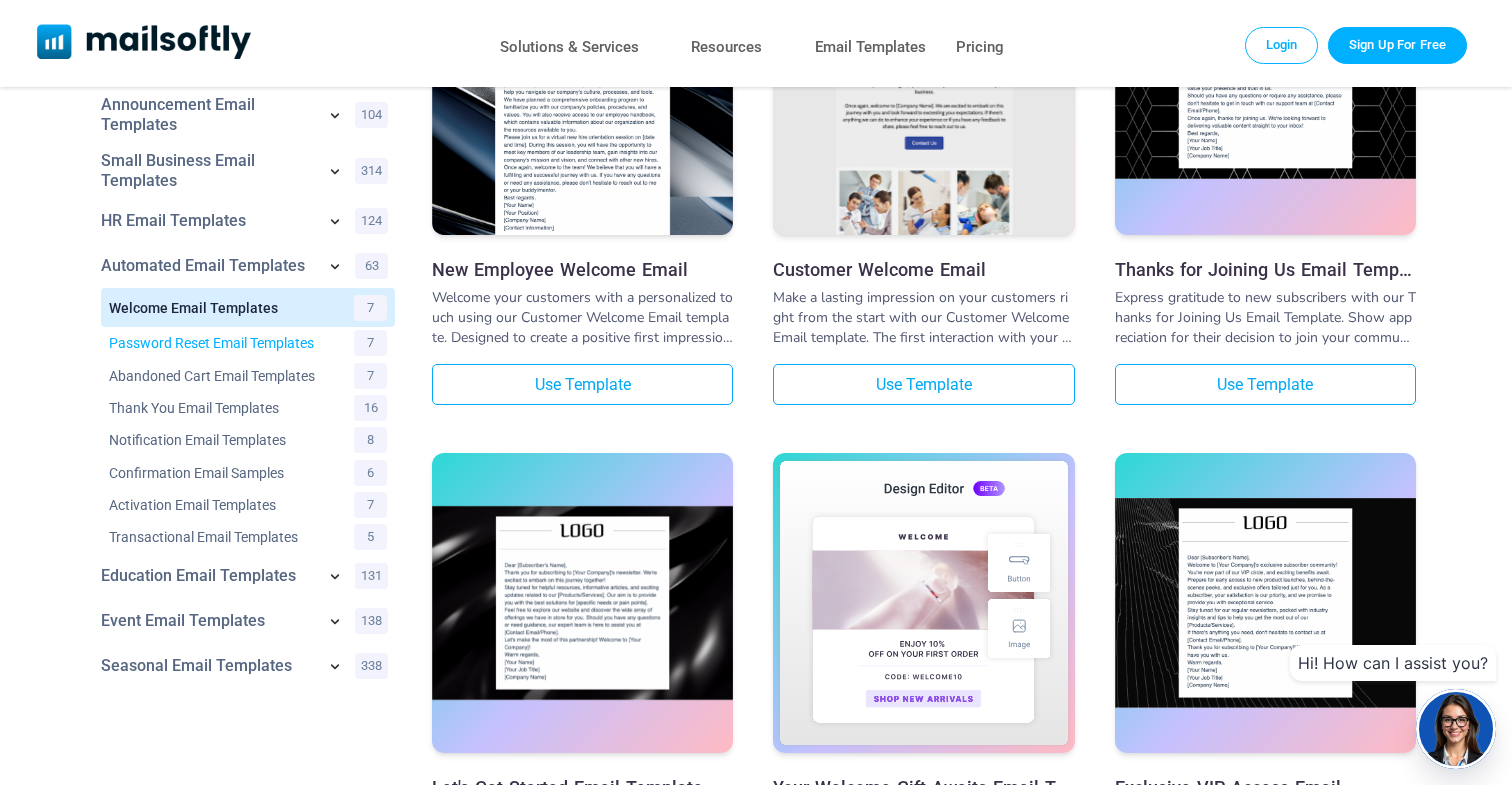 click on "Password Reset Email Templates" at bounding box center (219, 343) 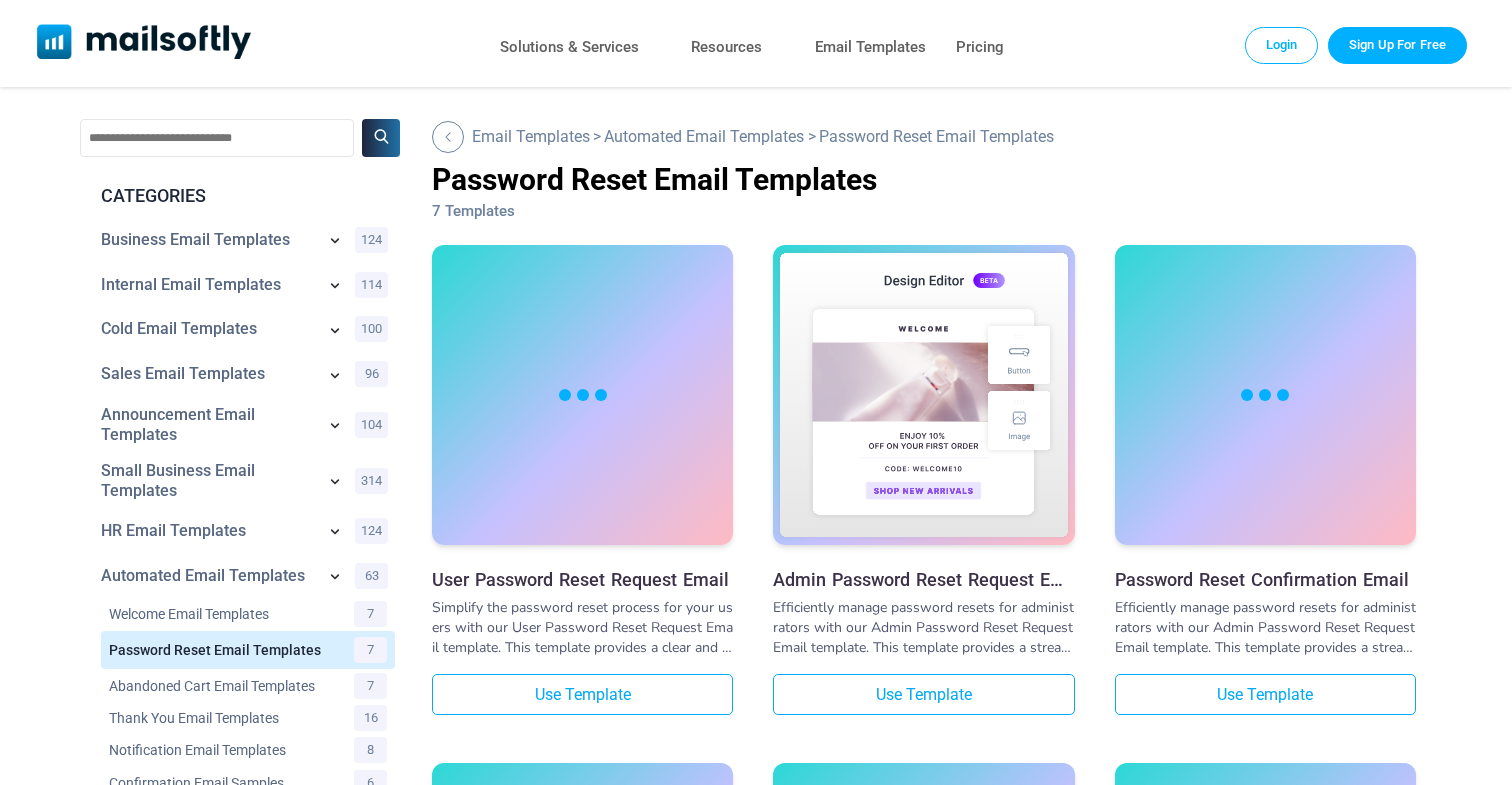 scroll, scrollTop: 0, scrollLeft: 0, axis: both 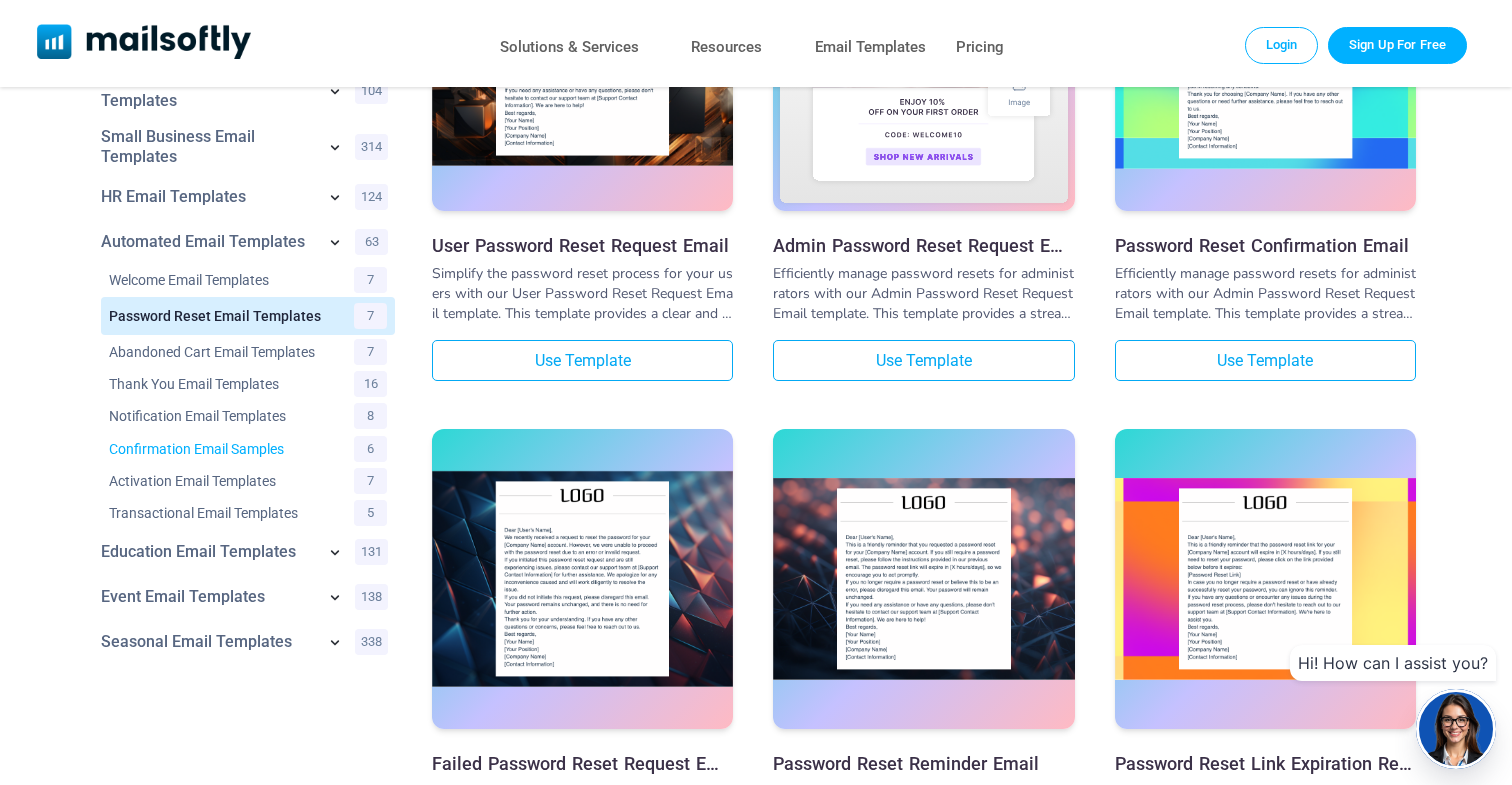 click on "Confirmation Email Samples" at bounding box center [219, 449] 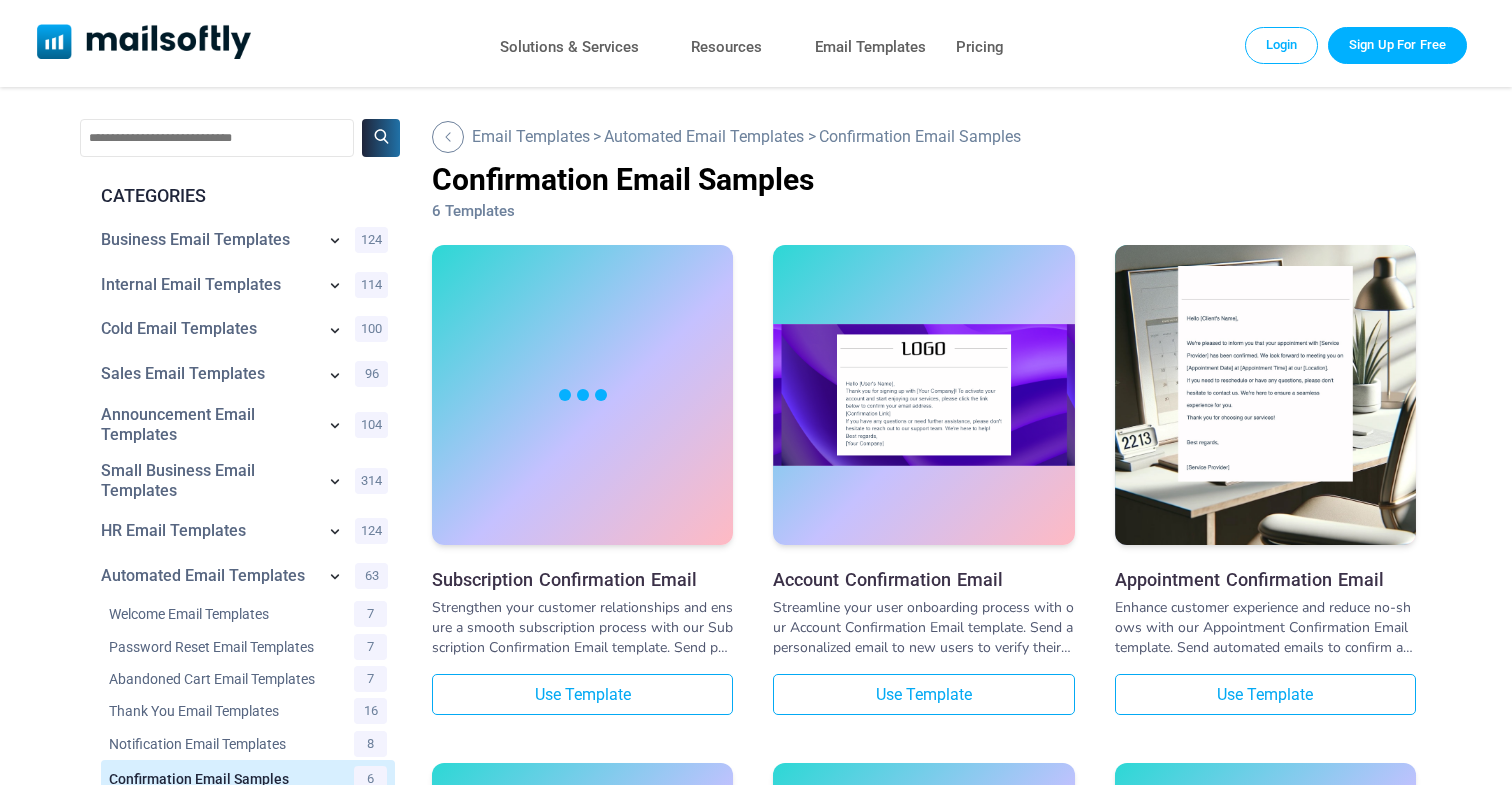 scroll, scrollTop: 0, scrollLeft: 0, axis: both 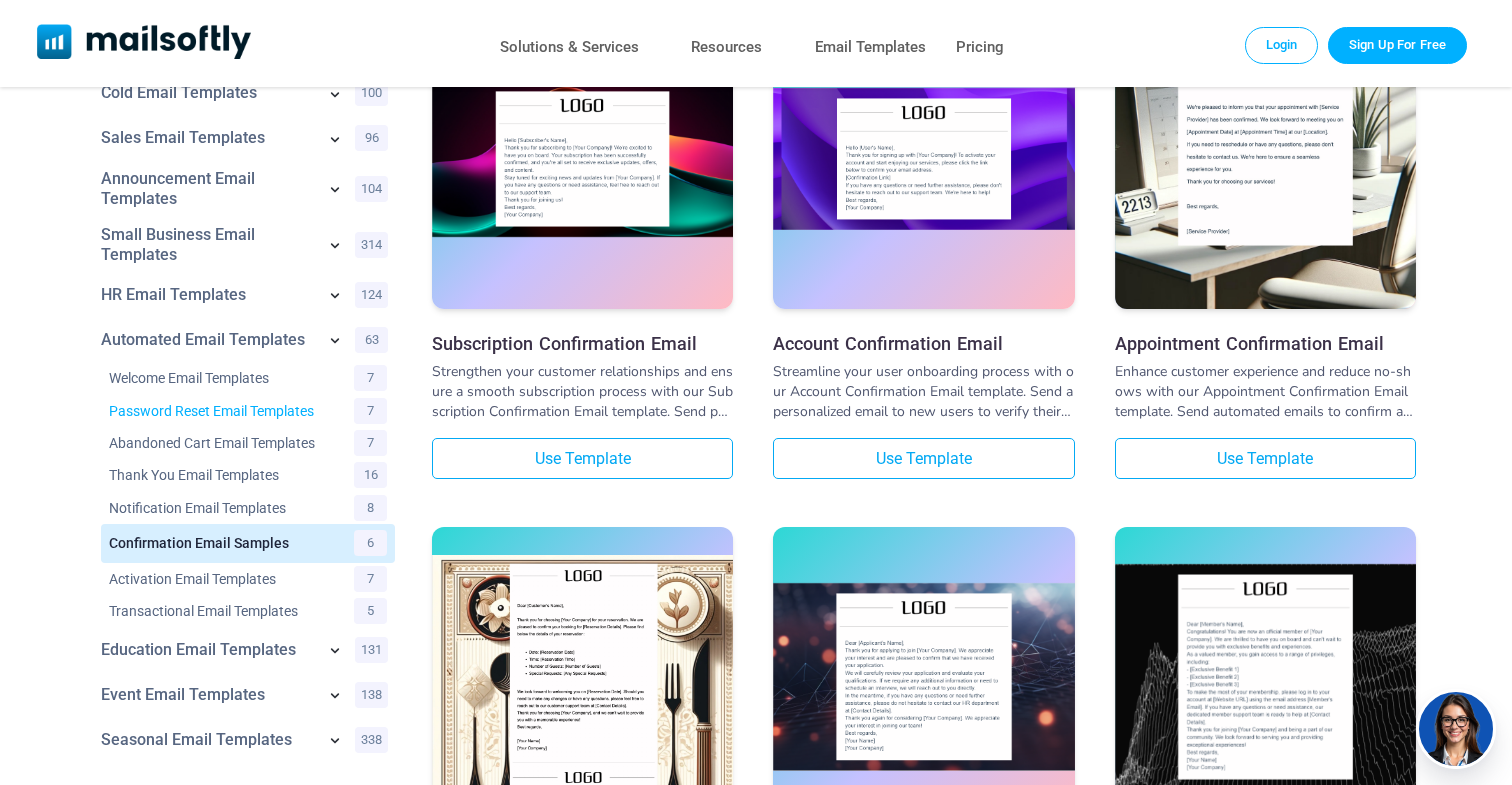 click on "Password Reset Email Templates" at bounding box center (219, 411) 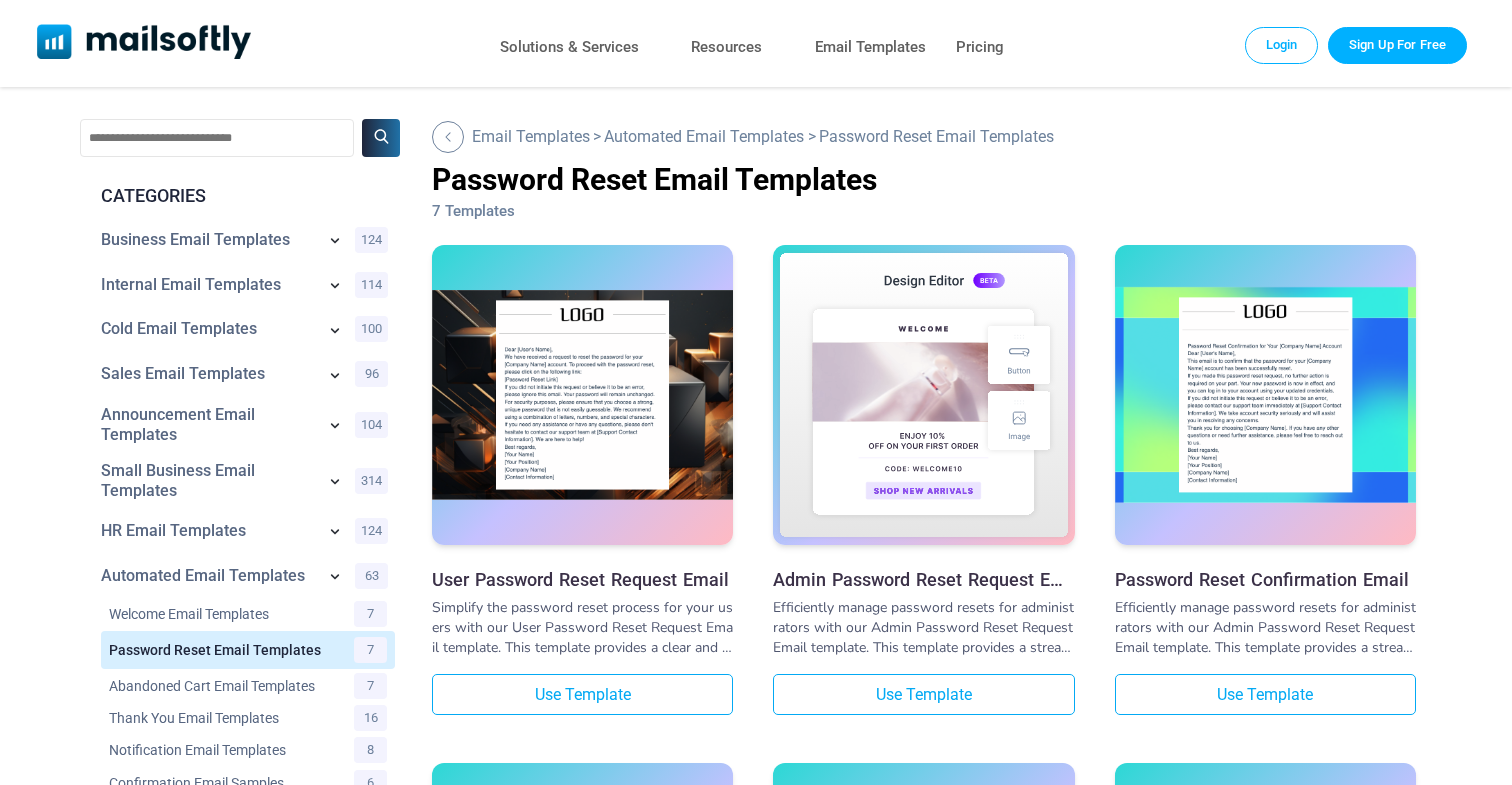 scroll, scrollTop: 0, scrollLeft: 0, axis: both 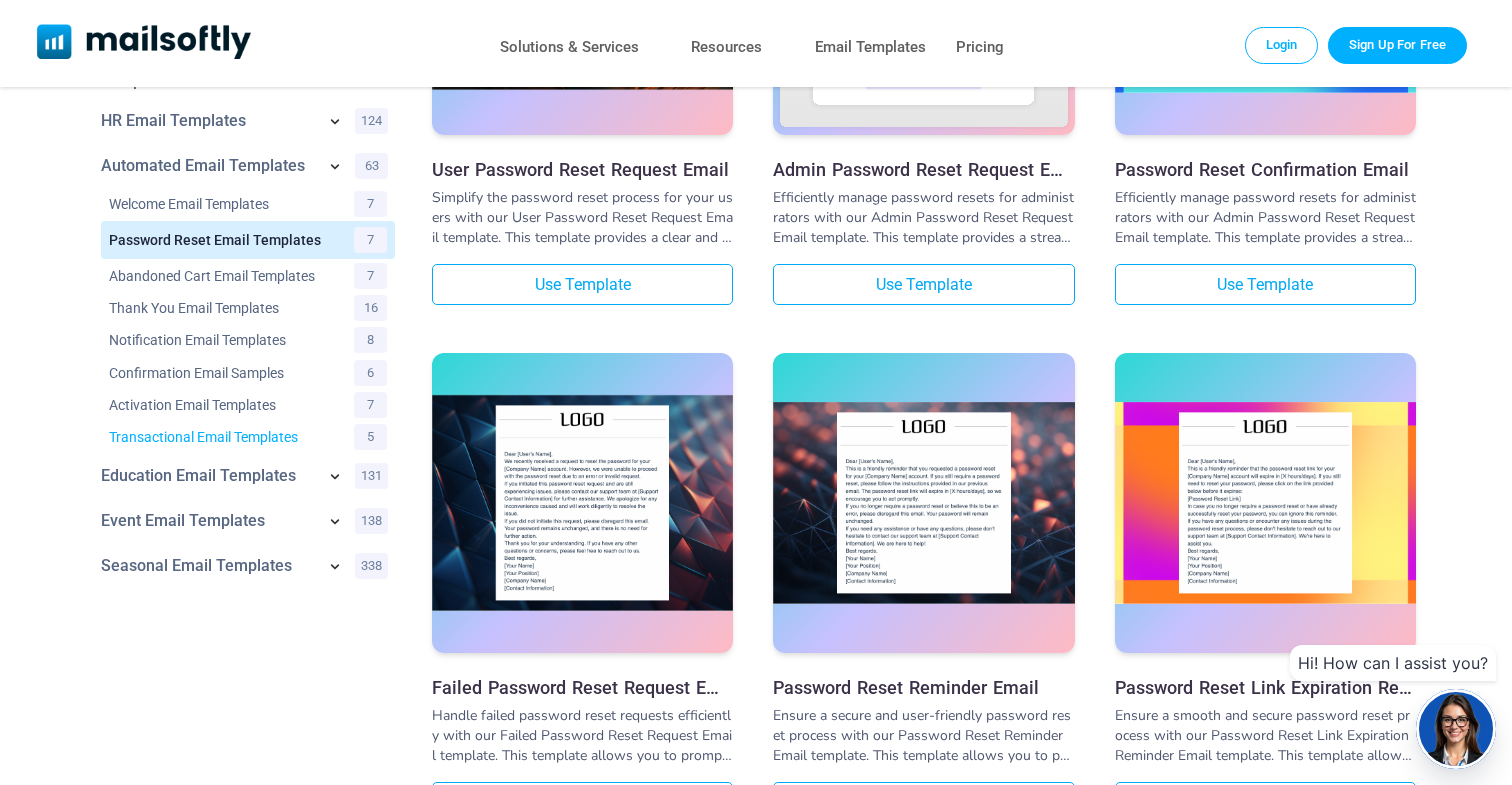 click on "Transactional Email Templates" at bounding box center (219, 437) 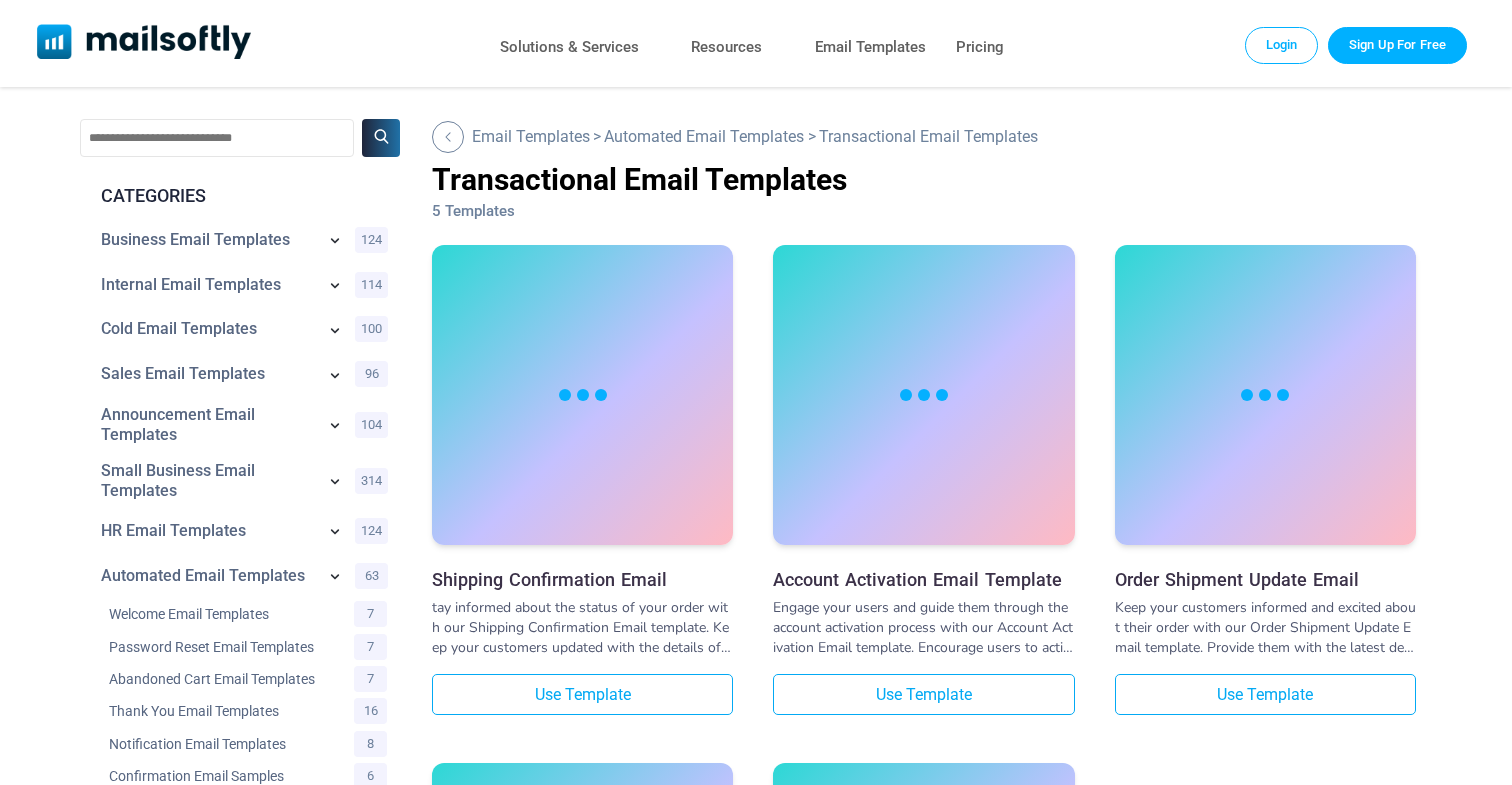 scroll, scrollTop: 0, scrollLeft: 0, axis: both 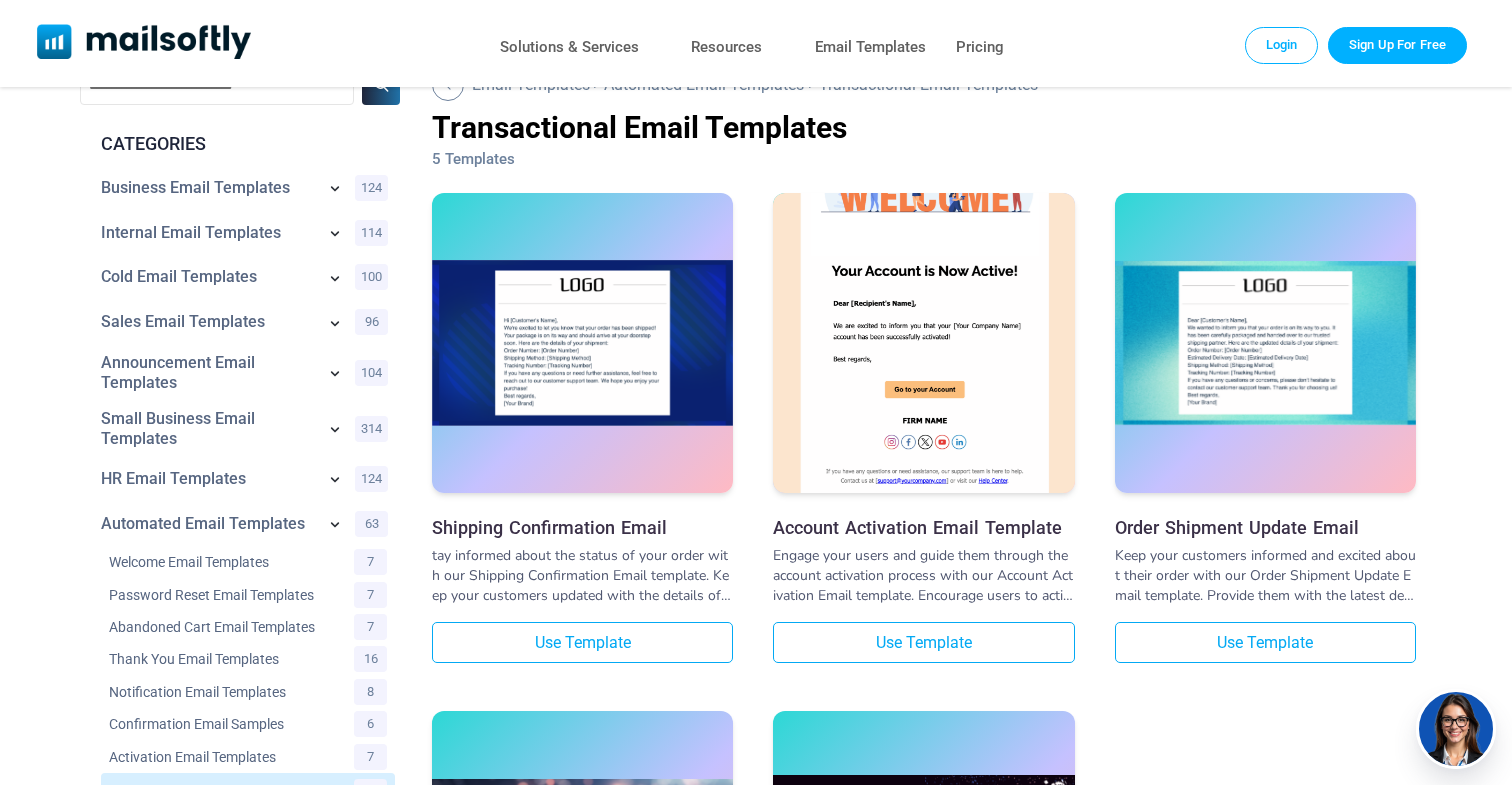 click at bounding box center [923, 298] 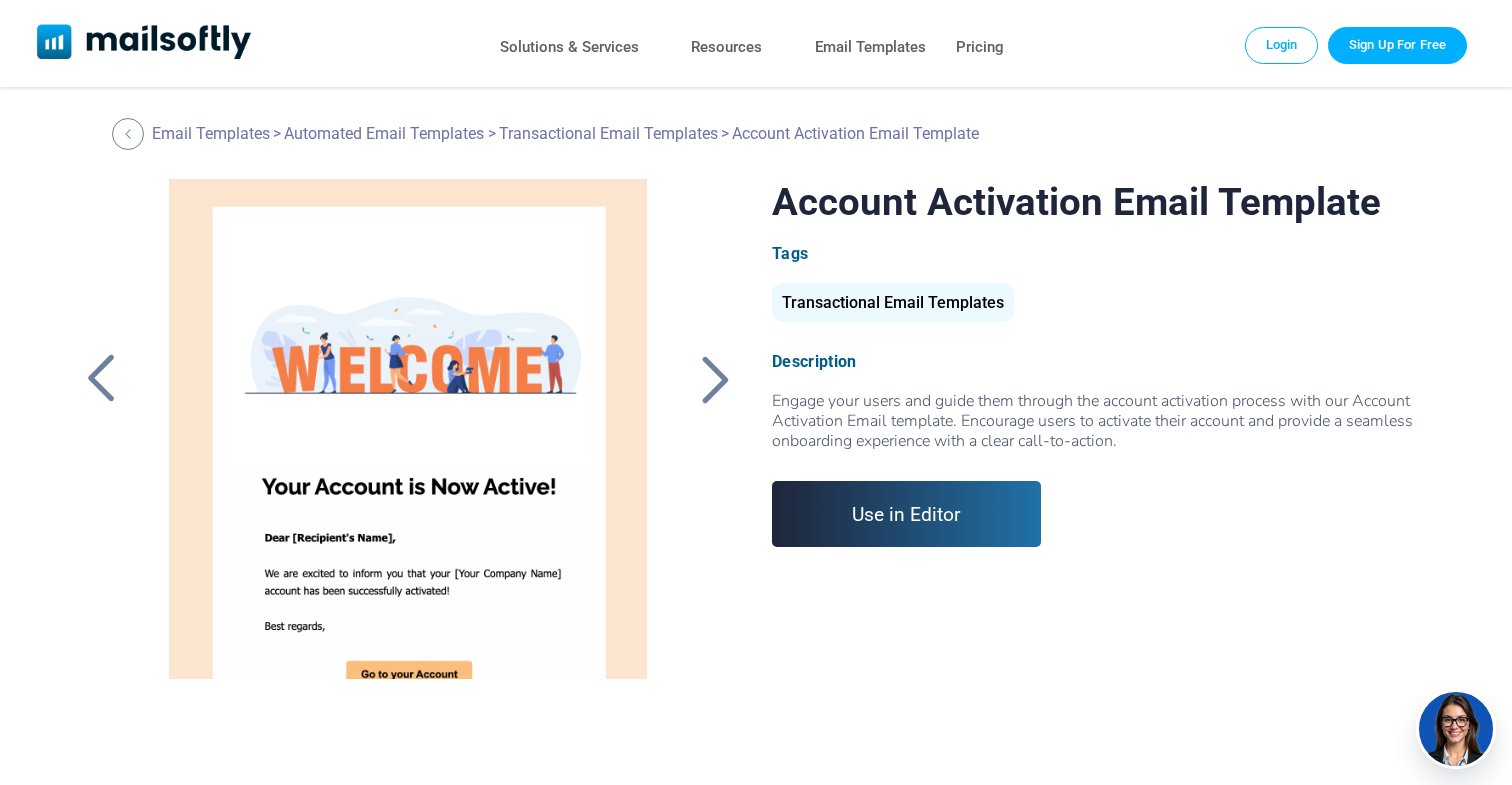 scroll, scrollTop: 0, scrollLeft: 0, axis: both 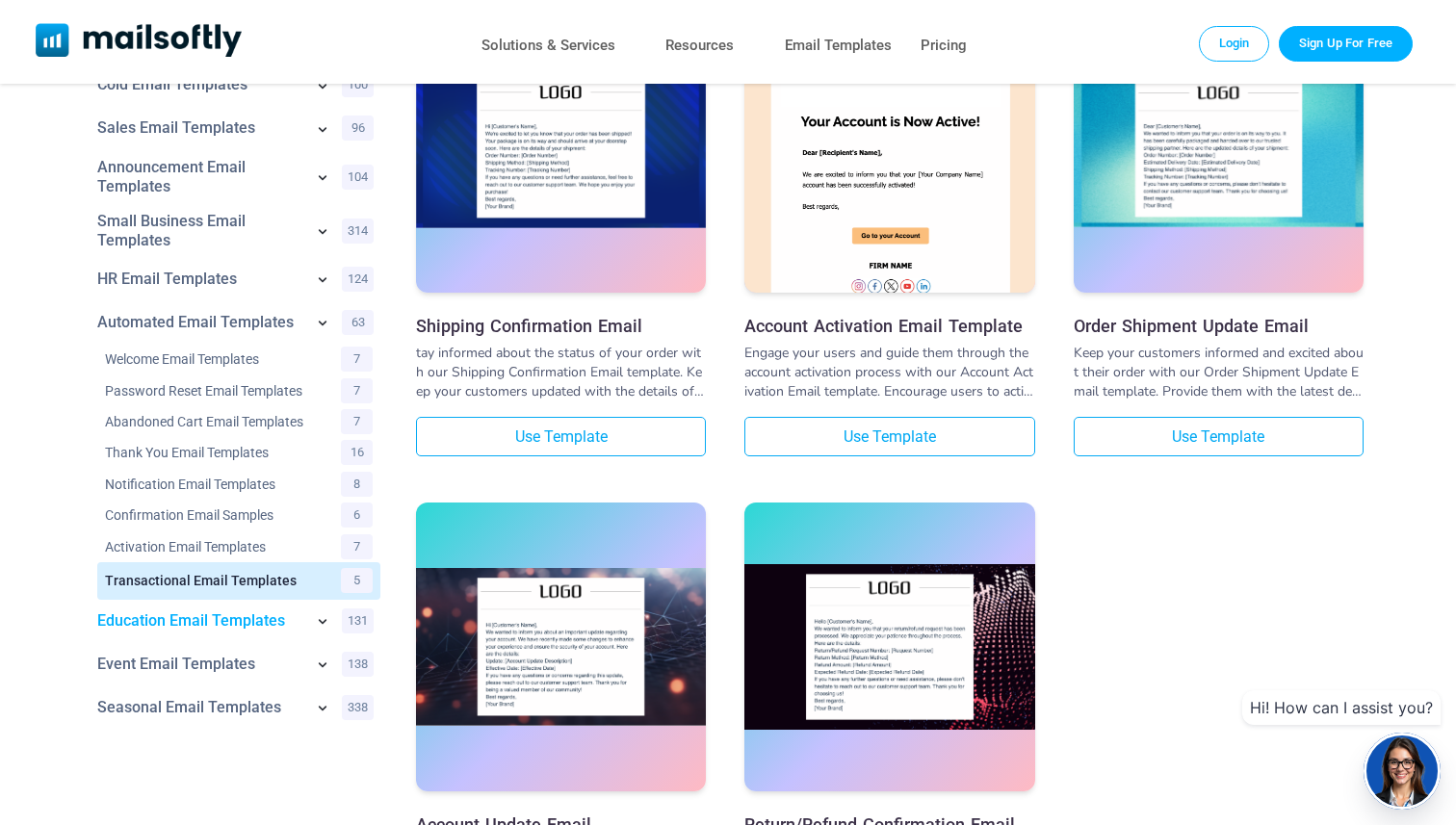 click on "Education Email Templates" at bounding box center [200, 621] 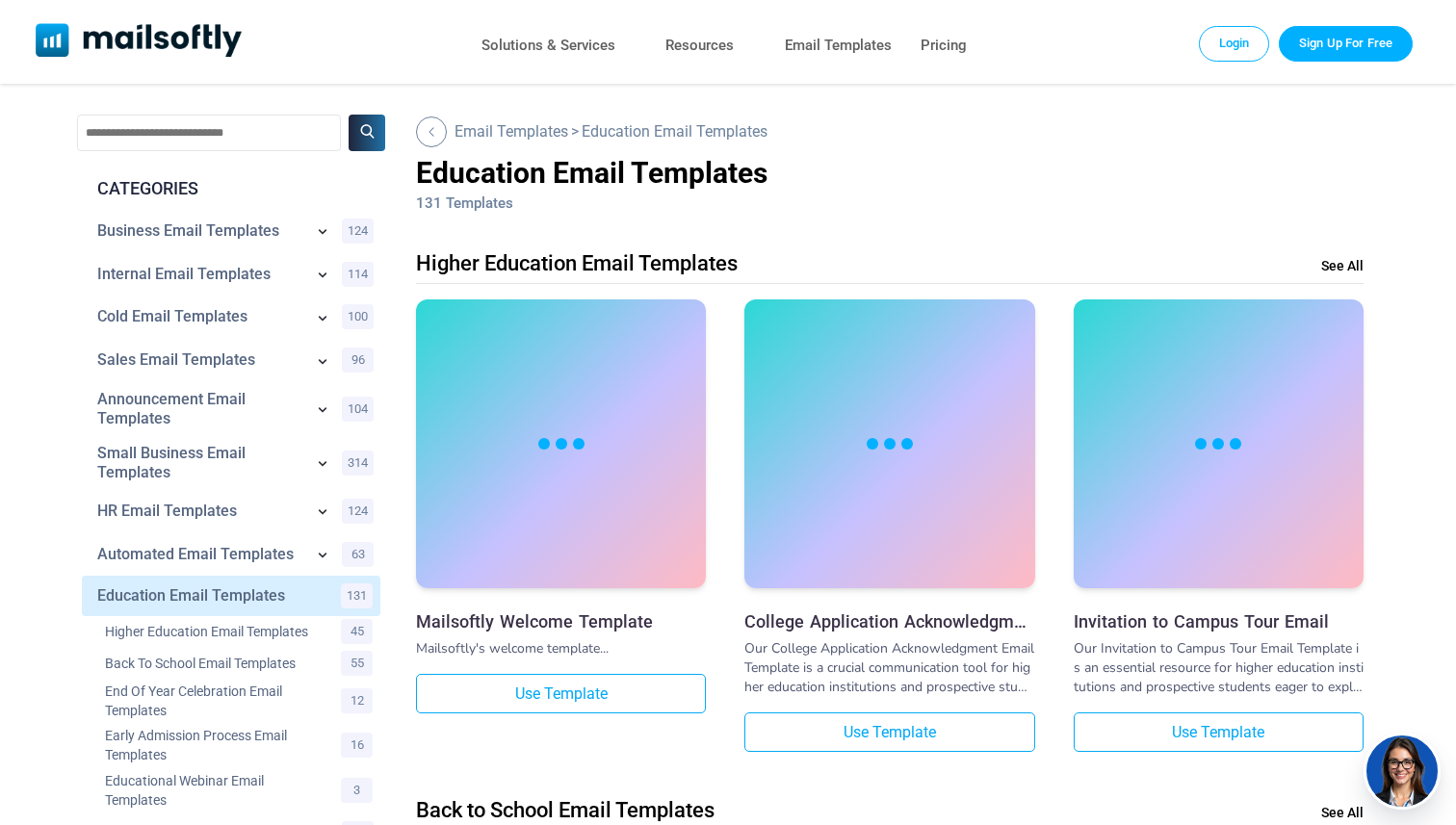 scroll, scrollTop: 0, scrollLeft: 0, axis: both 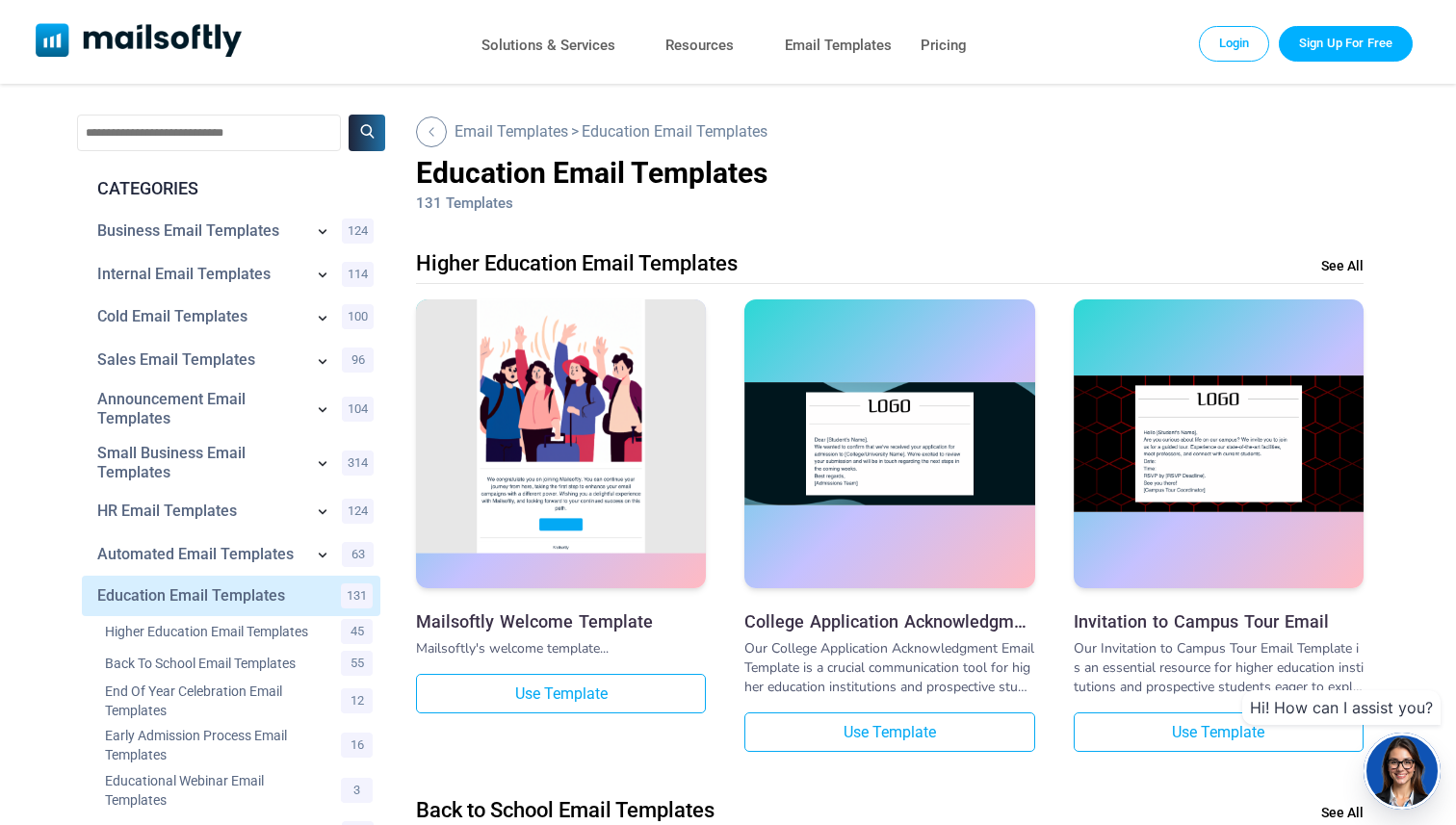 click at bounding box center [560, 416] 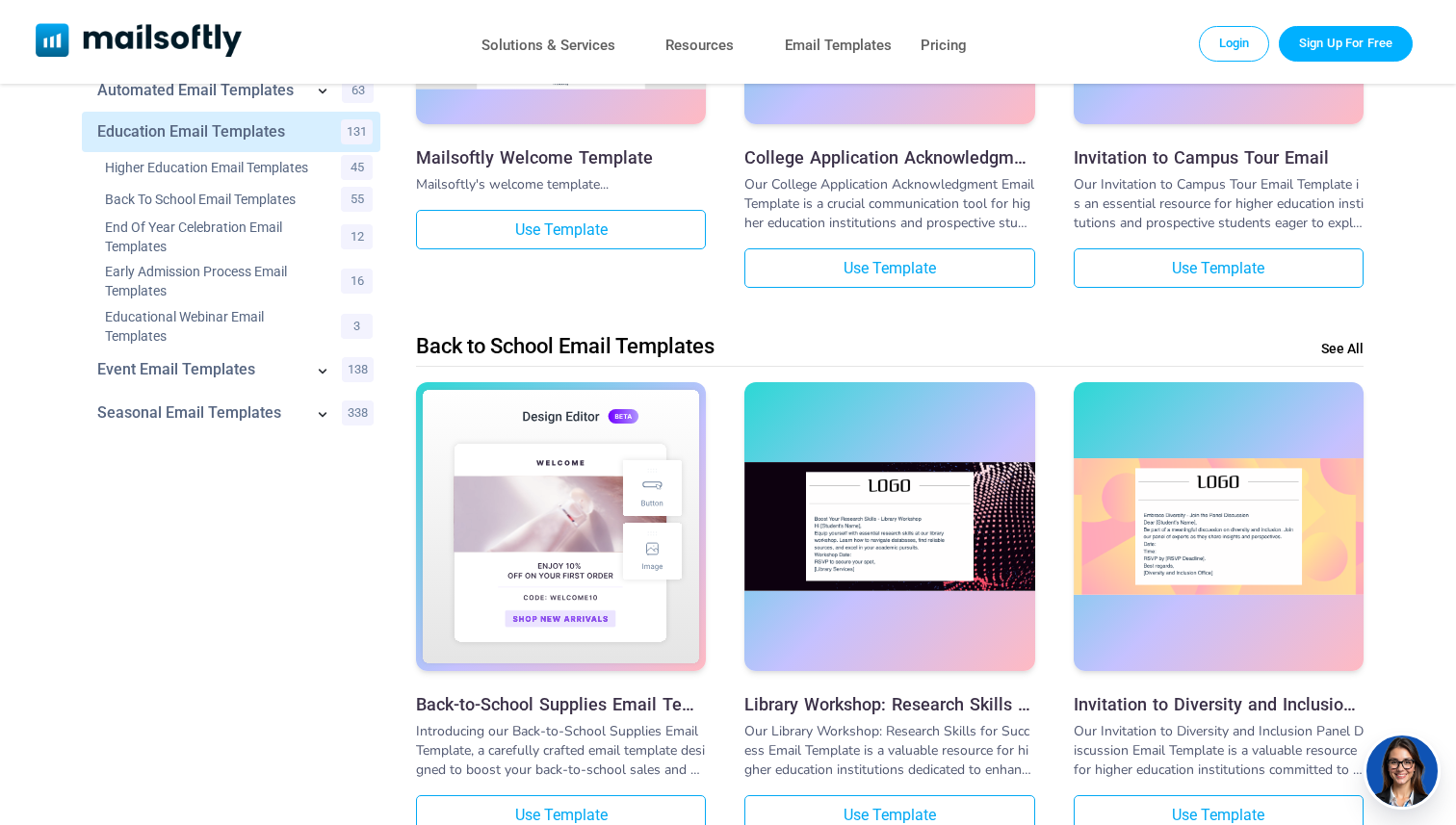 scroll, scrollTop: 376, scrollLeft: 0, axis: vertical 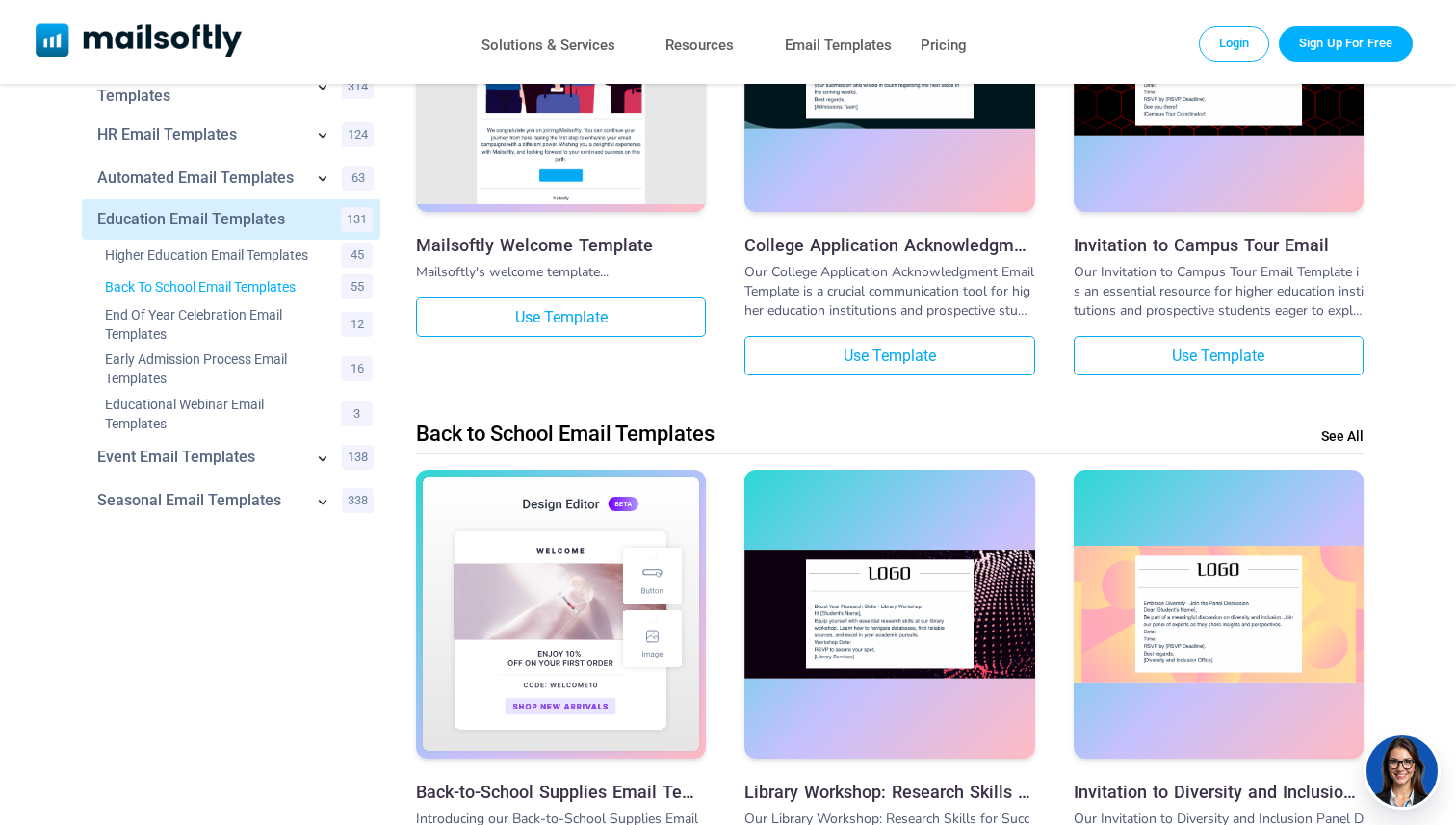 click on "Back To School Email Templates" at bounding box center [211, 287] 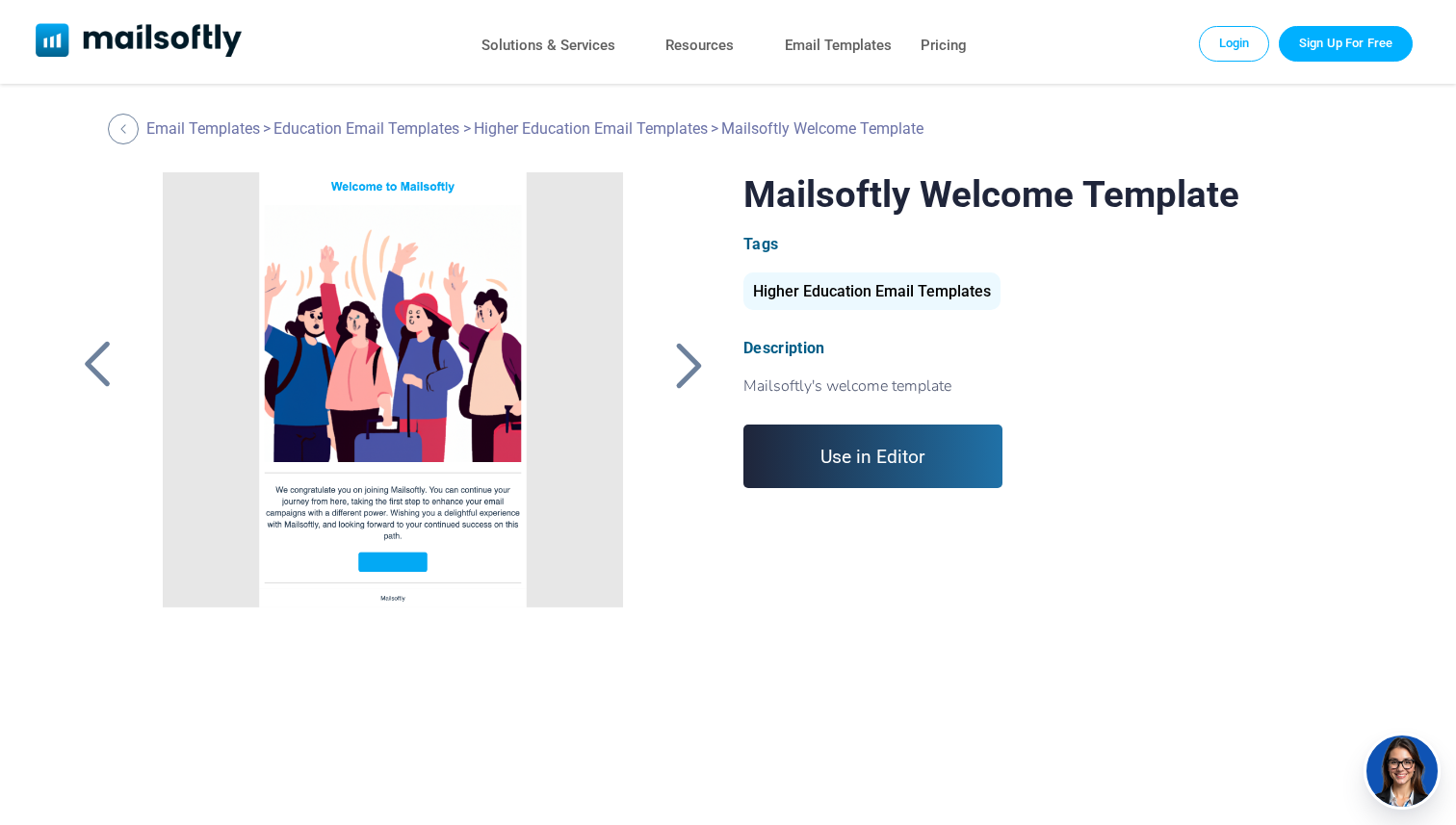 scroll, scrollTop: 0, scrollLeft: 0, axis: both 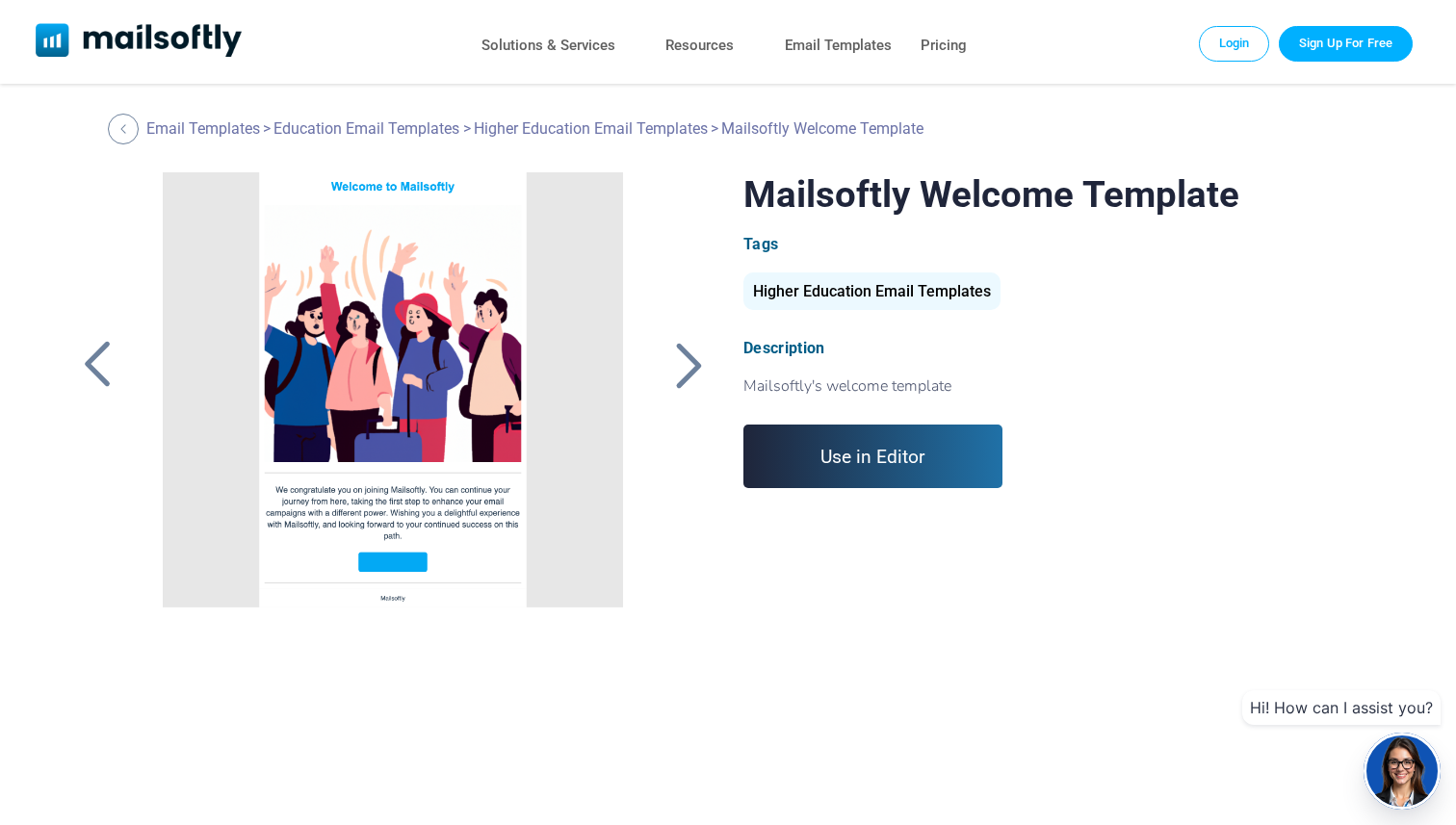 click on "Use in Editor" at bounding box center [872, 456] 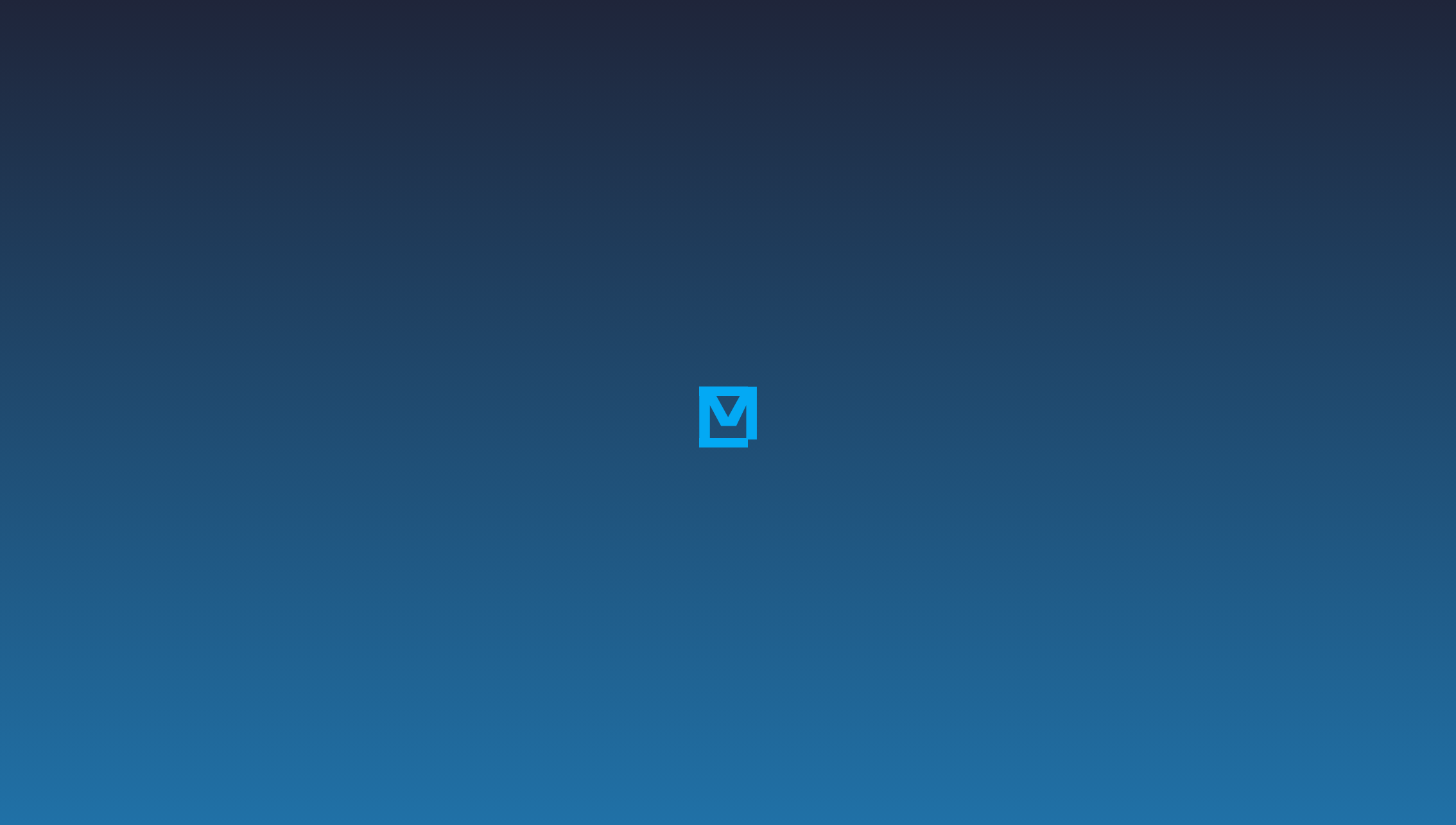scroll, scrollTop: 0, scrollLeft: 0, axis: both 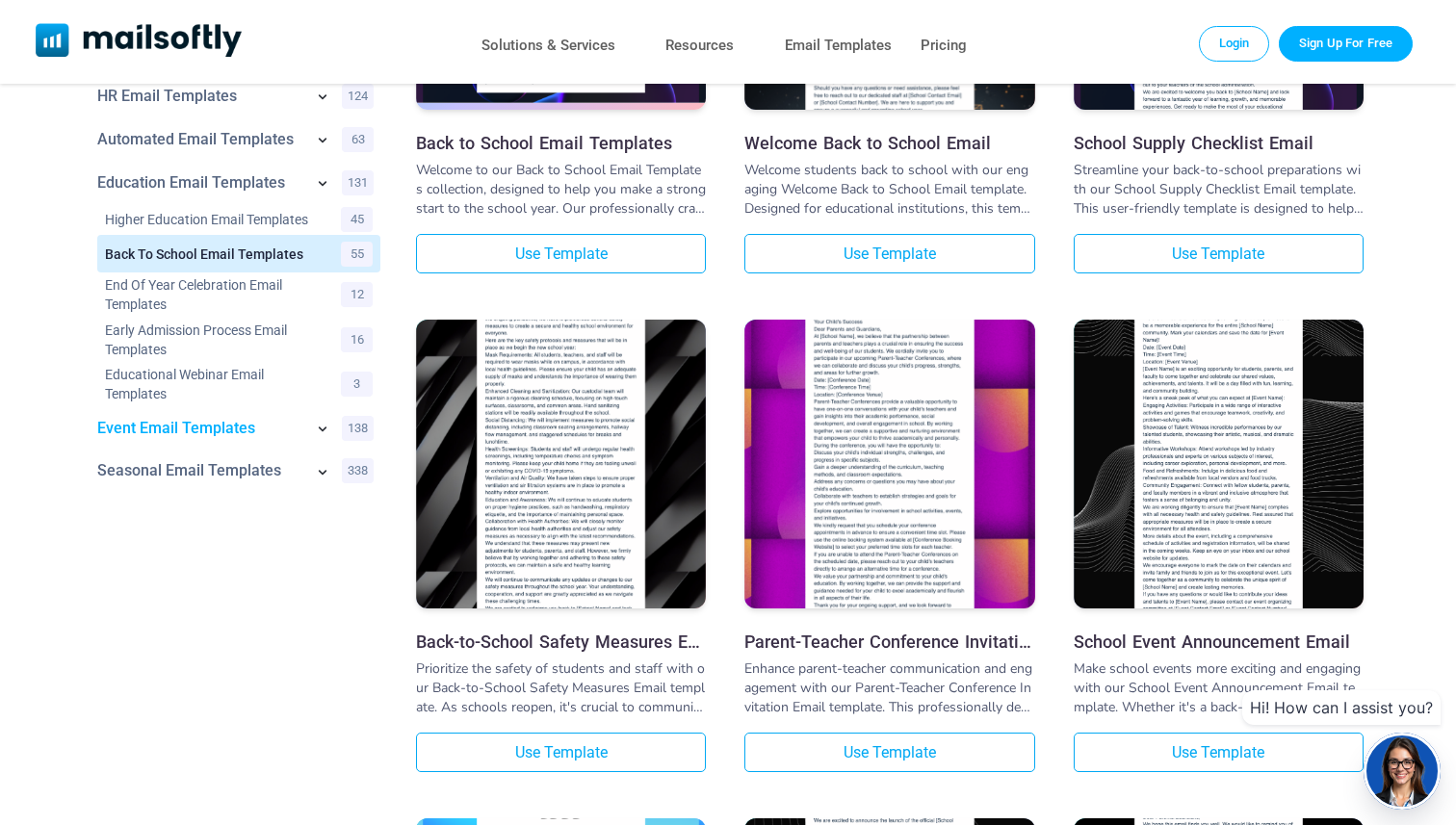 click on "Event Email Templates" at bounding box center [200, 428] 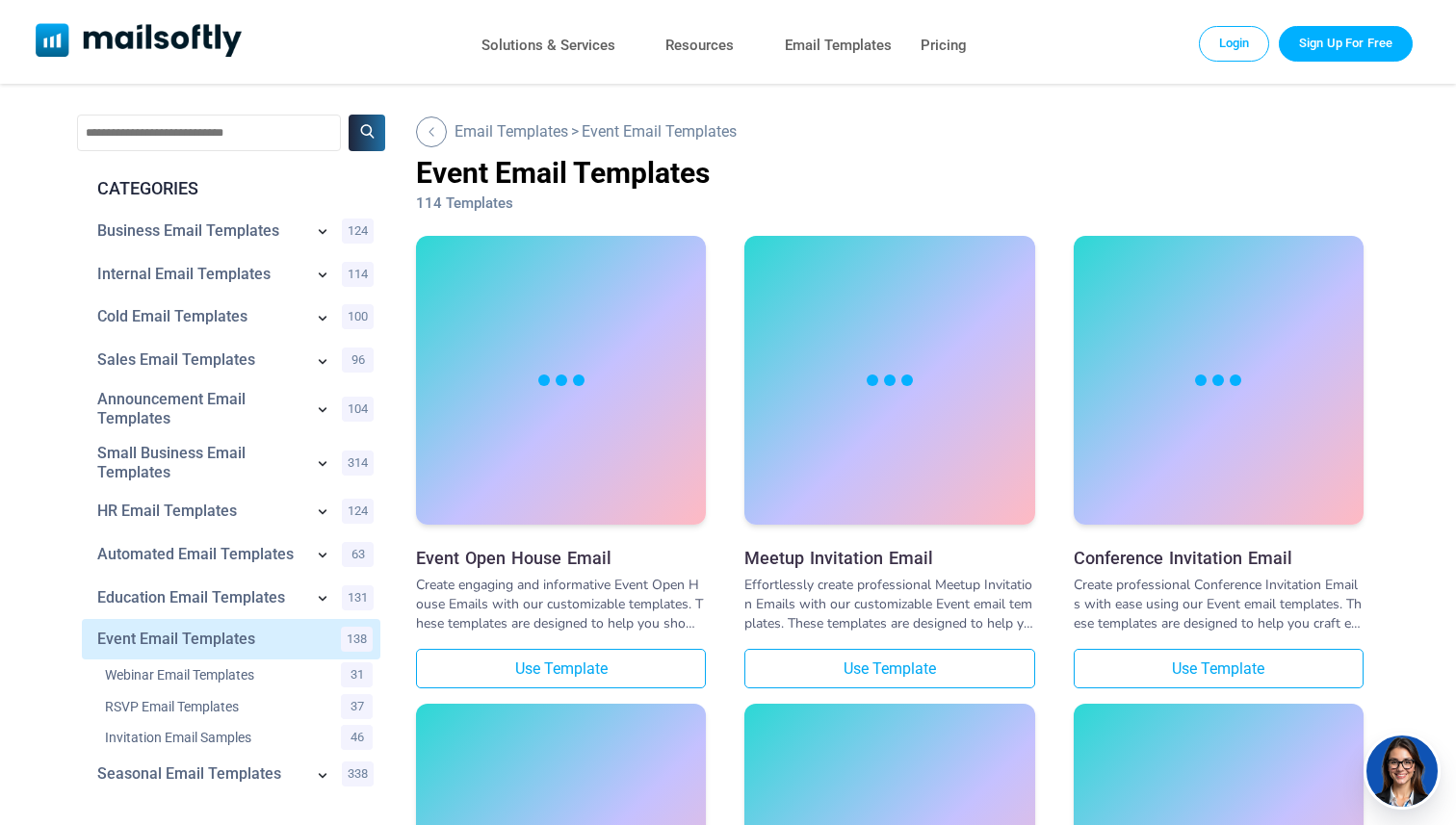 scroll, scrollTop: 0, scrollLeft: 0, axis: both 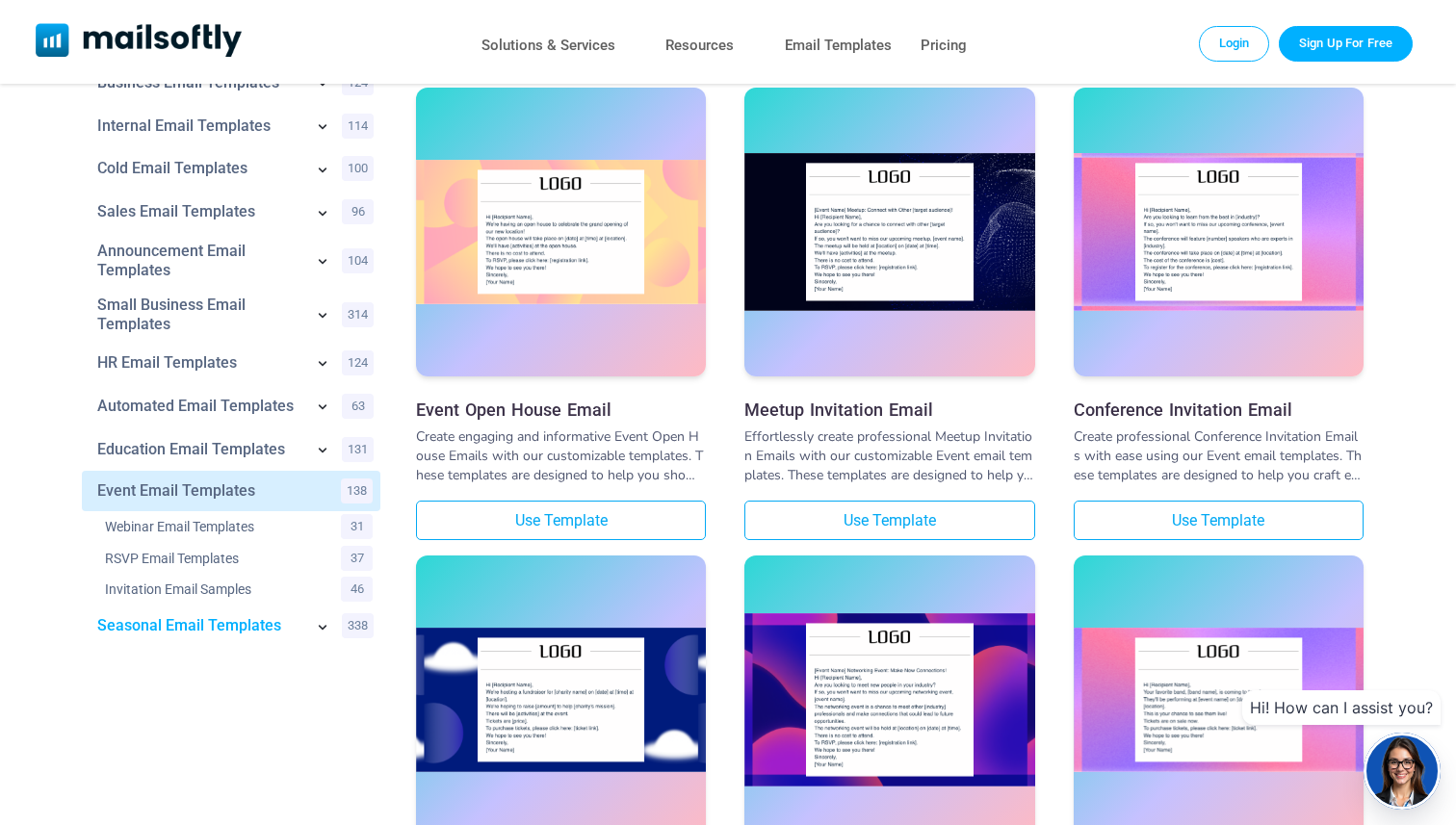 click on "Seasonal Email Templates" at bounding box center (200, 626) 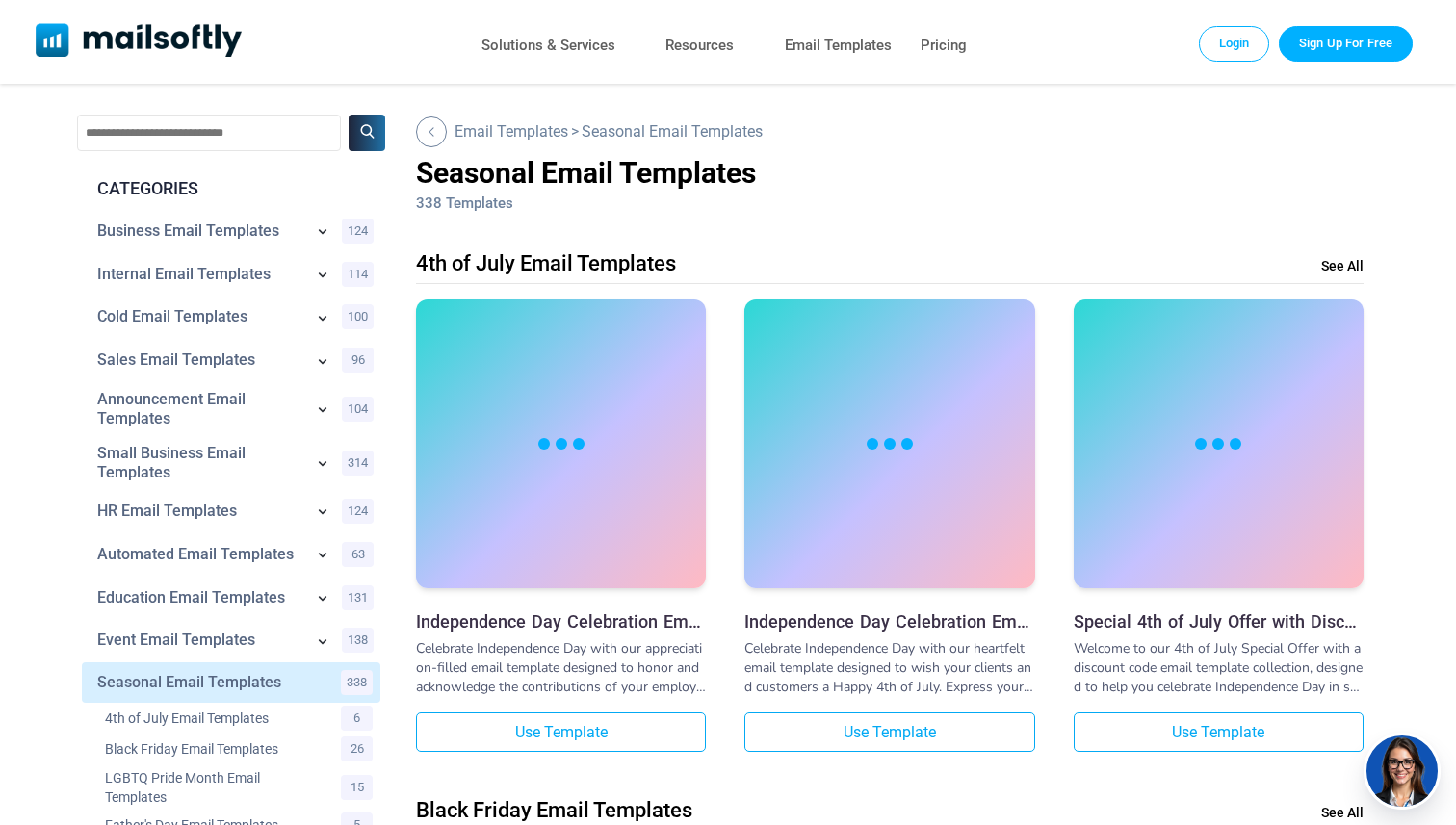 scroll, scrollTop: 0, scrollLeft: 0, axis: both 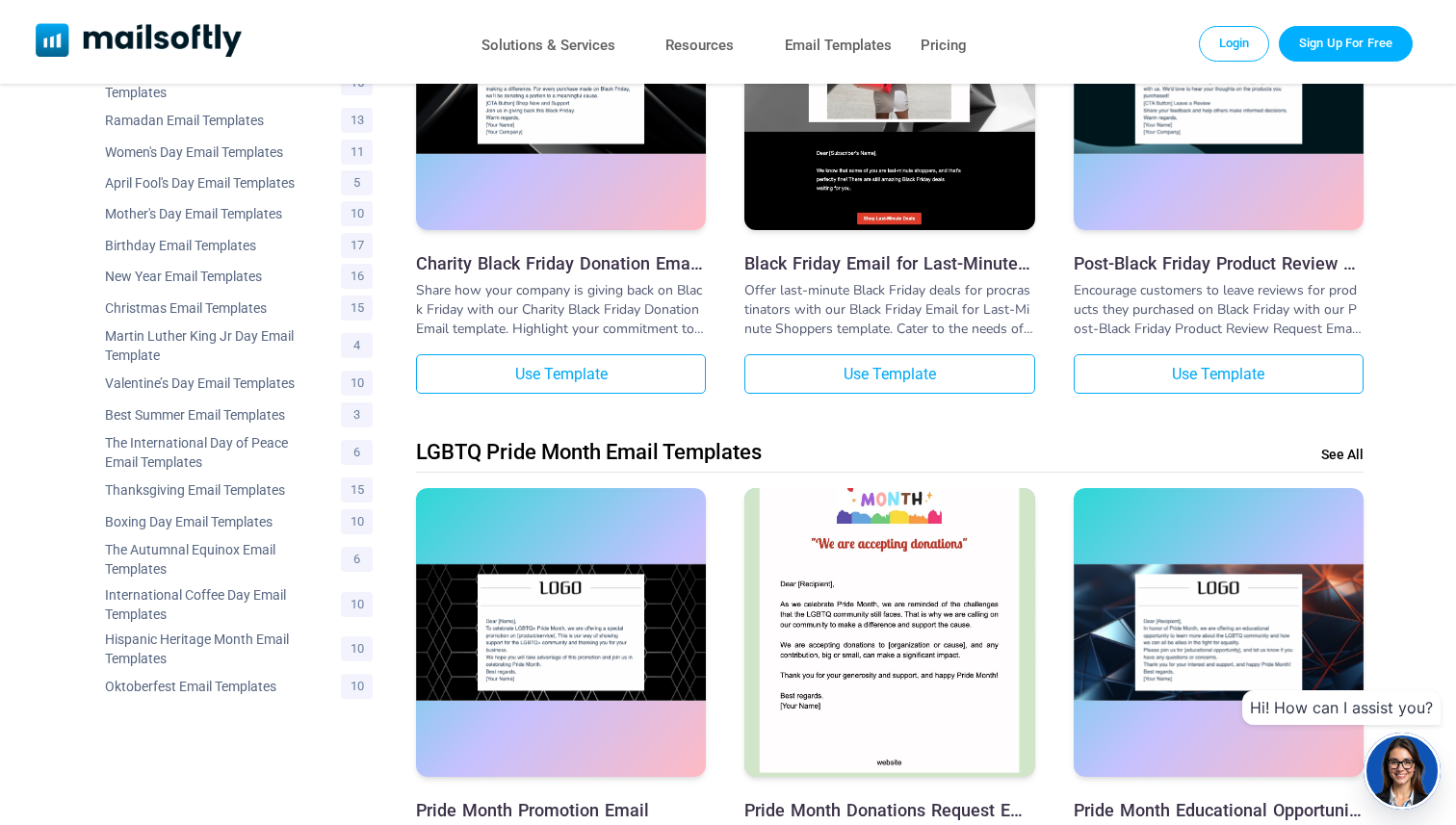 click at bounding box center (889, 589) 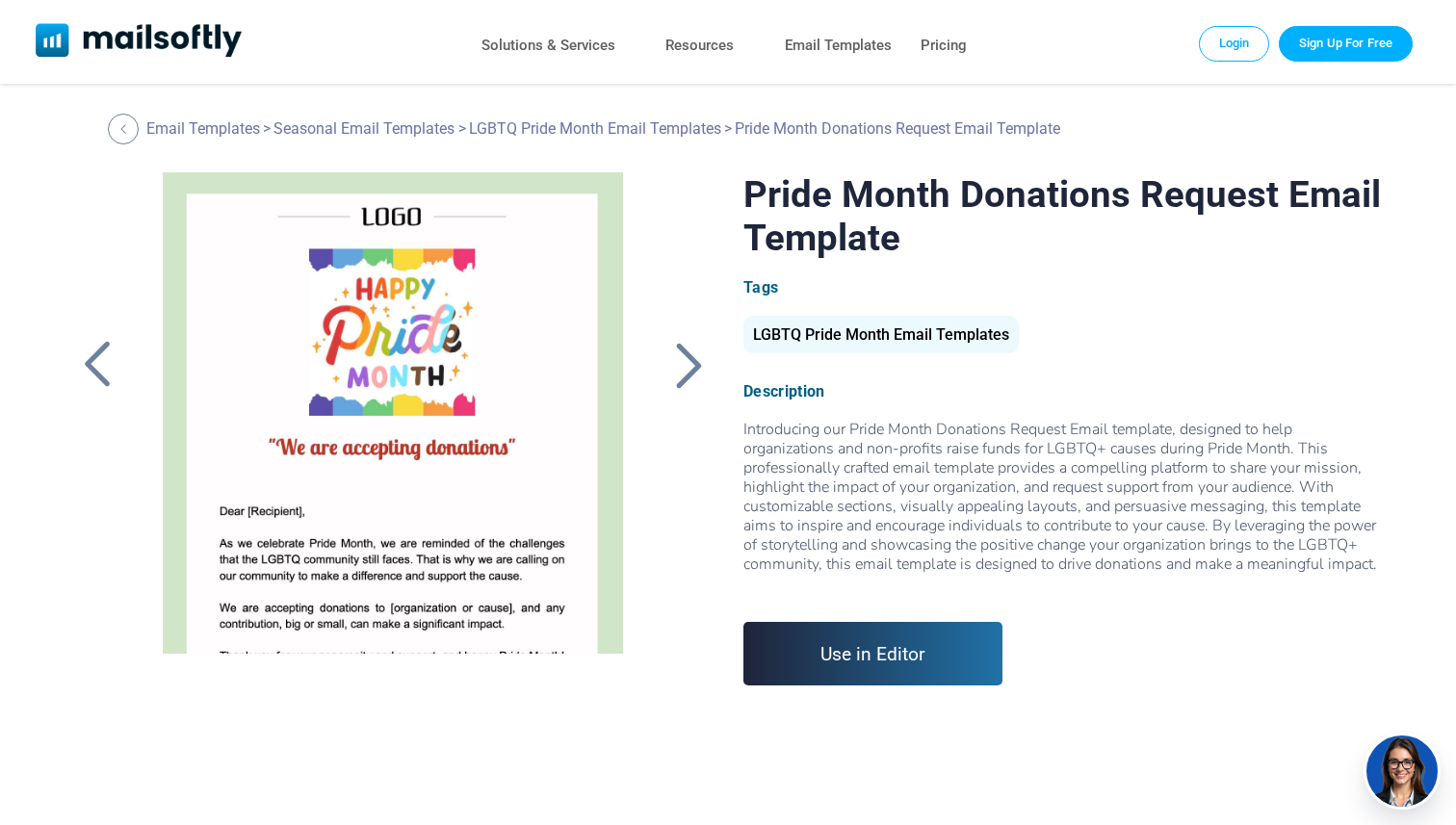 scroll, scrollTop: 0, scrollLeft: 0, axis: both 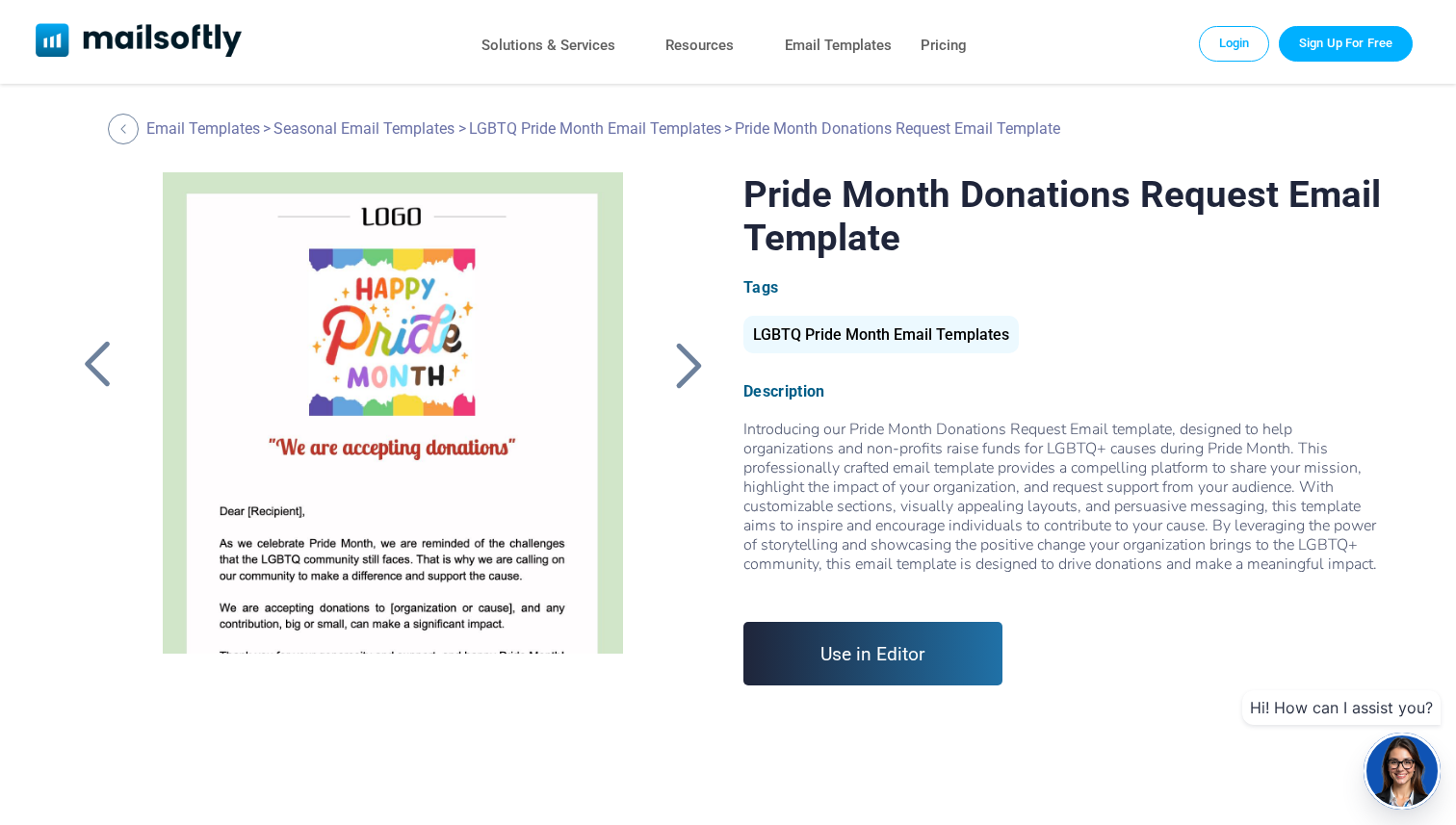 click on "Use in Editor" at bounding box center (872, 654) 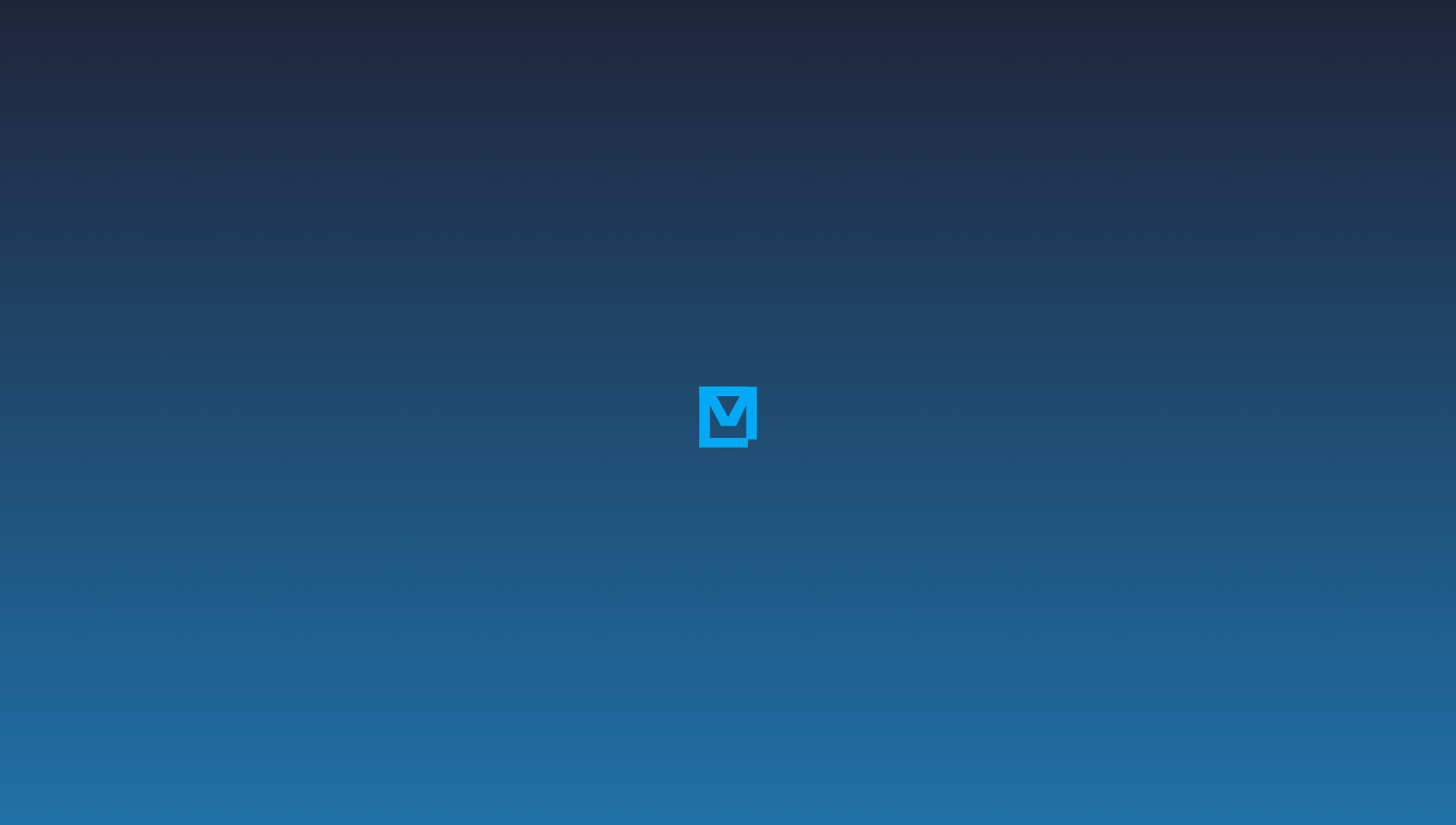 scroll, scrollTop: 0, scrollLeft: 0, axis: both 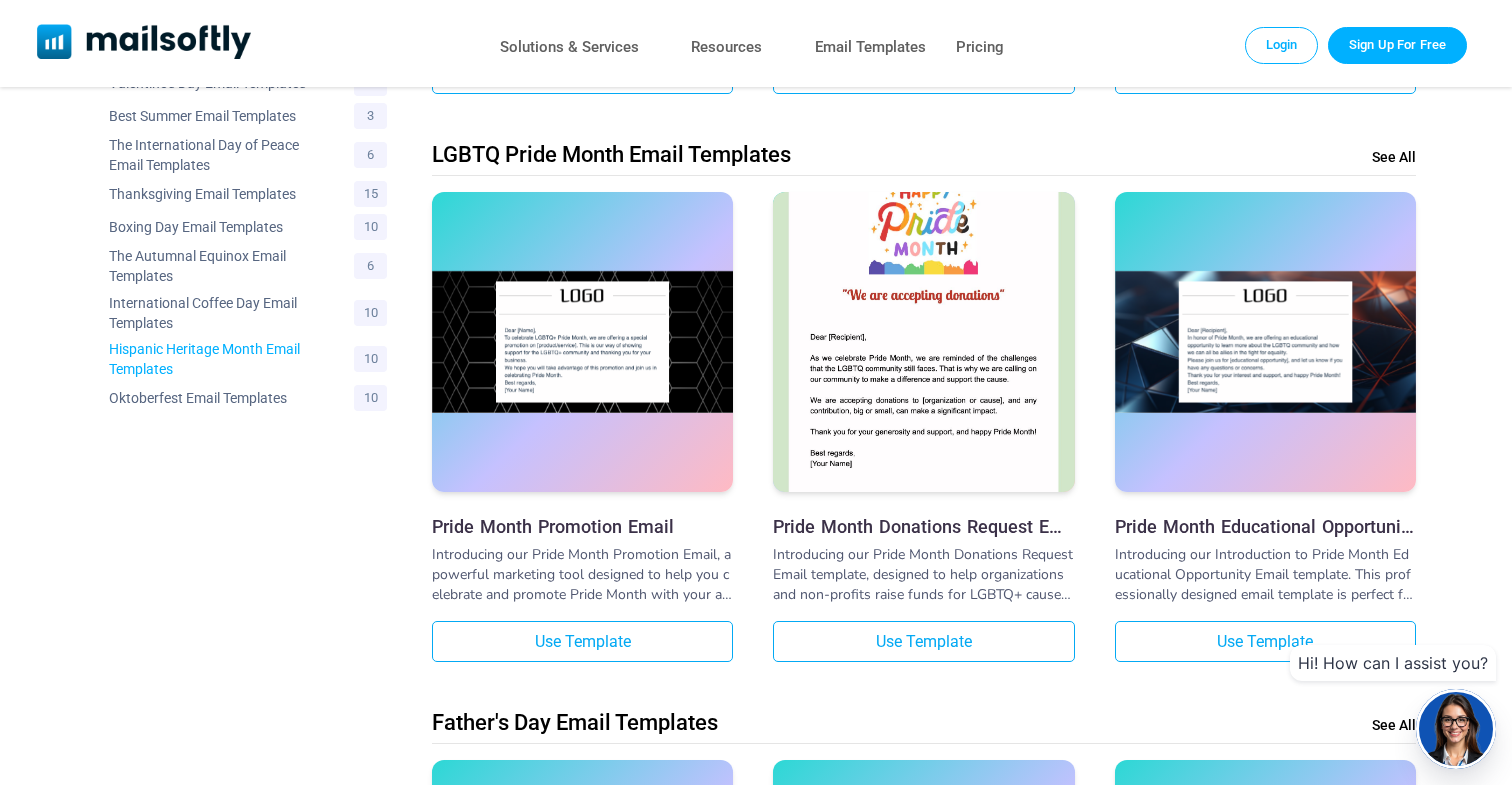 click on "Hispanic Heritage Month Email Templates" at bounding box center (219, 359) 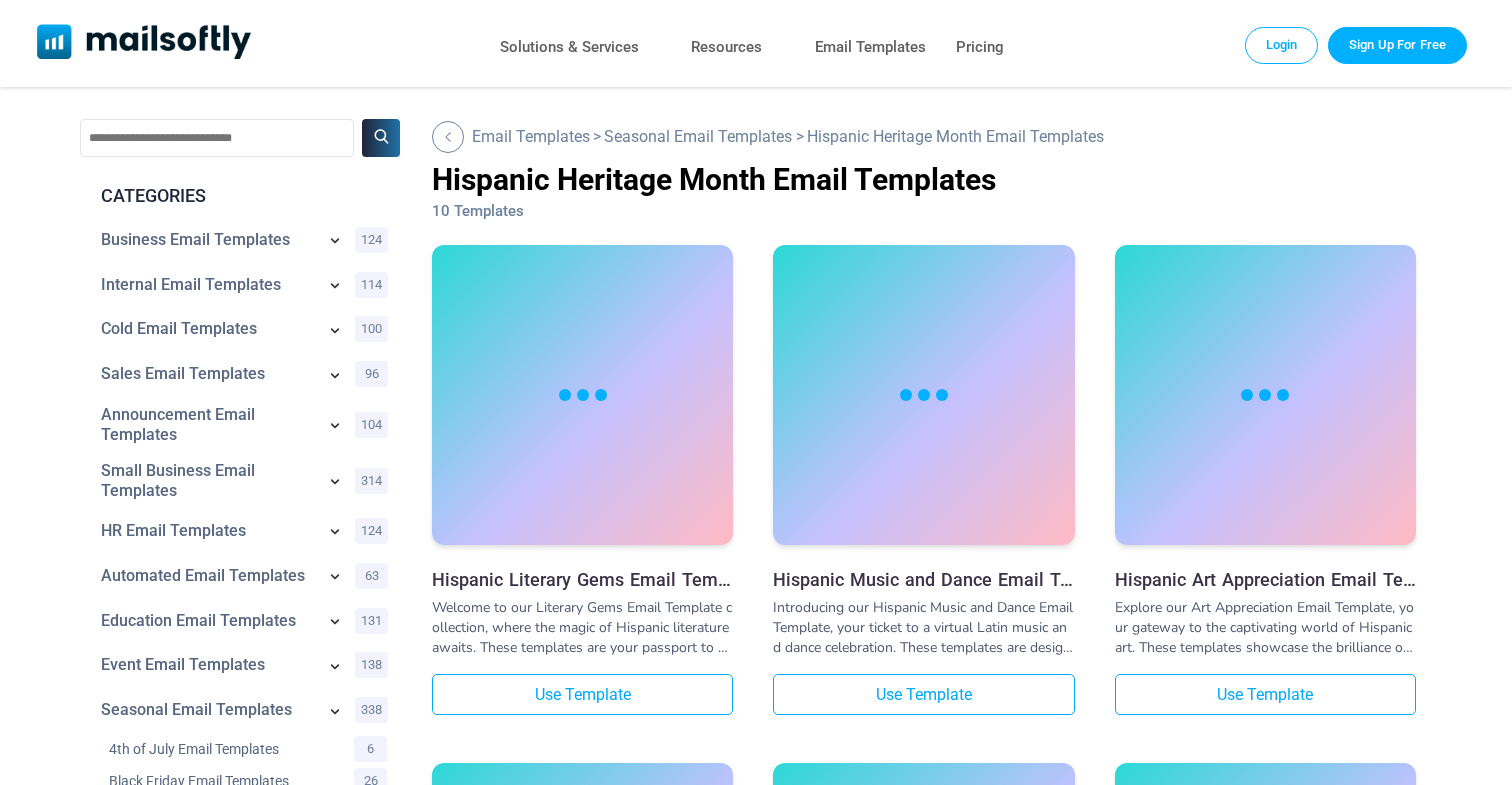 scroll, scrollTop: 0, scrollLeft: 0, axis: both 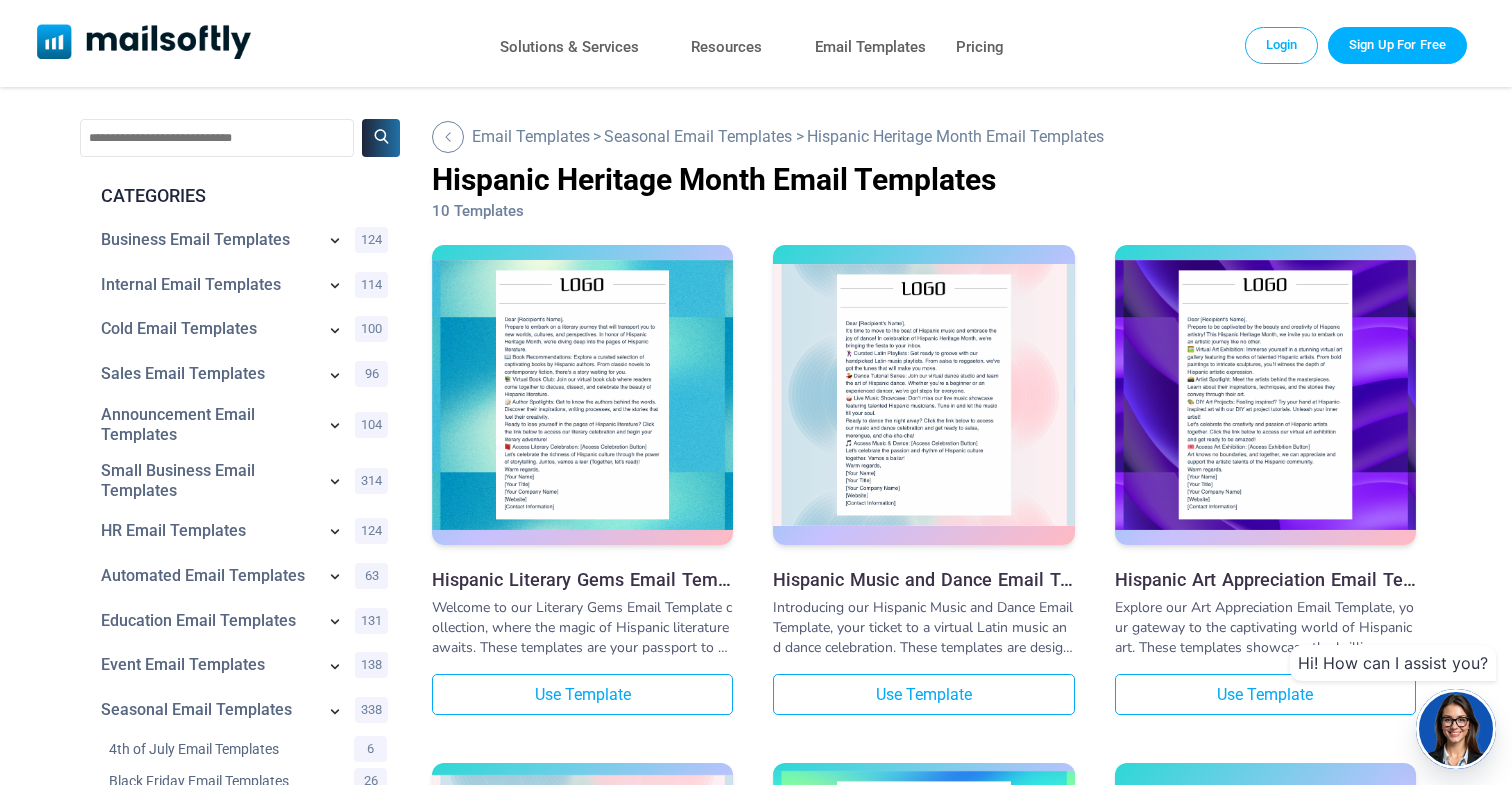 click at bounding box center [217, 138] 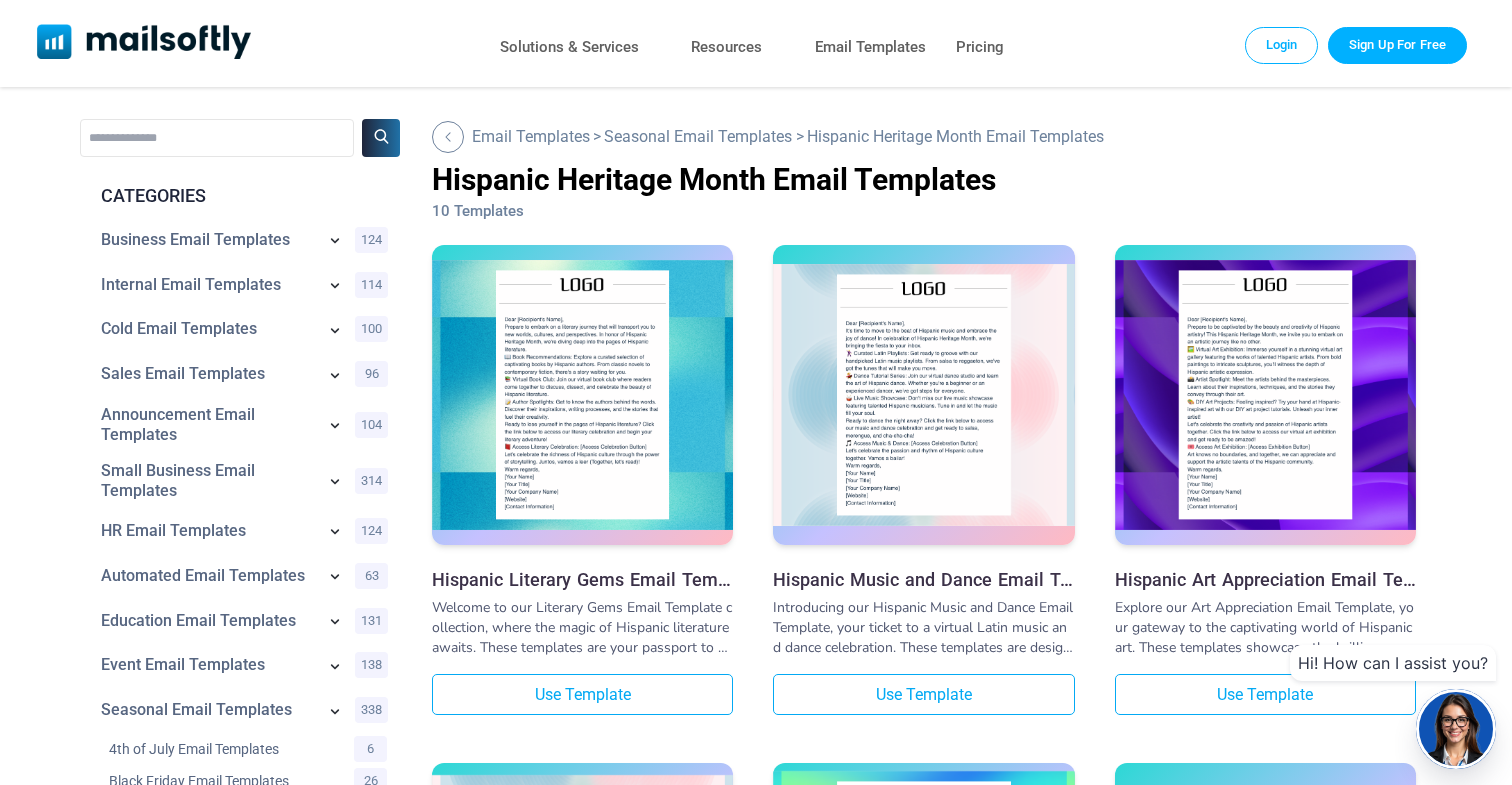 type on "**********" 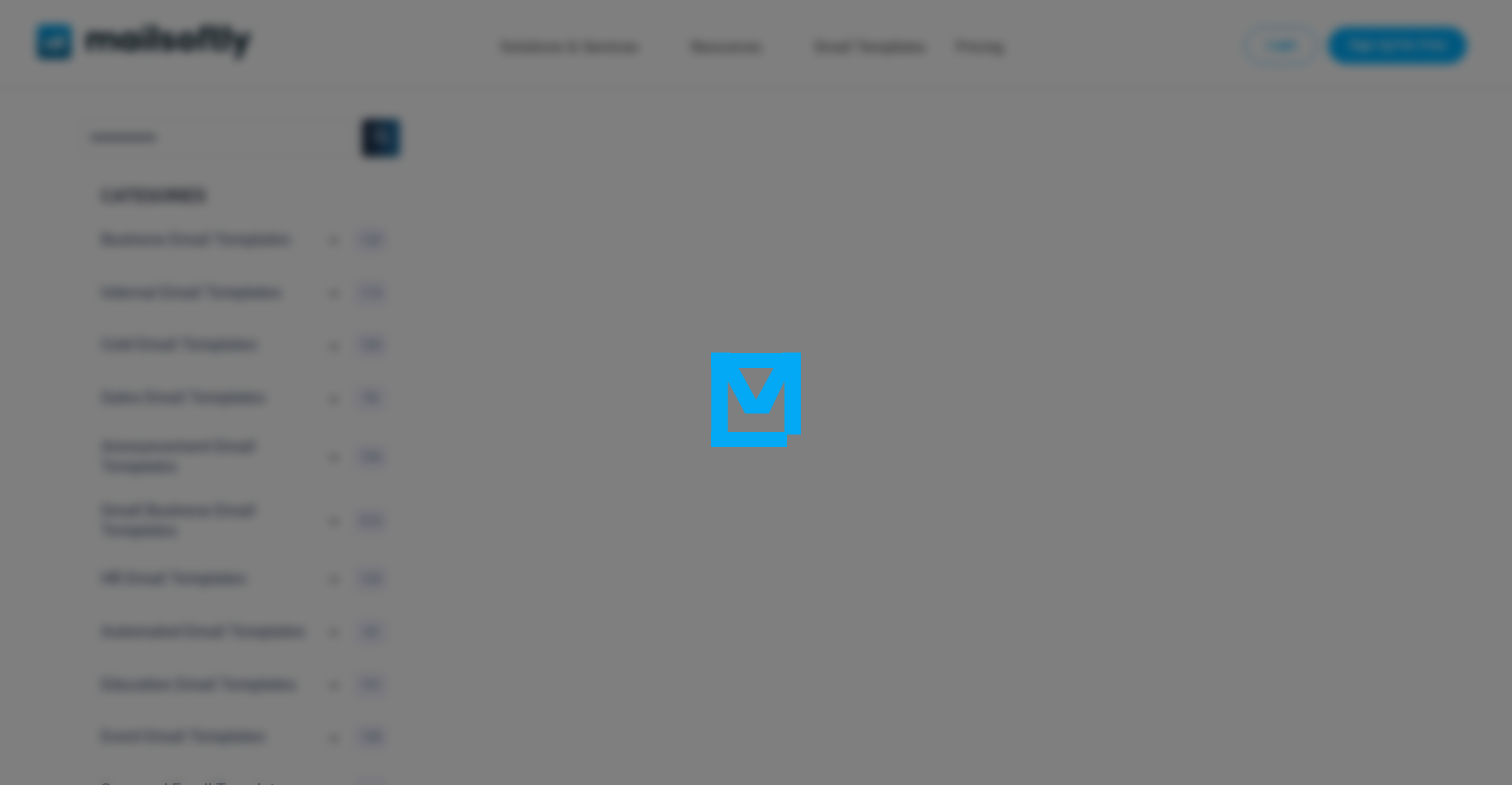 scroll, scrollTop: 0, scrollLeft: 0, axis: both 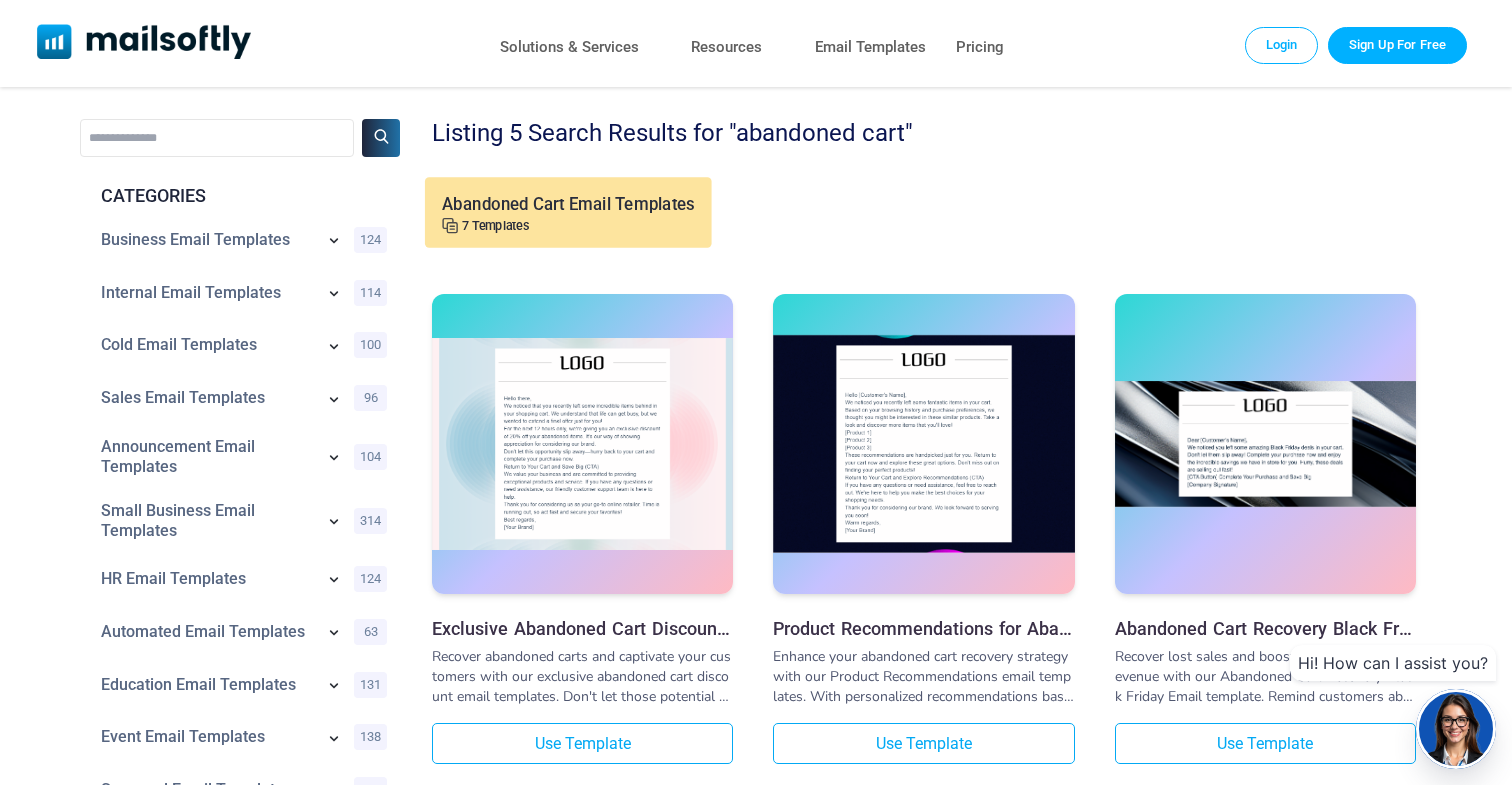 click on "Abandoned Cart Email Templates 7 Templates" at bounding box center (568, 212) 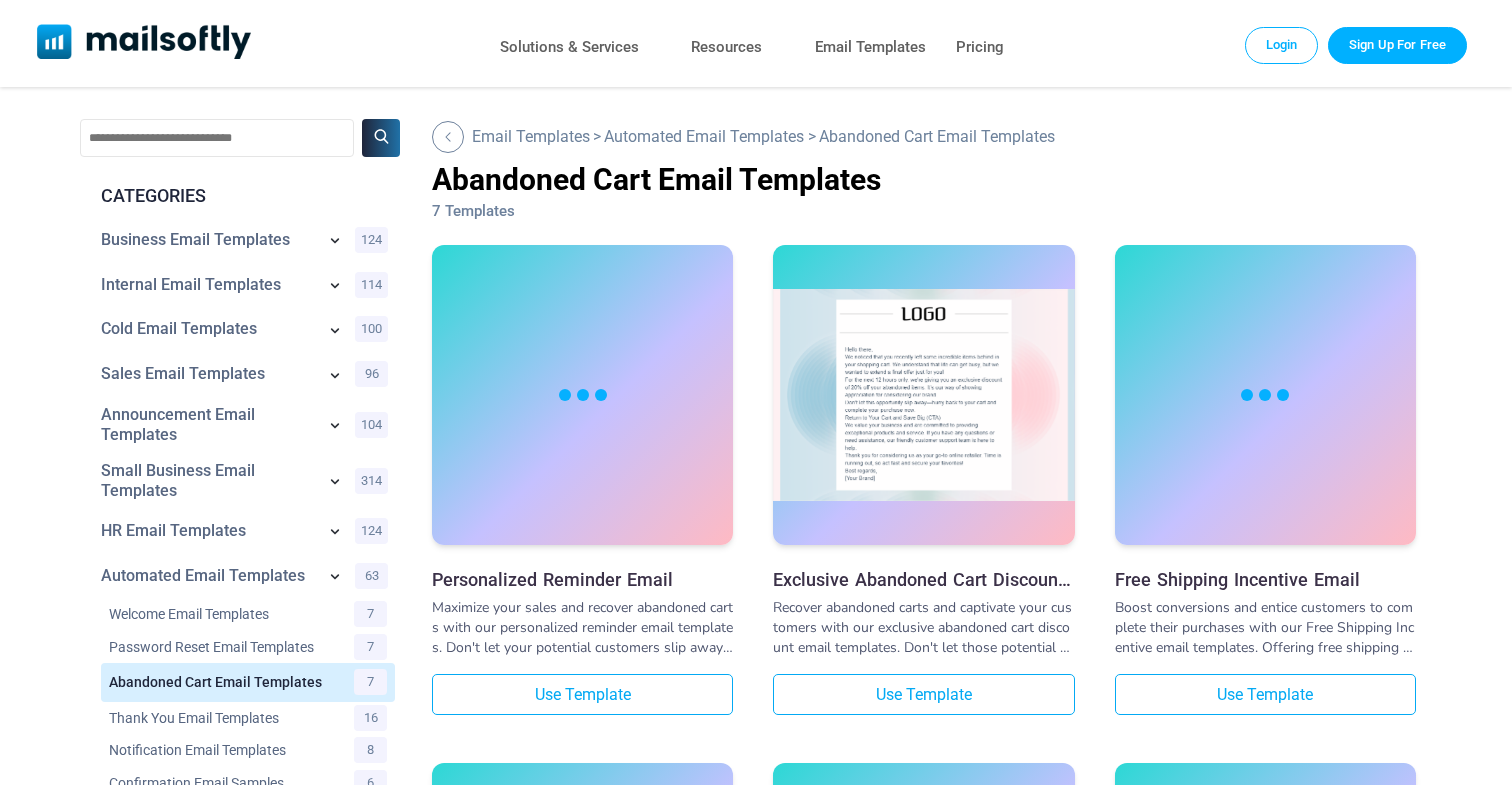 scroll, scrollTop: 0, scrollLeft: 0, axis: both 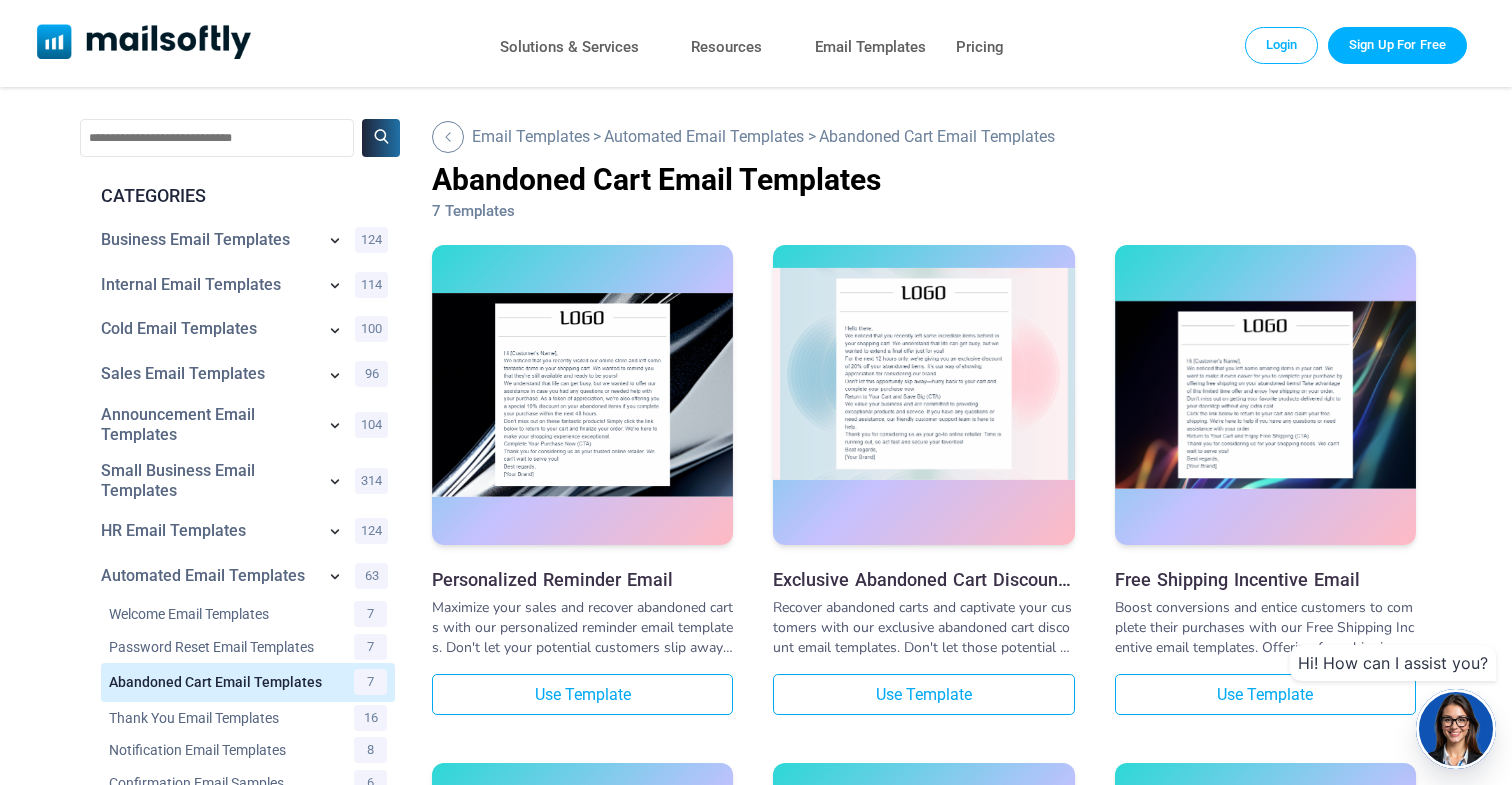 click at bounding box center [923, 395] 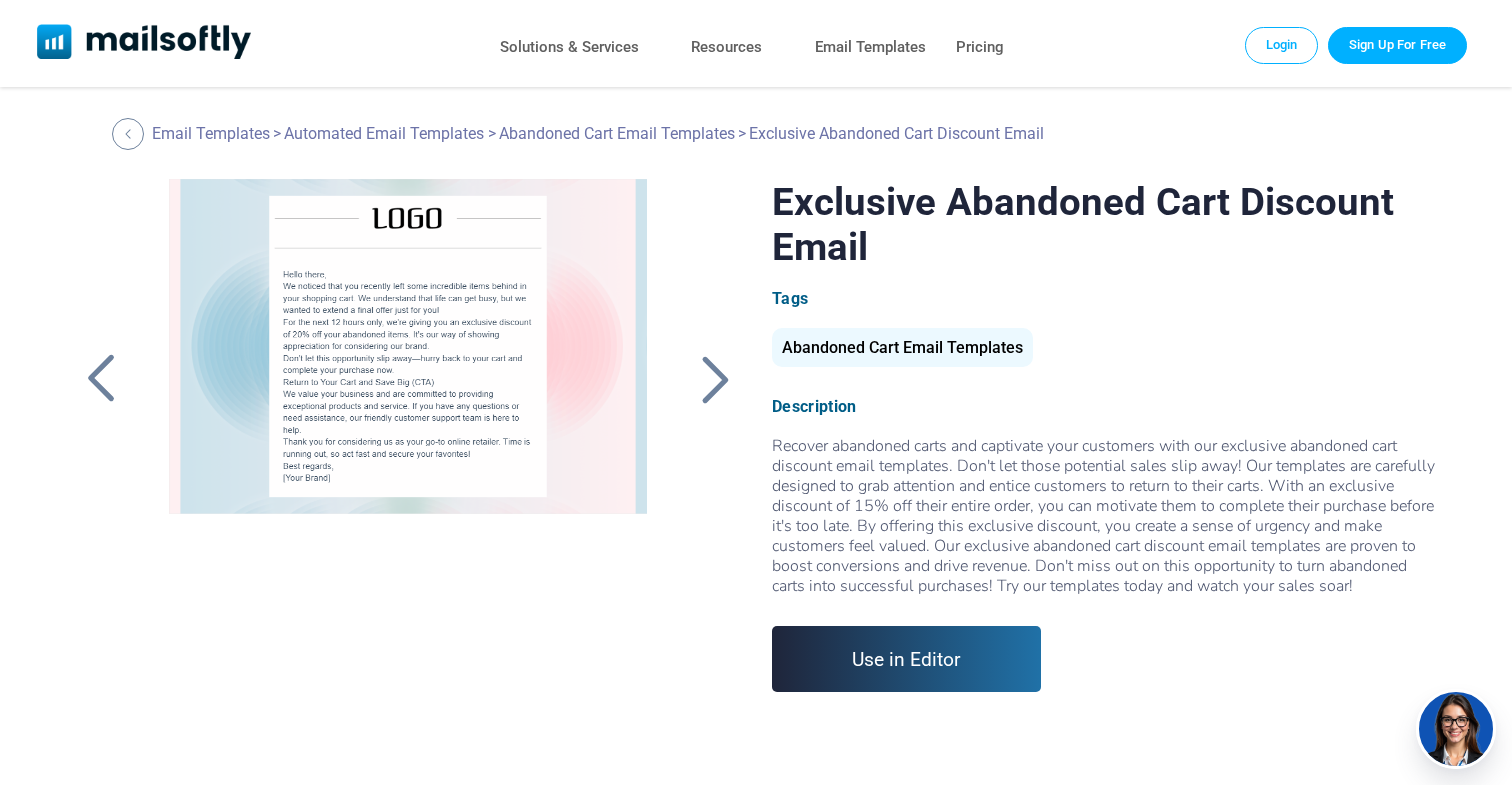 scroll, scrollTop: 0, scrollLeft: 0, axis: both 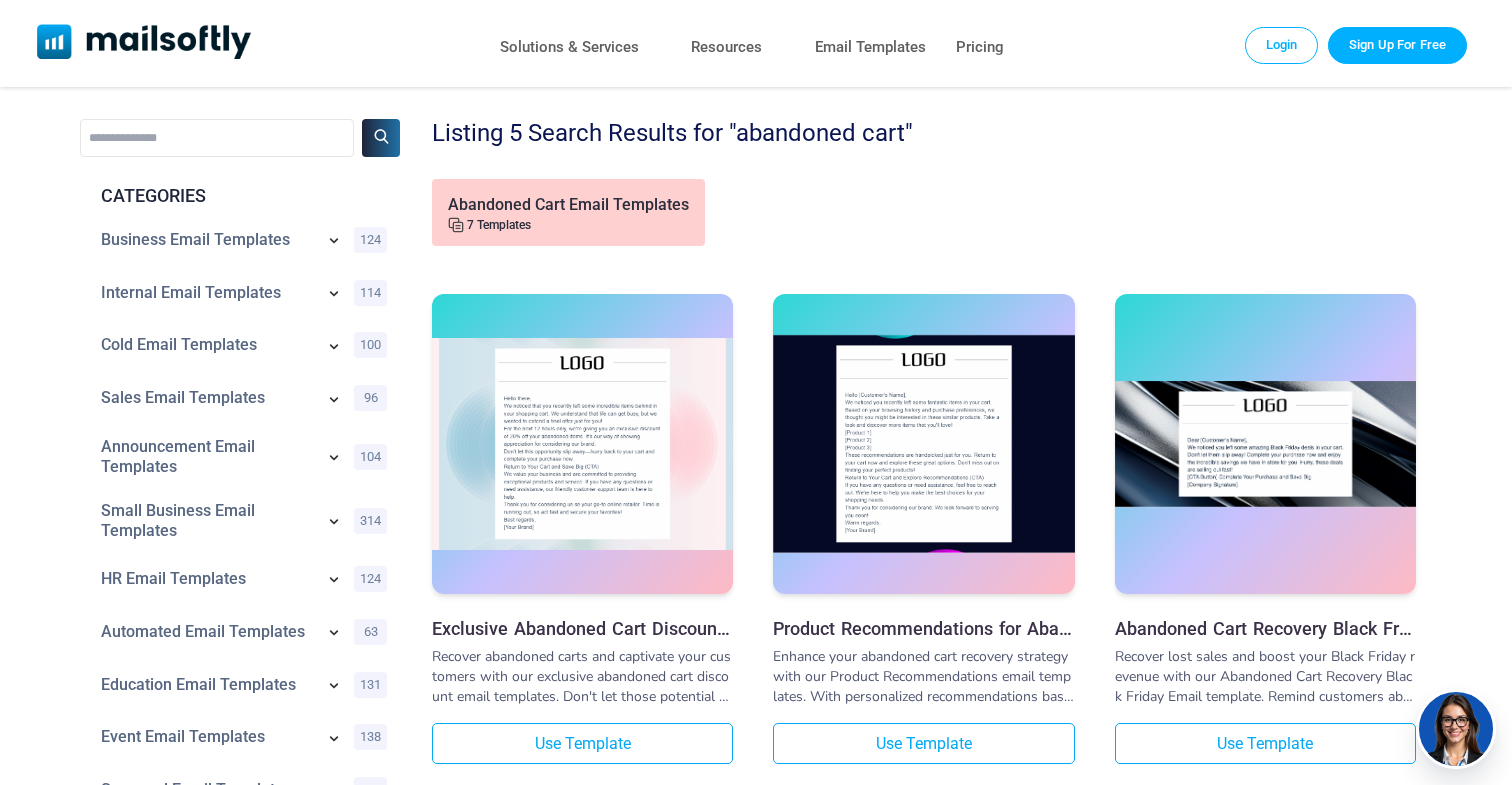 click on "**********" at bounding box center [217, 138] 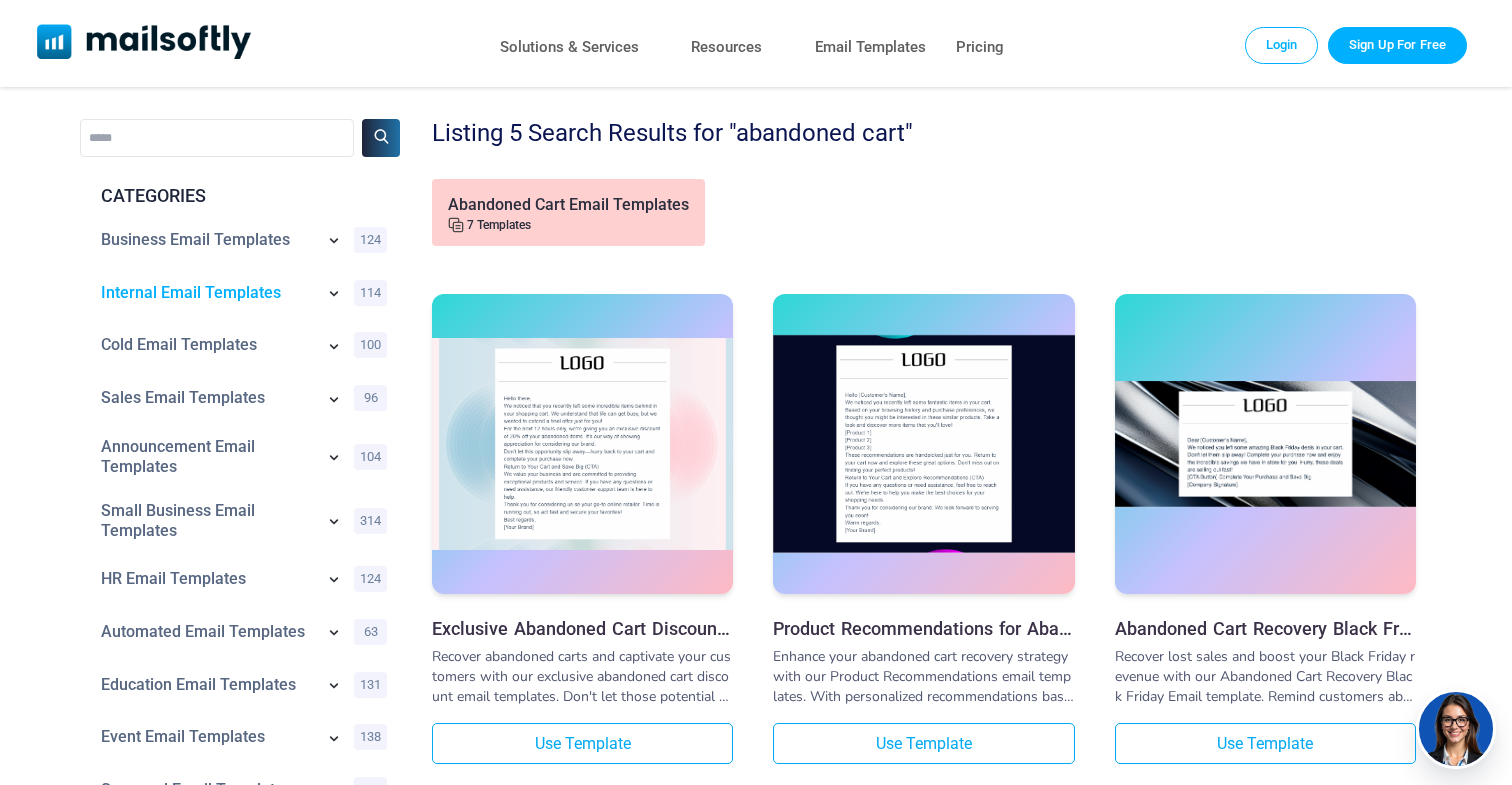 type on "*****" 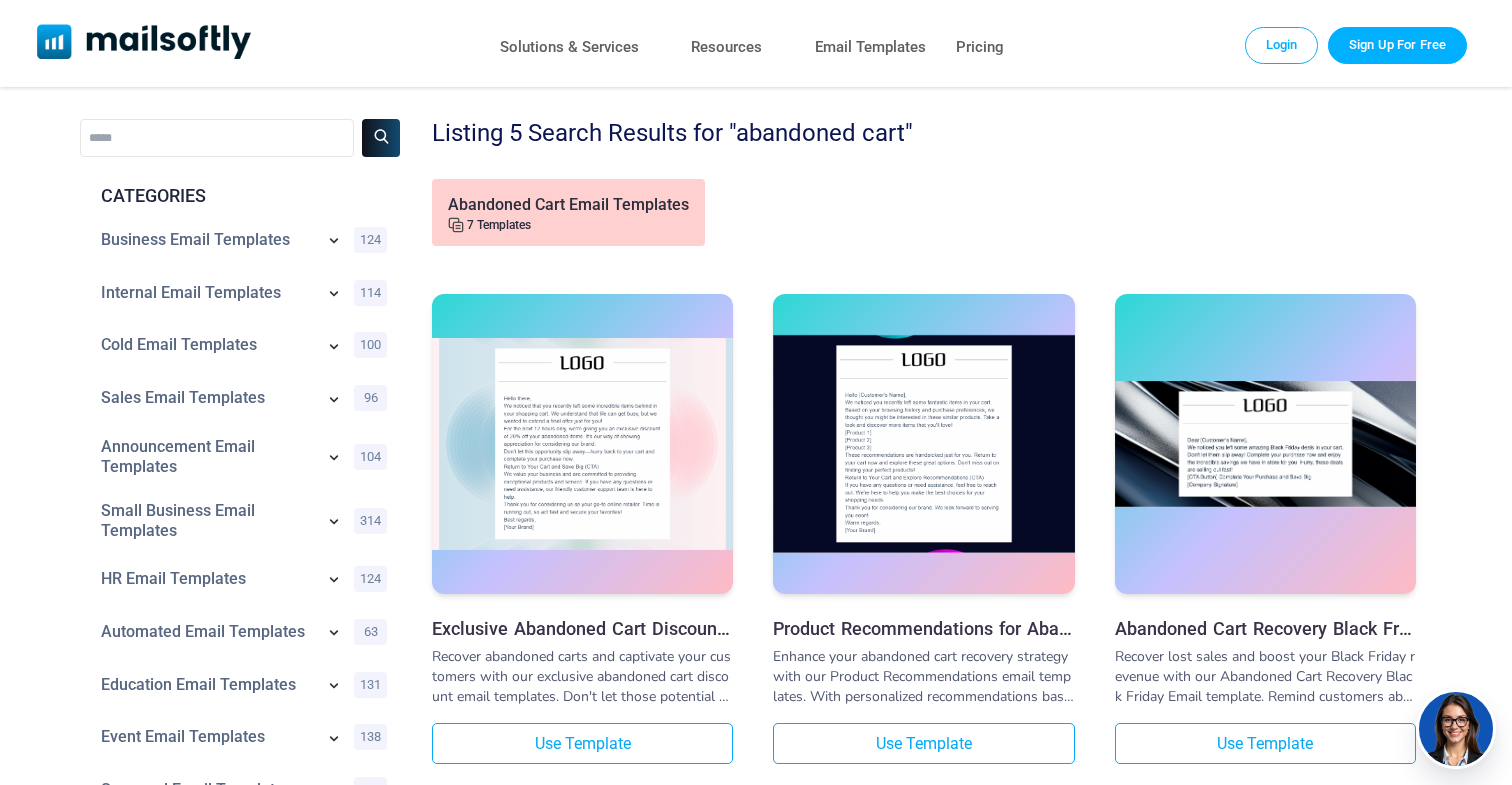 click at bounding box center (381, 138) 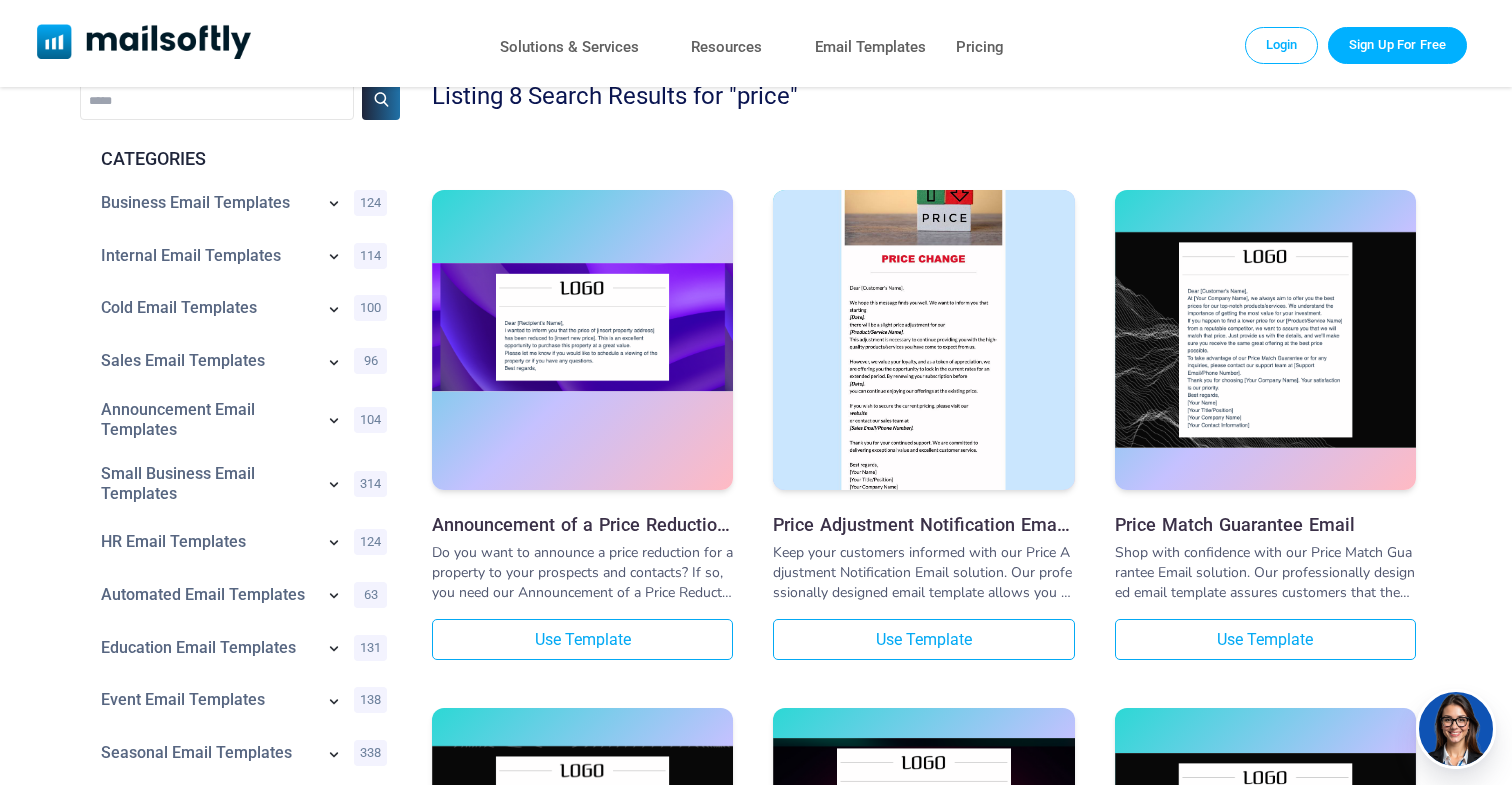 scroll, scrollTop: 27, scrollLeft: 0, axis: vertical 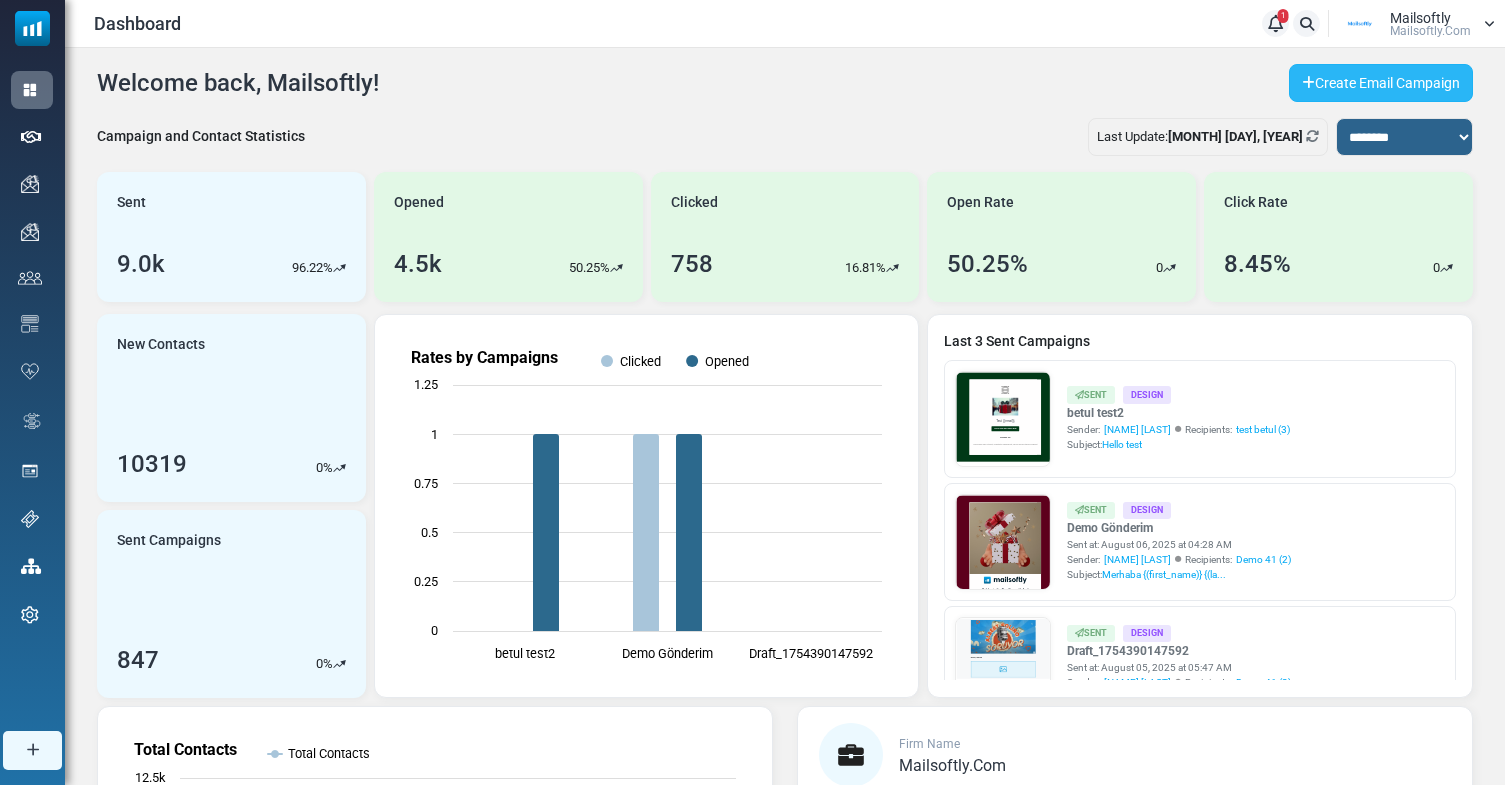 click on "Create Email Campaign" at bounding box center [1381, 83] 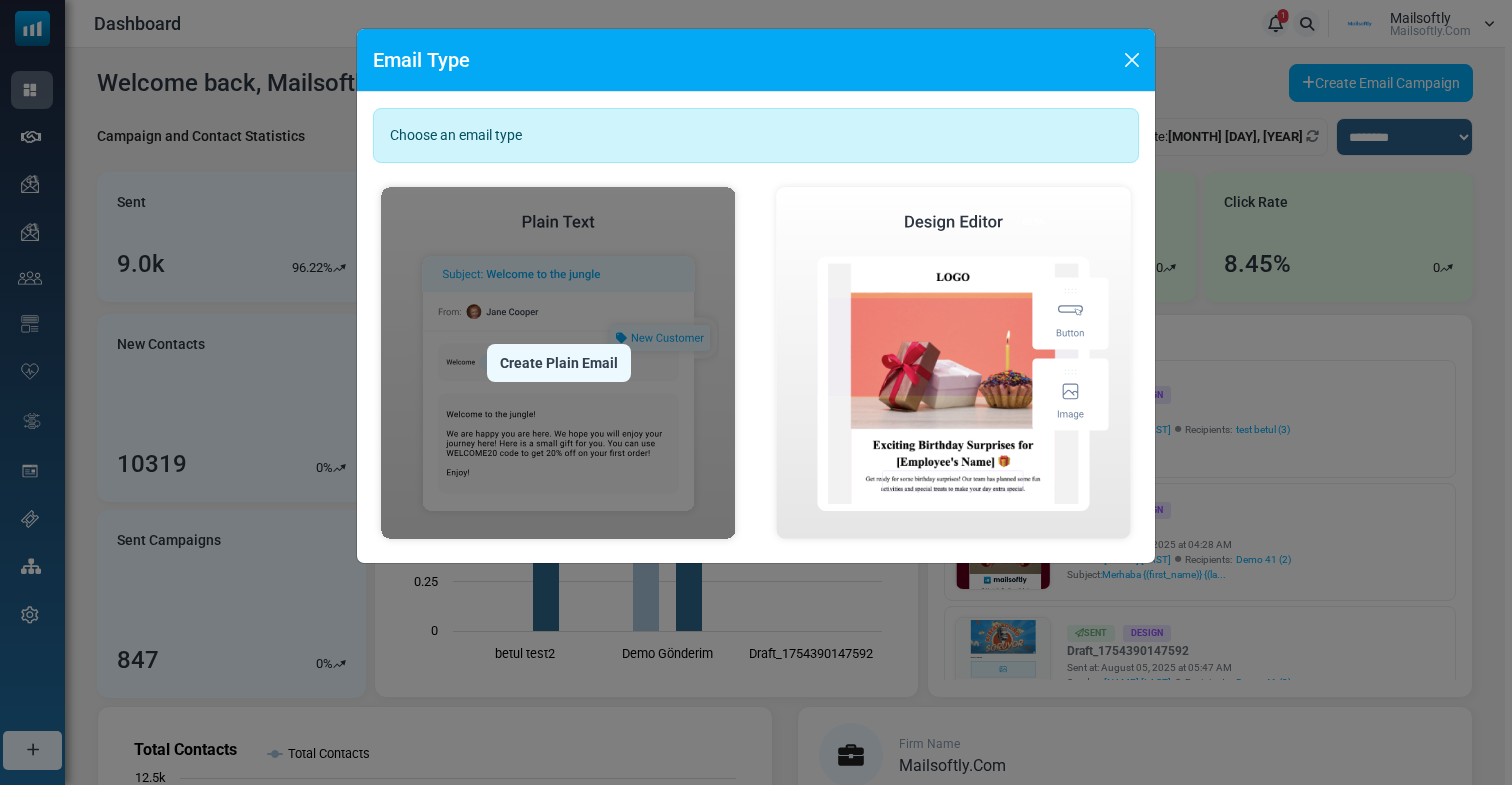 click at bounding box center (558, 363) 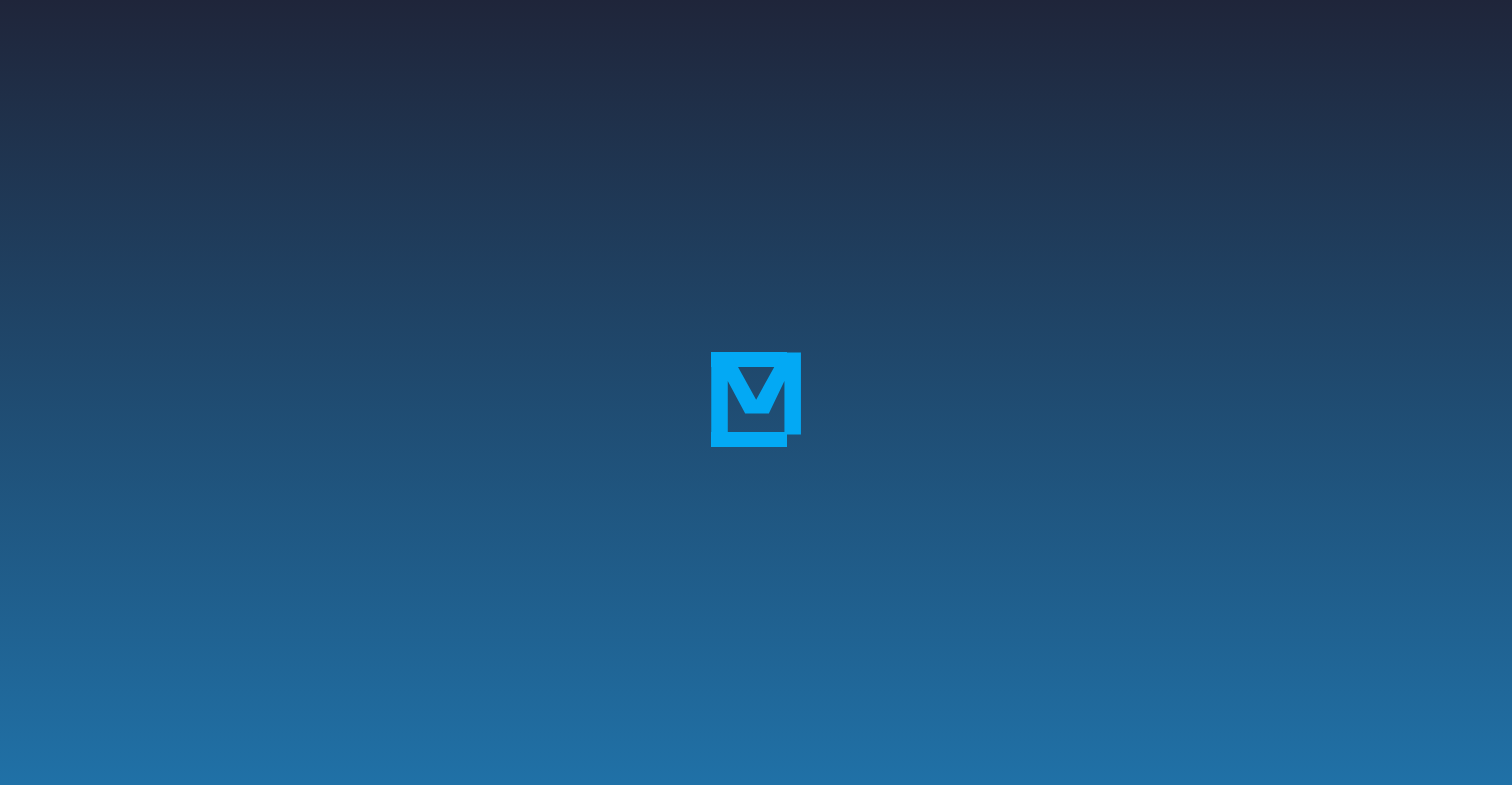 scroll, scrollTop: 0, scrollLeft: 0, axis: both 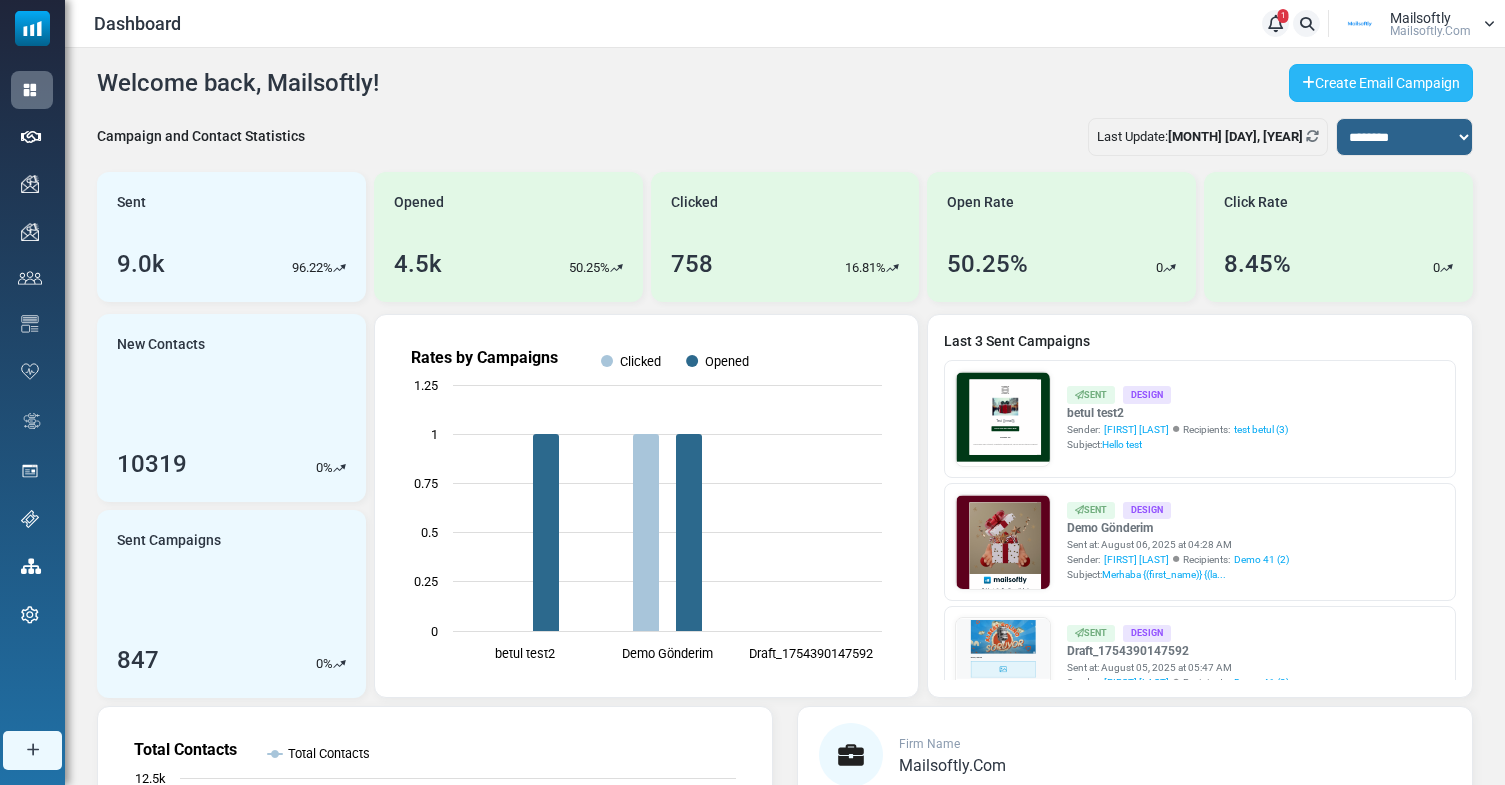 click on "Create Email Campaign" at bounding box center (1381, 83) 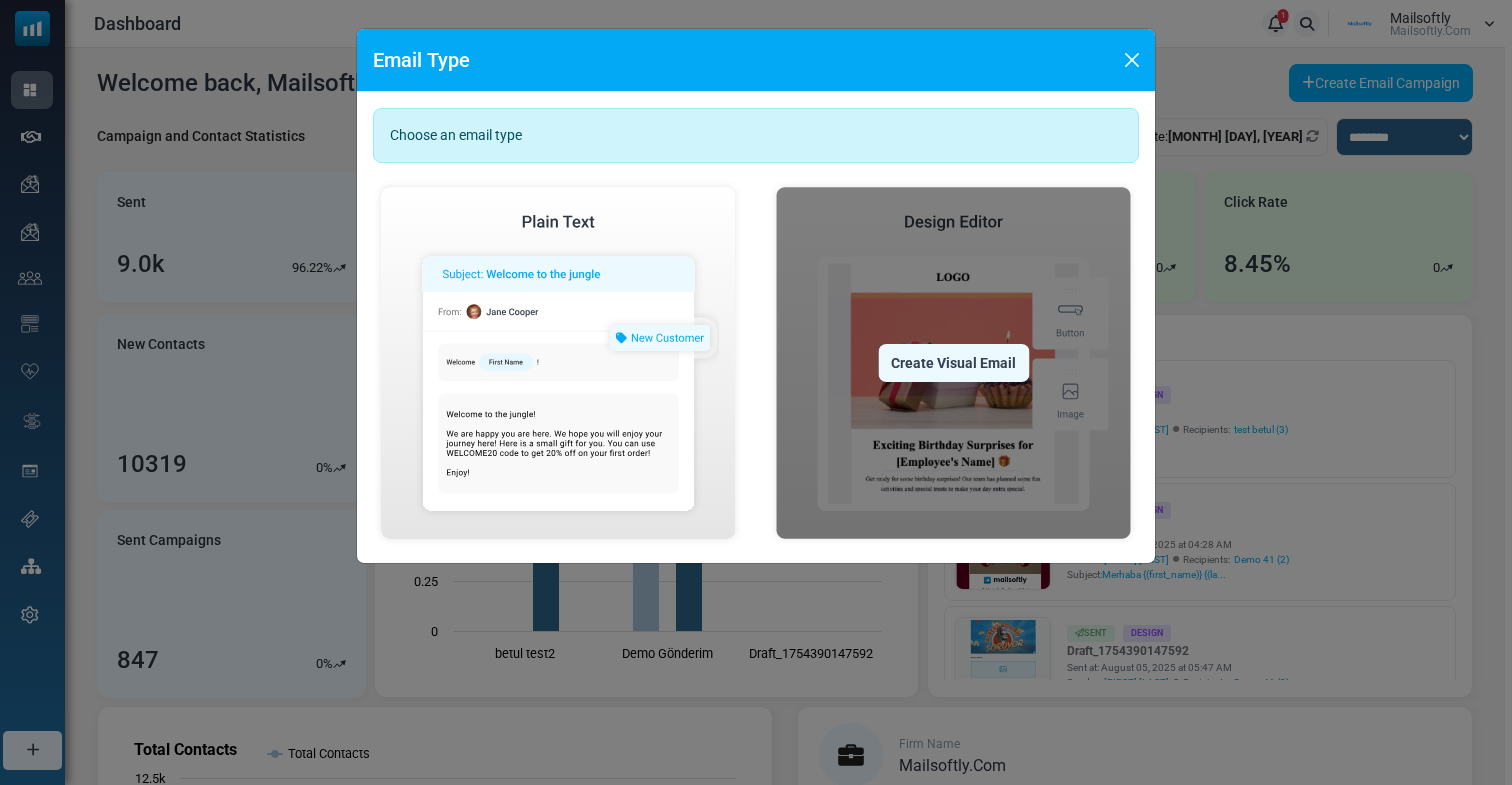 click at bounding box center (953, 363) 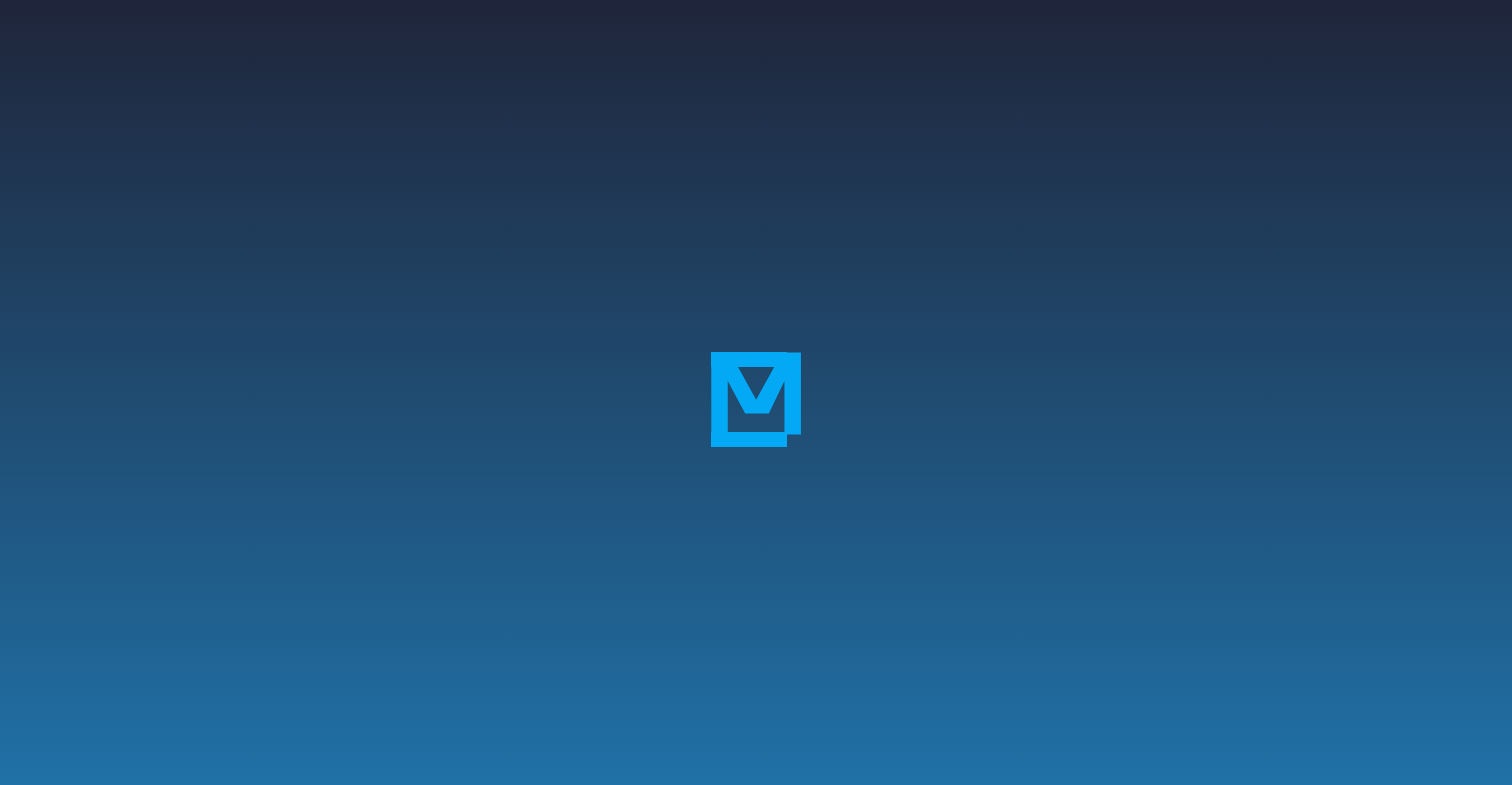 scroll, scrollTop: 0, scrollLeft: 0, axis: both 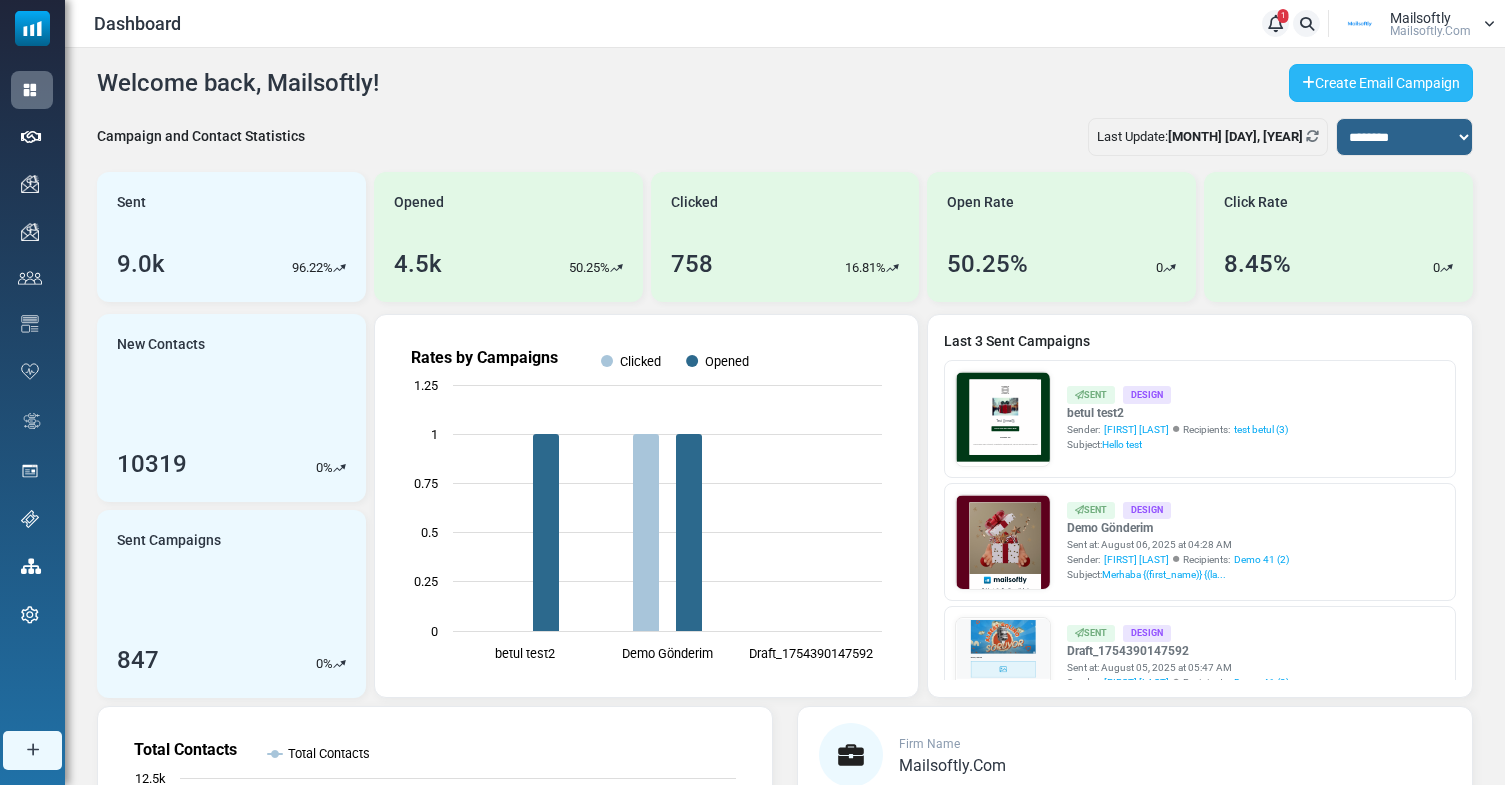 click on "Create Email Campaign" at bounding box center [1381, 83] 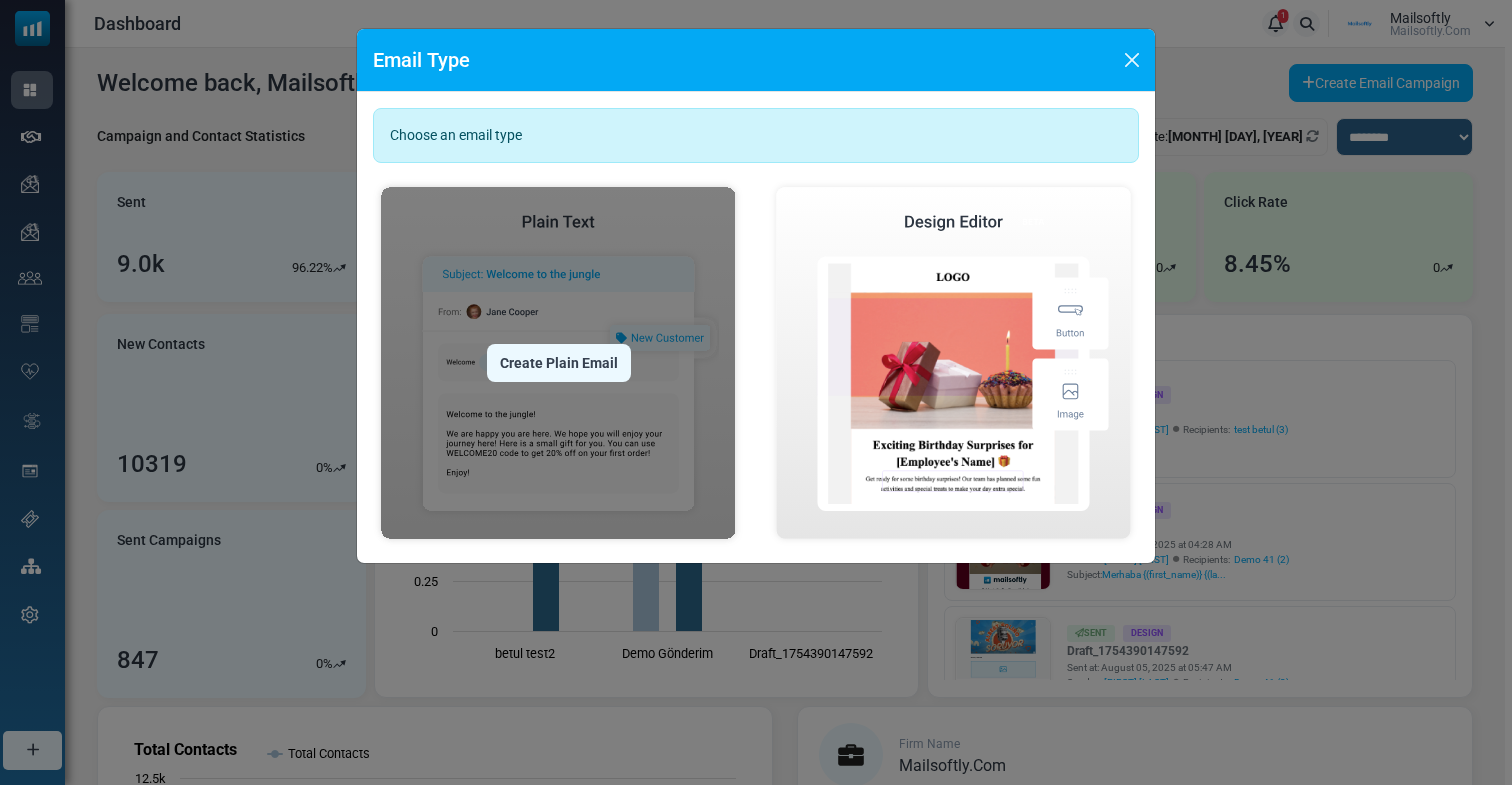click at bounding box center [558, 363] 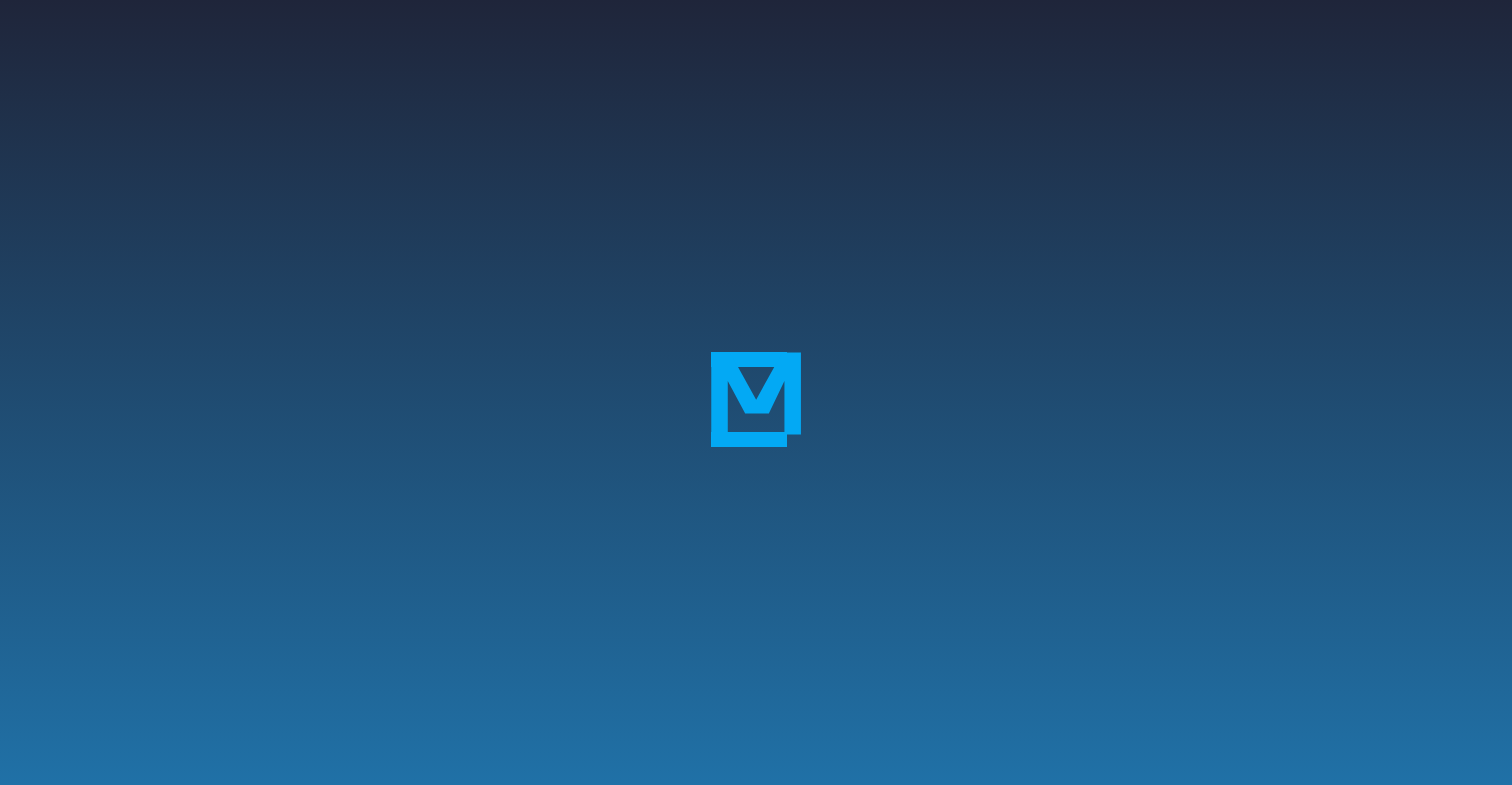scroll, scrollTop: 0, scrollLeft: 0, axis: both 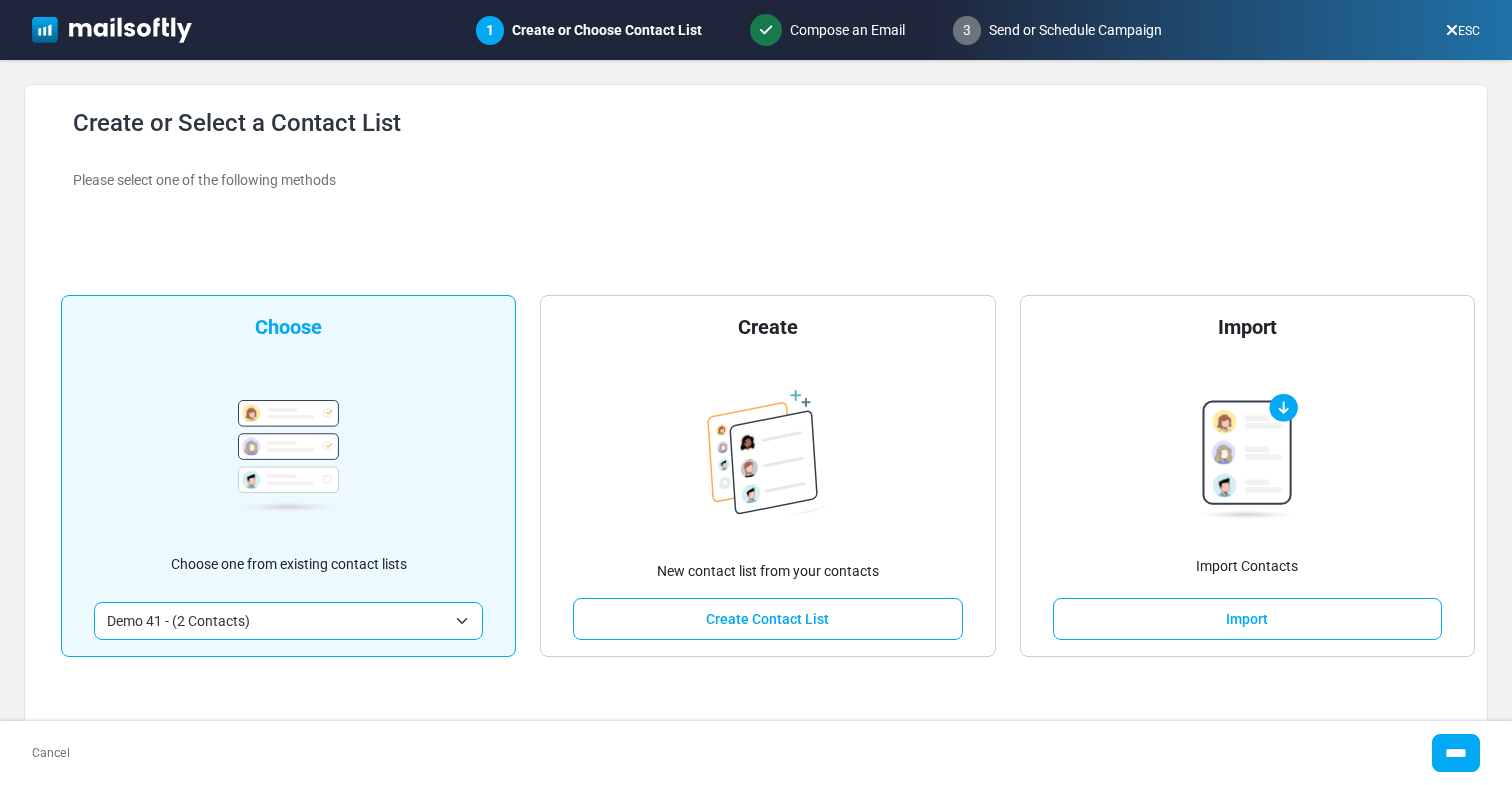 drag, startPoint x: 505, startPoint y: 25, endPoint x: 695, endPoint y: 30, distance: 190.06578 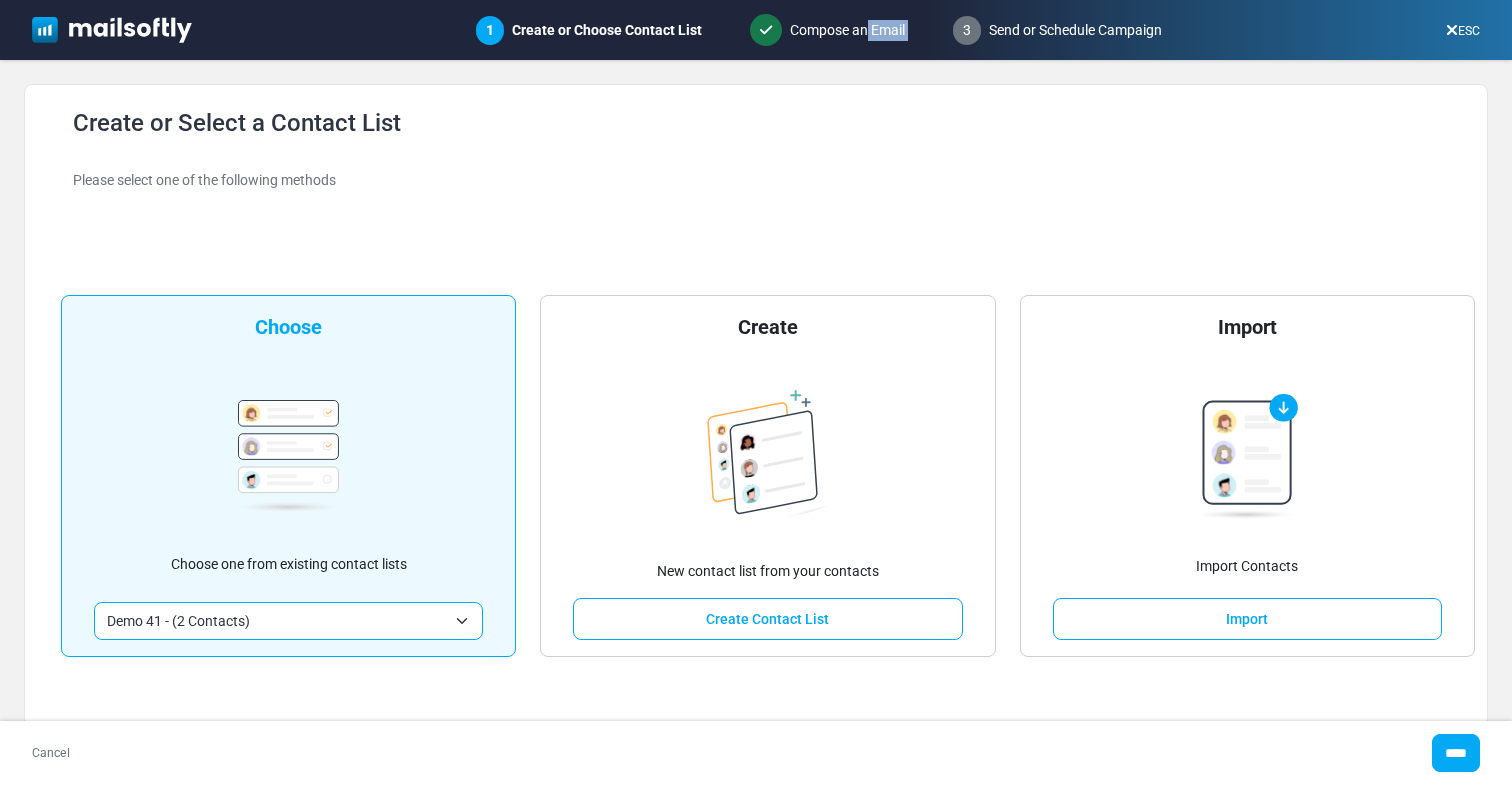click on "2
Compose an Email" at bounding box center [827, 30] 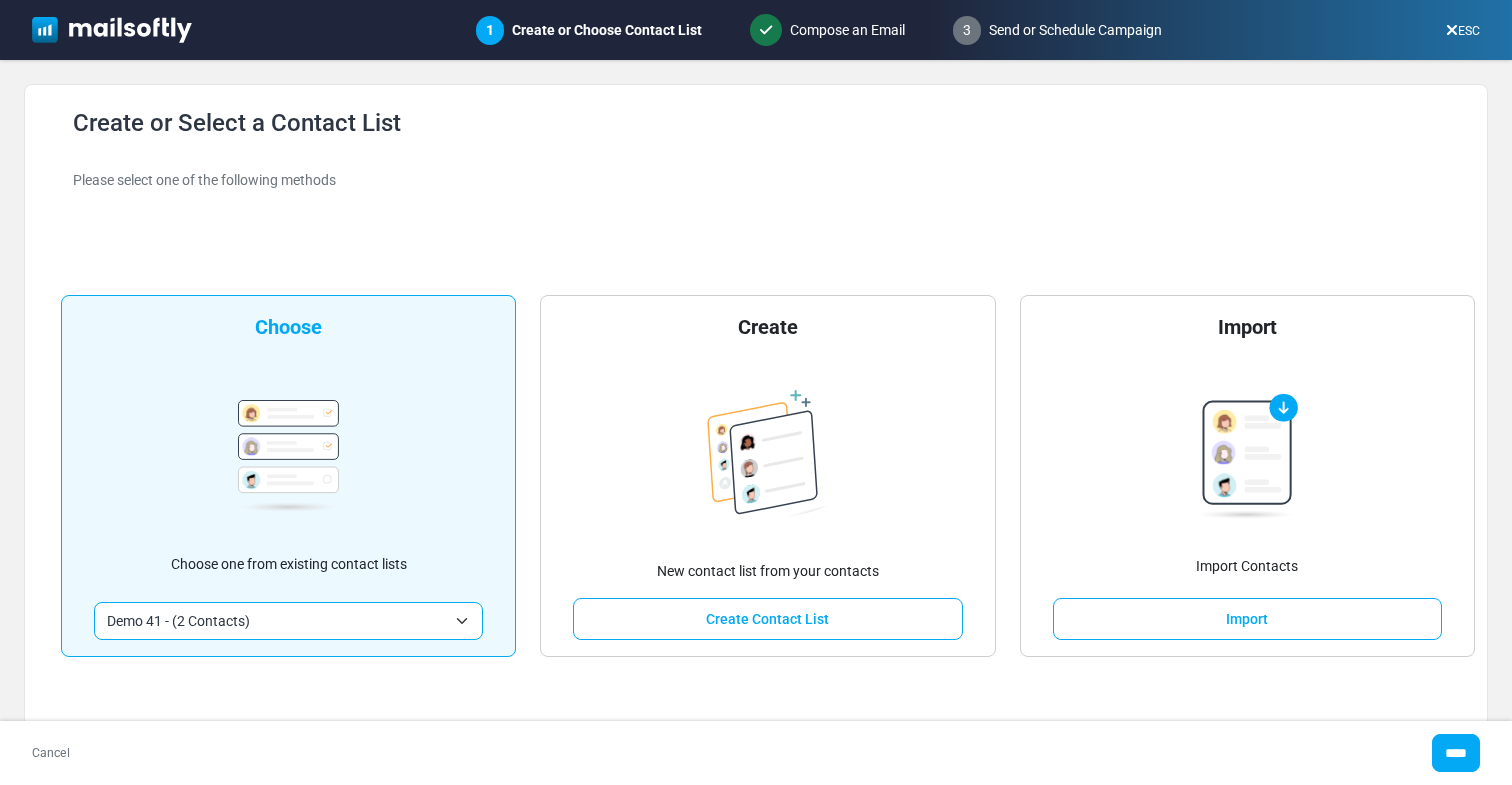 click on "3
Send or Schedule Campaign" at bounding box center [1057, 30] 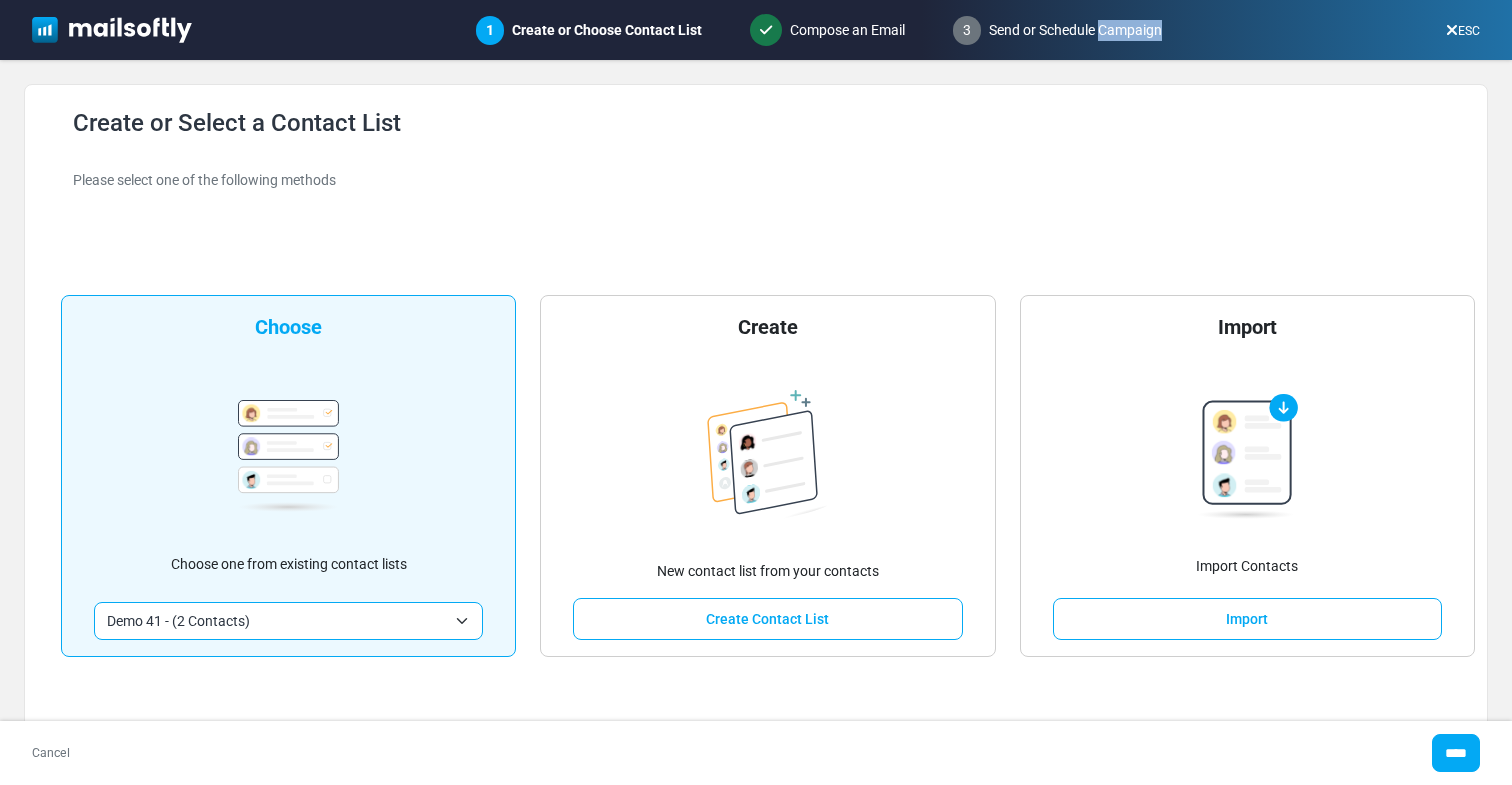 click on "3
Send or Schedule Campaign" at bounding box center (1057, 30) 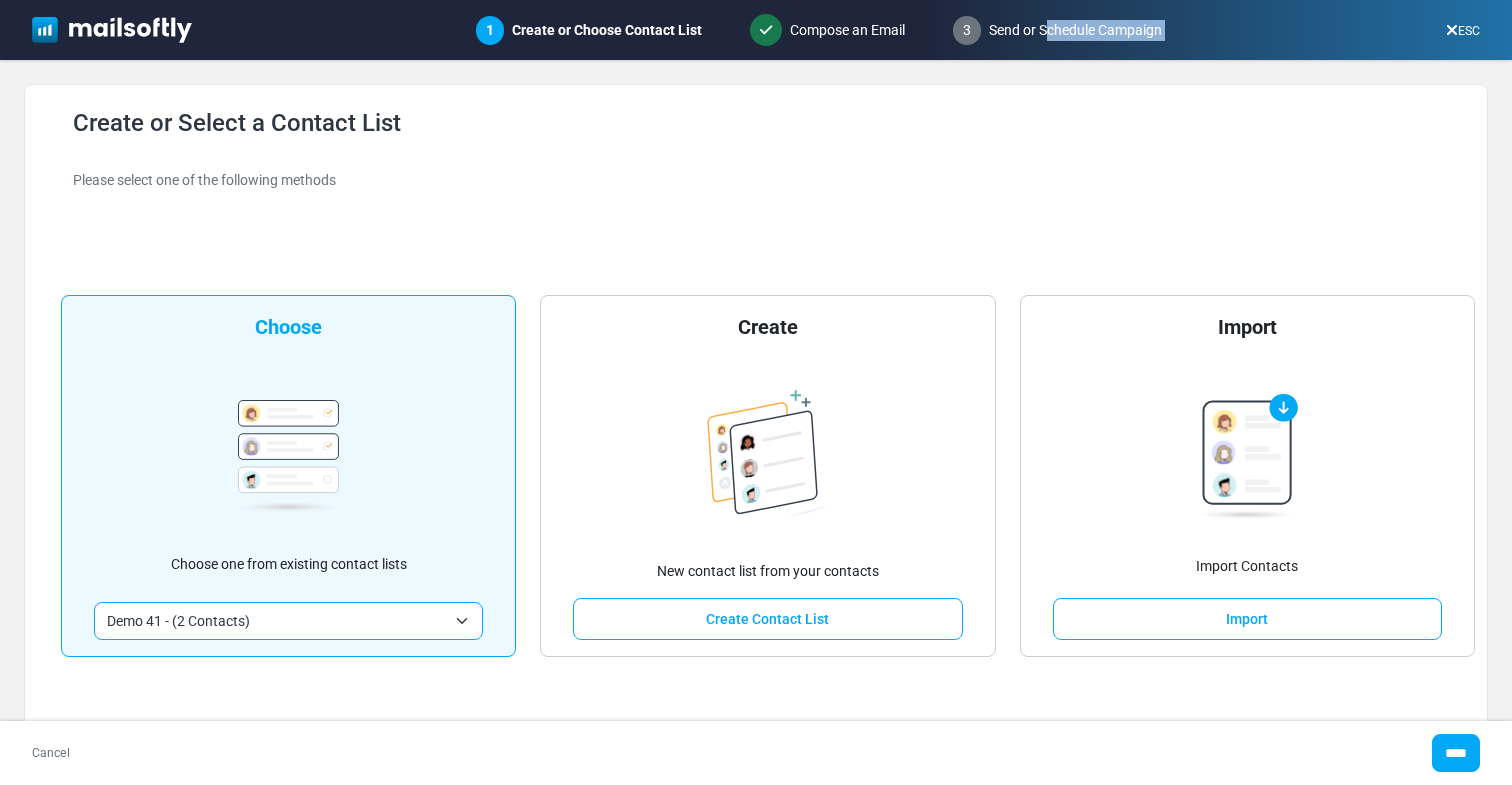click on "3
Send or Schedule Campaign" at bounding box center [1057, 30] 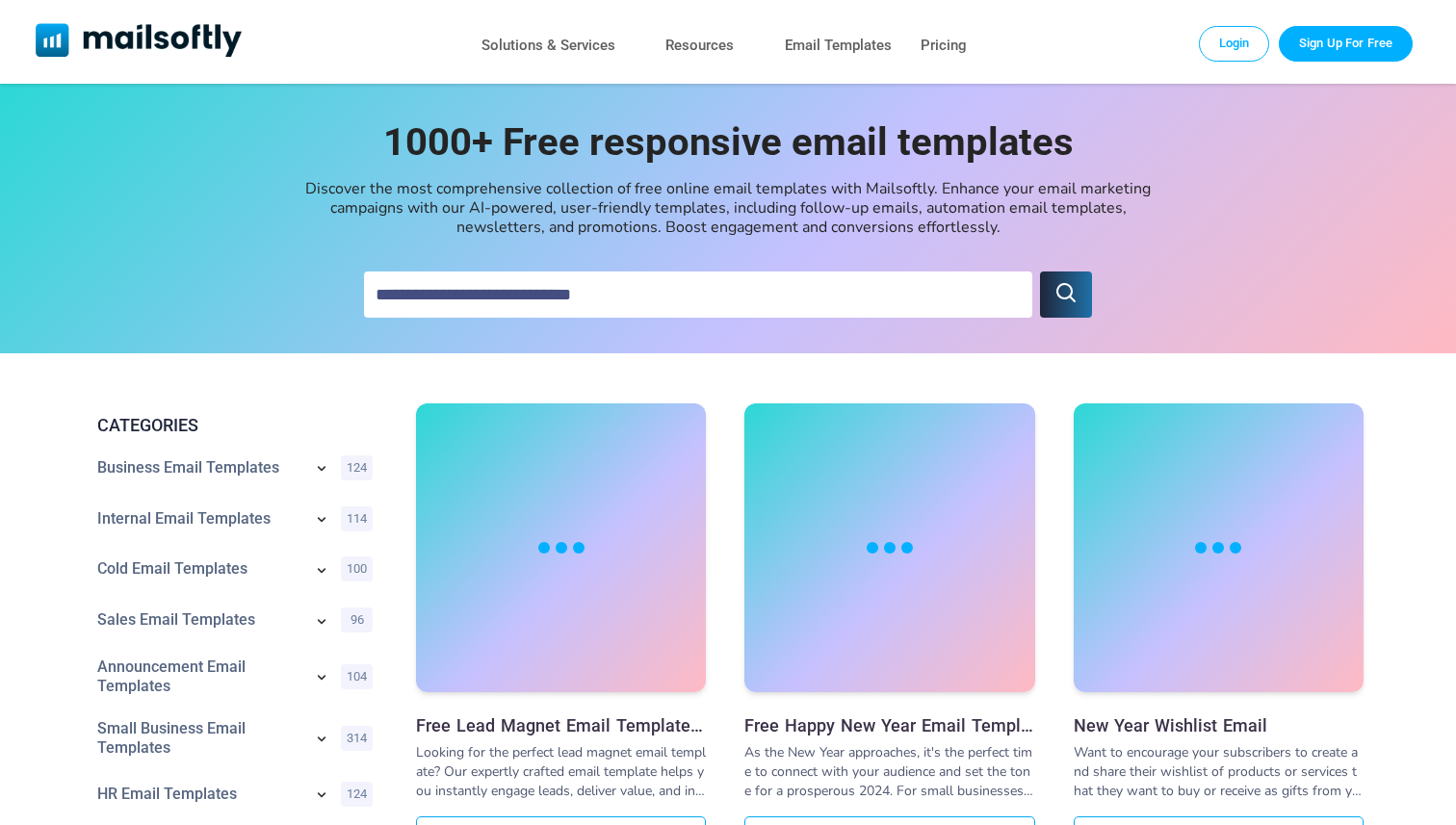 scroll, scrollTop: 0, scrollLeft: 0, axis: both 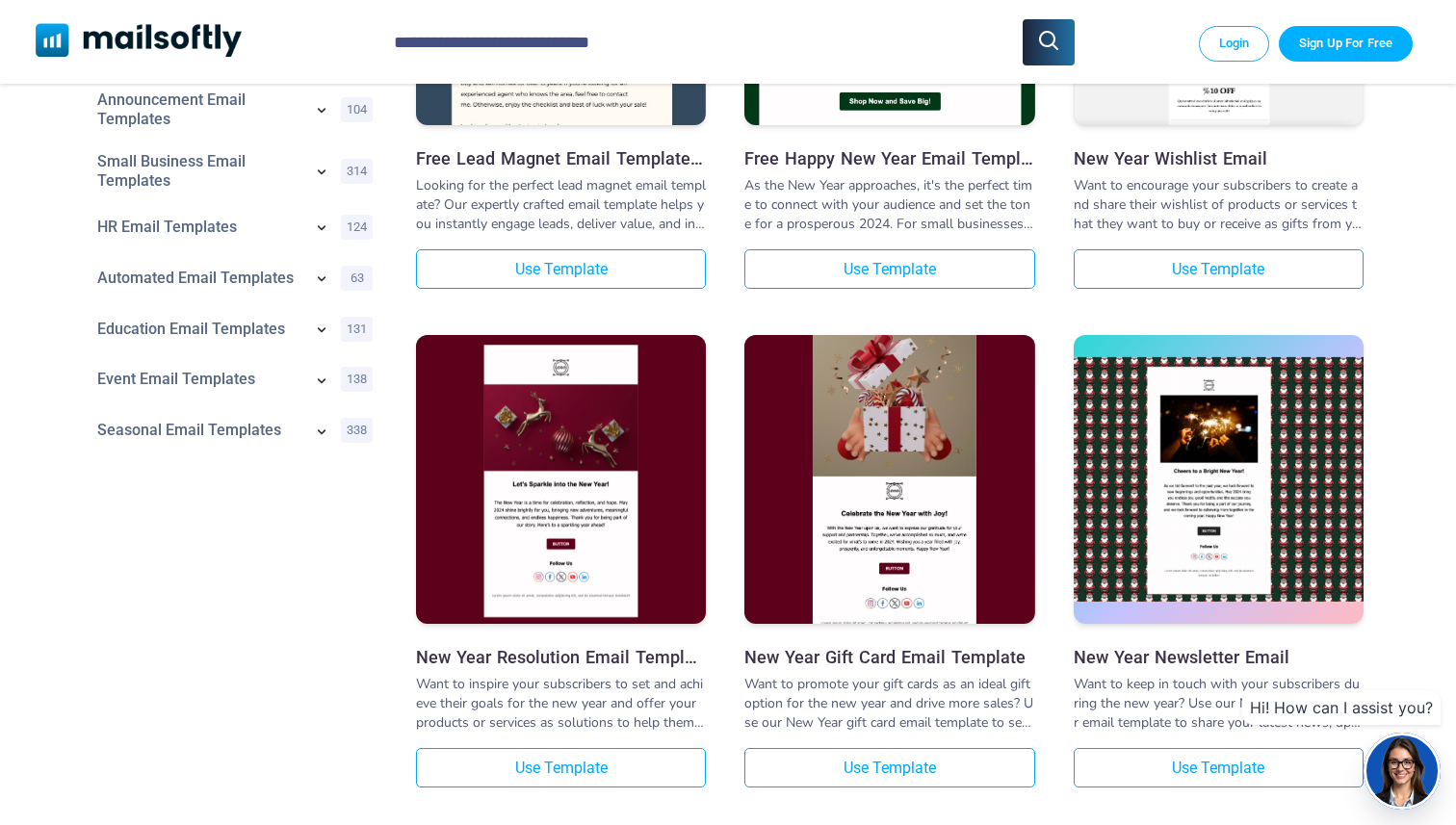 click at bounding box center [698, 42] 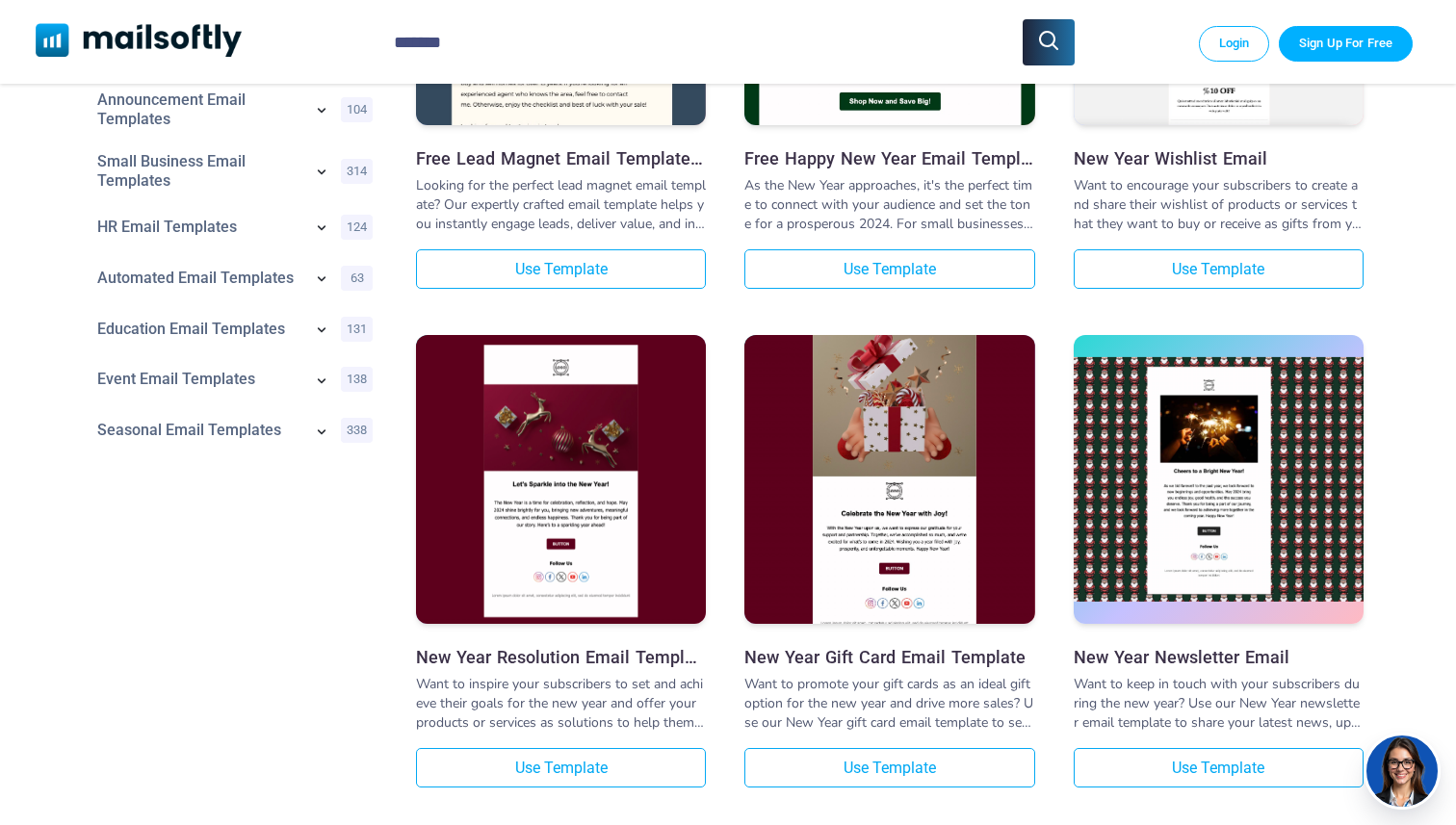 type on "*******" 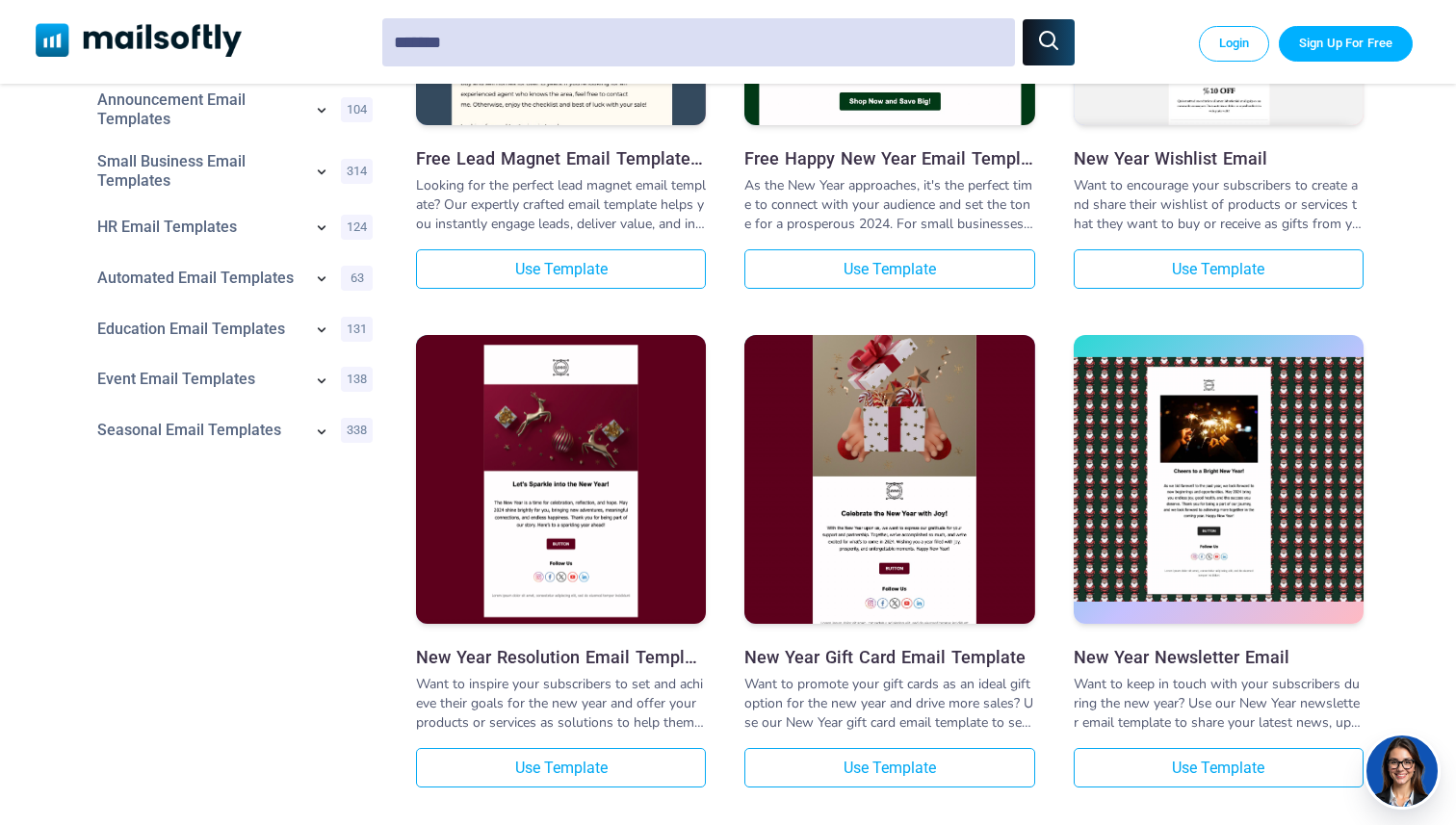 click 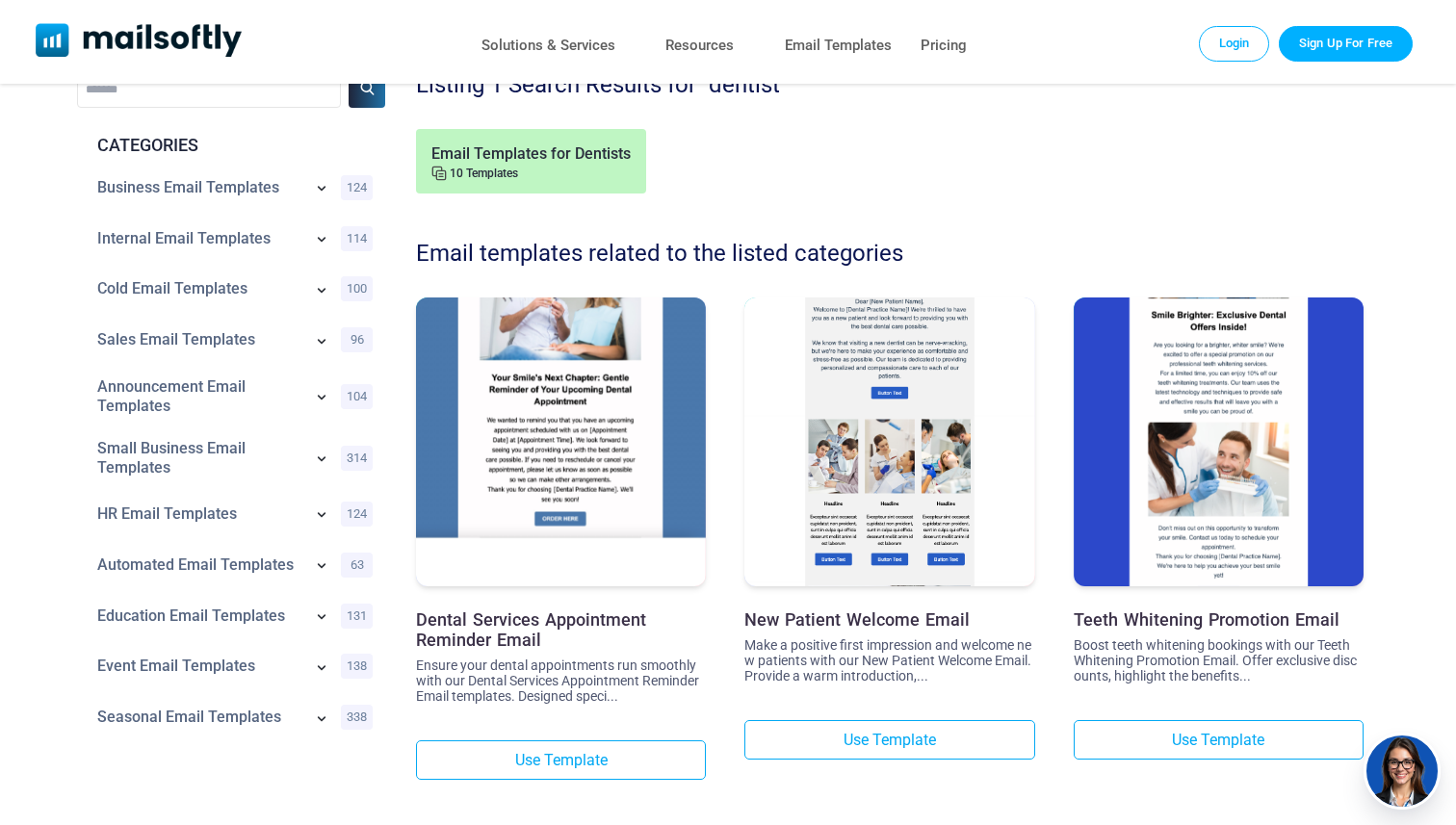 scroll, scrollTop: 39, scrollLeft: 0, axis: vertical 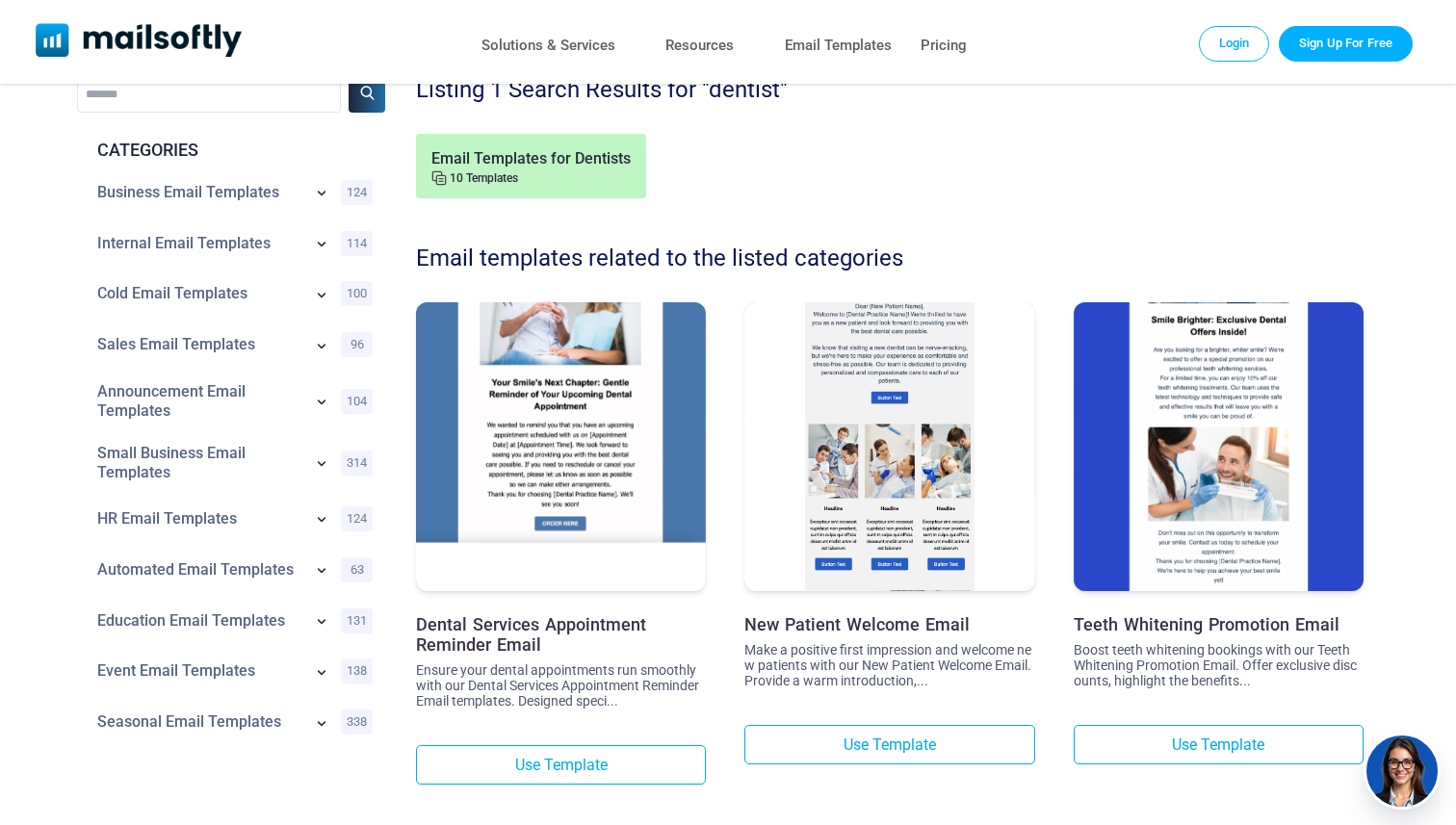 click at bounding box center [560, 400] 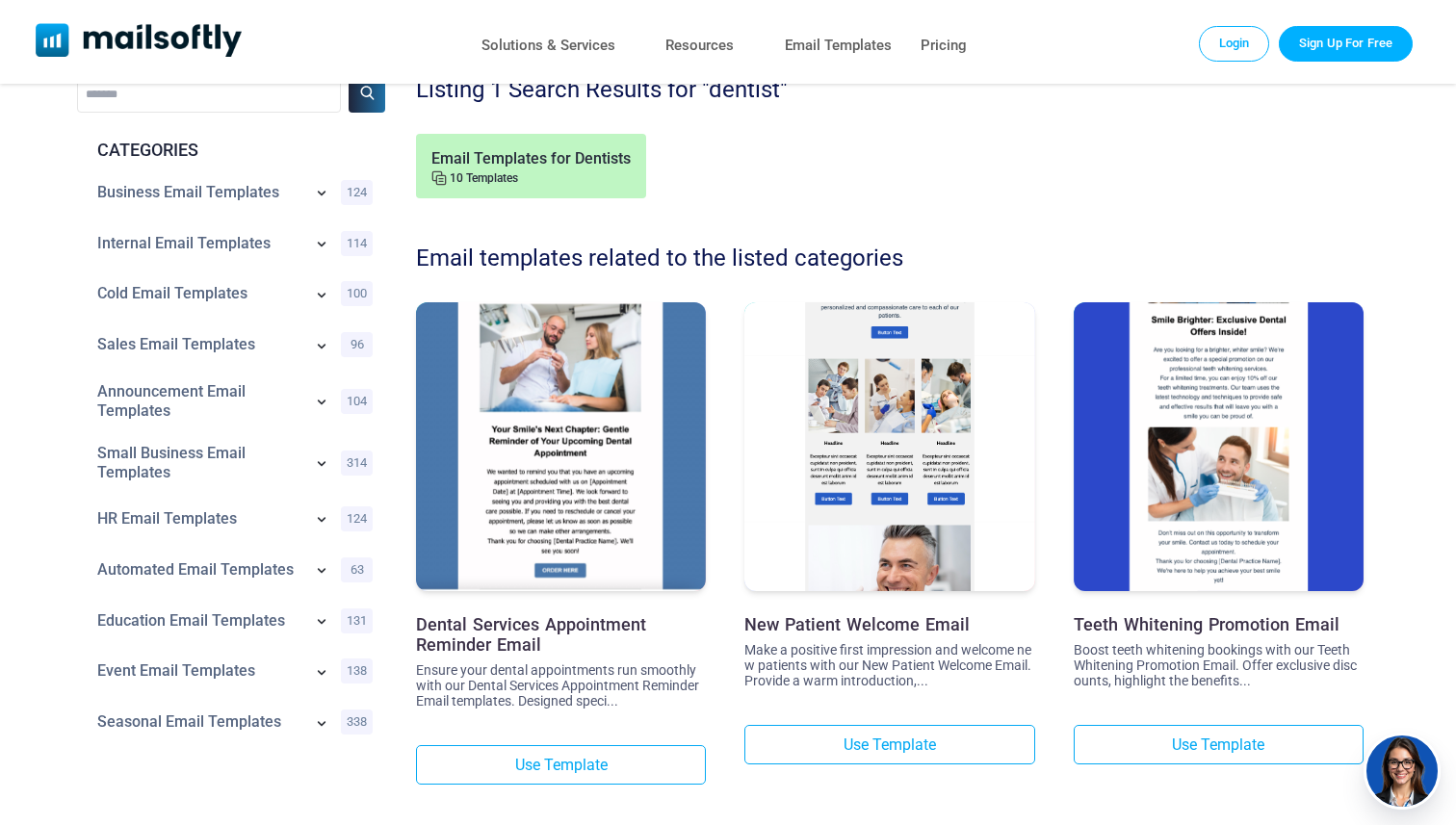 click at bounding box center (889, 381) 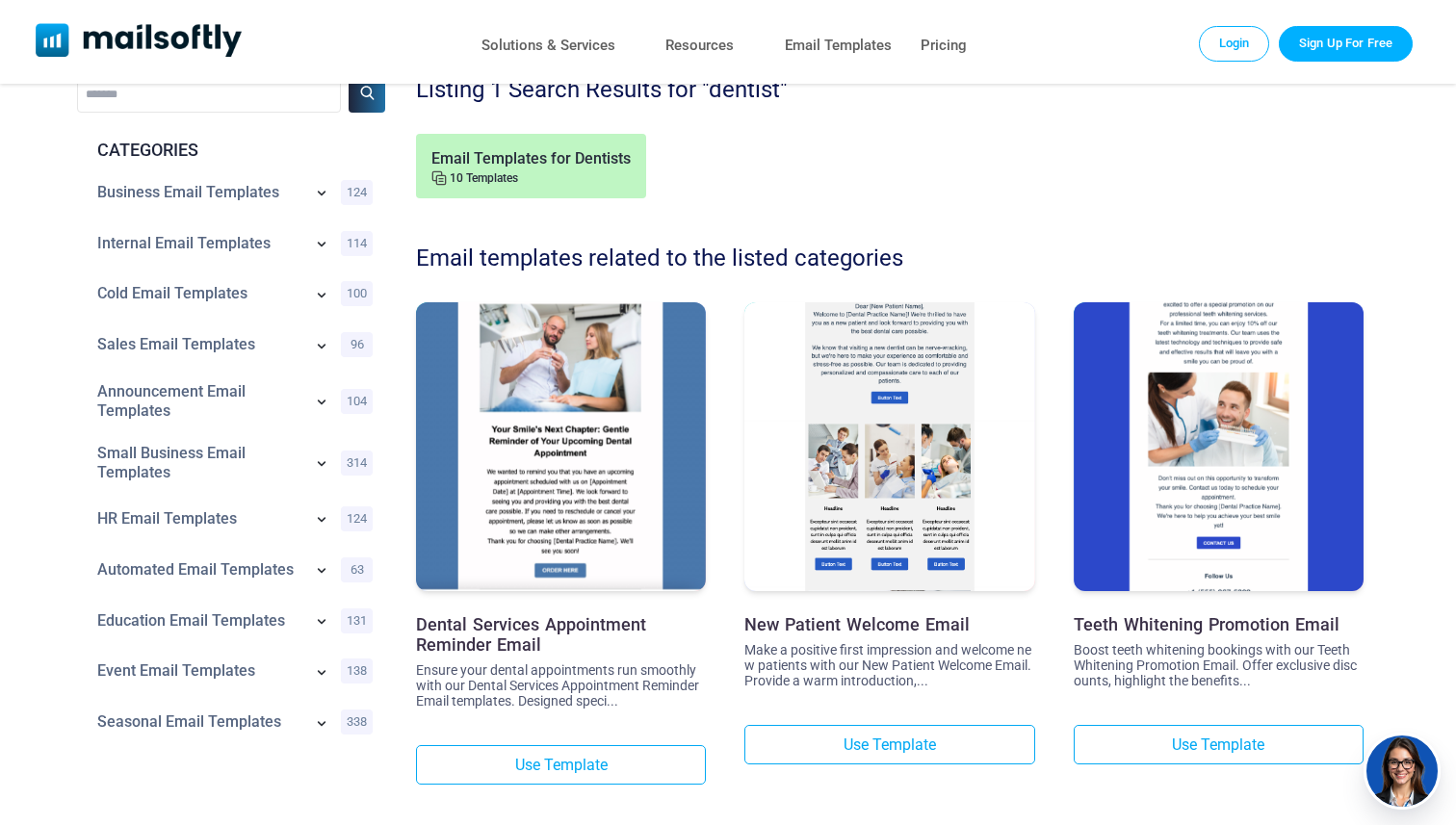 click at bounding box center [1218, 392] 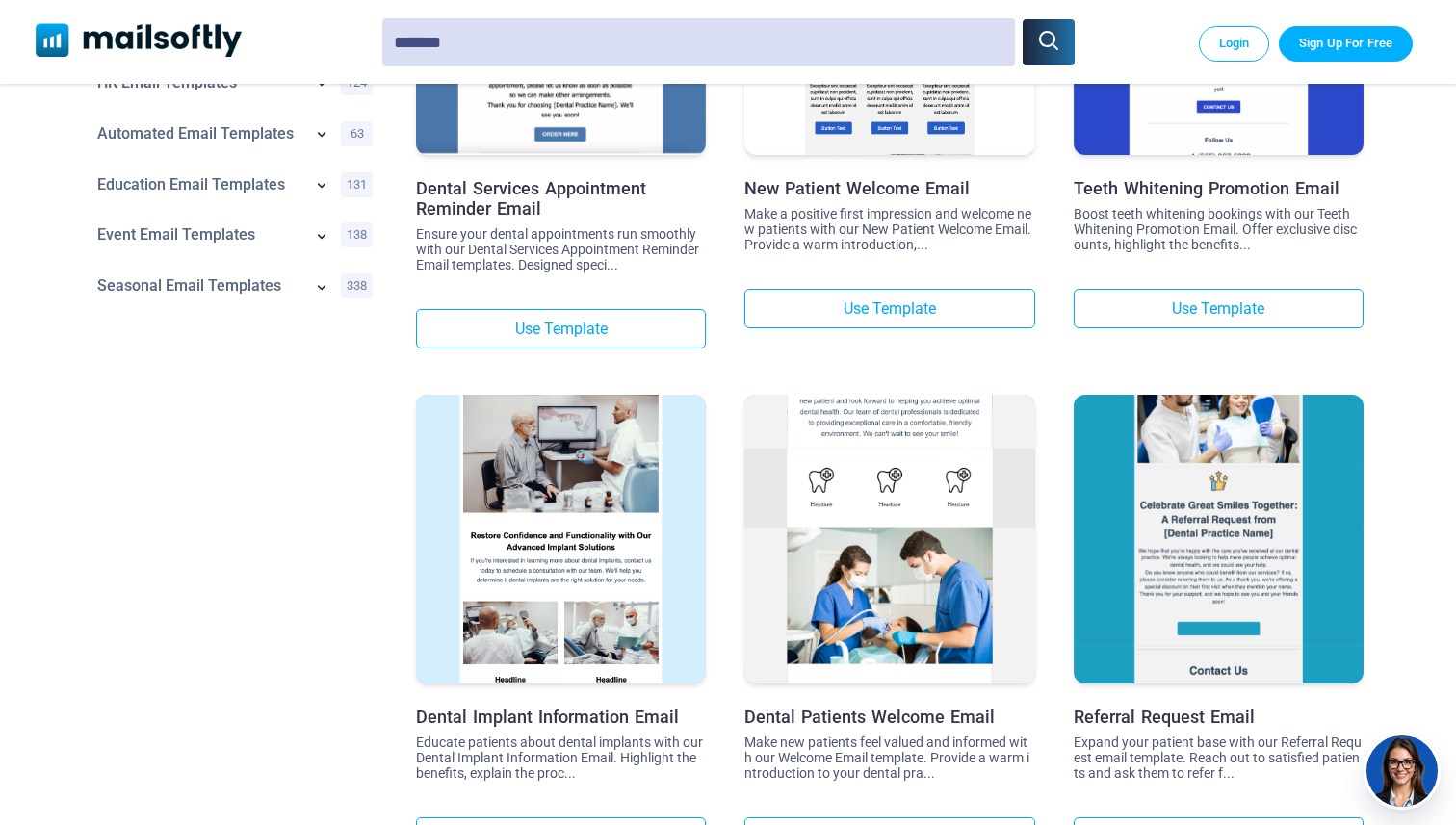 scroll, scrollTop: 486, scrollLeft: 0, axis: vertical 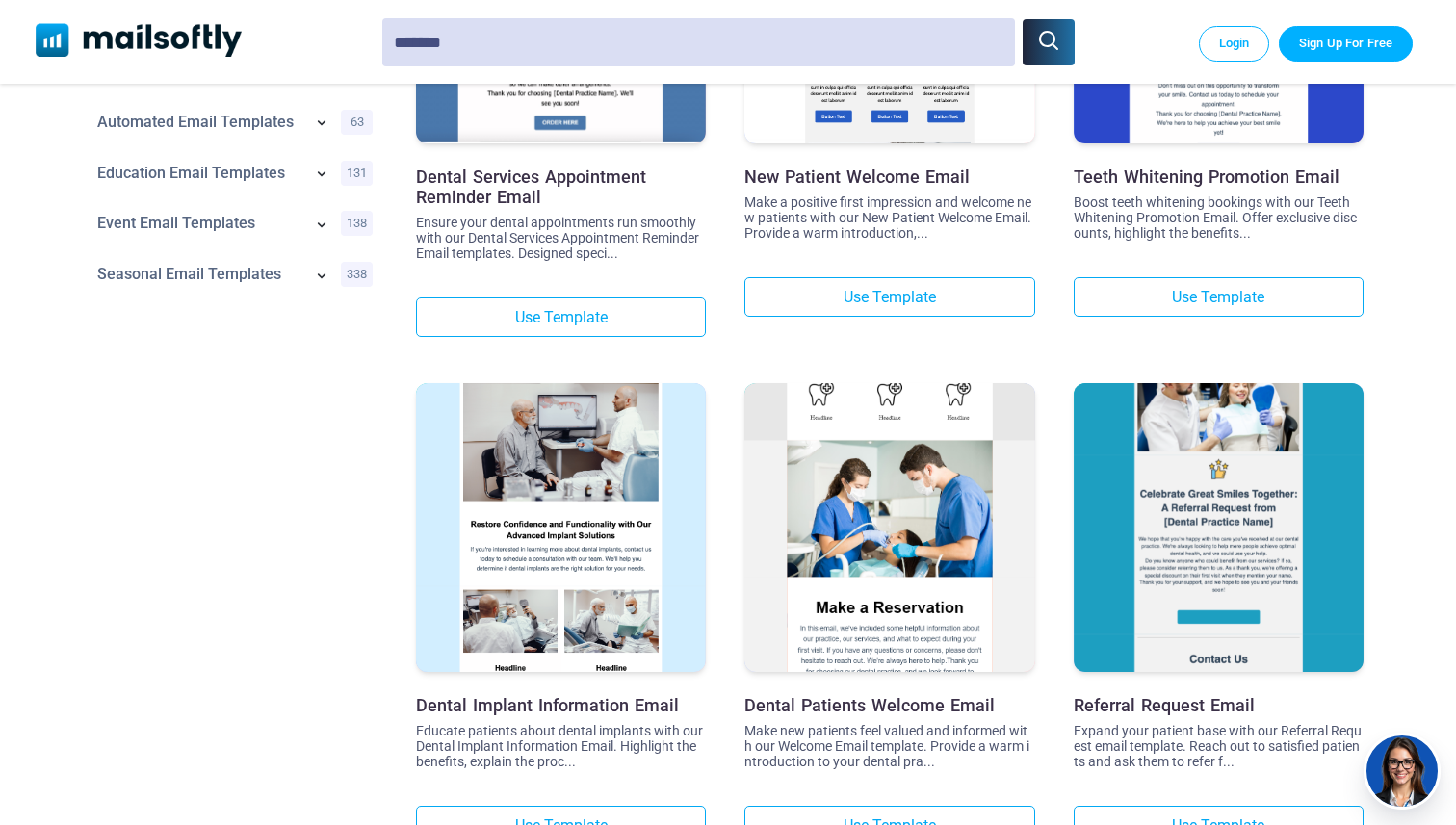 click at bounding box center (889, 451) 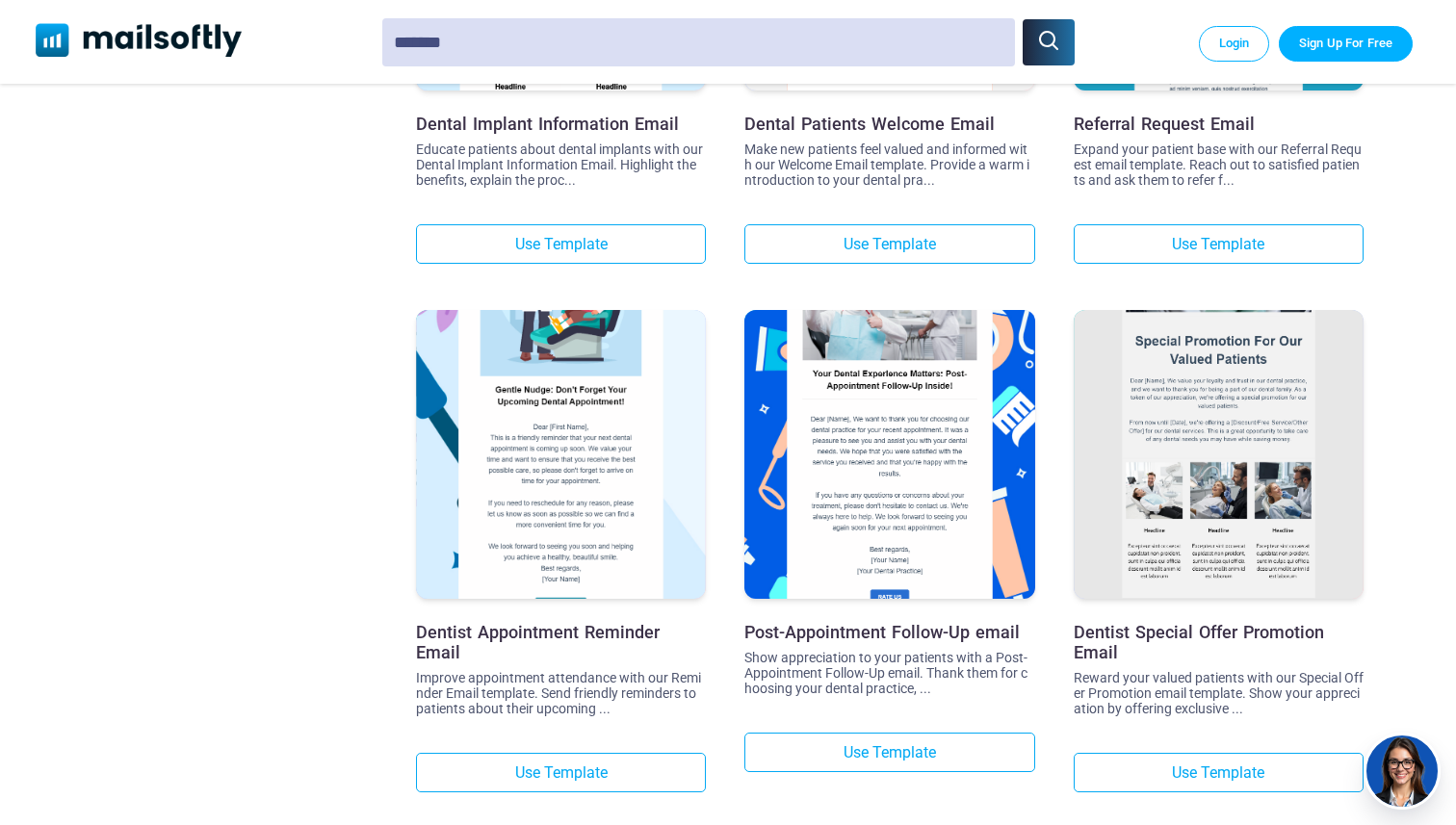 scroll, scrollTop: 1070, scrollLeft: 0, axis: vertical 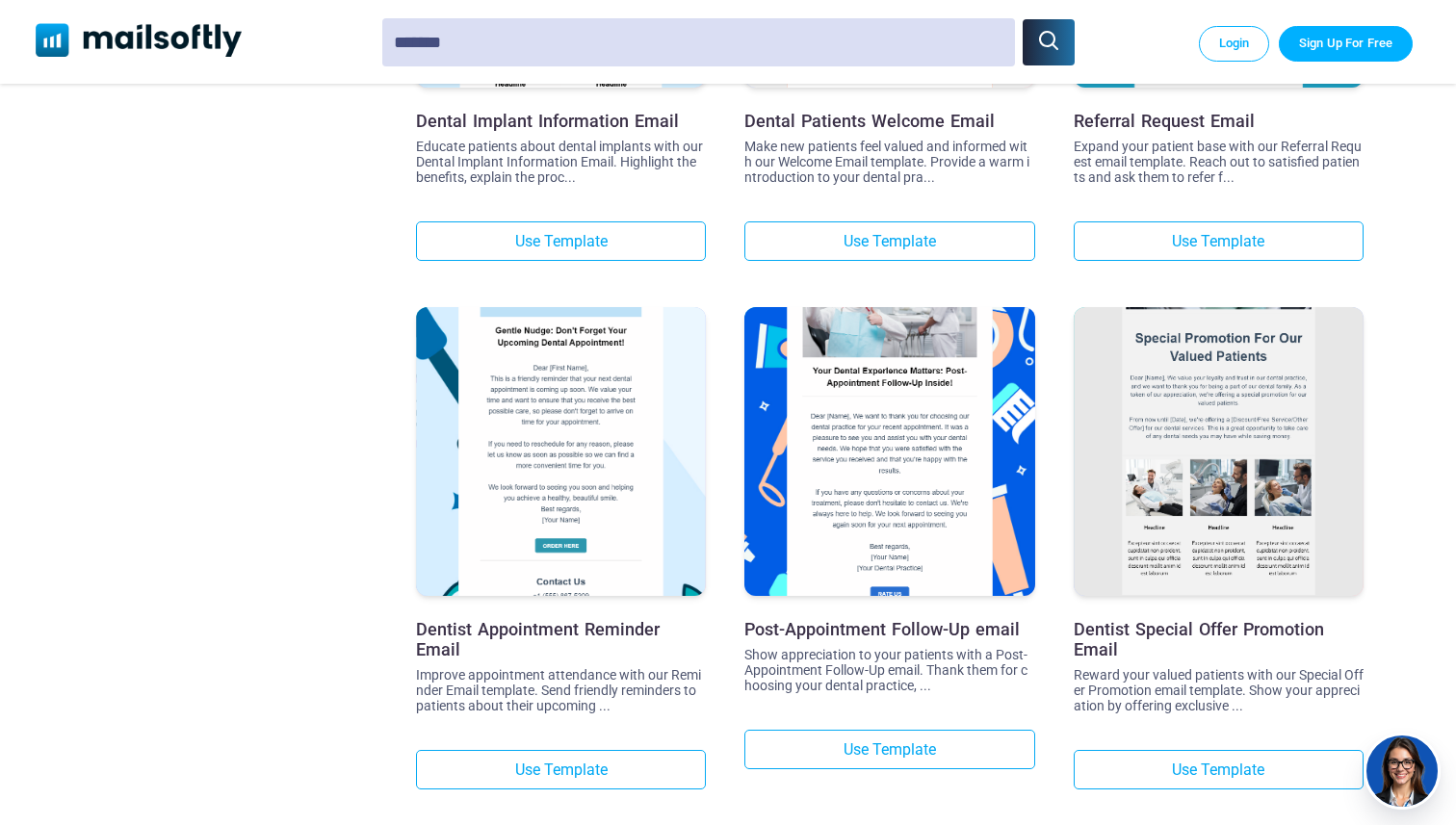 click at bounding box center (560, 395) 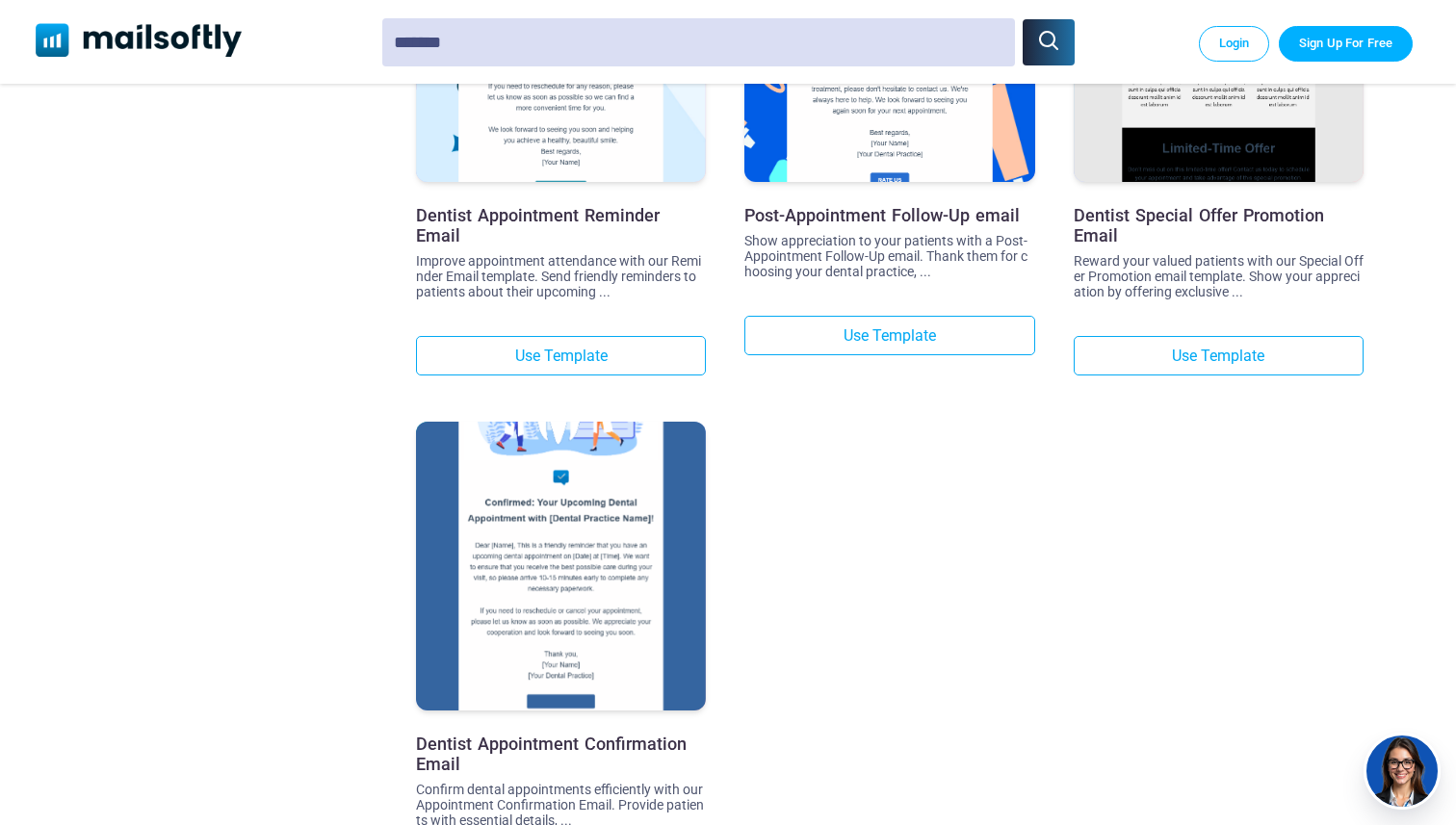 scroll, scrollTop: 1495, scrollLeft: 0, axis: vertical 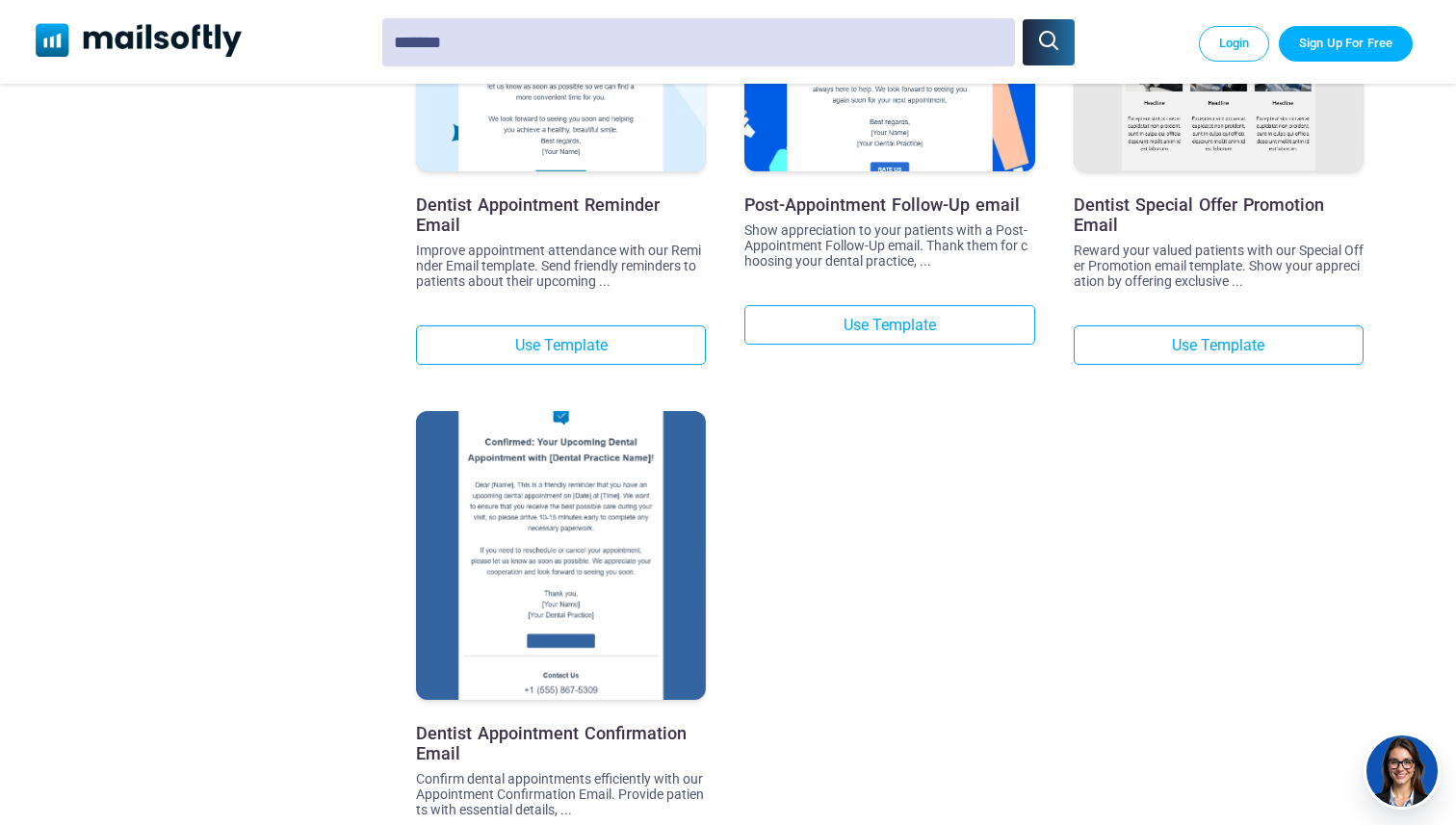 click at bounding box center (560, 505) 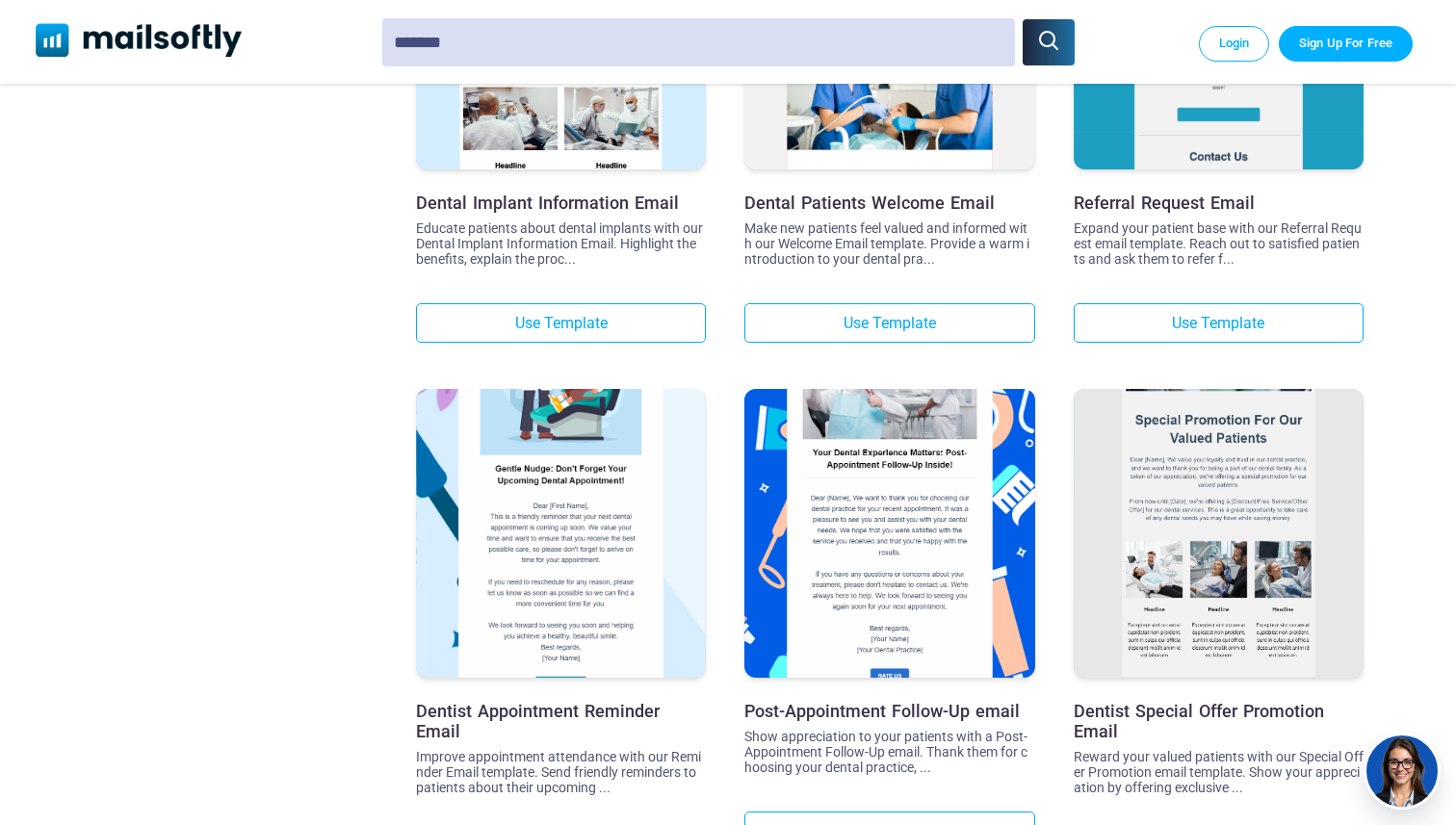 scroll, scrollTop: 992, scrollLeft: 0, axis: vertical 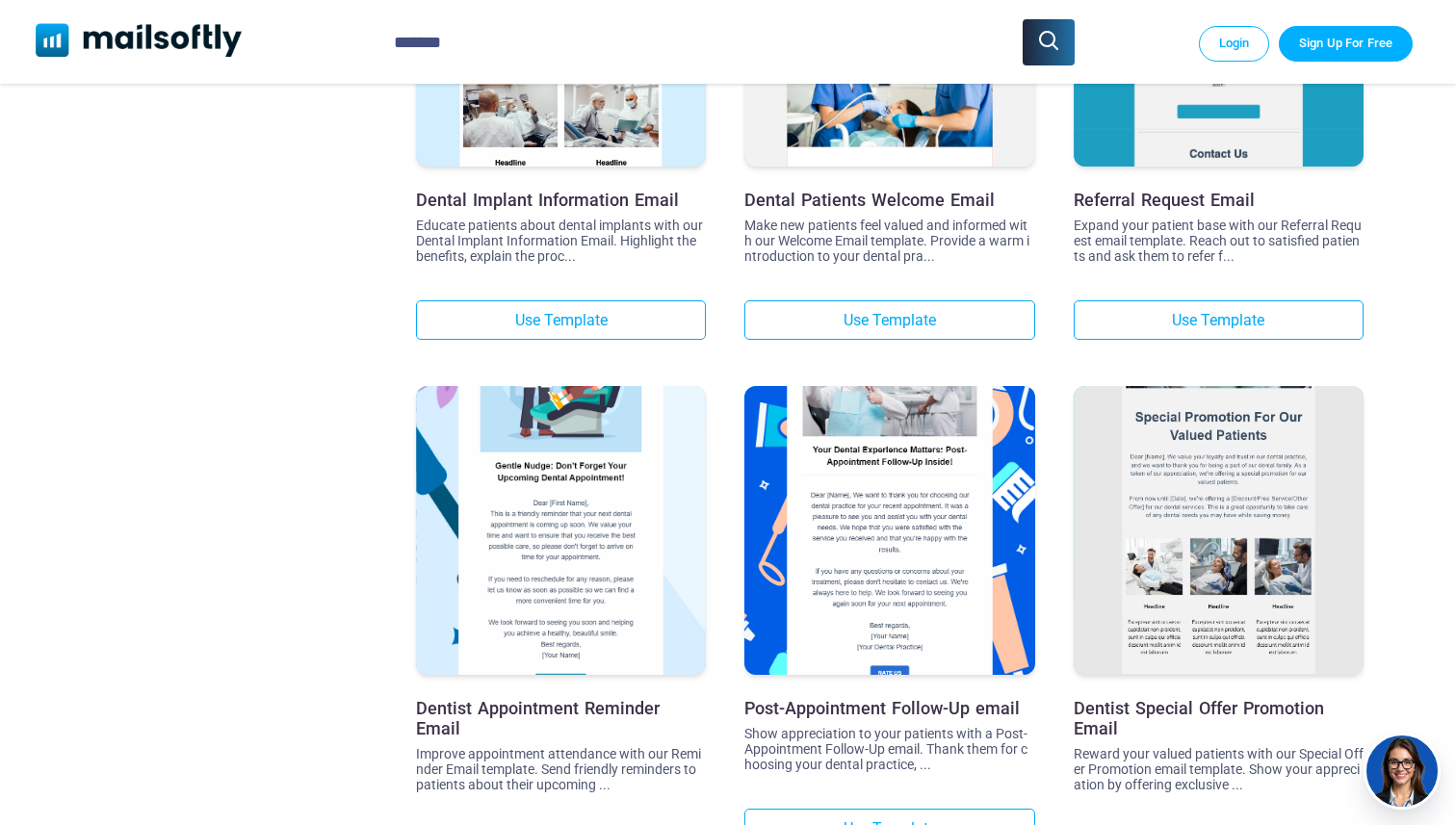 click on "*******" at bounding box center [698, 42] 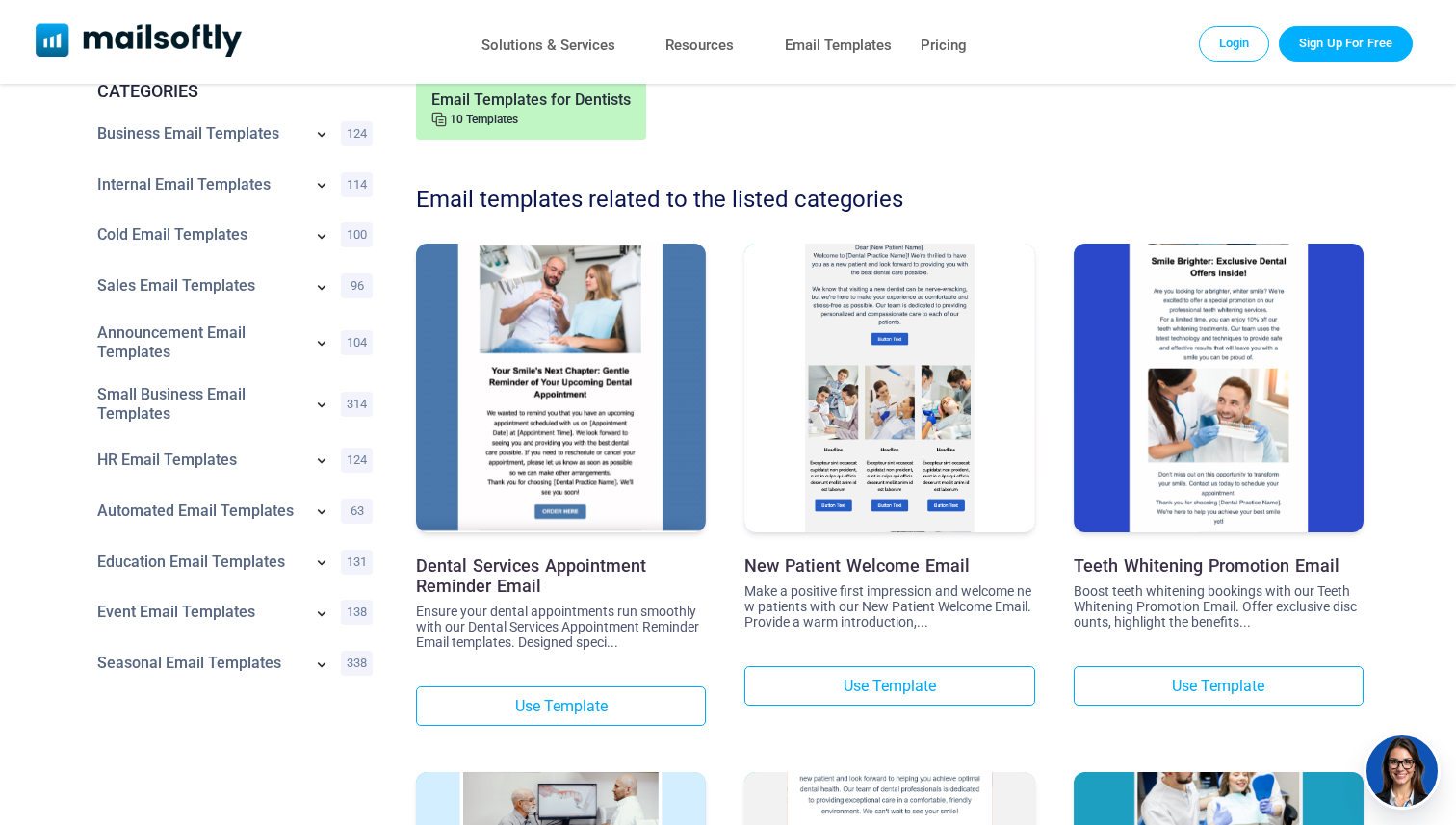scroll, scrollTop: 0, scrollLeft: 0, axis: both 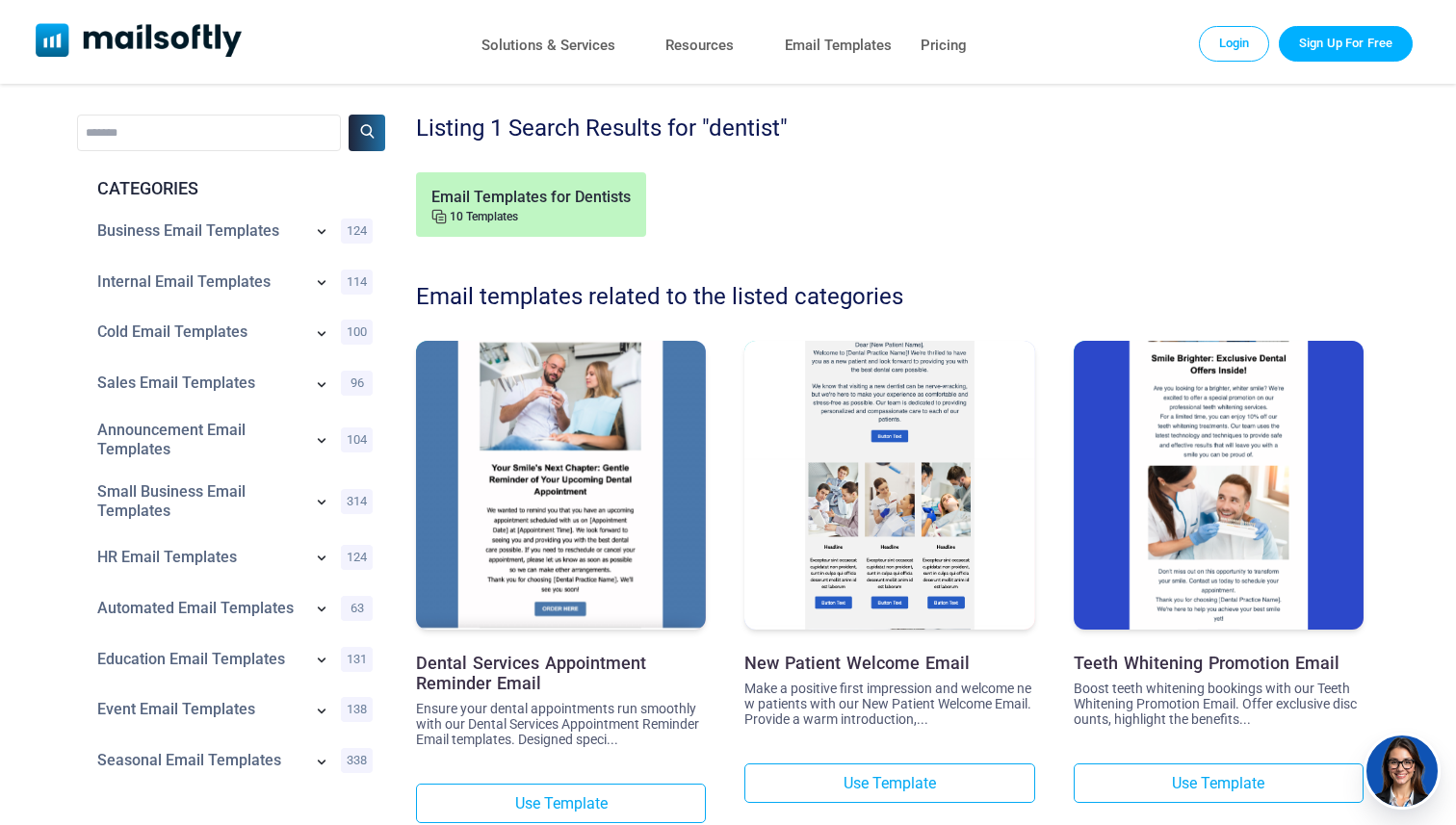 click on "*******" at bounding box center [209, 133] 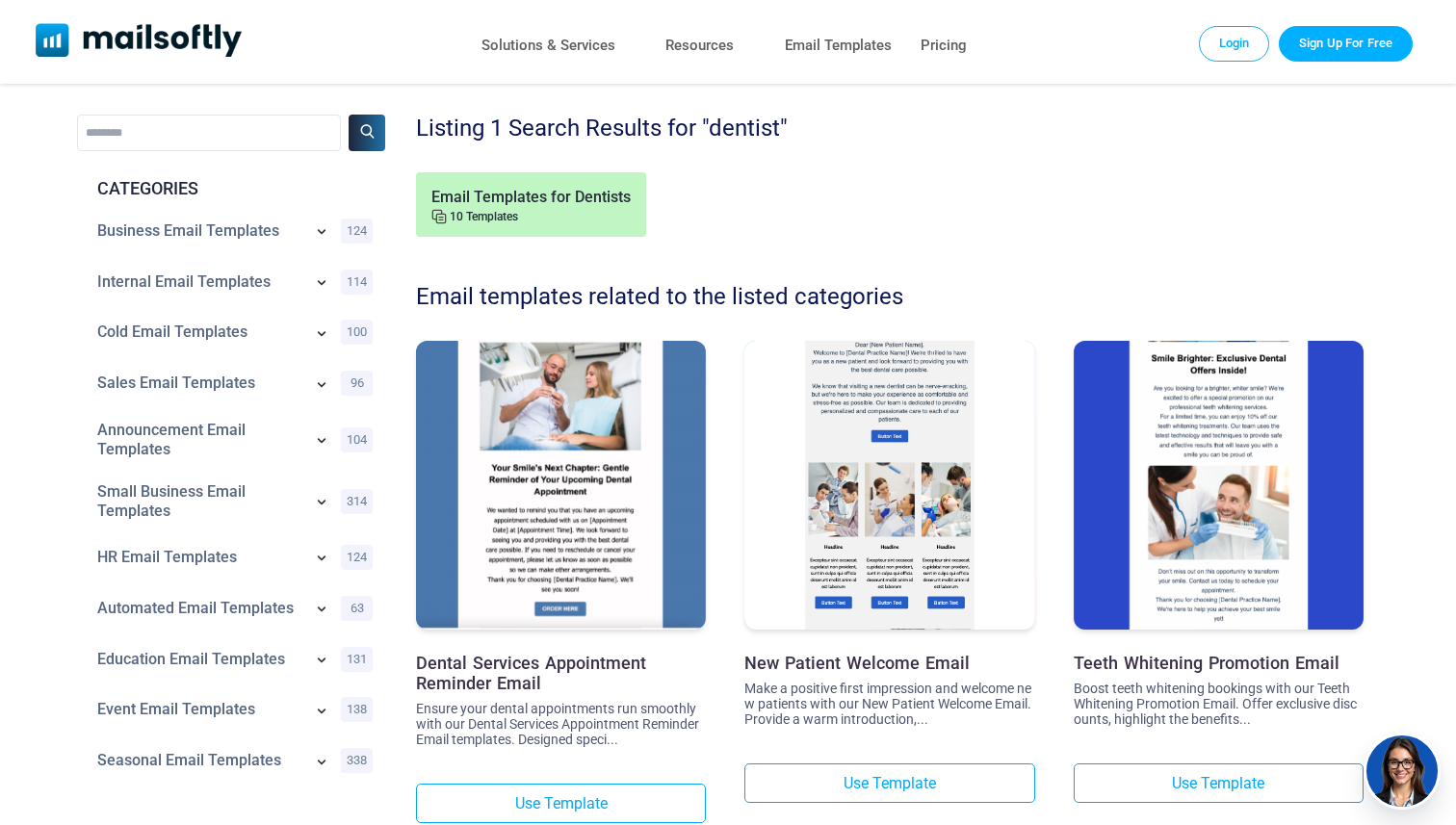 type on "********" 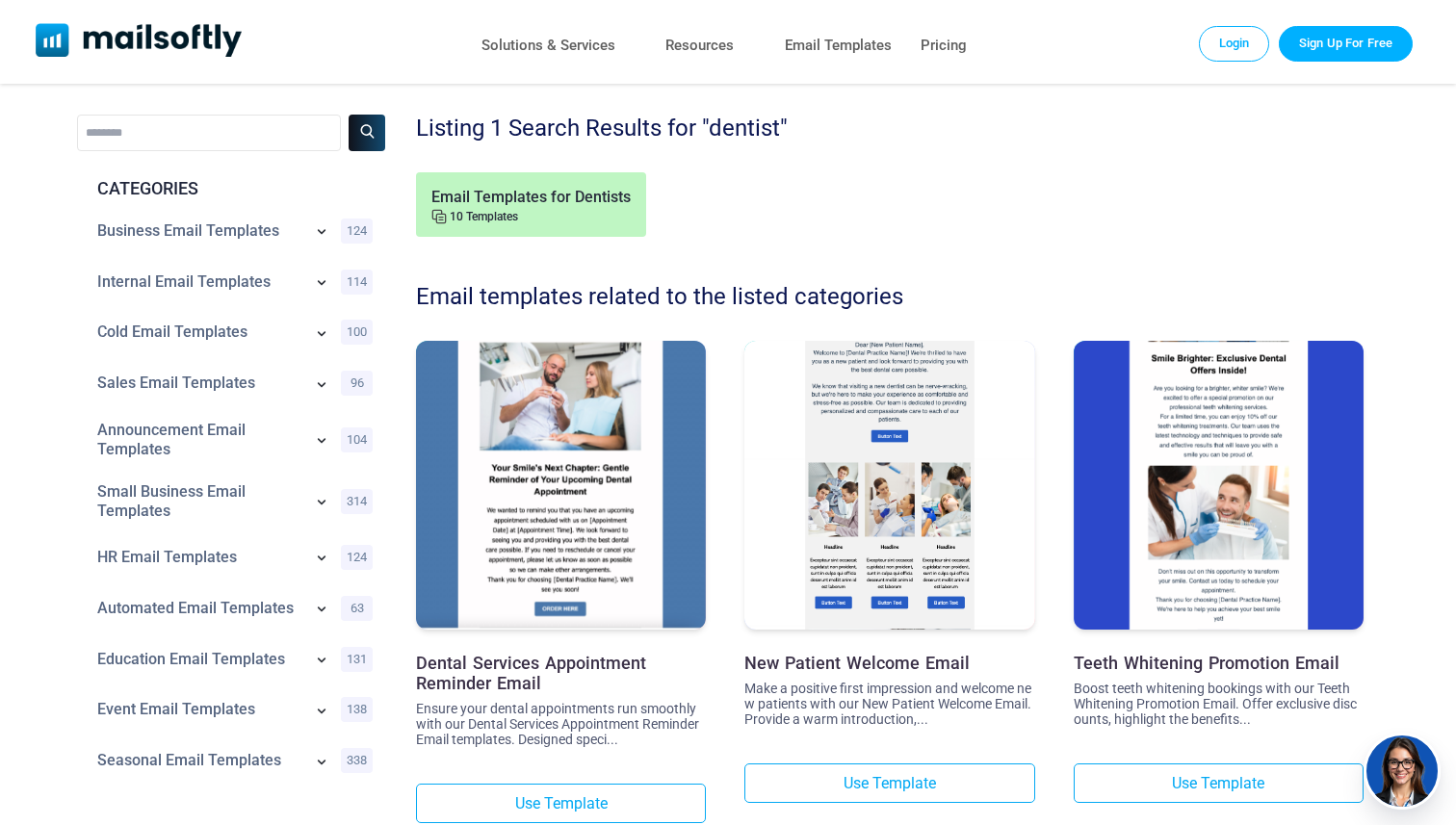 click at bounding box center (367, 133) 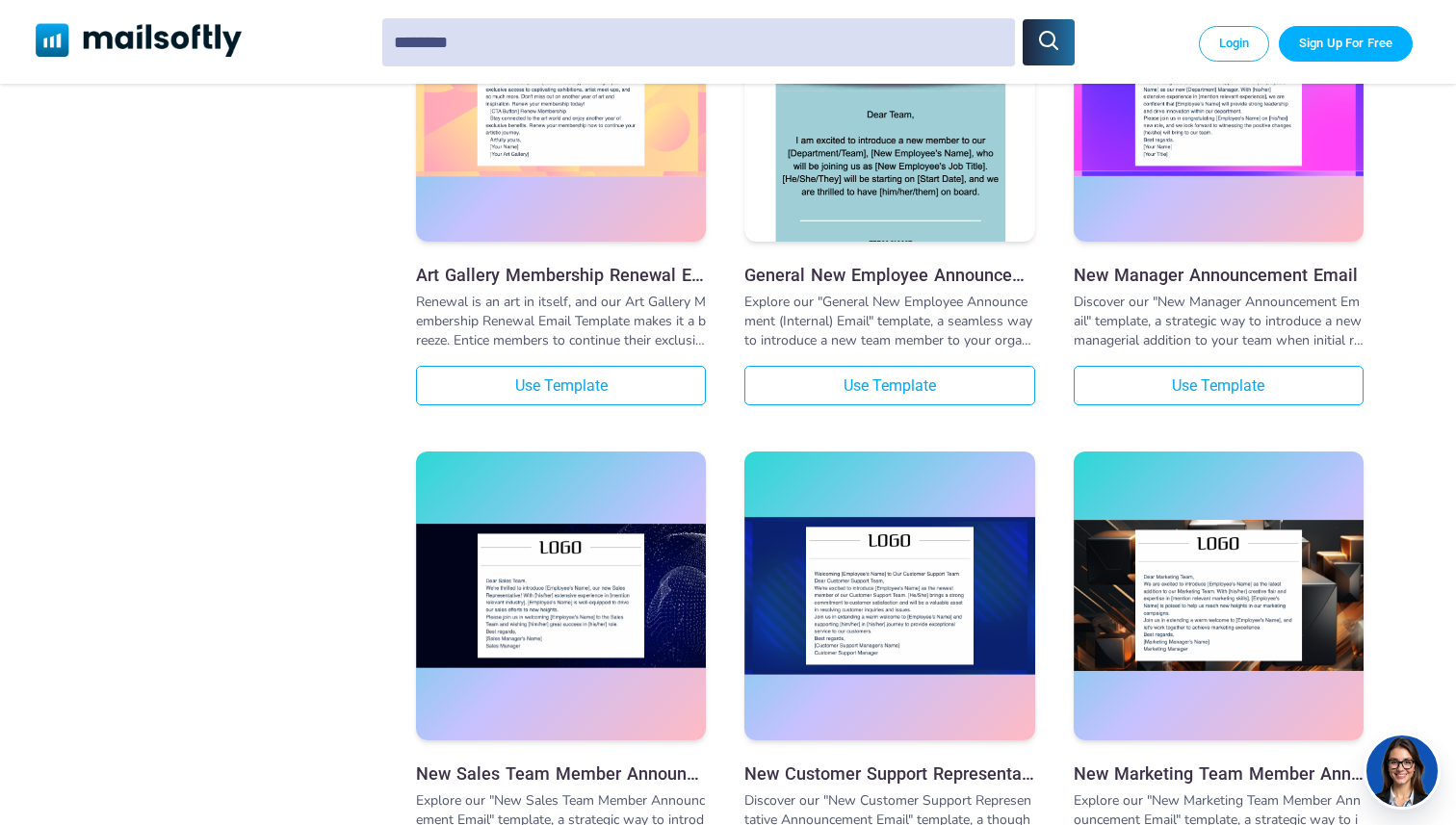 scroll, scrollTop: 4061, scrollLeft: 0, axis: vertical 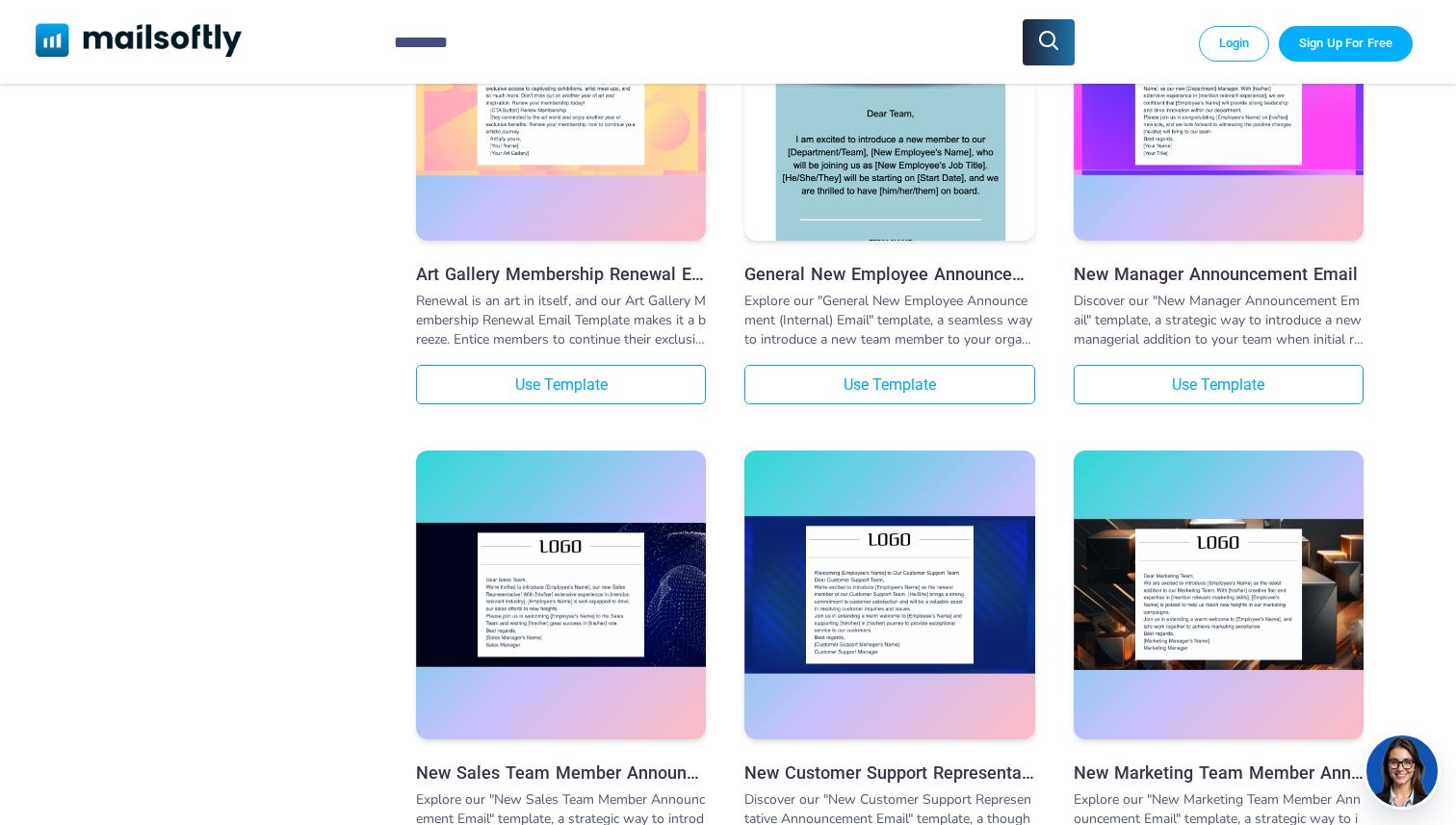 drag, startPoint x: 485, startPoint y: 39, endPoint x: 372, endPoint y: 33, distance: 113.15918 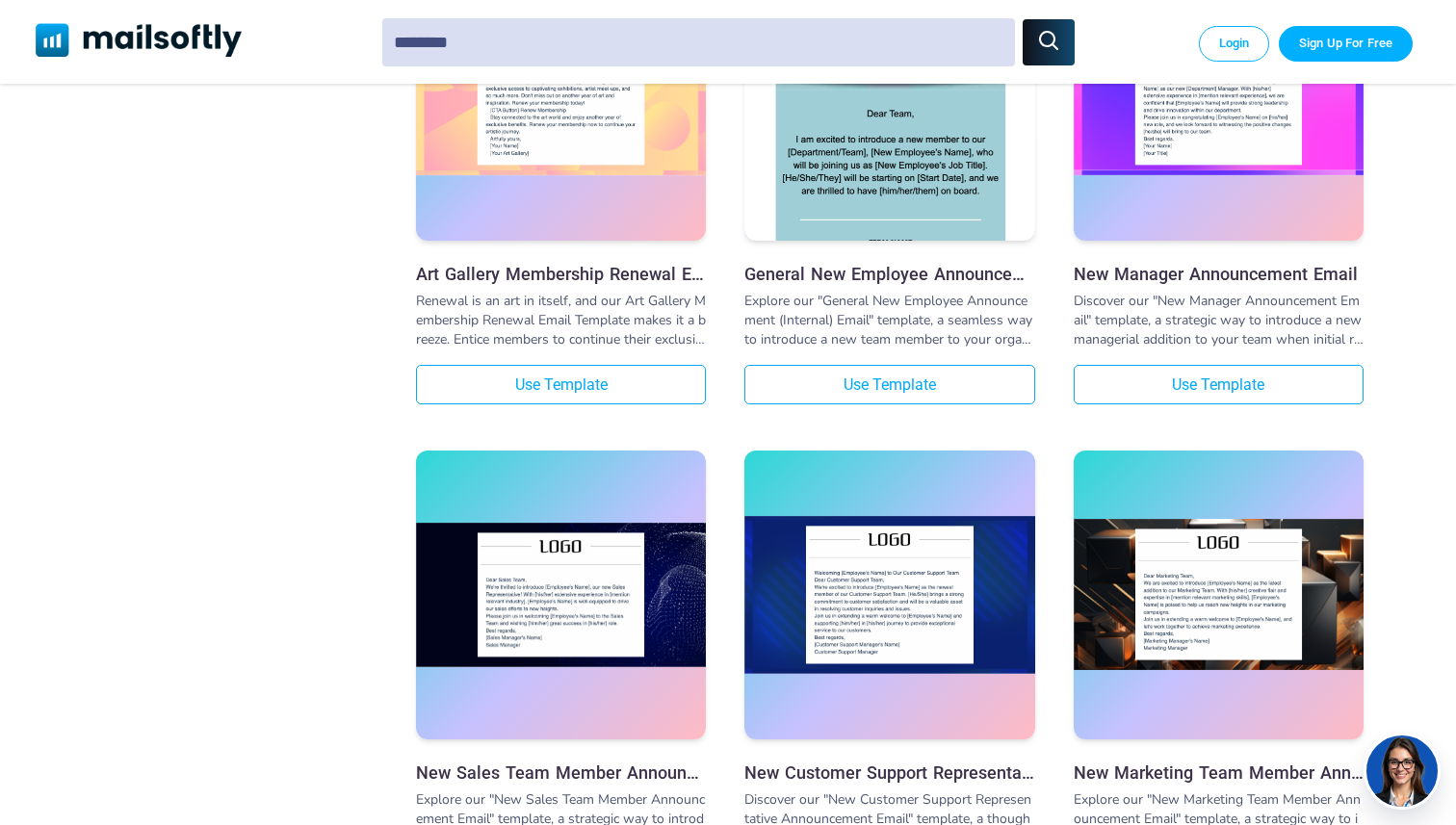 click 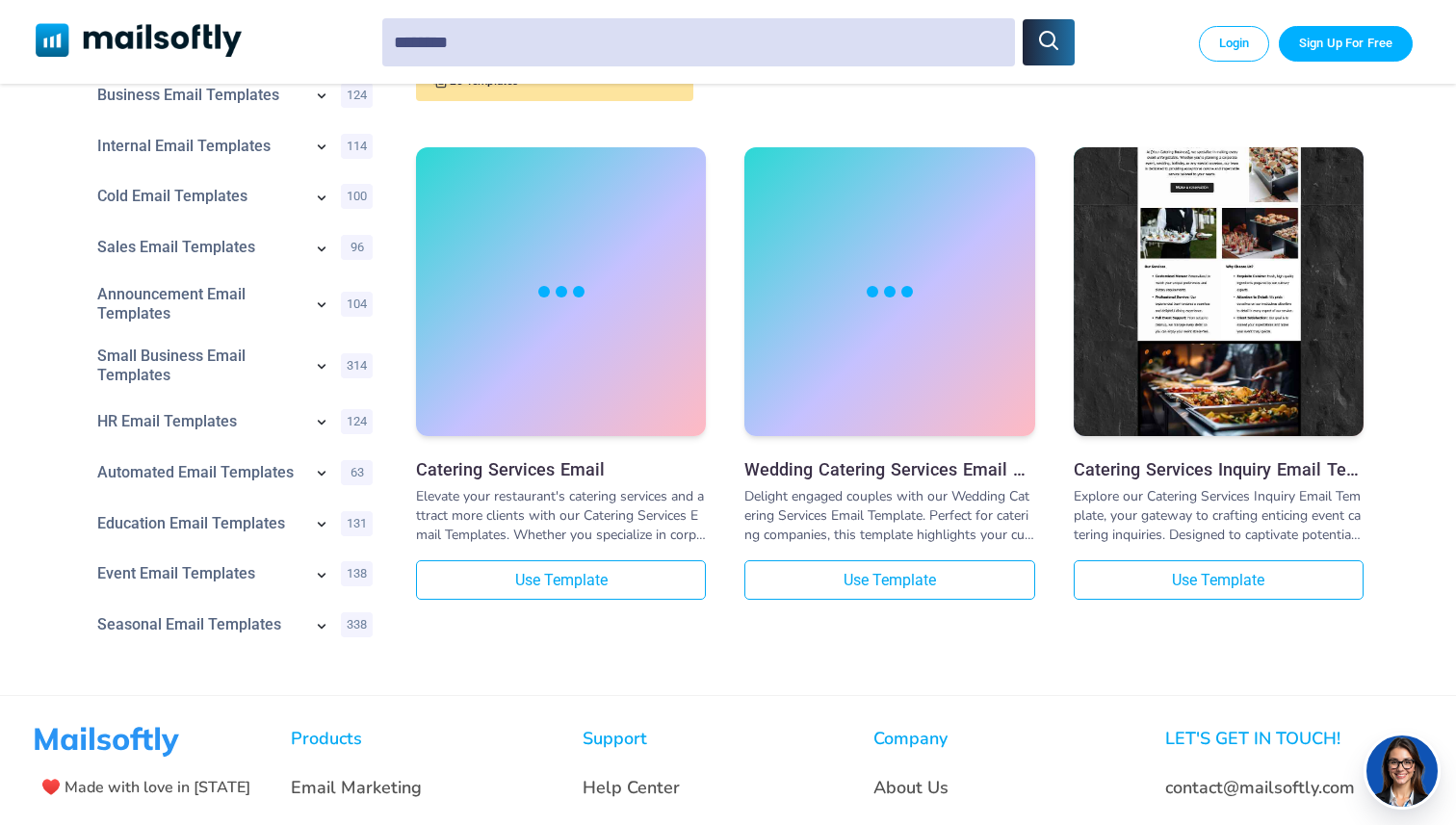 scroll, scrollTop: 0, scrollLeft: 0, axis: both 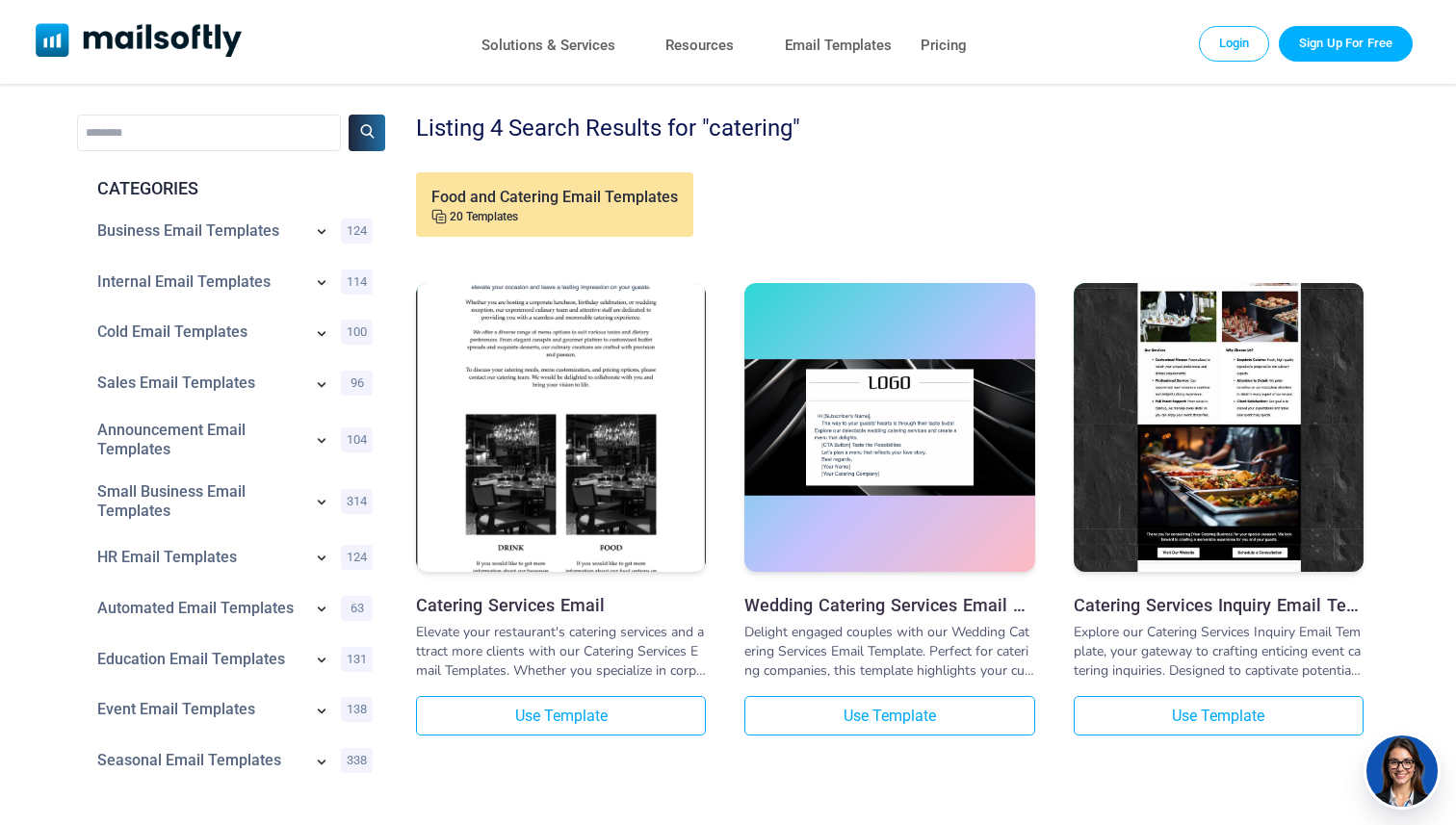 click at bounding box center [1218, 375] 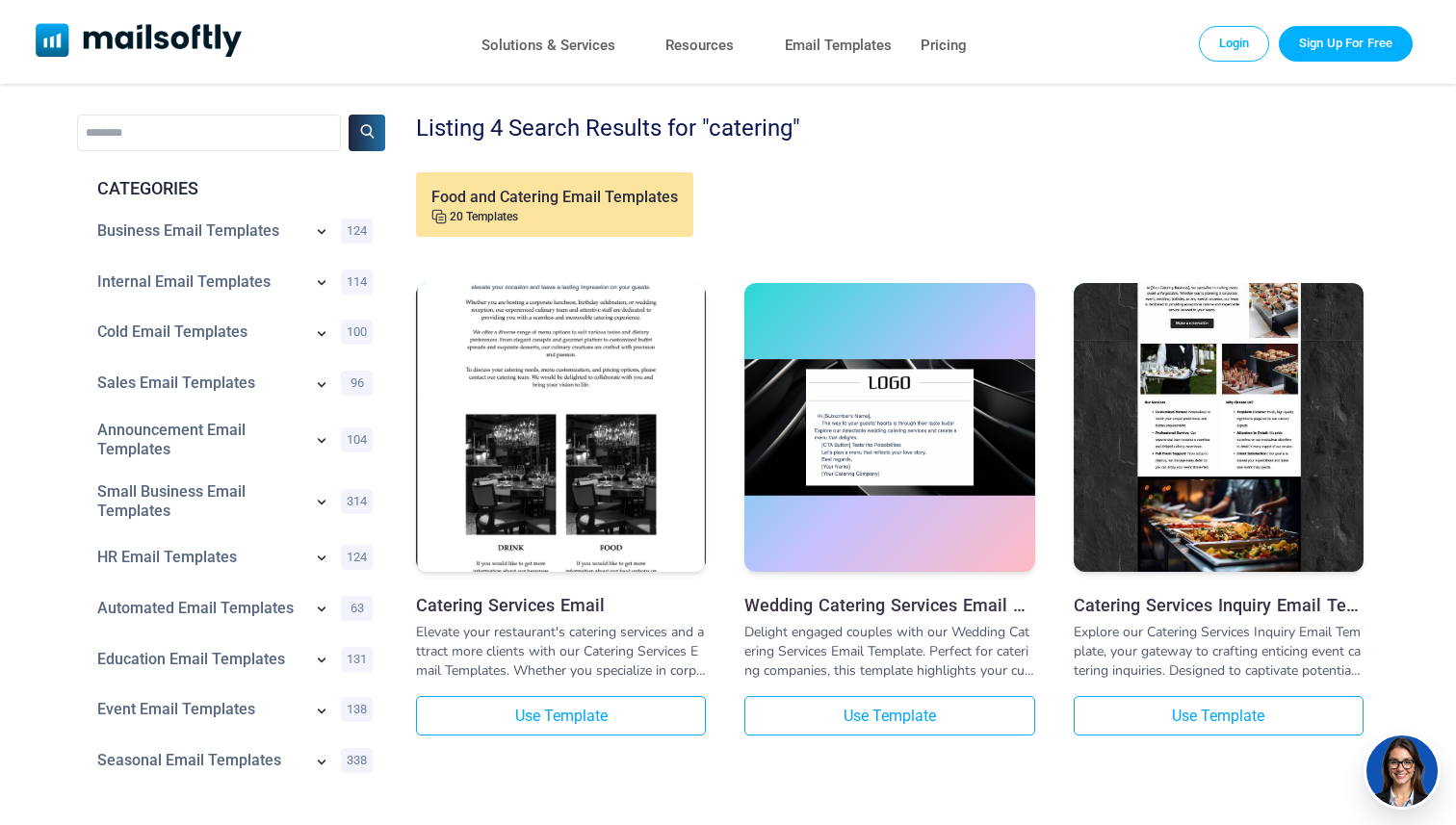click on "********" at bounding box center (209, 133) 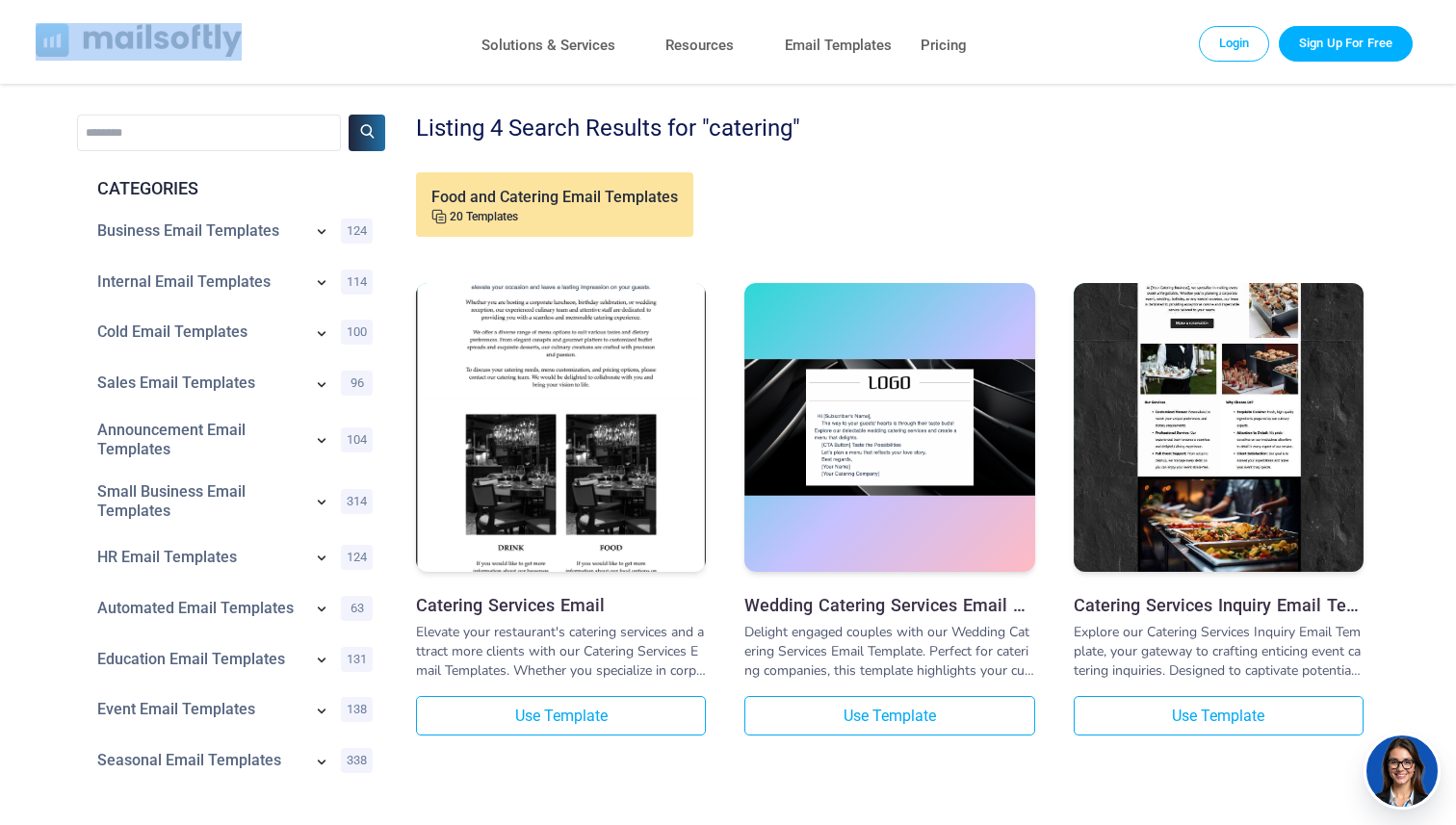drag, startPoint x: 71, startPoint y: 74, endPoint x: 91, endPoint y: 33, distance: 45.617979 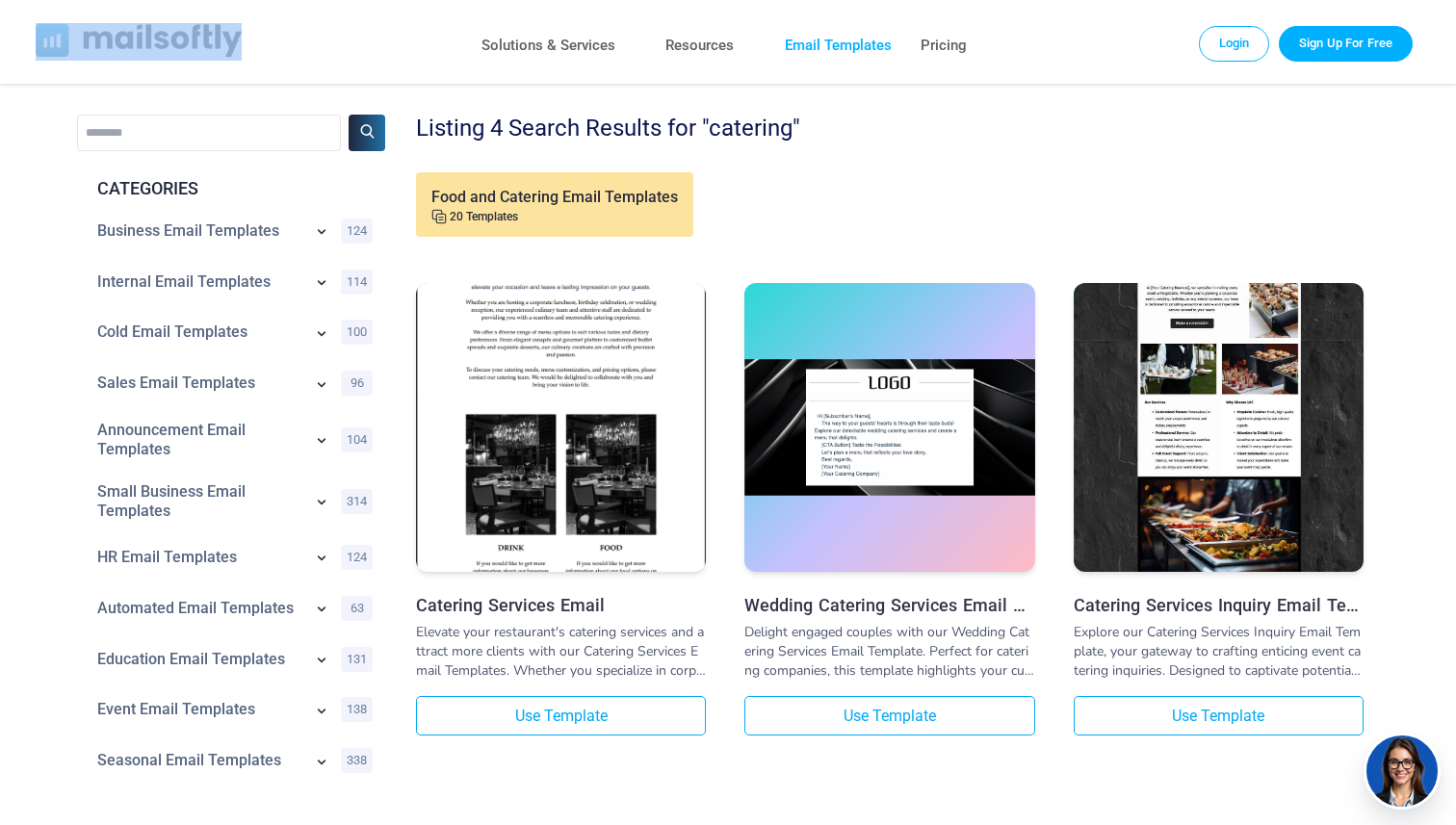 click on "Email Templates" at bounding box center (838, 45) 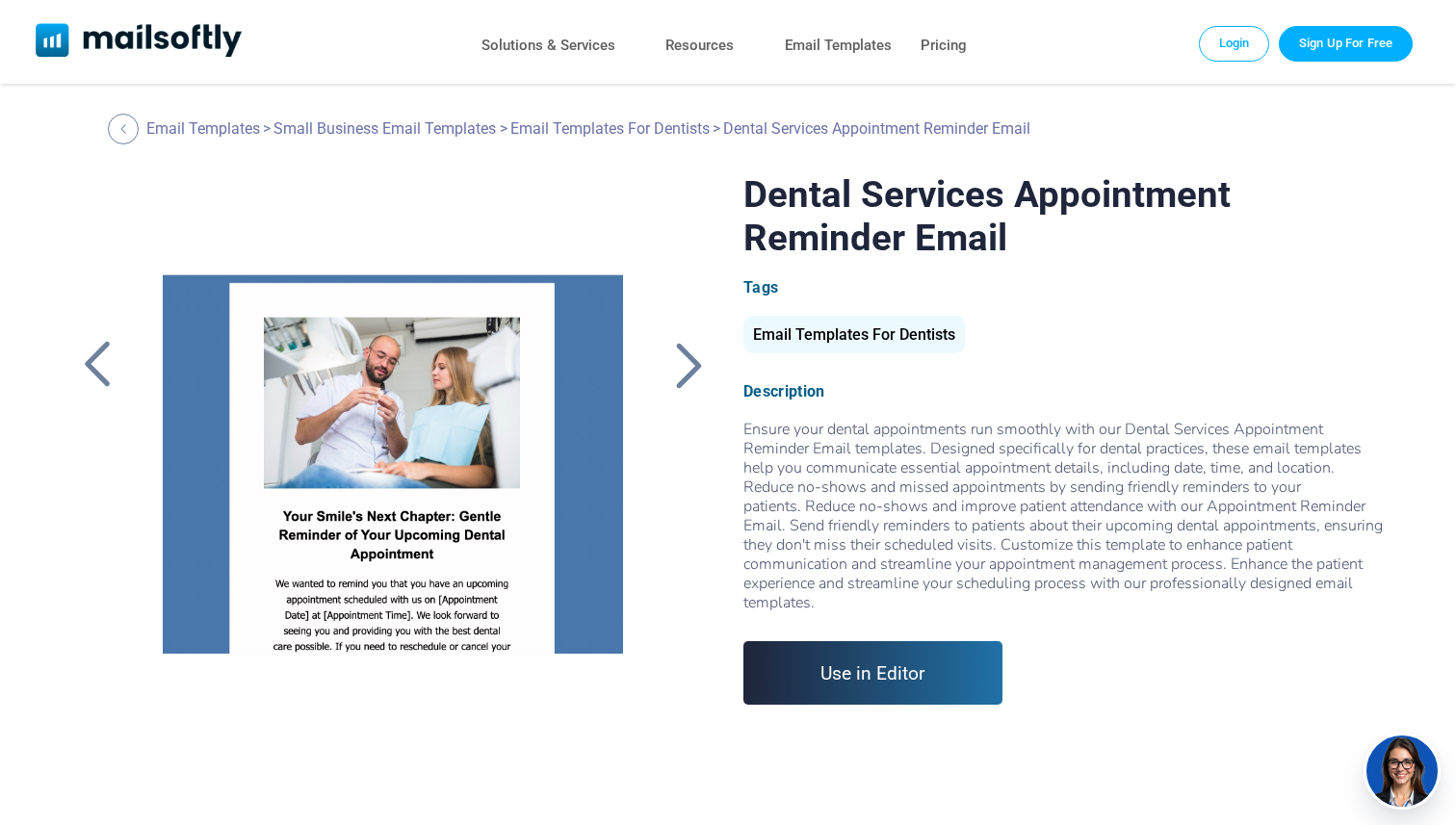scroll, scrollTop: 0, scrollLeft: 0, axis: both 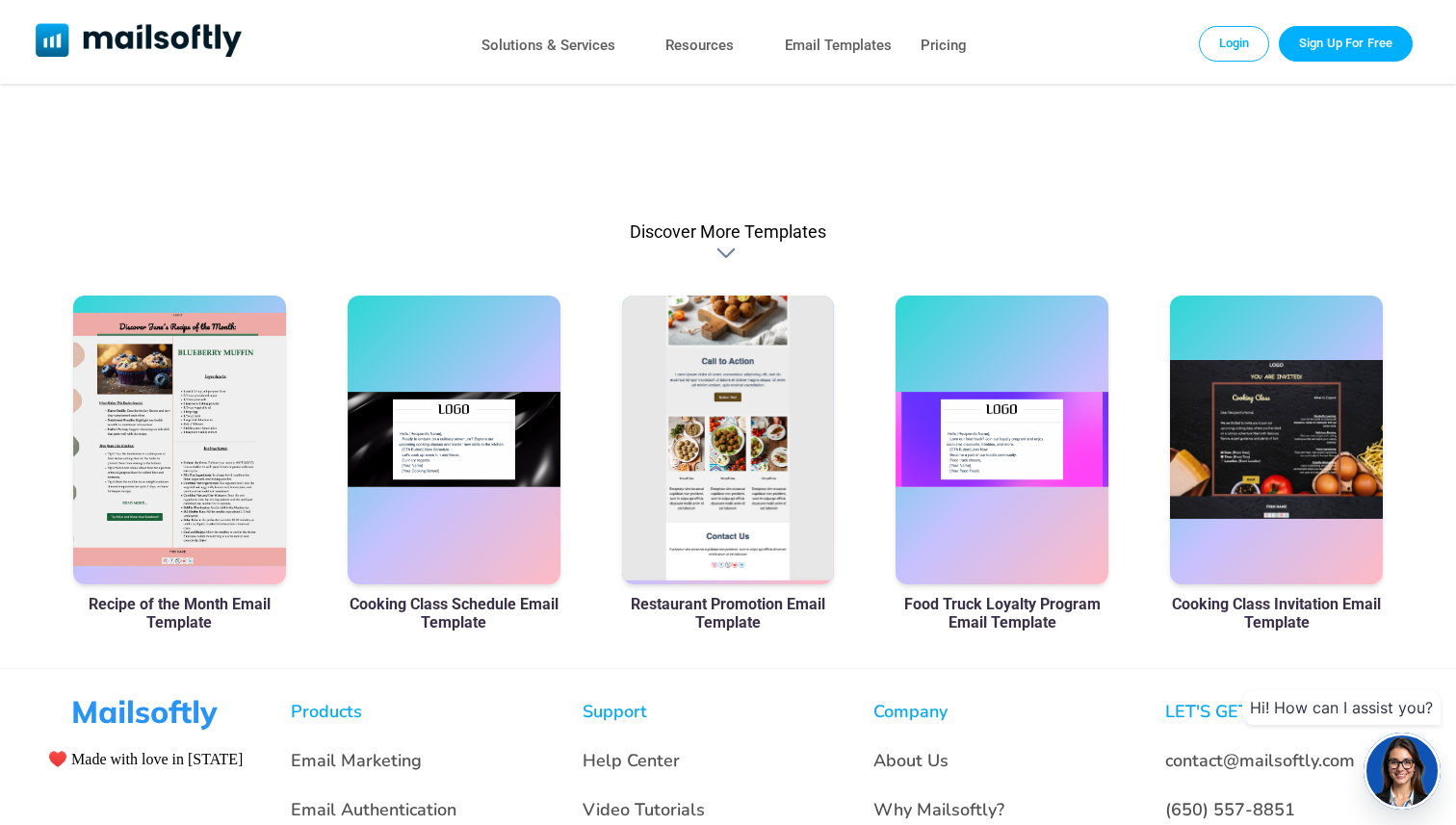 click at bounding box center (728, 440) 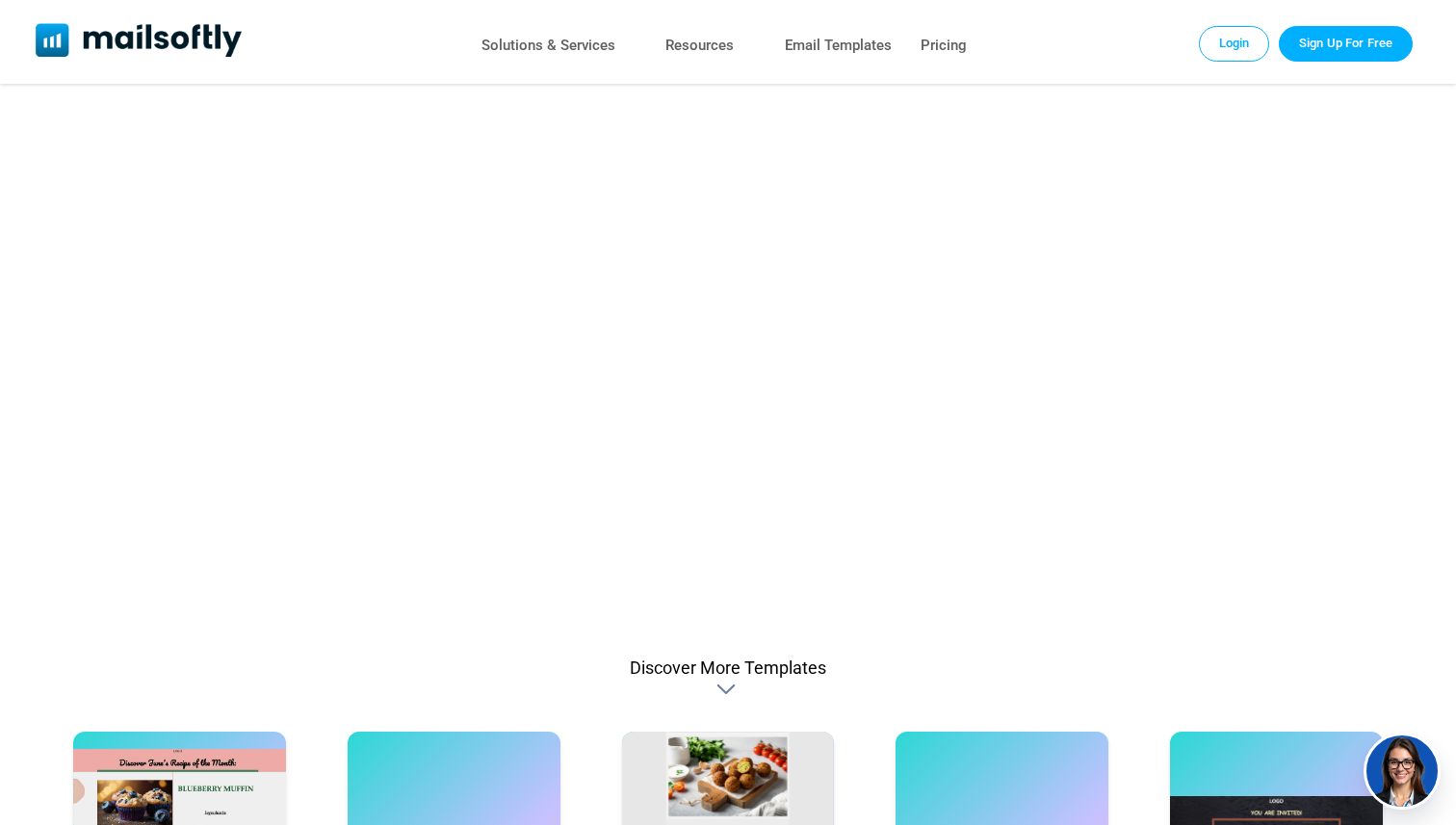 scroll, scrollTop: 0, scrollLeft: 0, axis: both 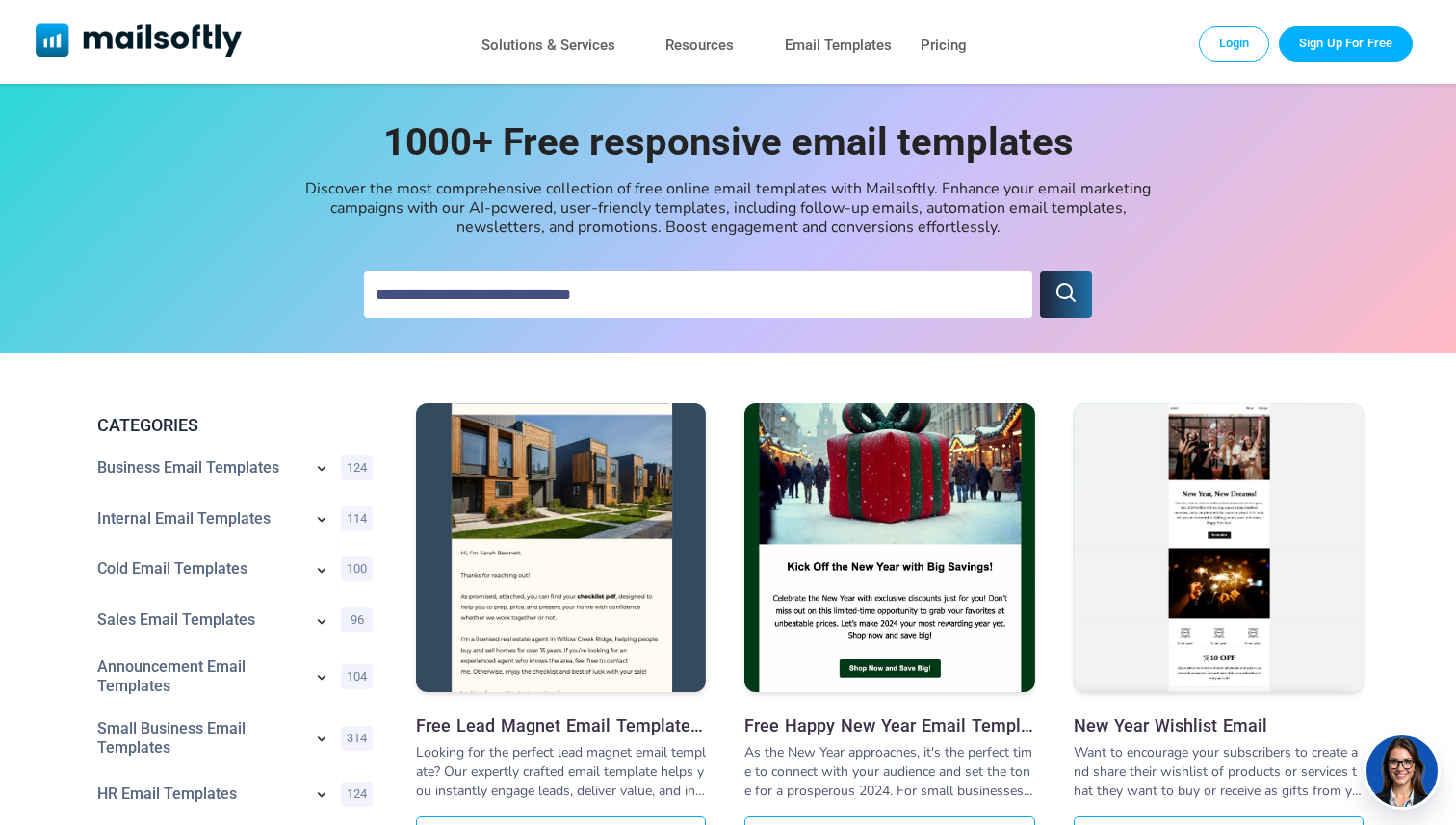 click at bounding box center (698, 295) 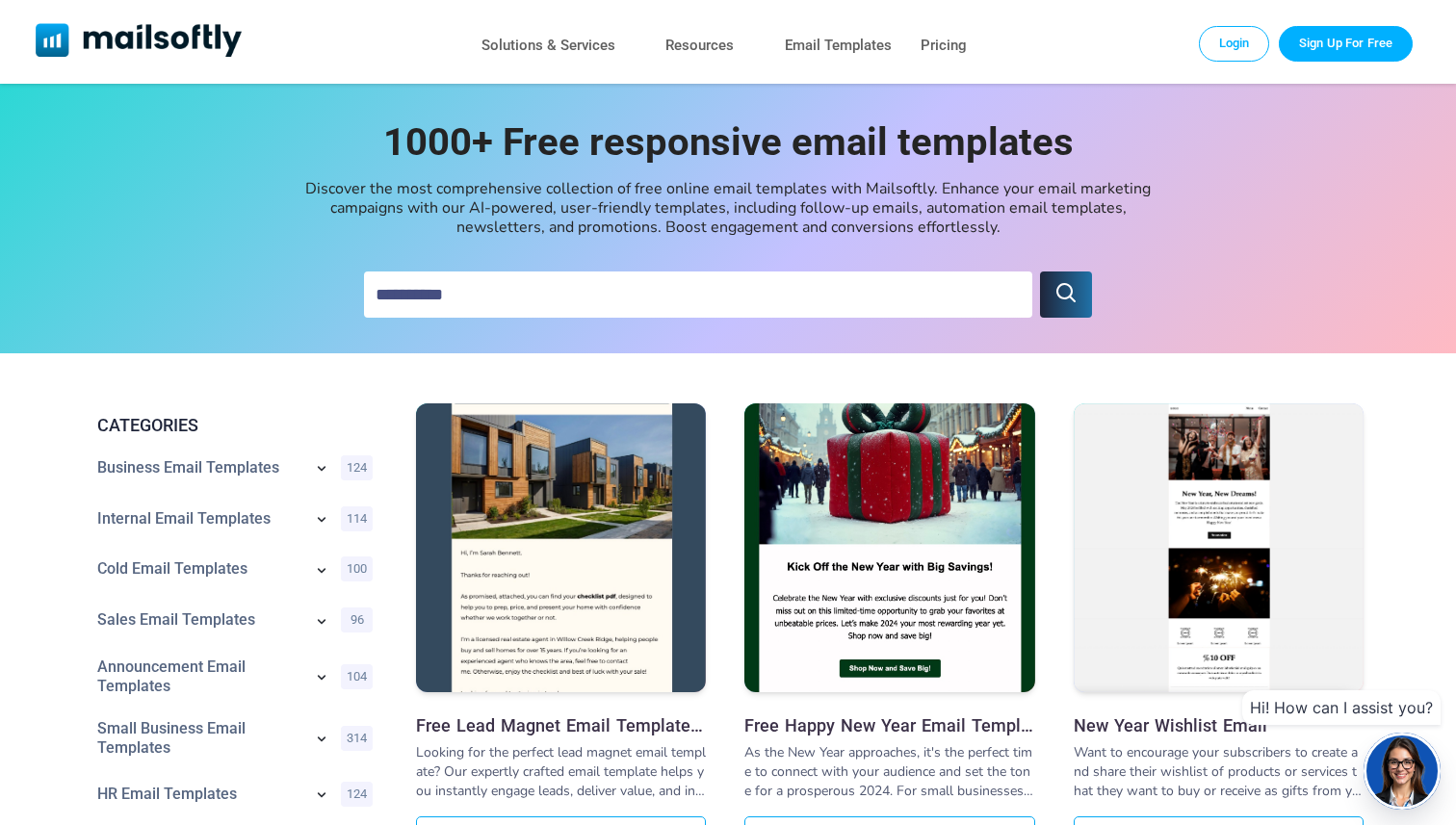 type on "**********" 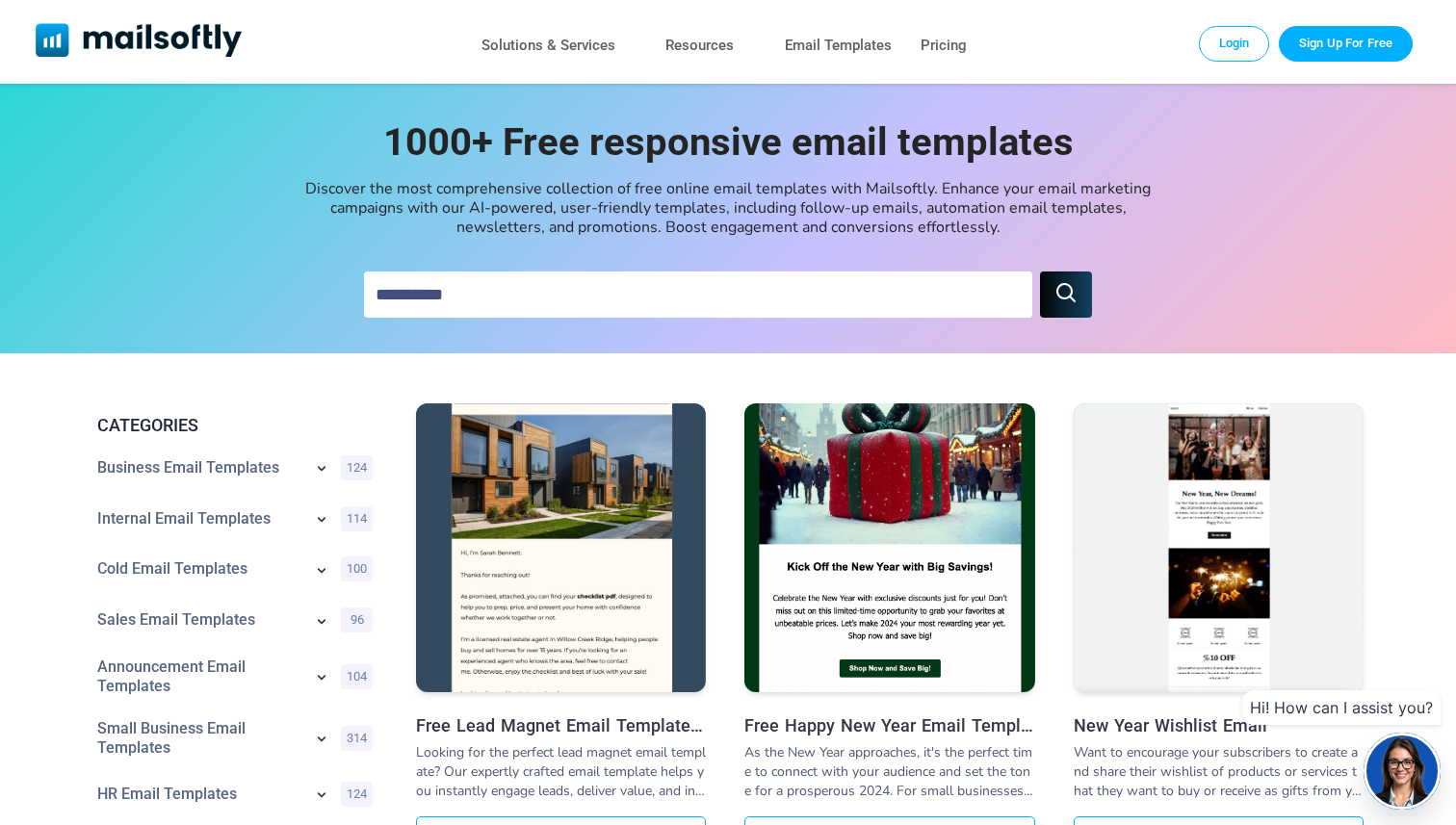 click 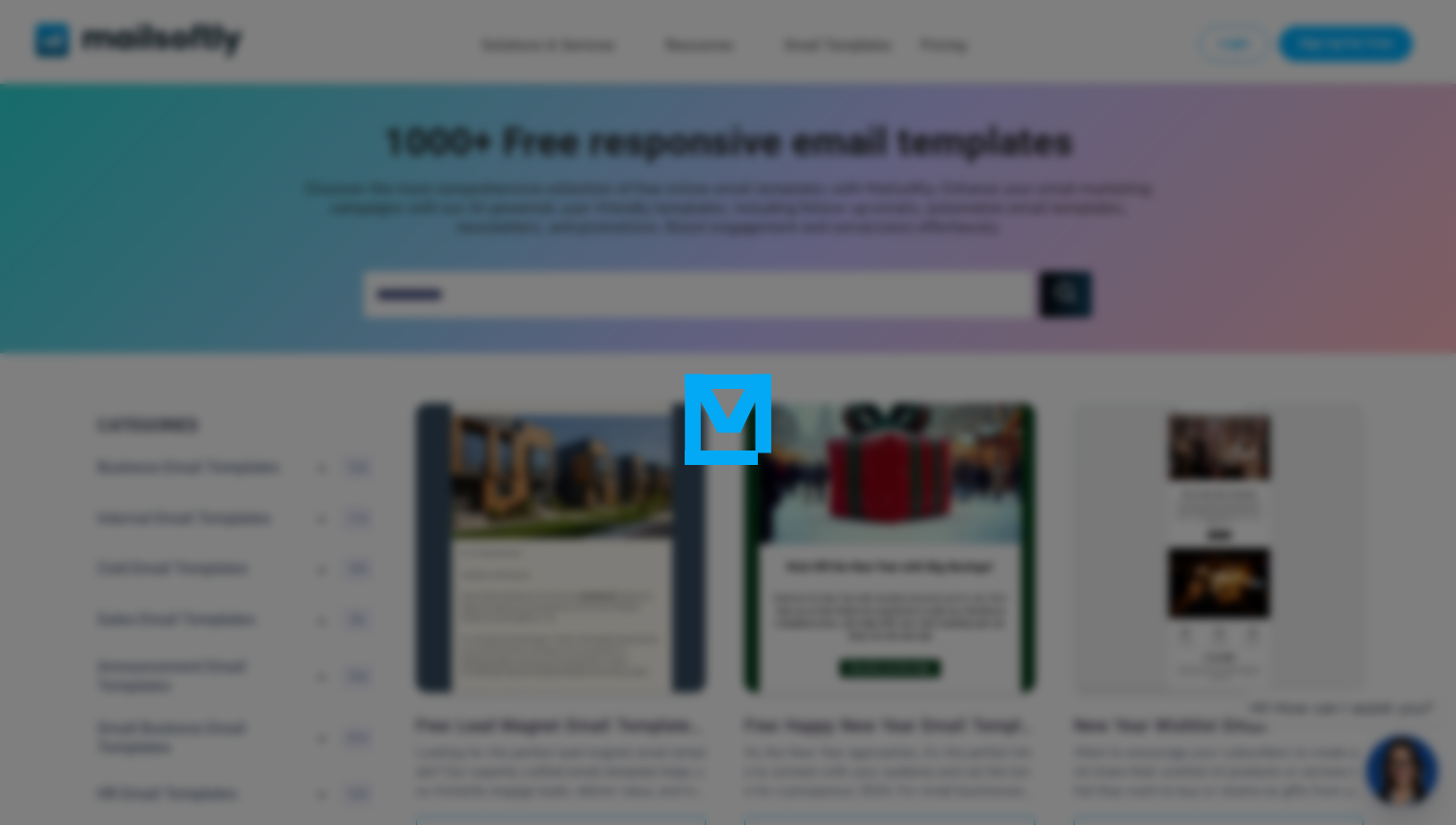 type on "**********" 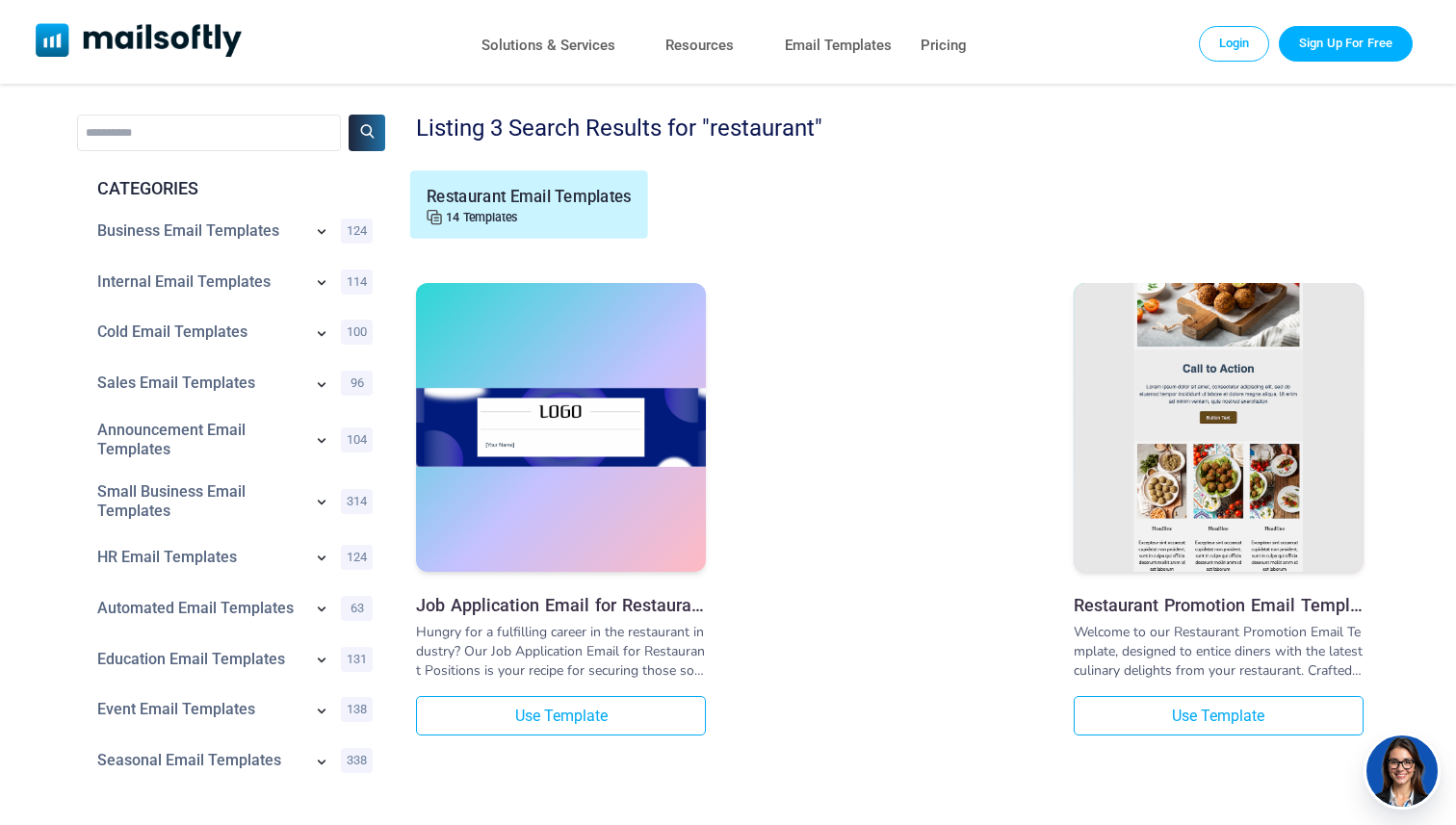 click on "Restaurant Email Templates 14 Templates" at bounding box center (529, 204) 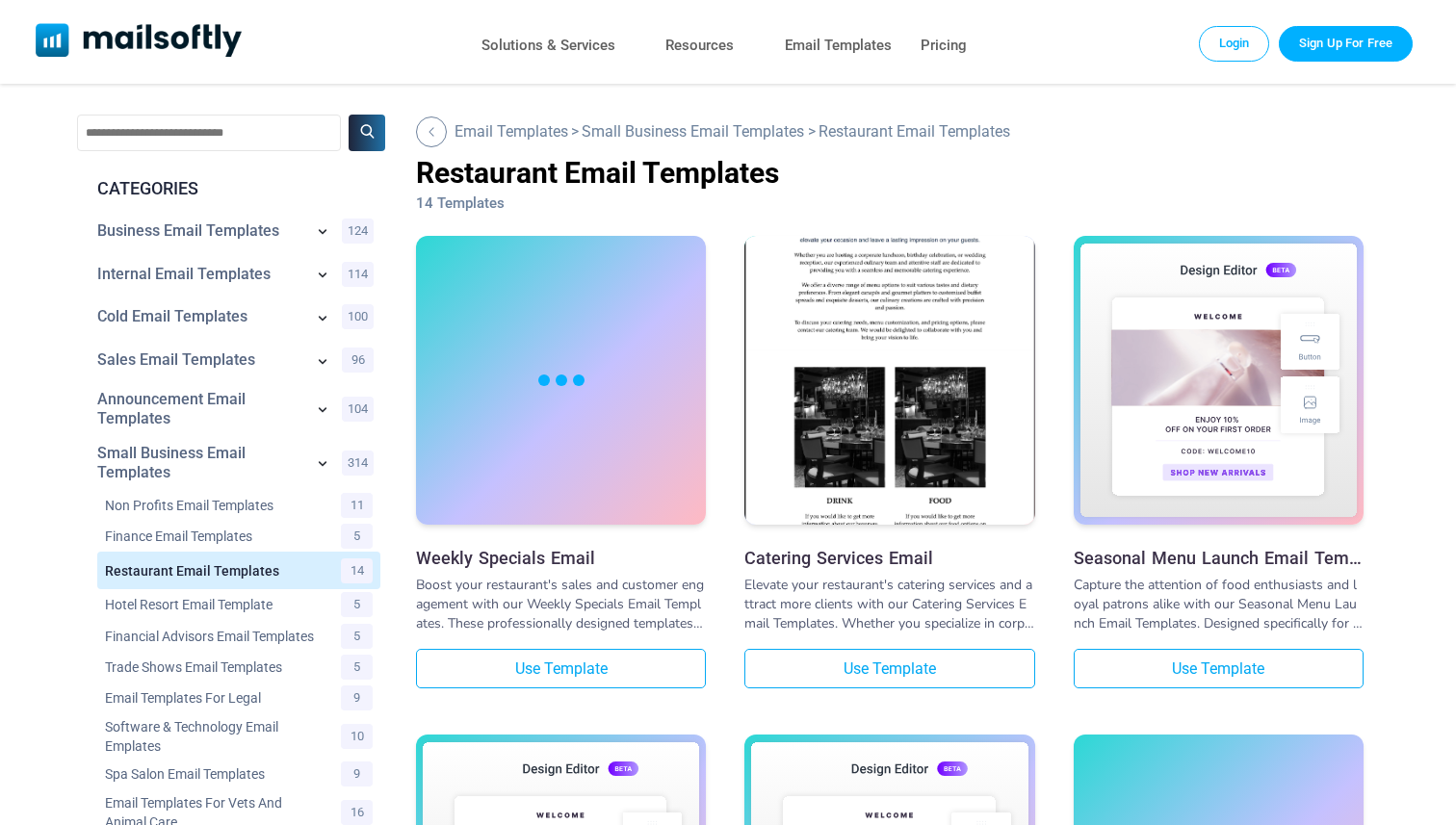 scroll, scrollTop: 0, scrollLeft: 0, axis: both 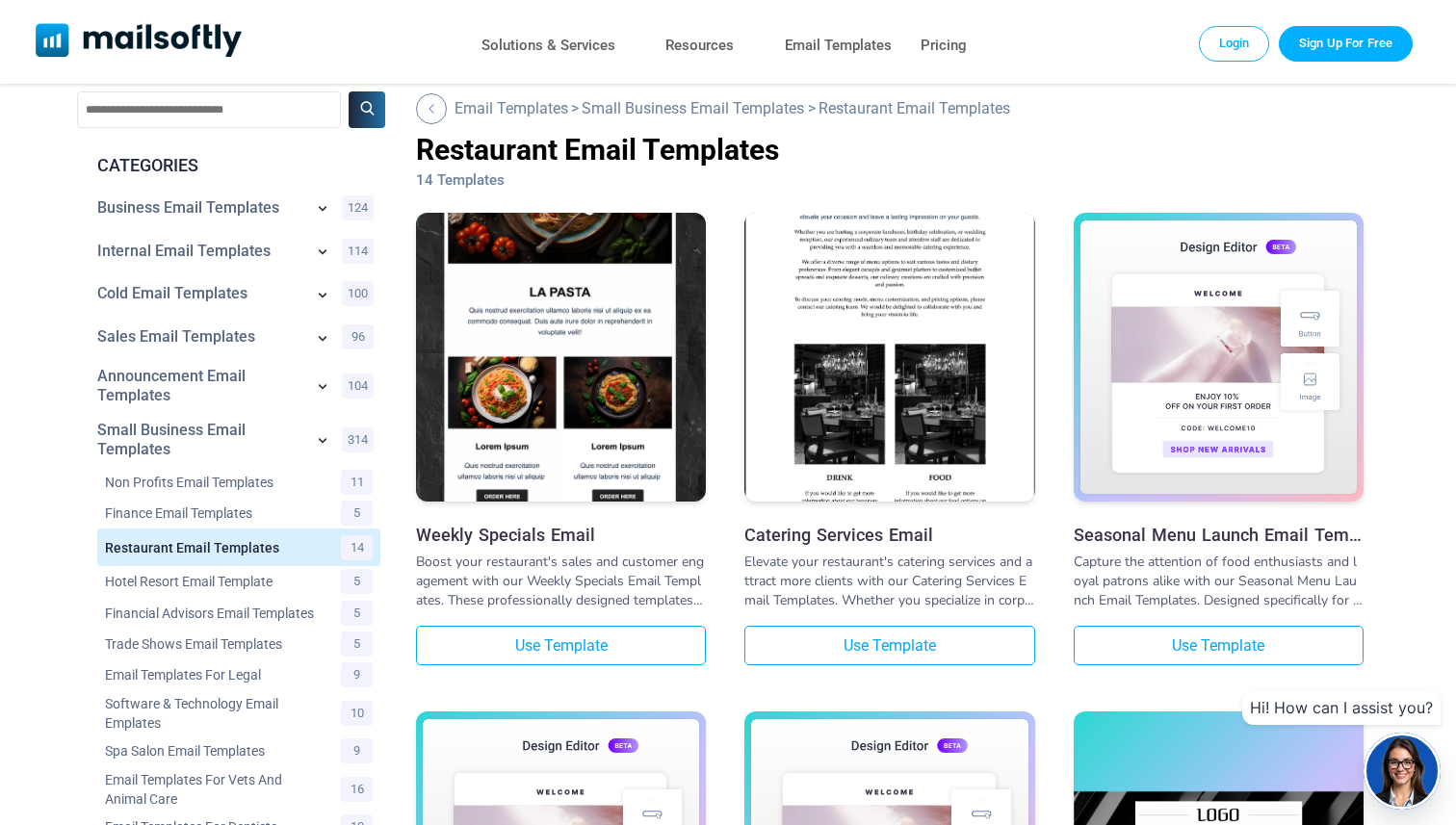 click at bounding box center (560, 291) 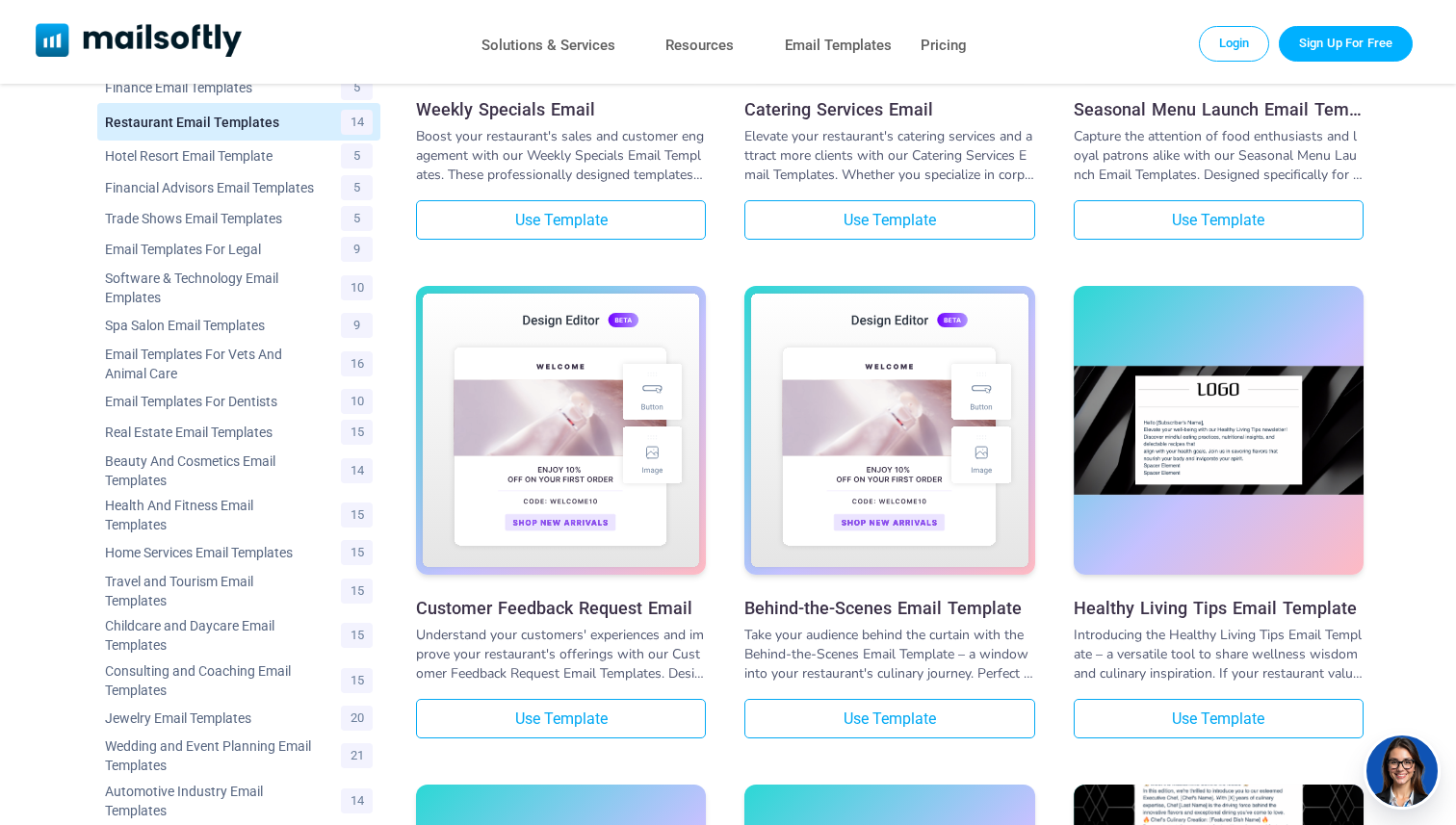 scroll, scrollTop: 0, scrollLeft: 0, axis: both 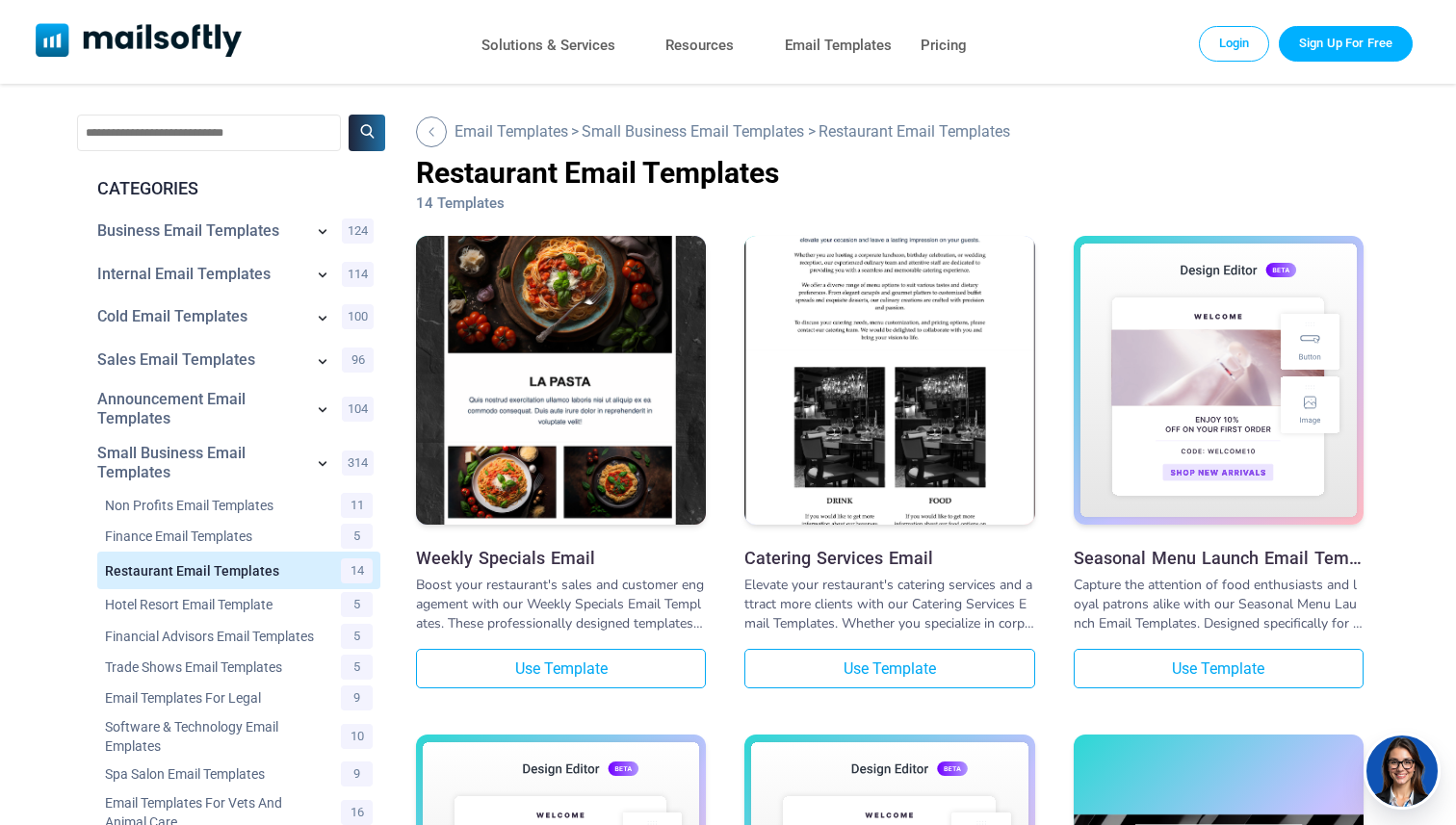 click at bounding box center (209, 133) 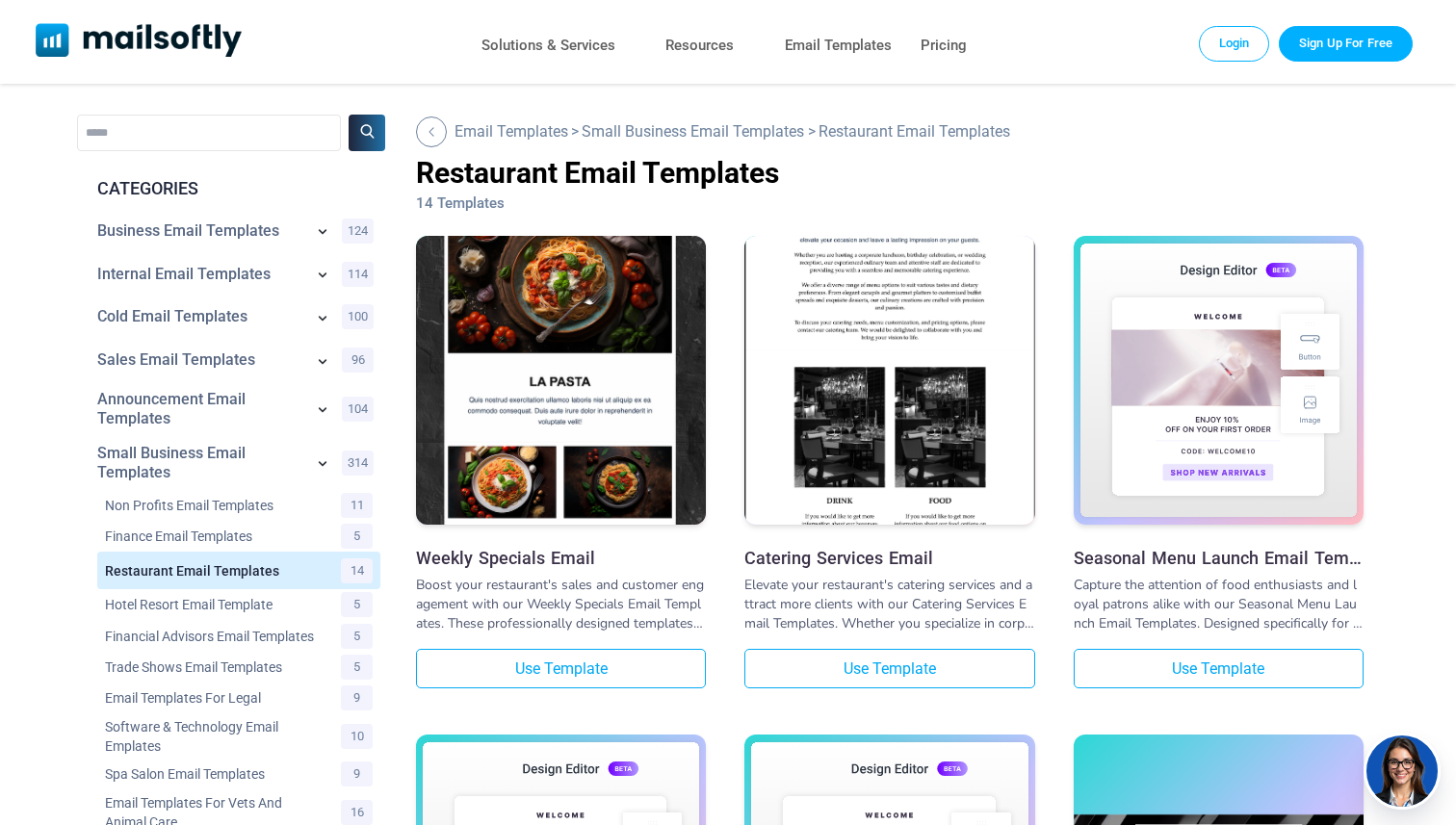 type on "*****" 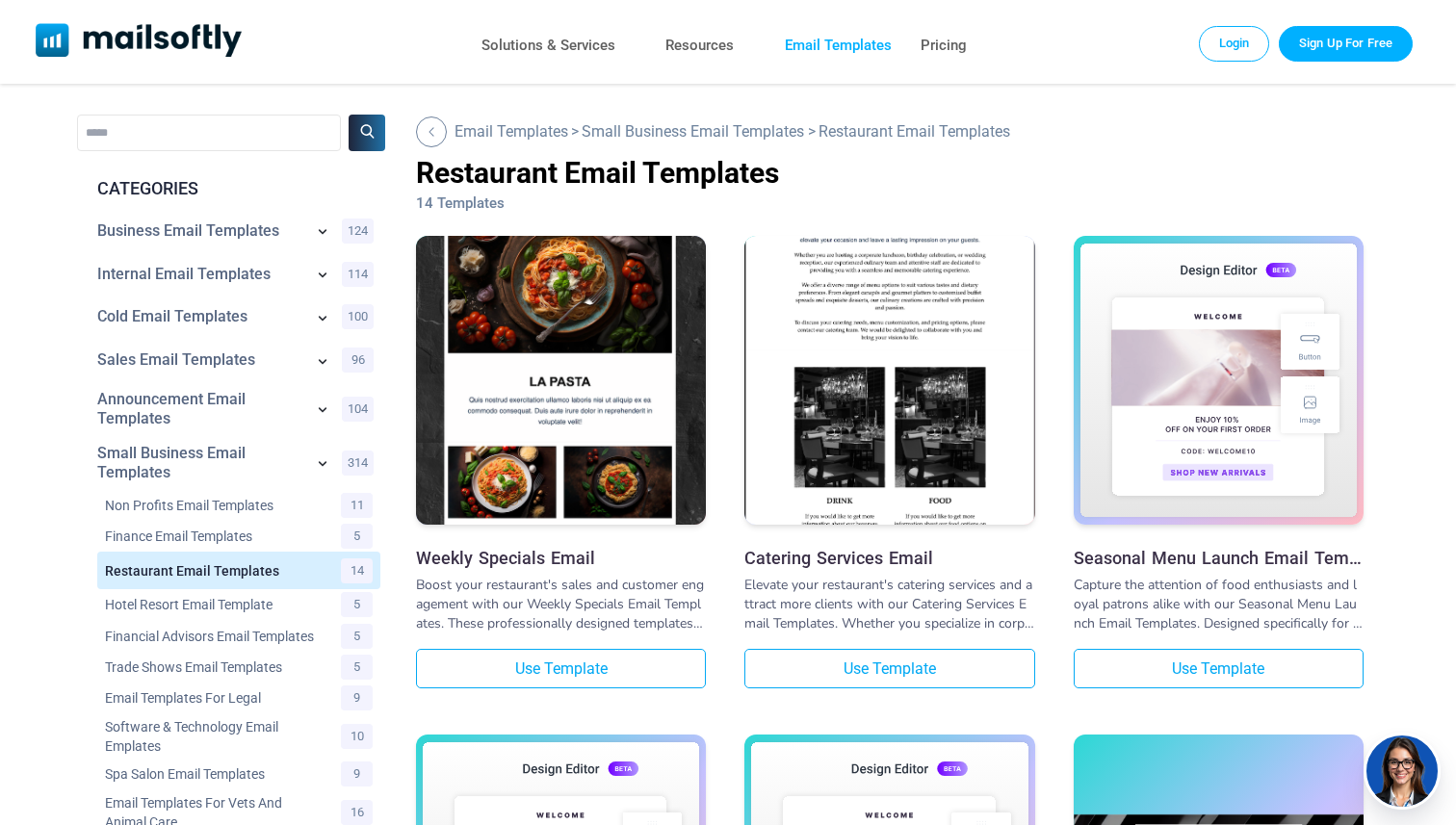click on "Email Templates" at bounding box center (838, 45) 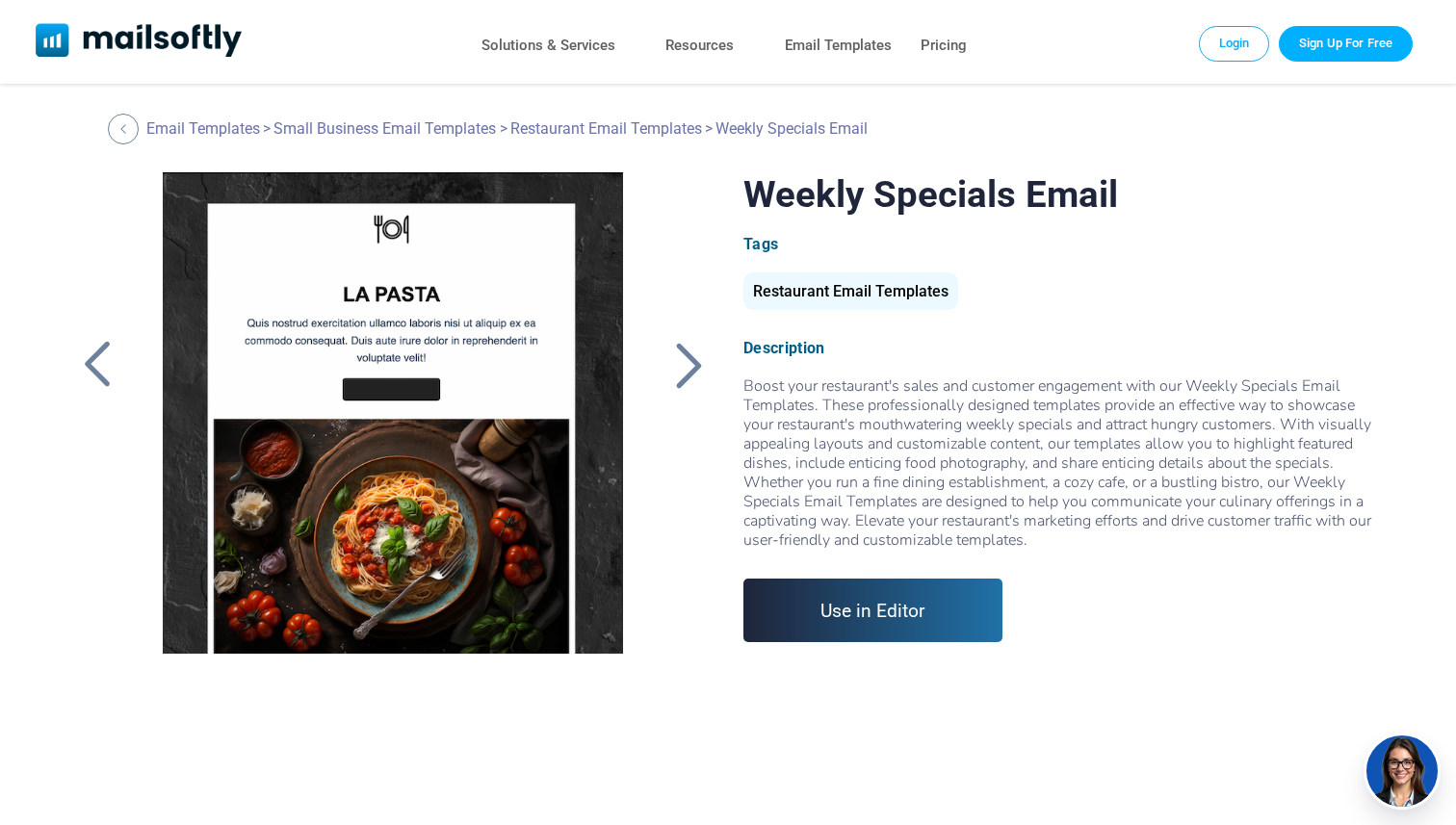 scroll, scrollTop: 0, scrollLeft: 0, axis: both 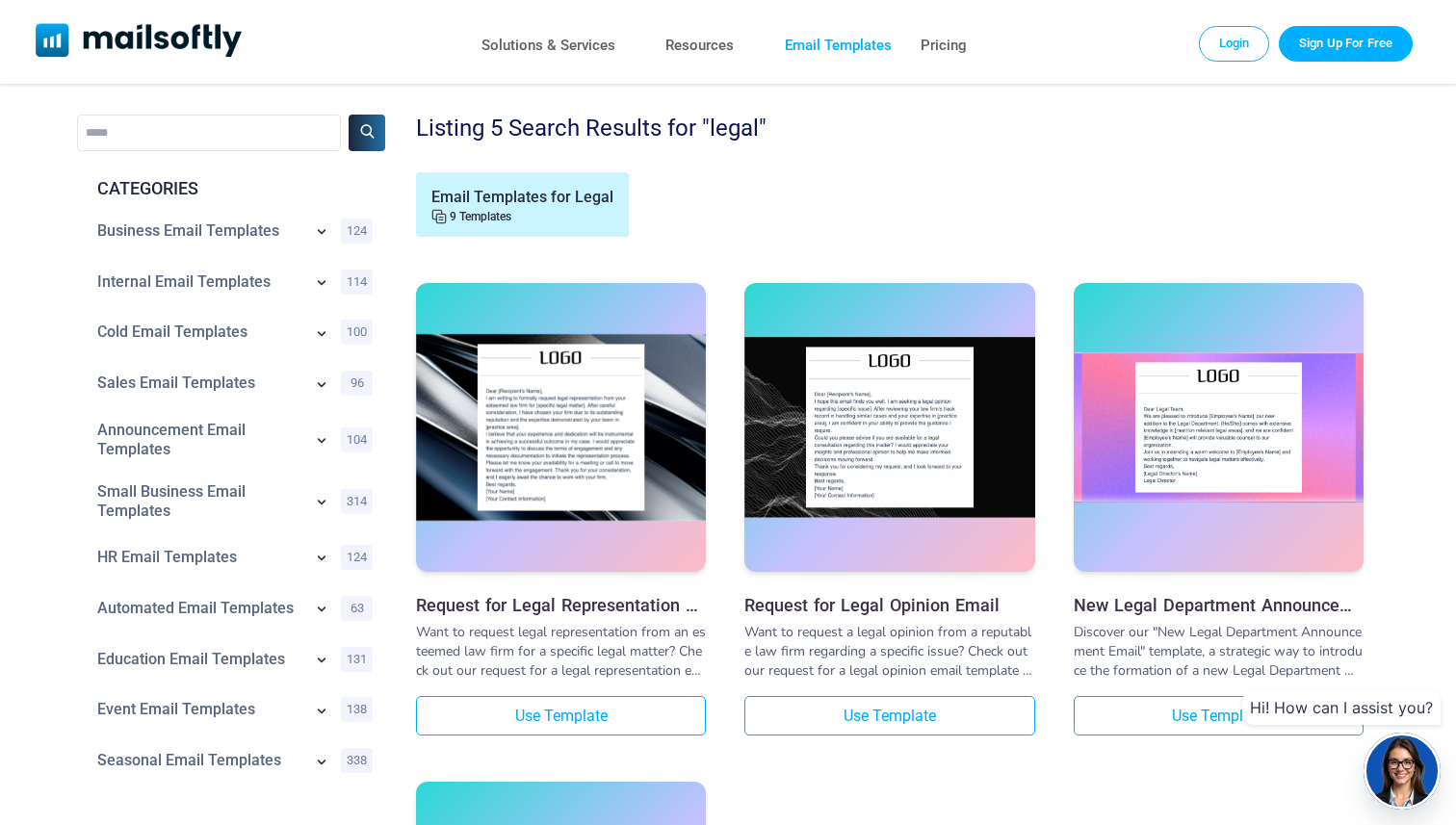 click on "Email Templates" at bounding box center [838, 45] 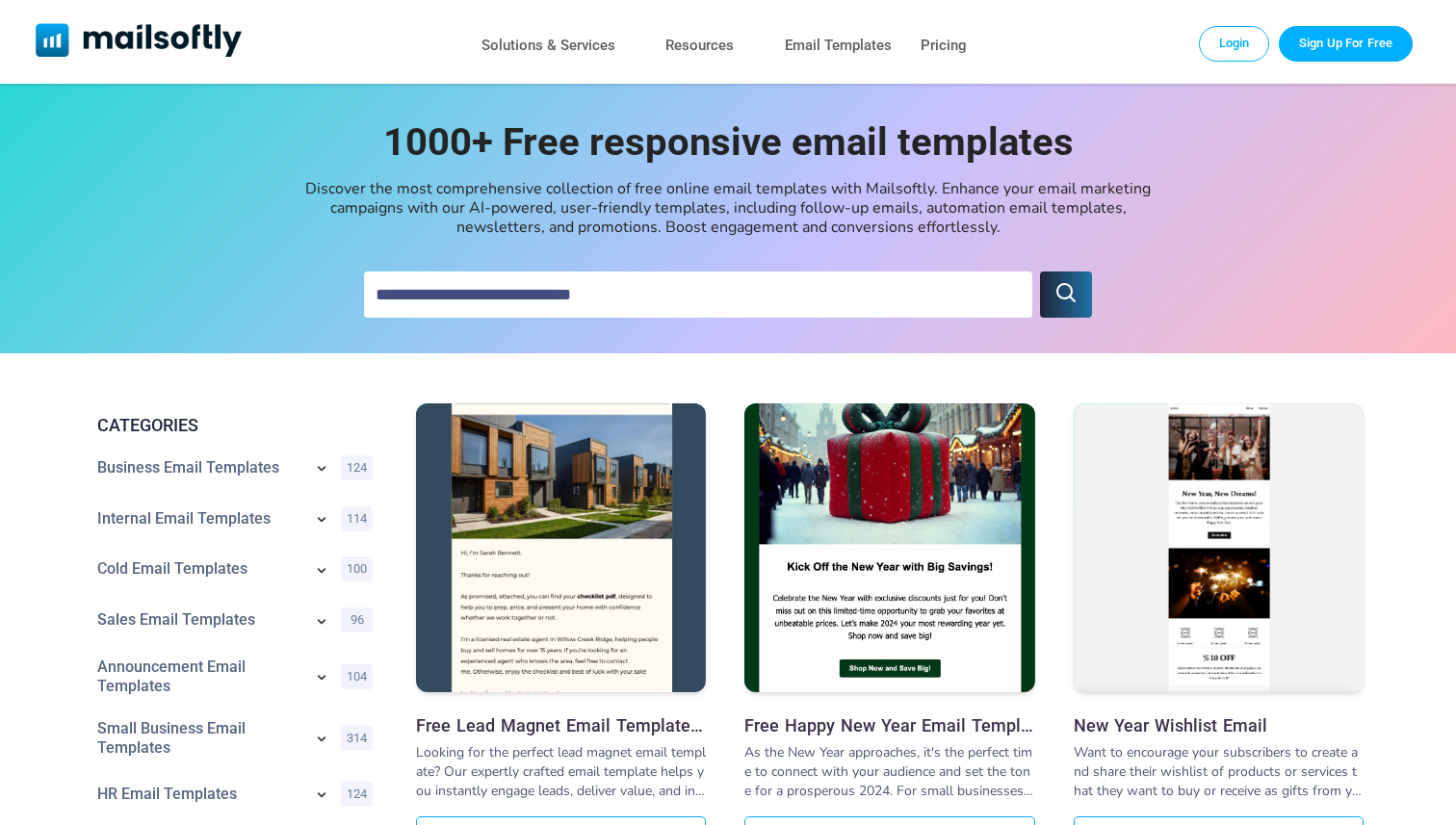 scroll, scrollTop: 0, scrollLeft: 0, axis: both 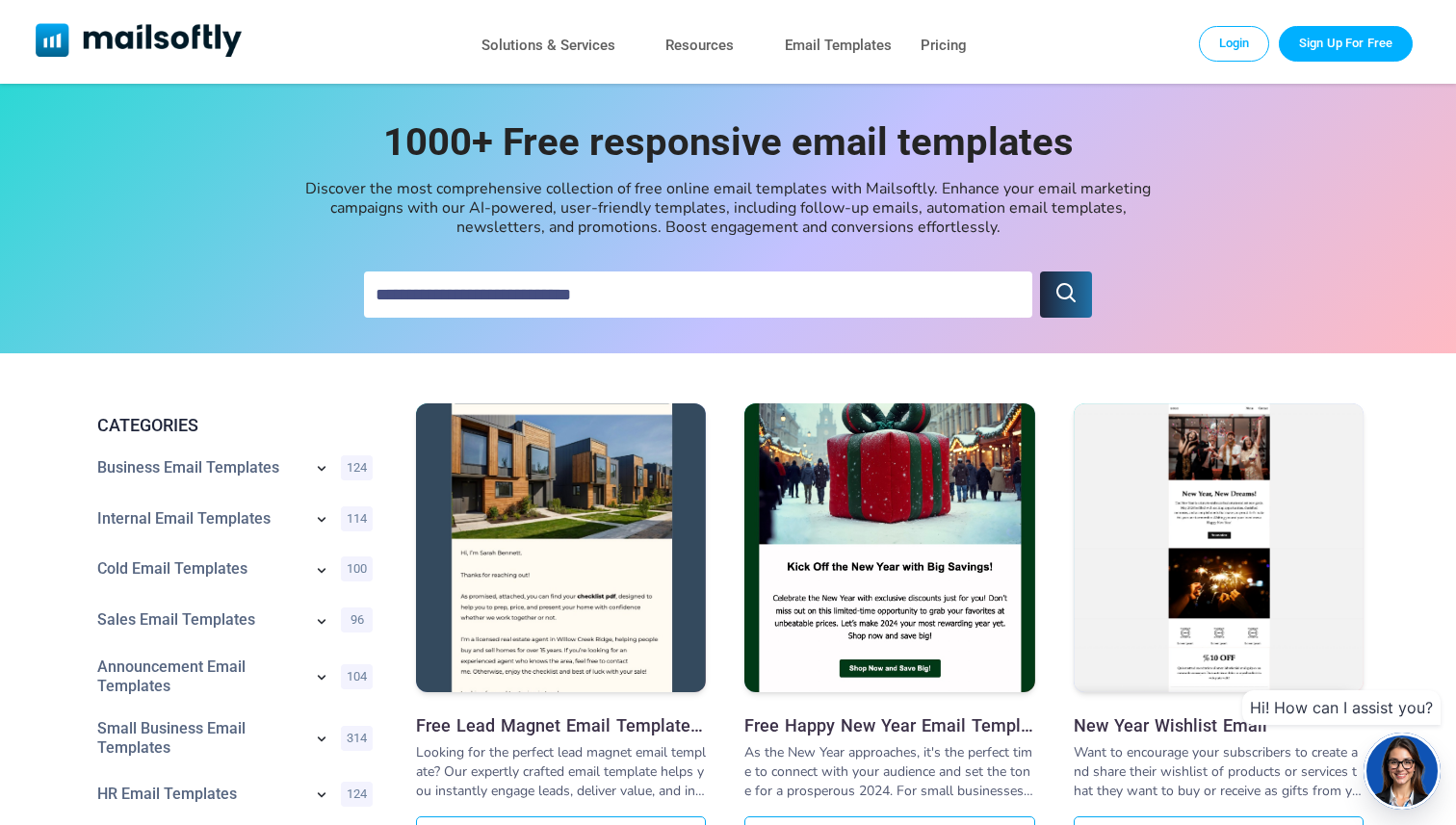 click at bounding box center [698, 295] 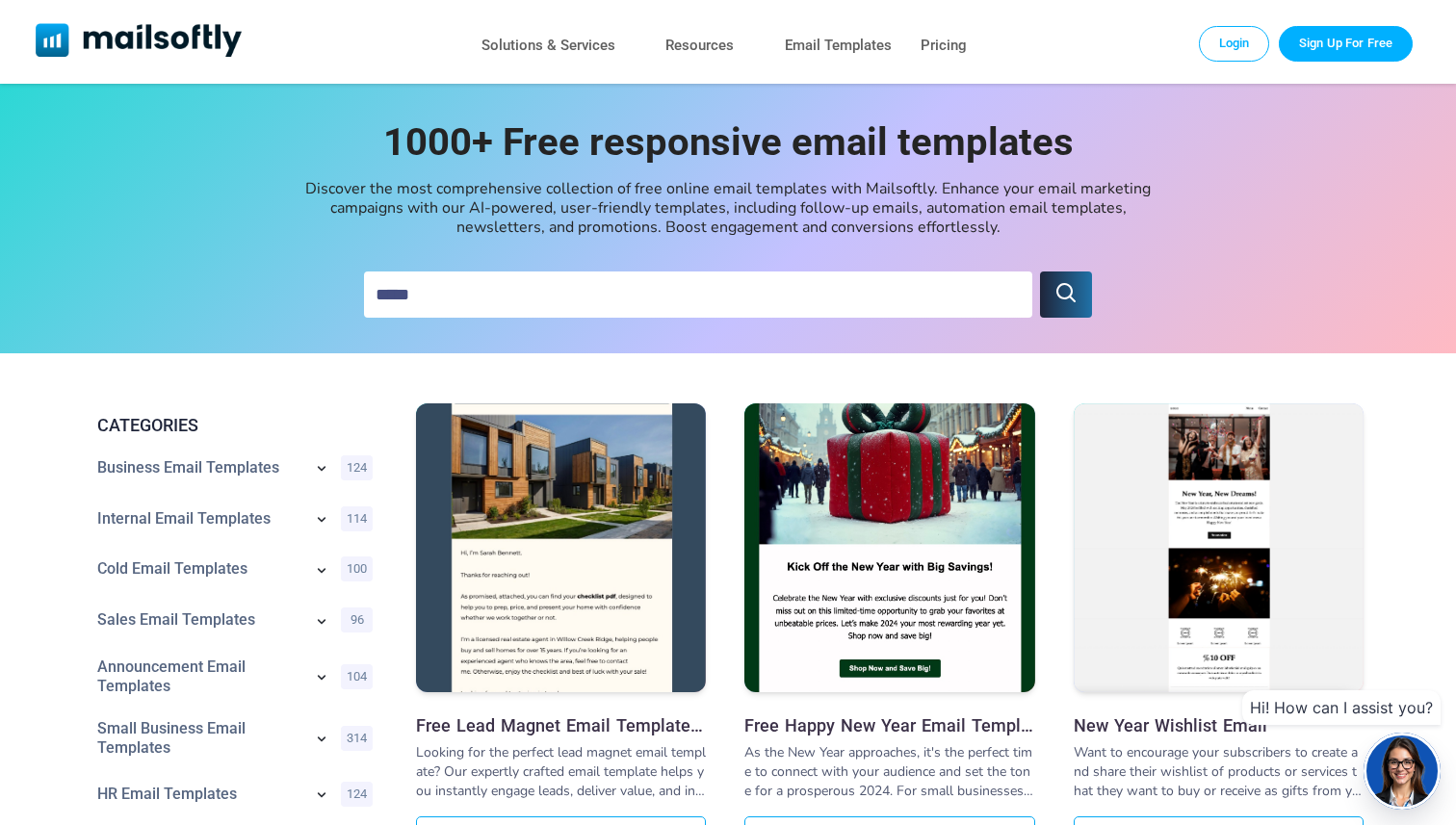 type on "*****" 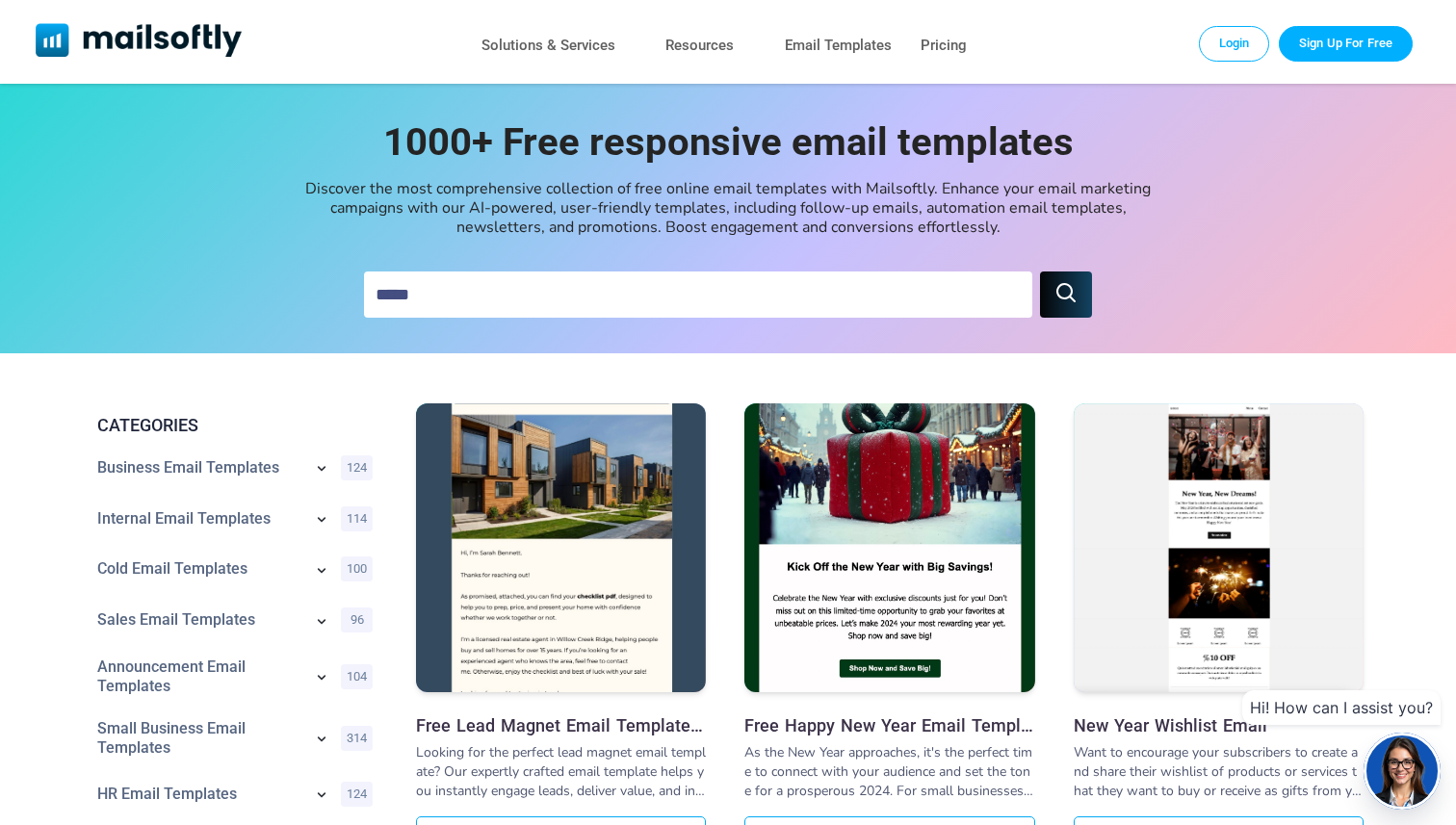 click 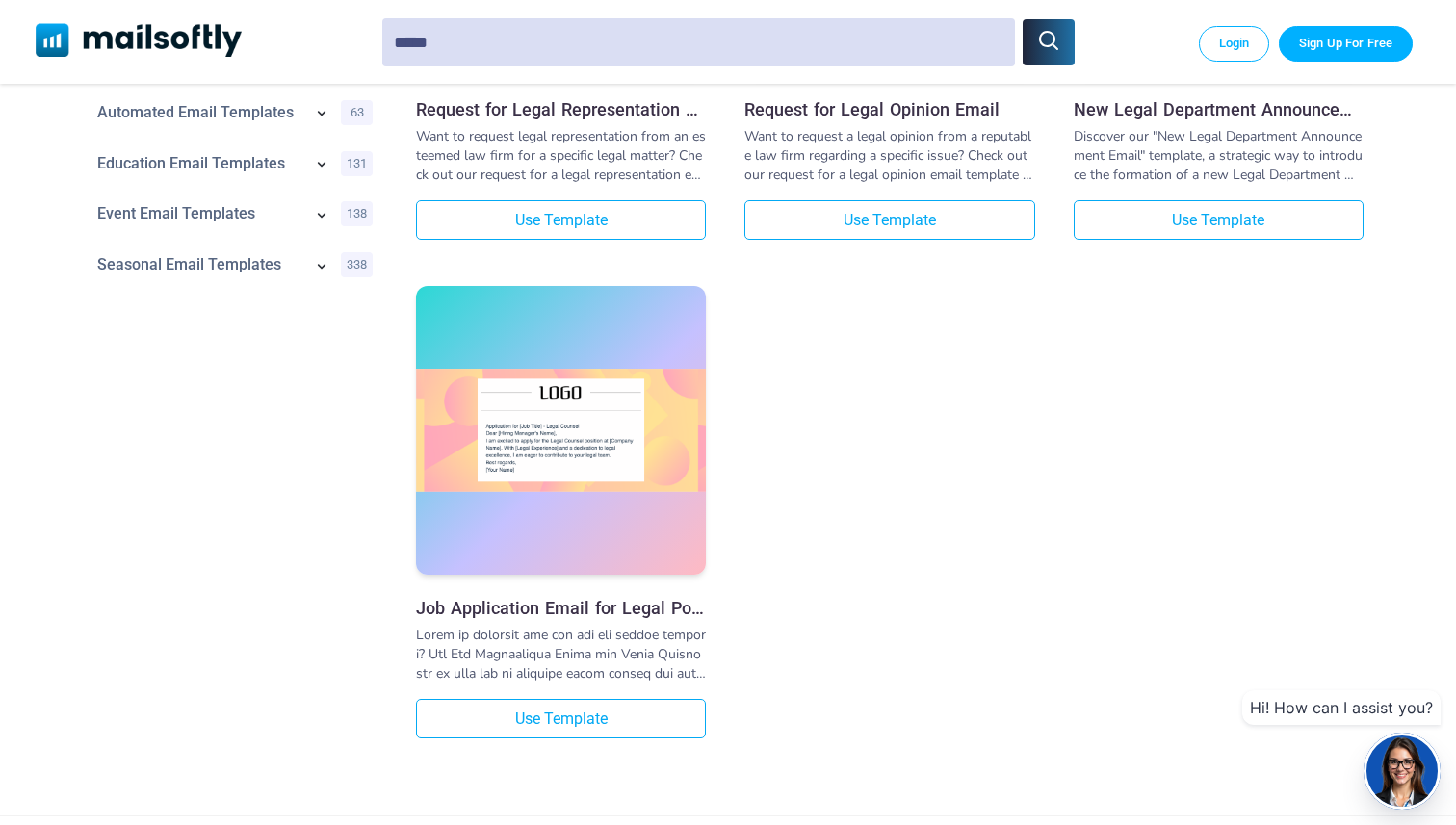 scroll, scrollTop: 0, scrollLeft: 0, axis: both 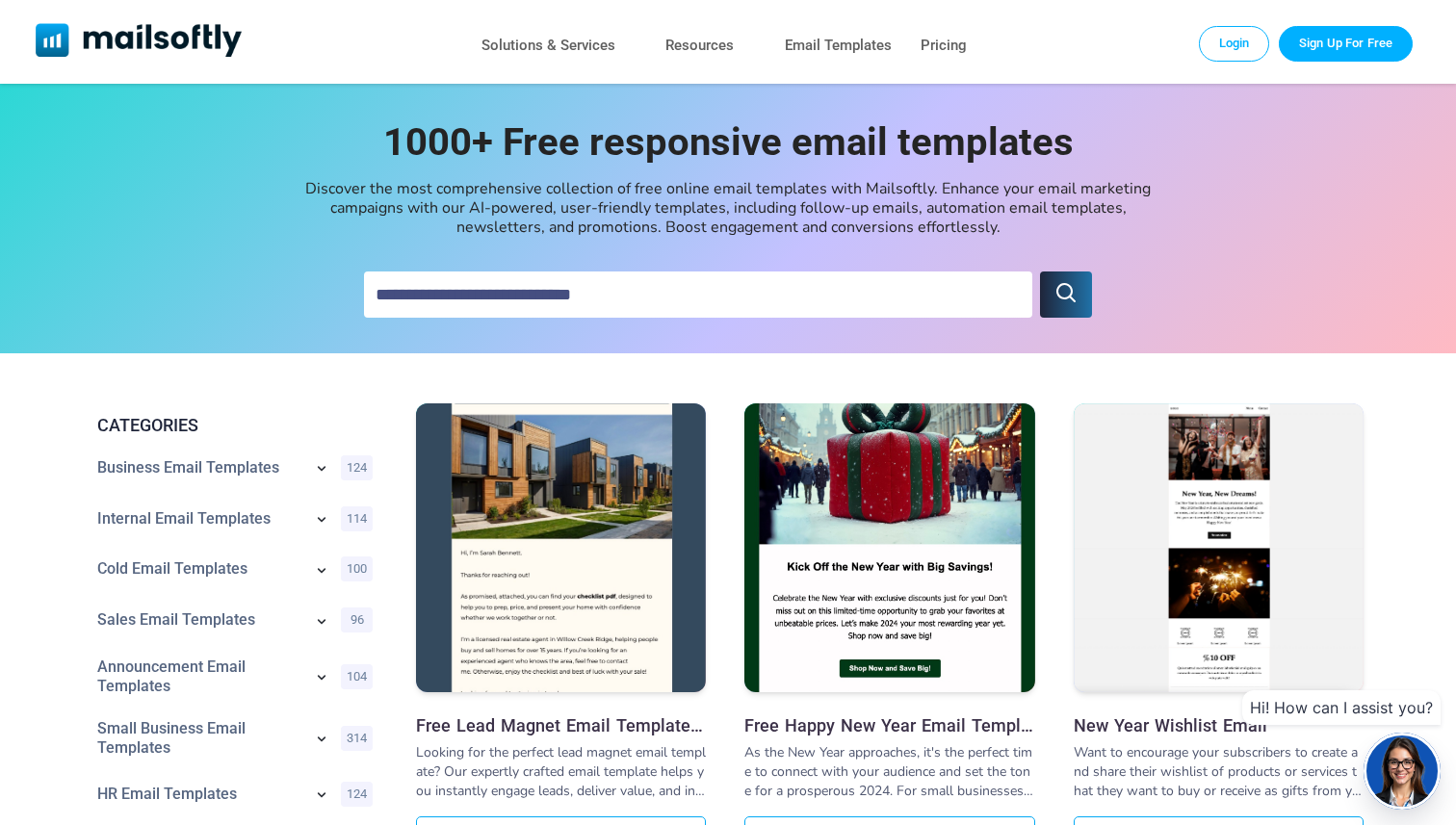 click at bounding box center [698, 295] 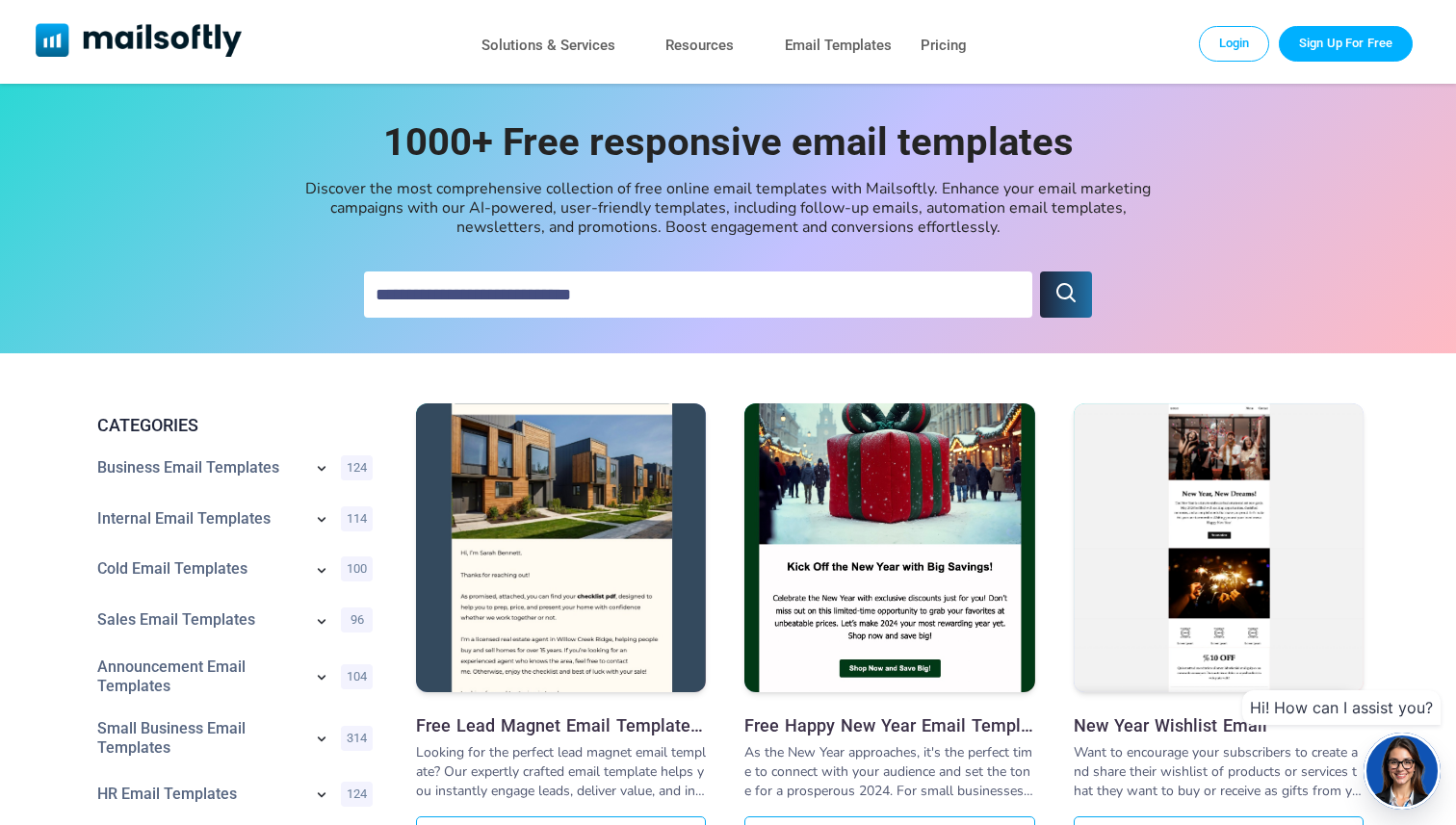 click on "1000+ Free responsive email templates
Discover the most comprehensive collection of free online email templates with Mailsoftly. Enhance your email marketing campaigns with our AI-powered, user-friendly templates, including follow-up emails, automation email templates, newsletters, and promotions. Boost engagement and conversions effortlessly." at bounding box center (728, 219) 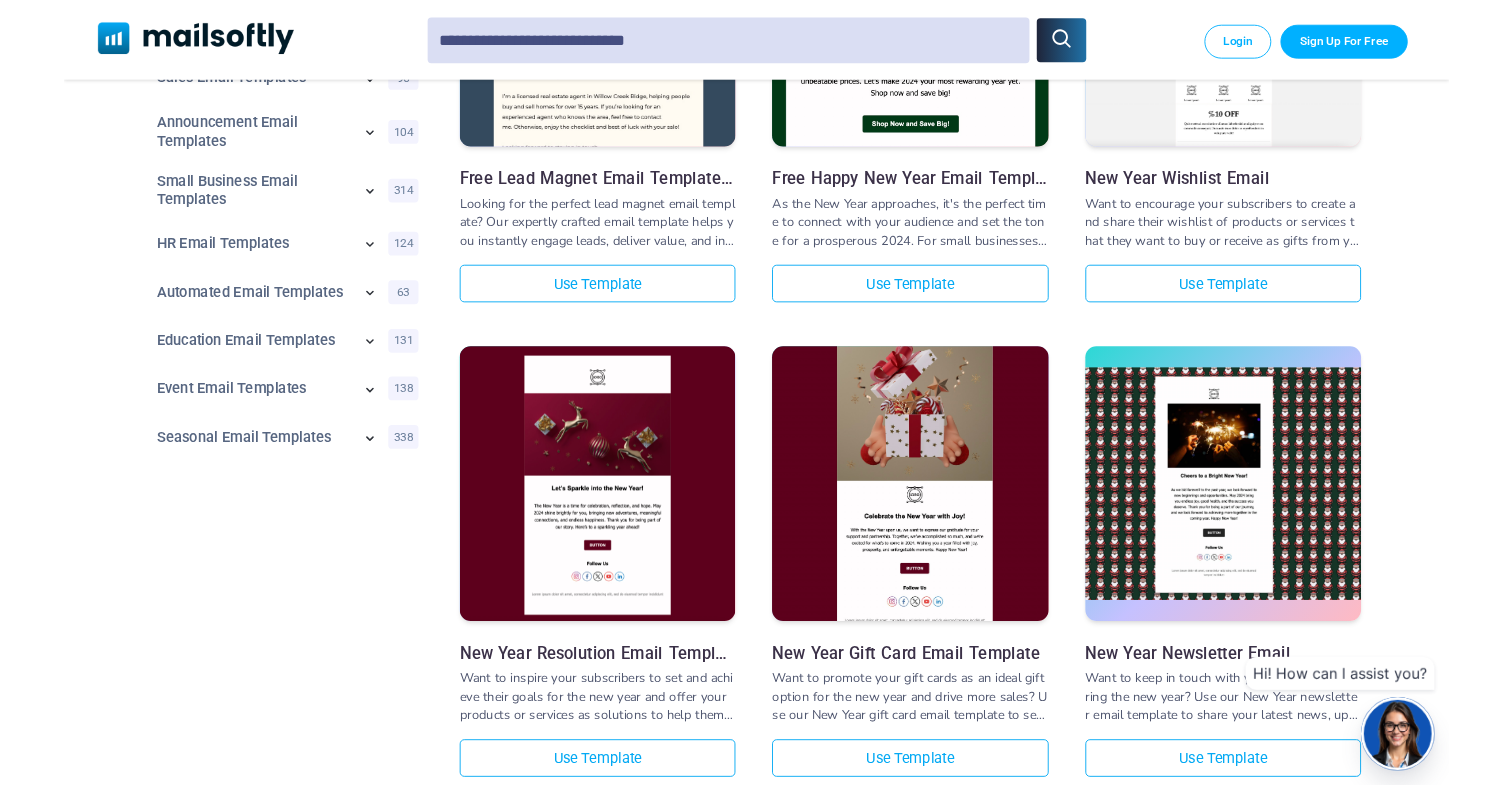 scroll, scrollTop: 563, scrollLeft: 0, axis: vertical 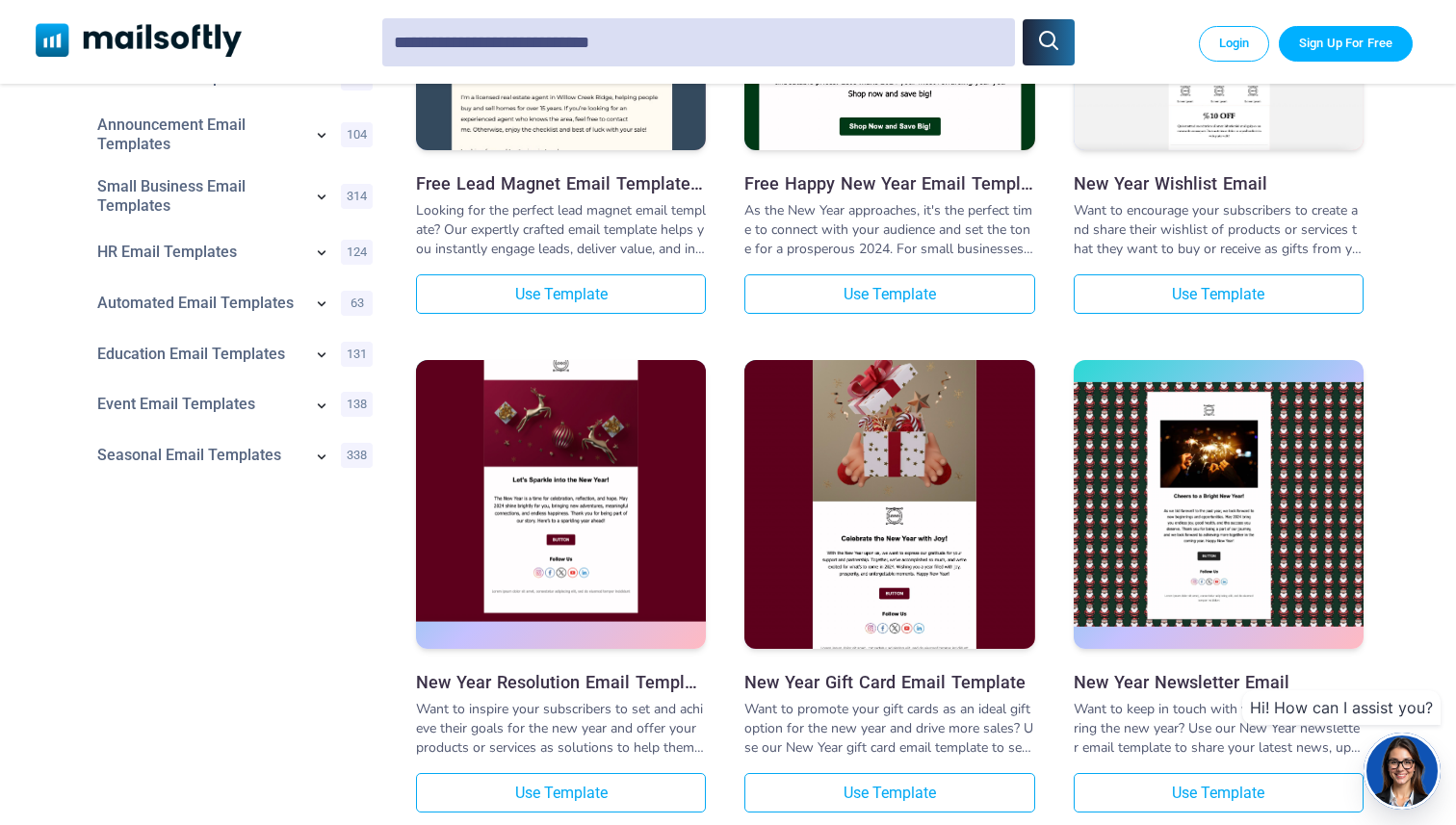 click at bounding box center [560, 475] 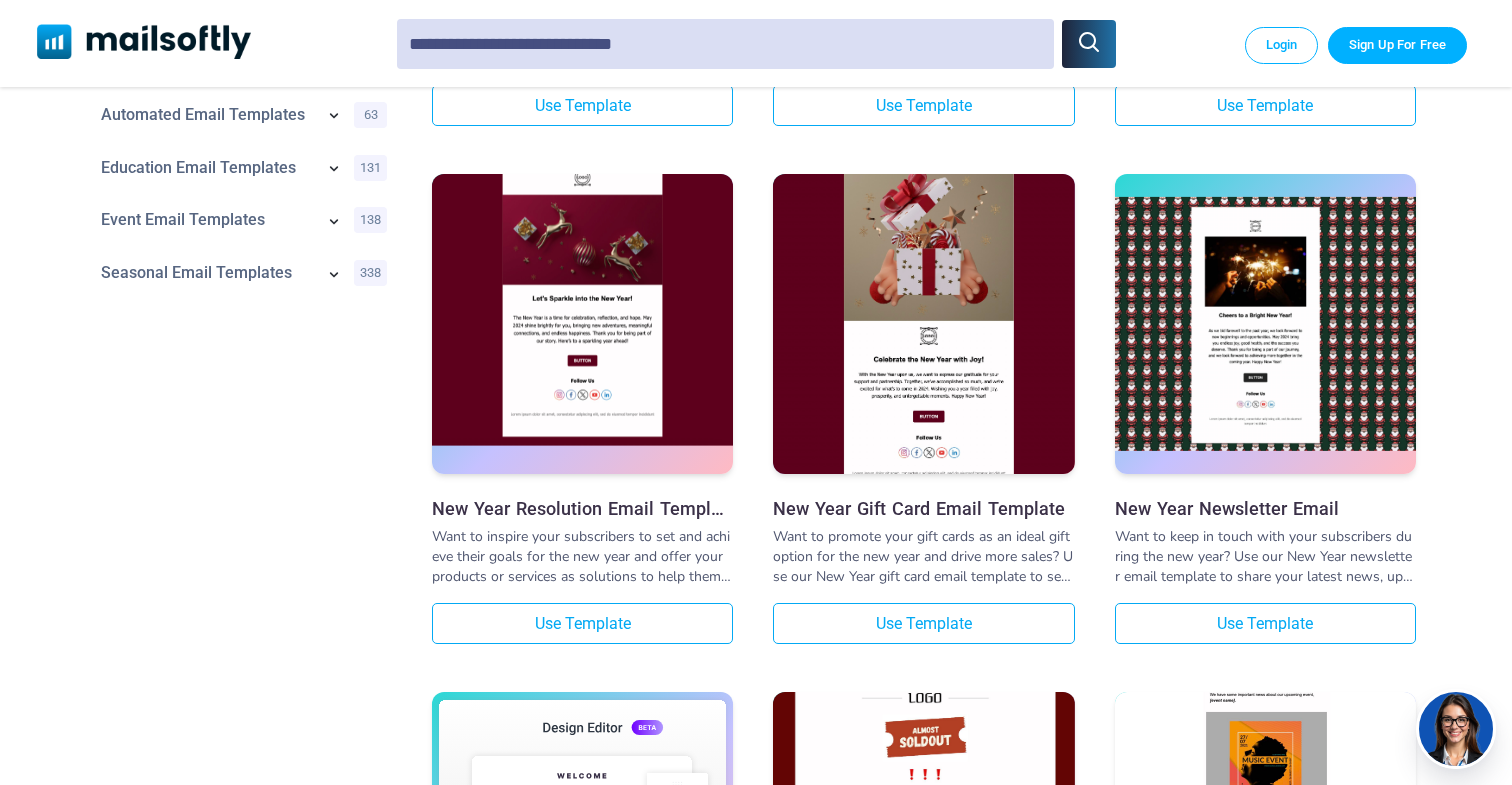 scroll, scrollTop: 1049, scrollLeft: 0, axis: vertical 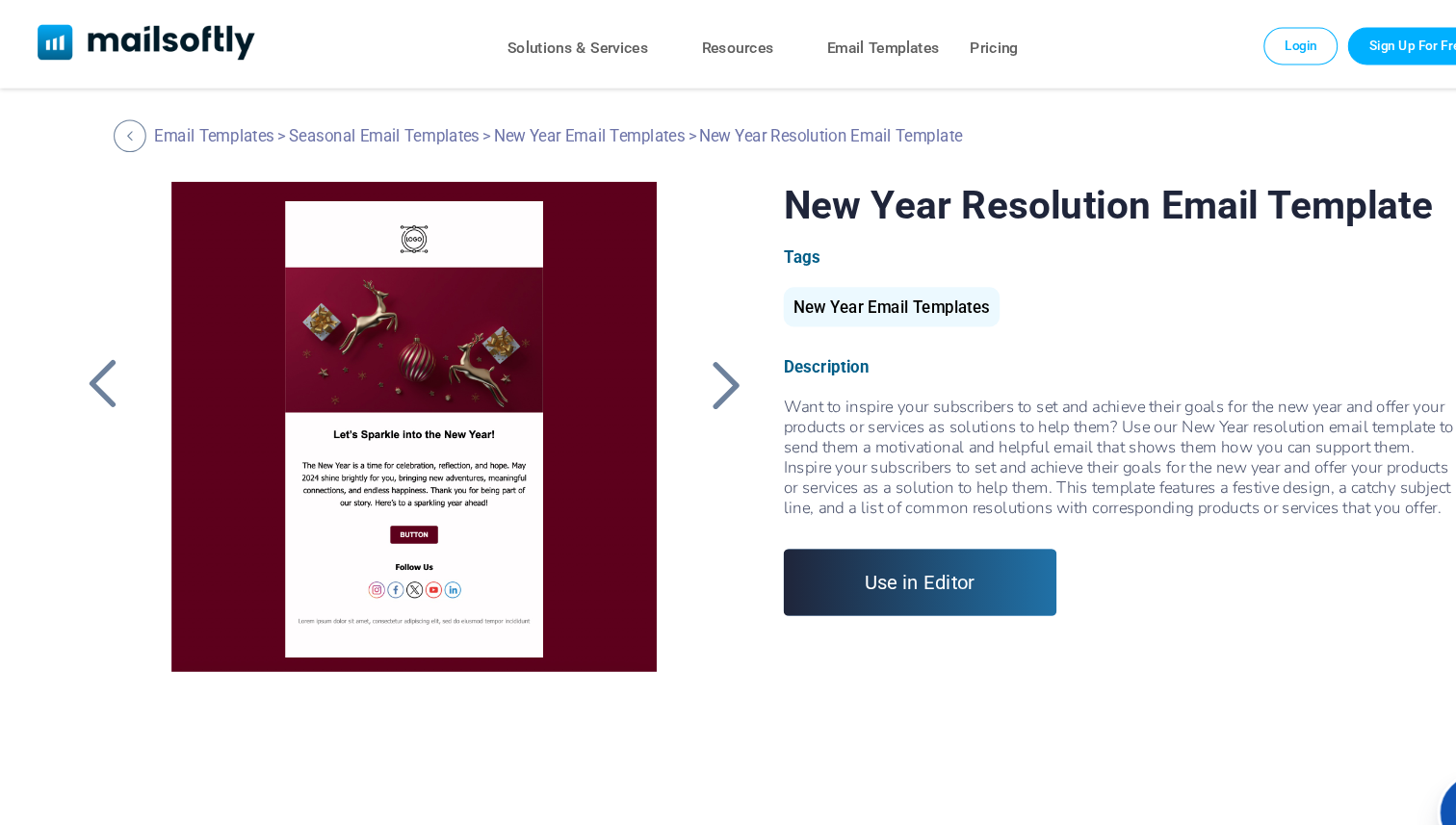 click on "Use in Editor" at bounding box center (872, 553) 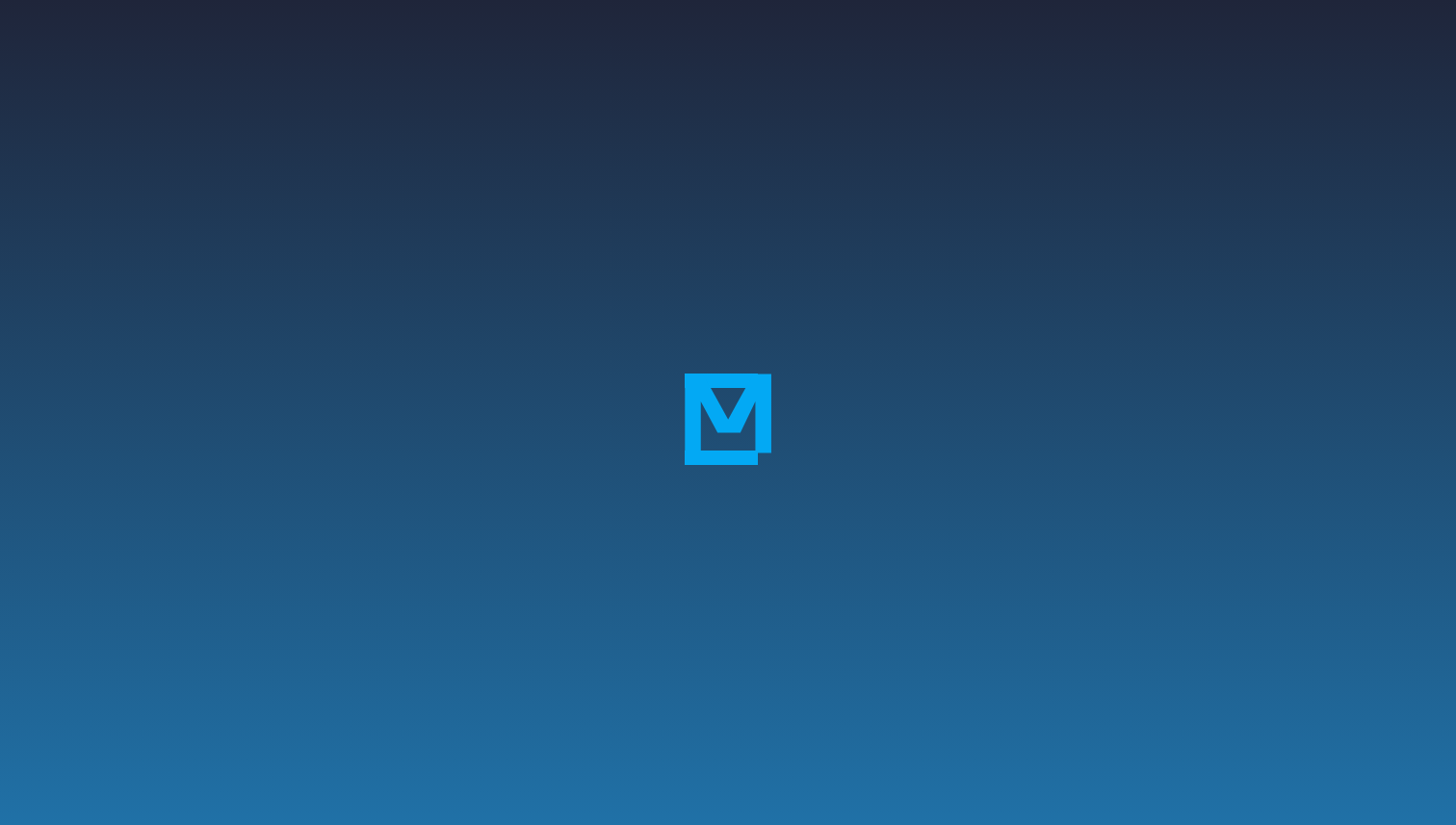 scroll, scrollTop: 0, scrollLeft: 0, axis: both 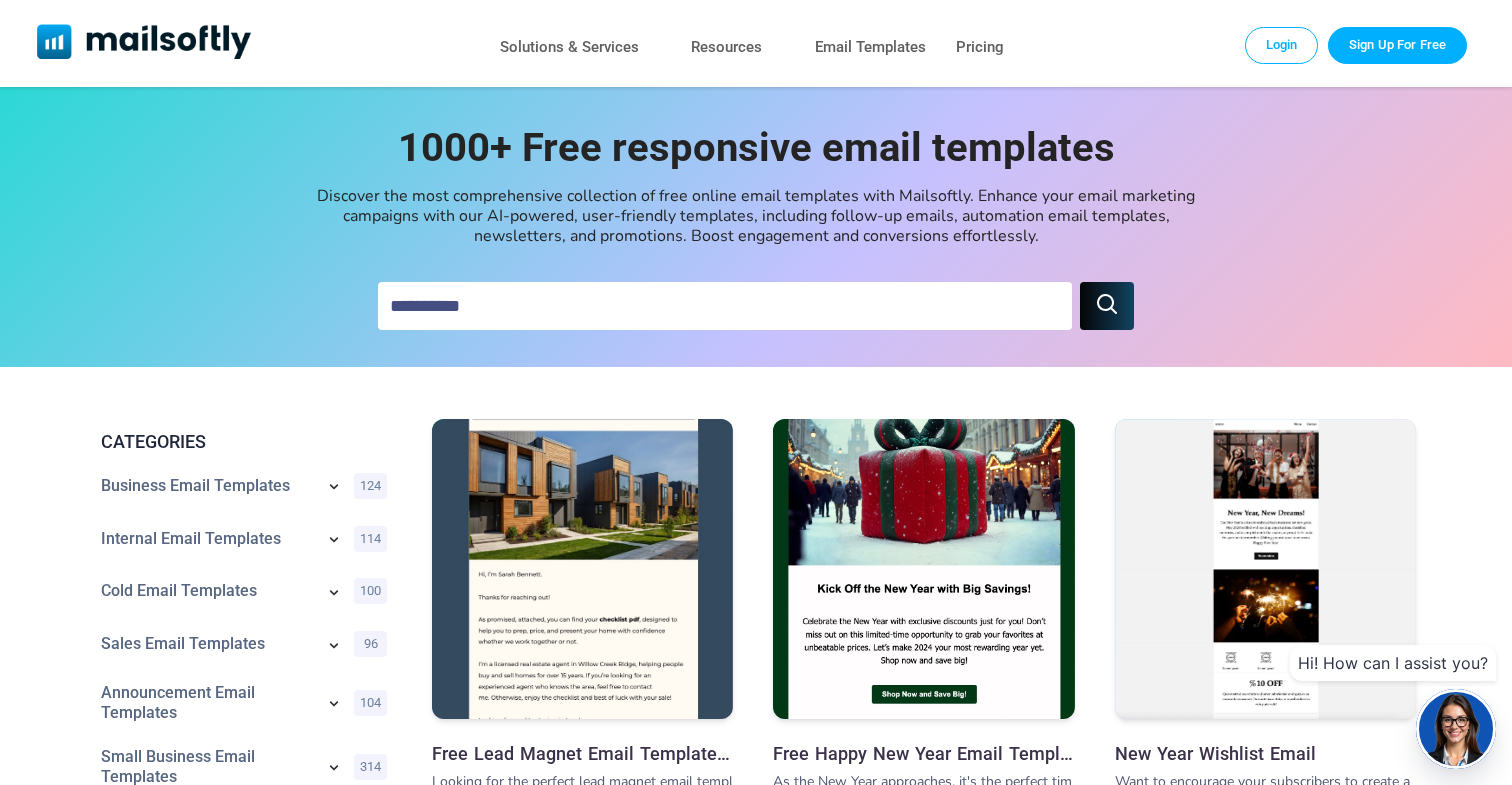 click 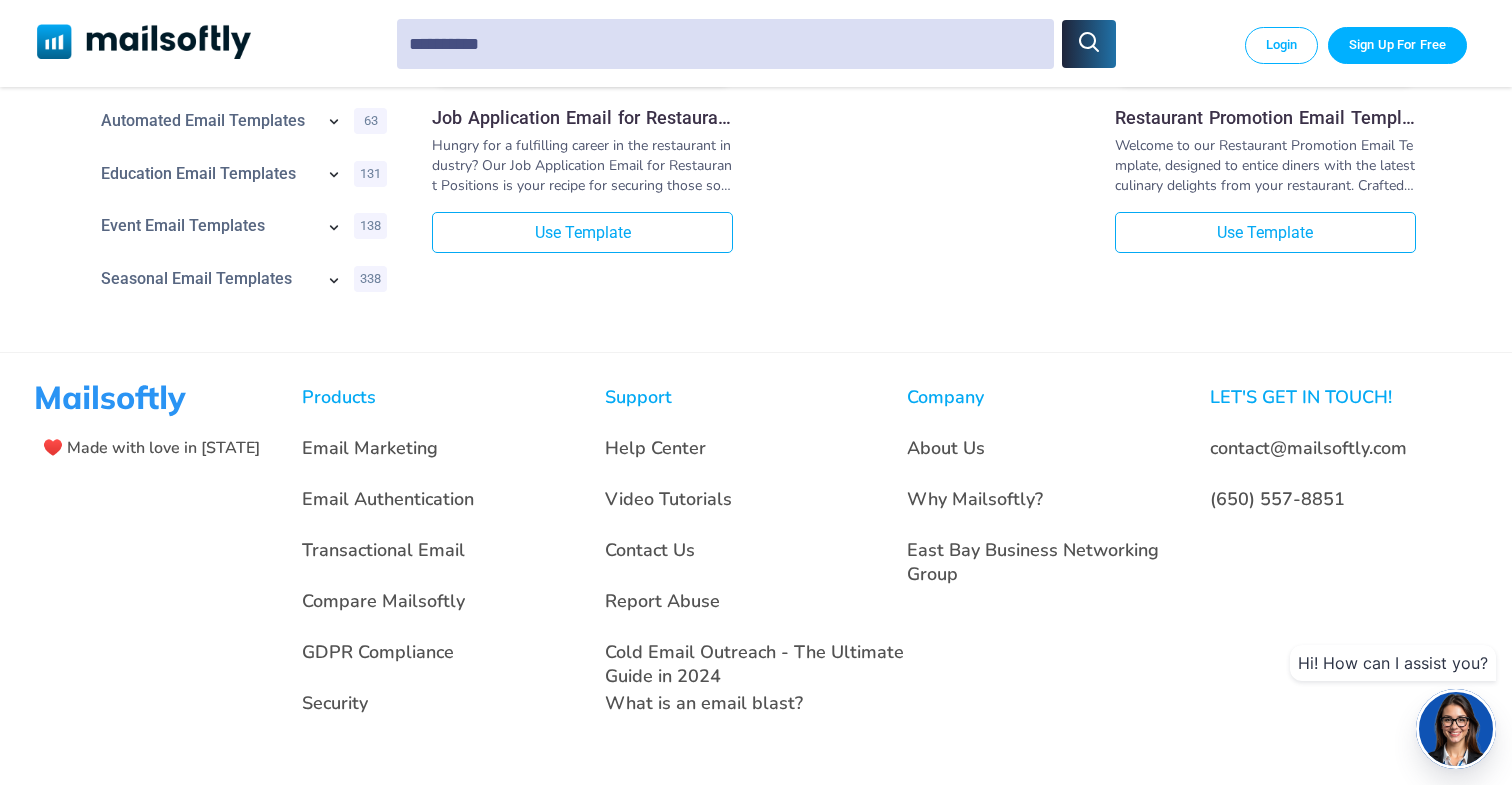 scroll, scrollTop: 0, scrollLeft: 0, axis: both 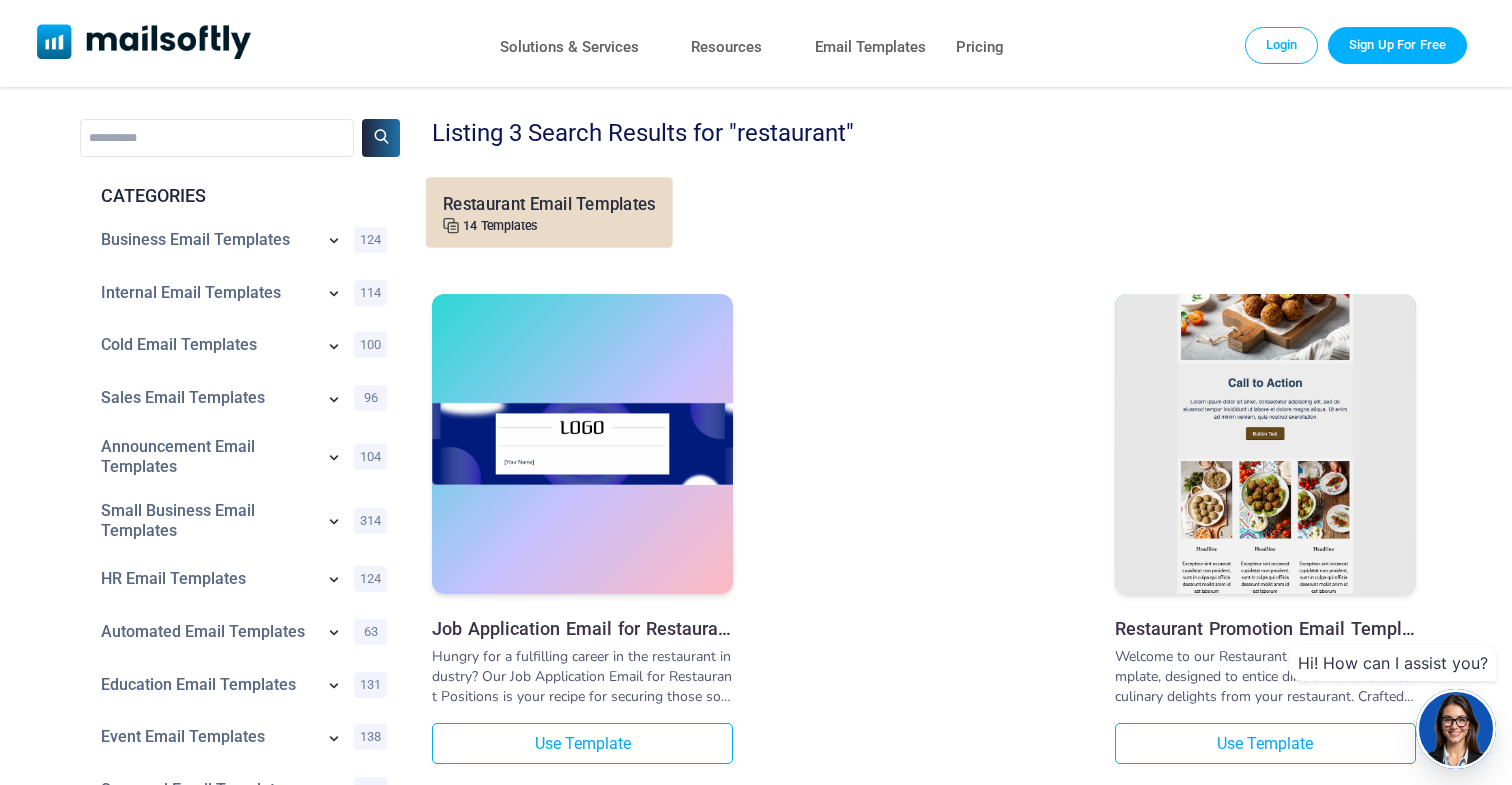 click on "Restaurant Email Templates 14 Templates" at bounding box center [549, 212] 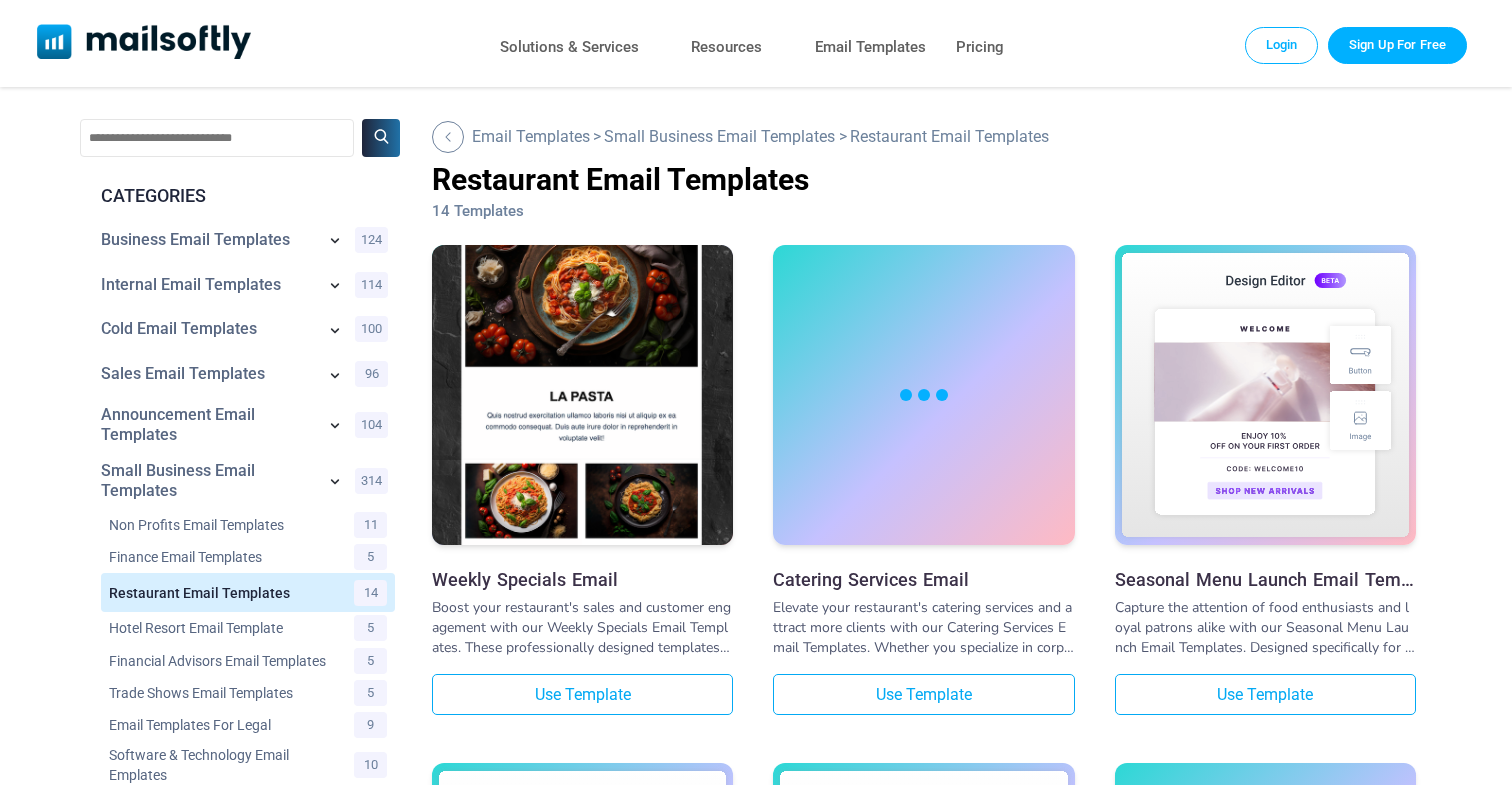 scroll, scrollTop: 0, scrollLeft: 0, axis: both 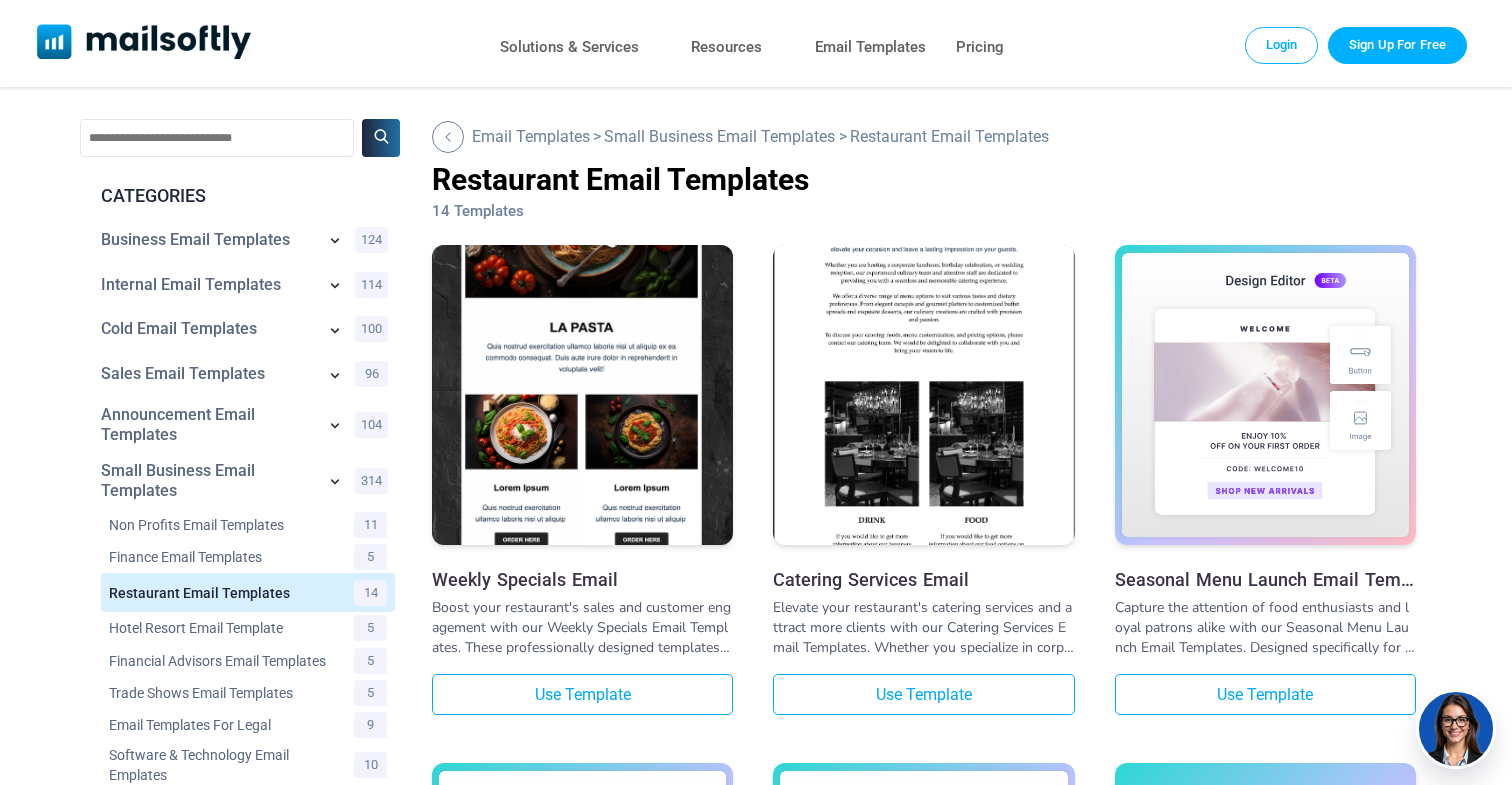click at bounding box center [582, 326] 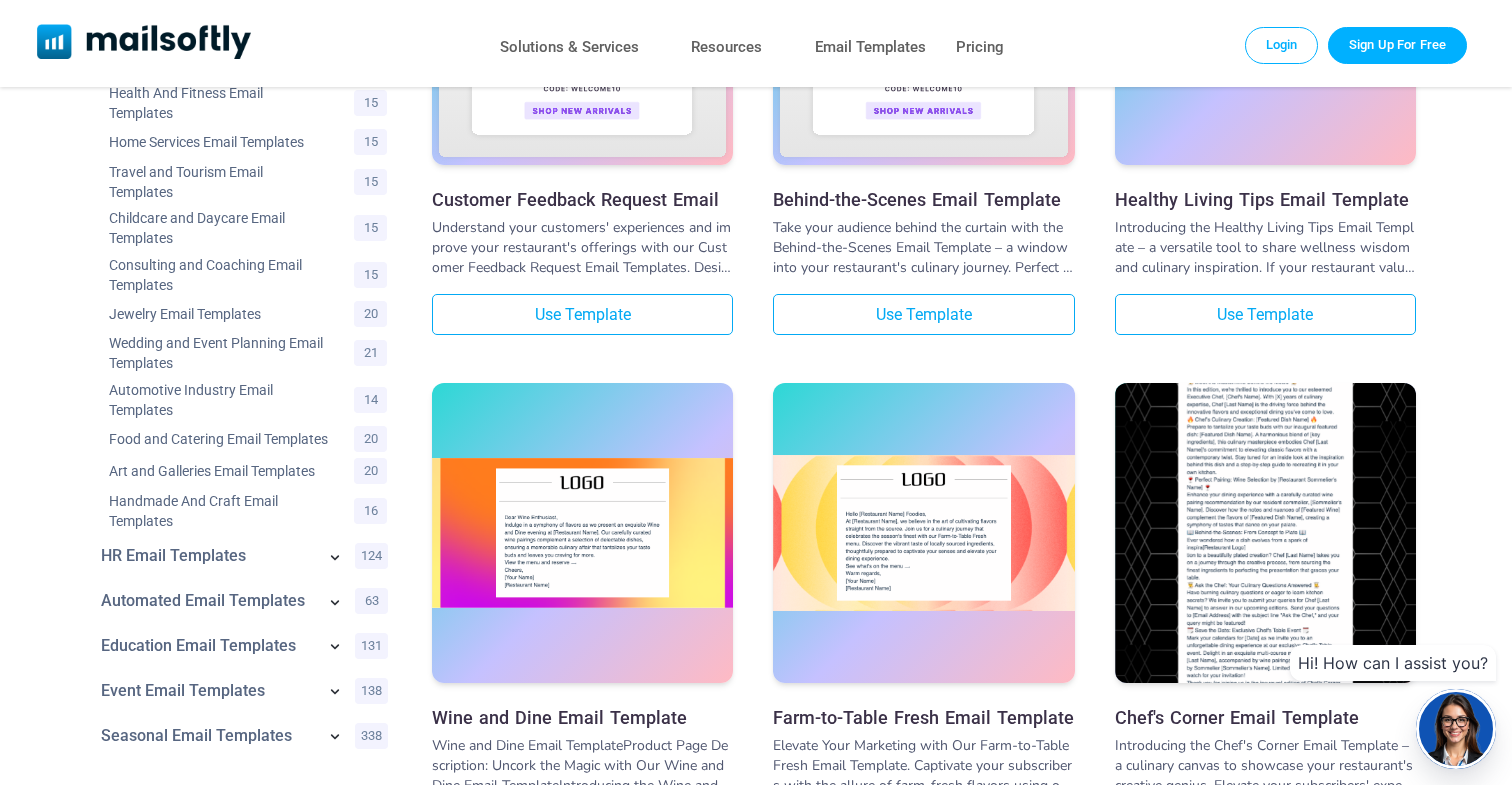 scroll, scrollTop: 0, scrollLeft: 0, axis: both 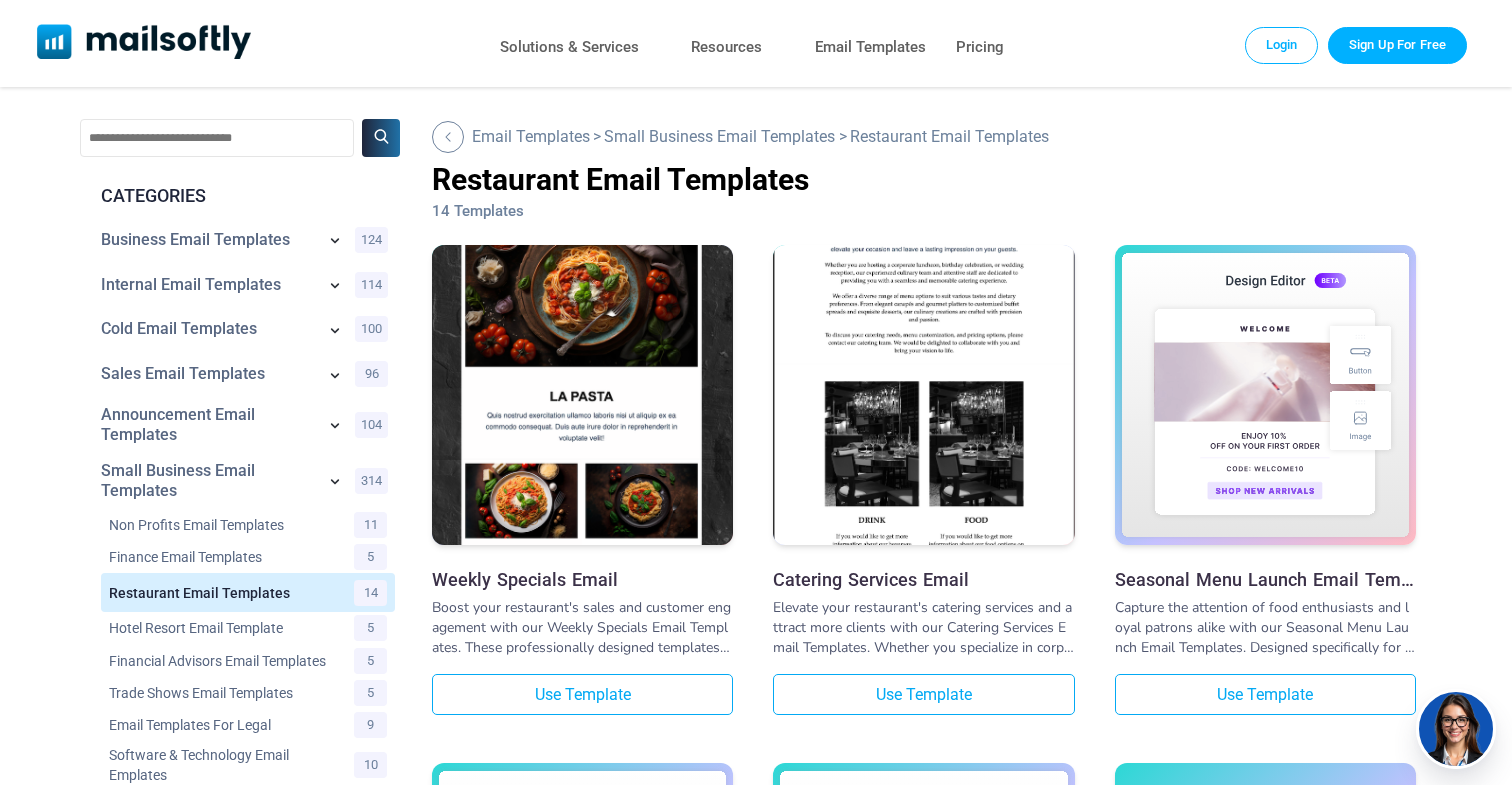 click at bounding box center [217, 138] 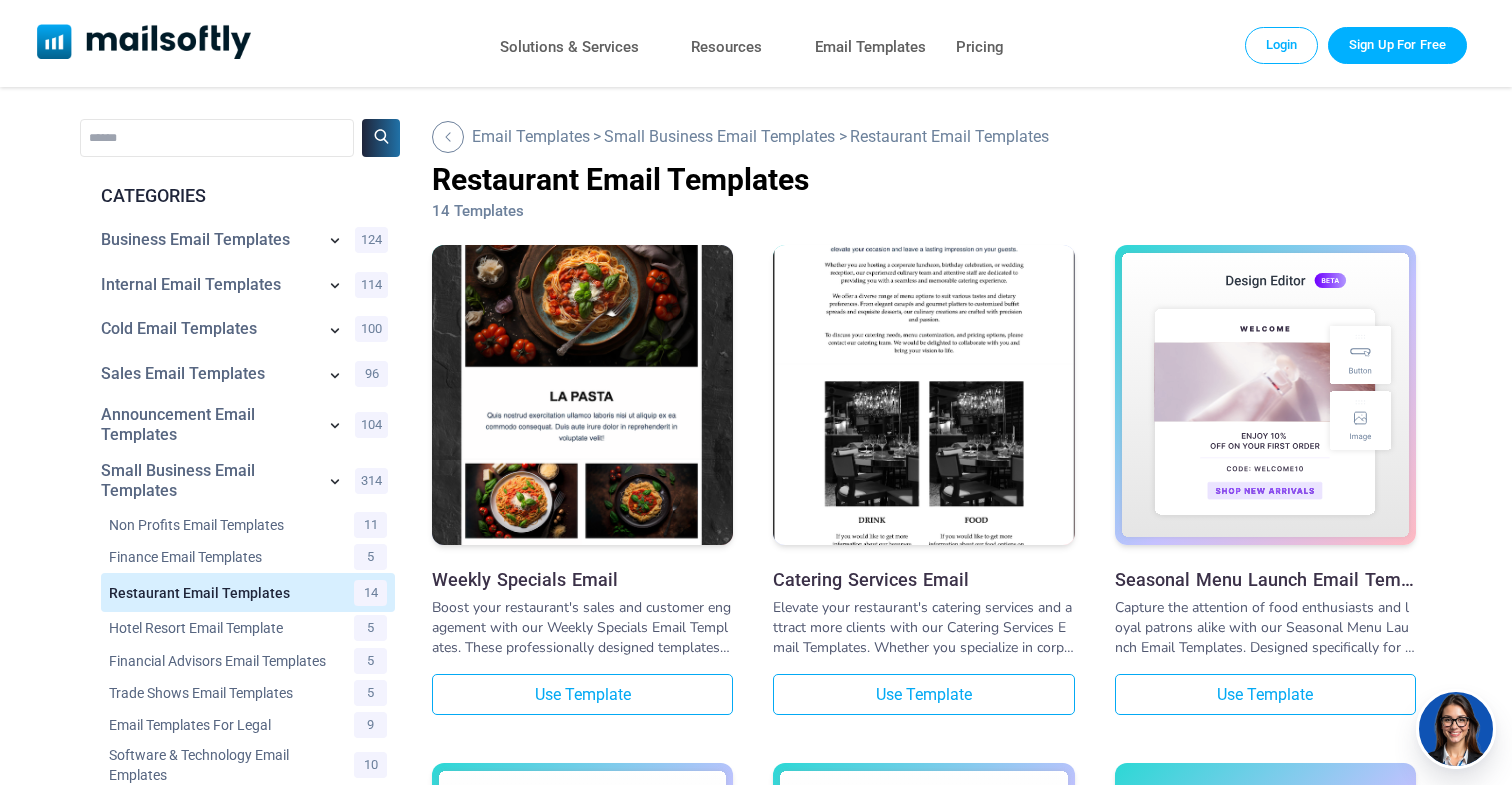 type on "*******" 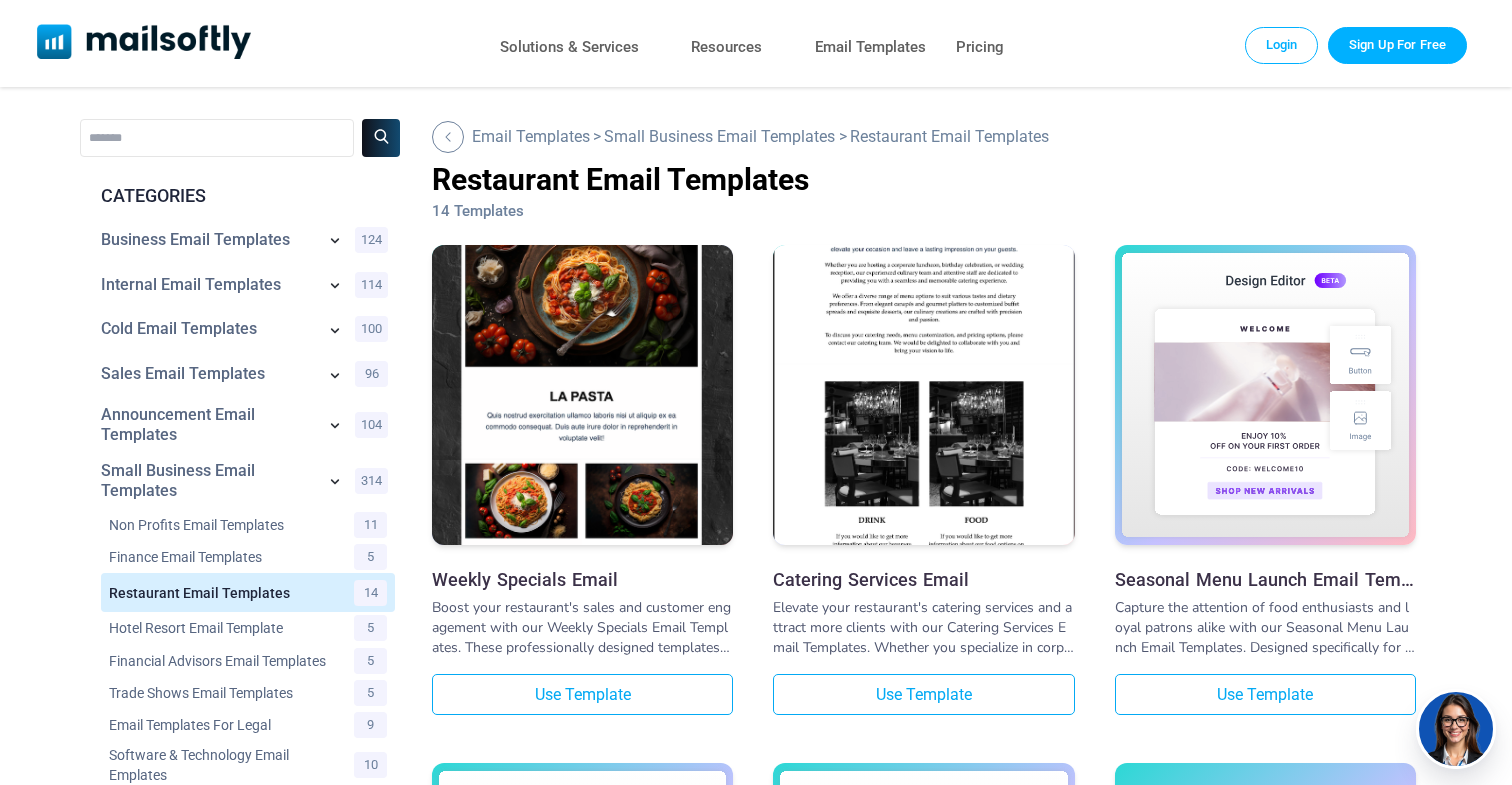 click at bounding box center (381, 136) 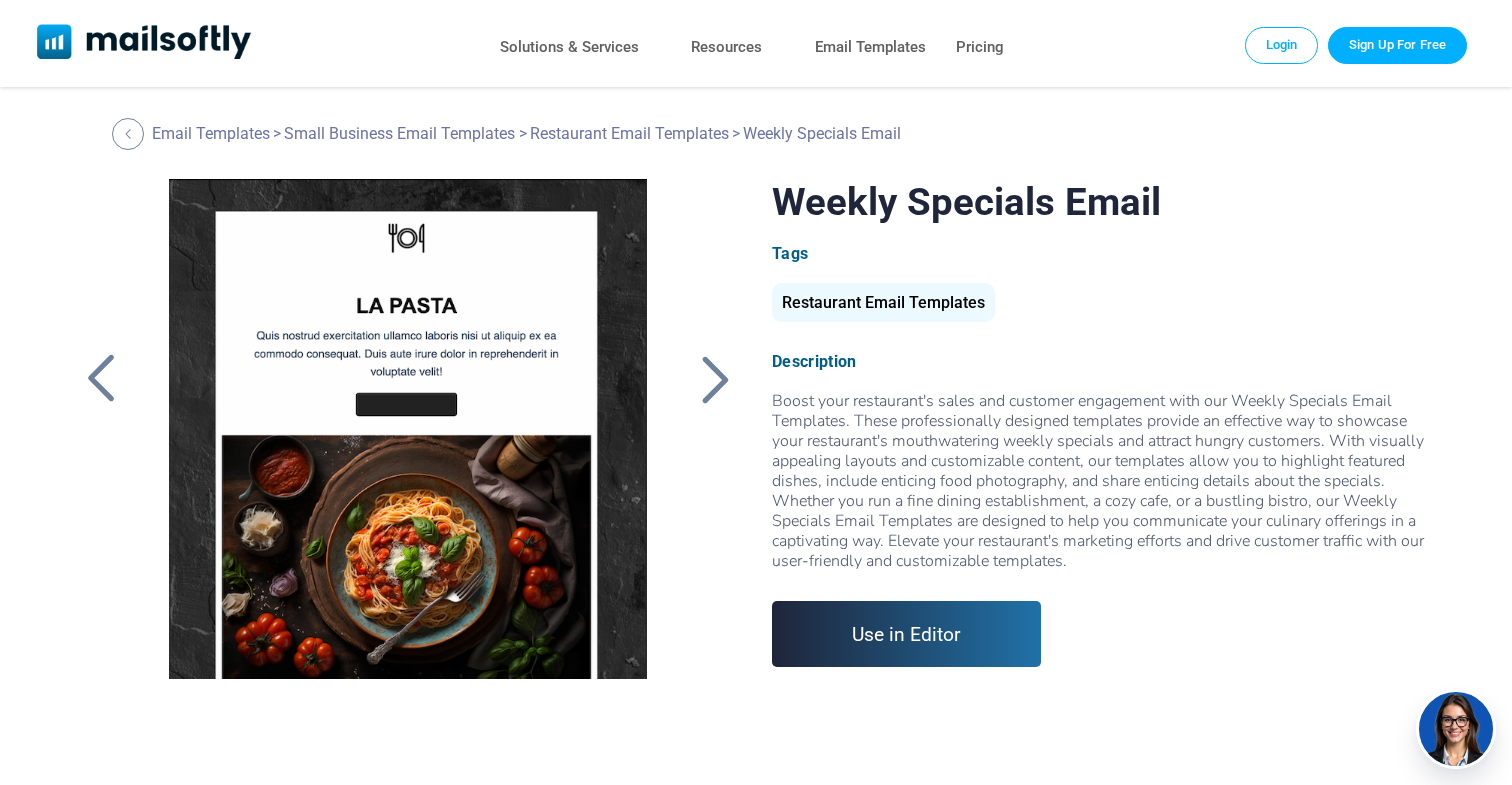 scroll, scrollTop: 0, scrollLeft: 0, axis: both 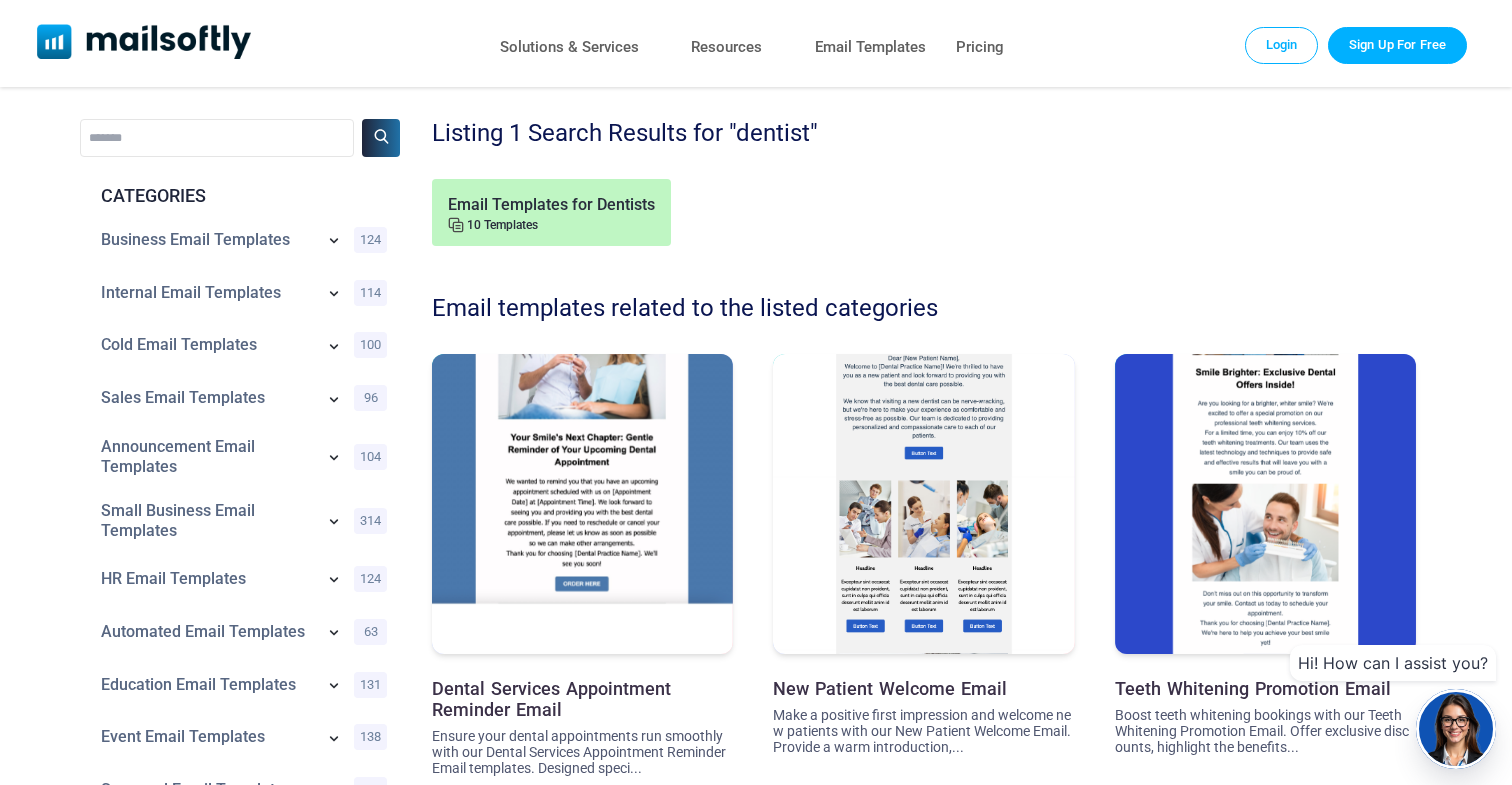 click at bounding box center [582, 455] 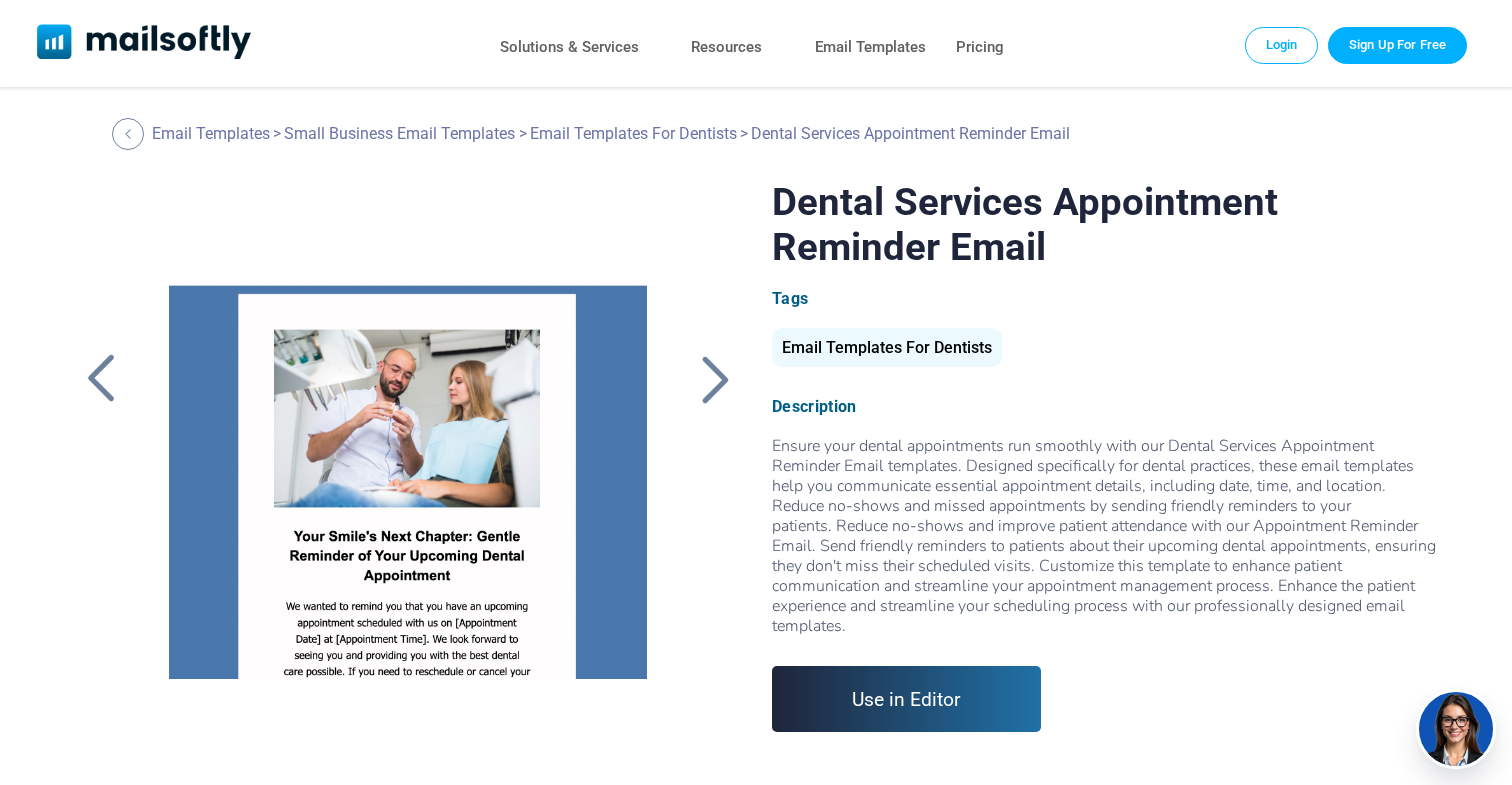 scroll, scrollTop: 0, scrollLeft: 0, axis: both 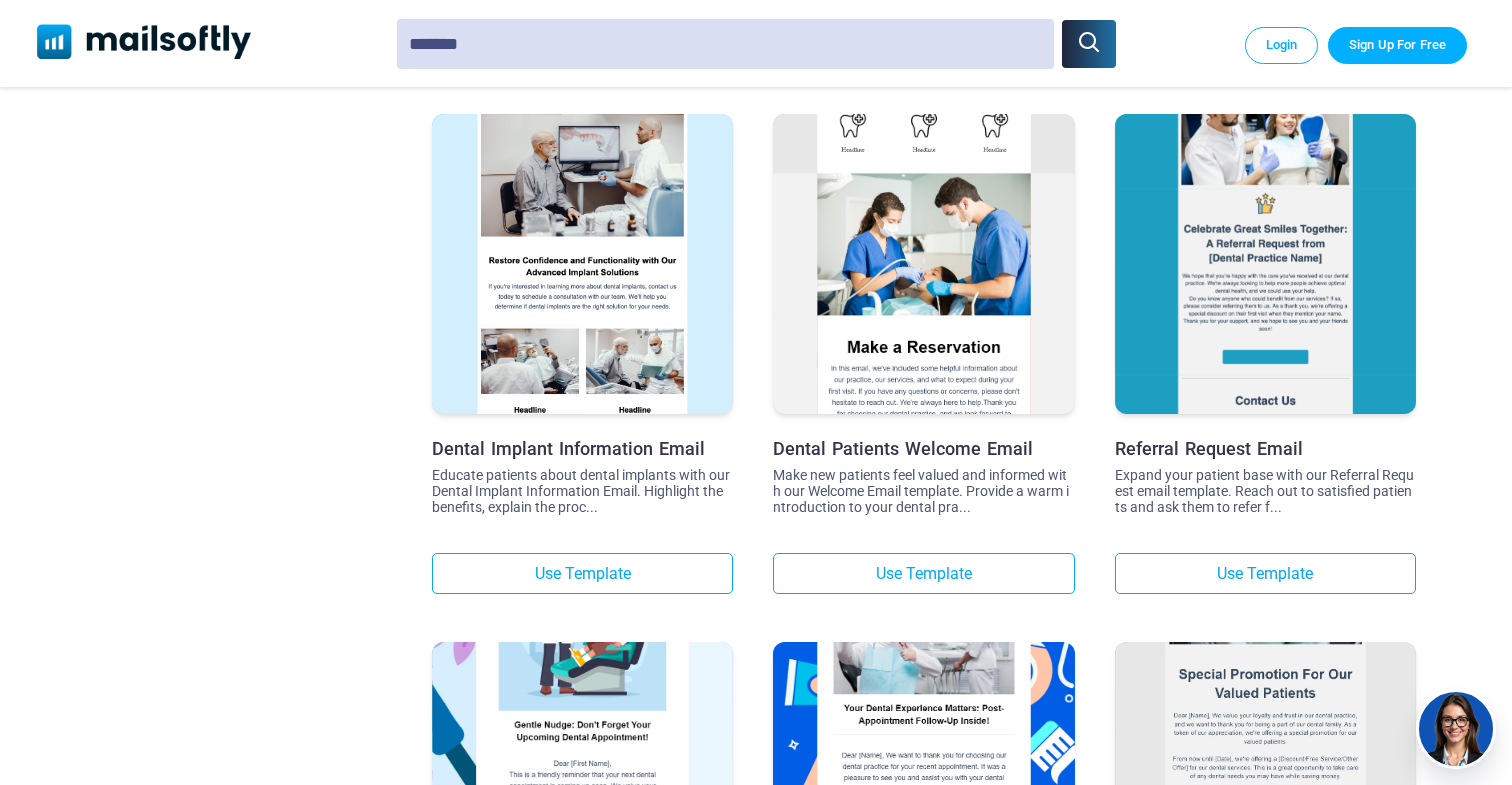 click at bounding box center [923, 185] 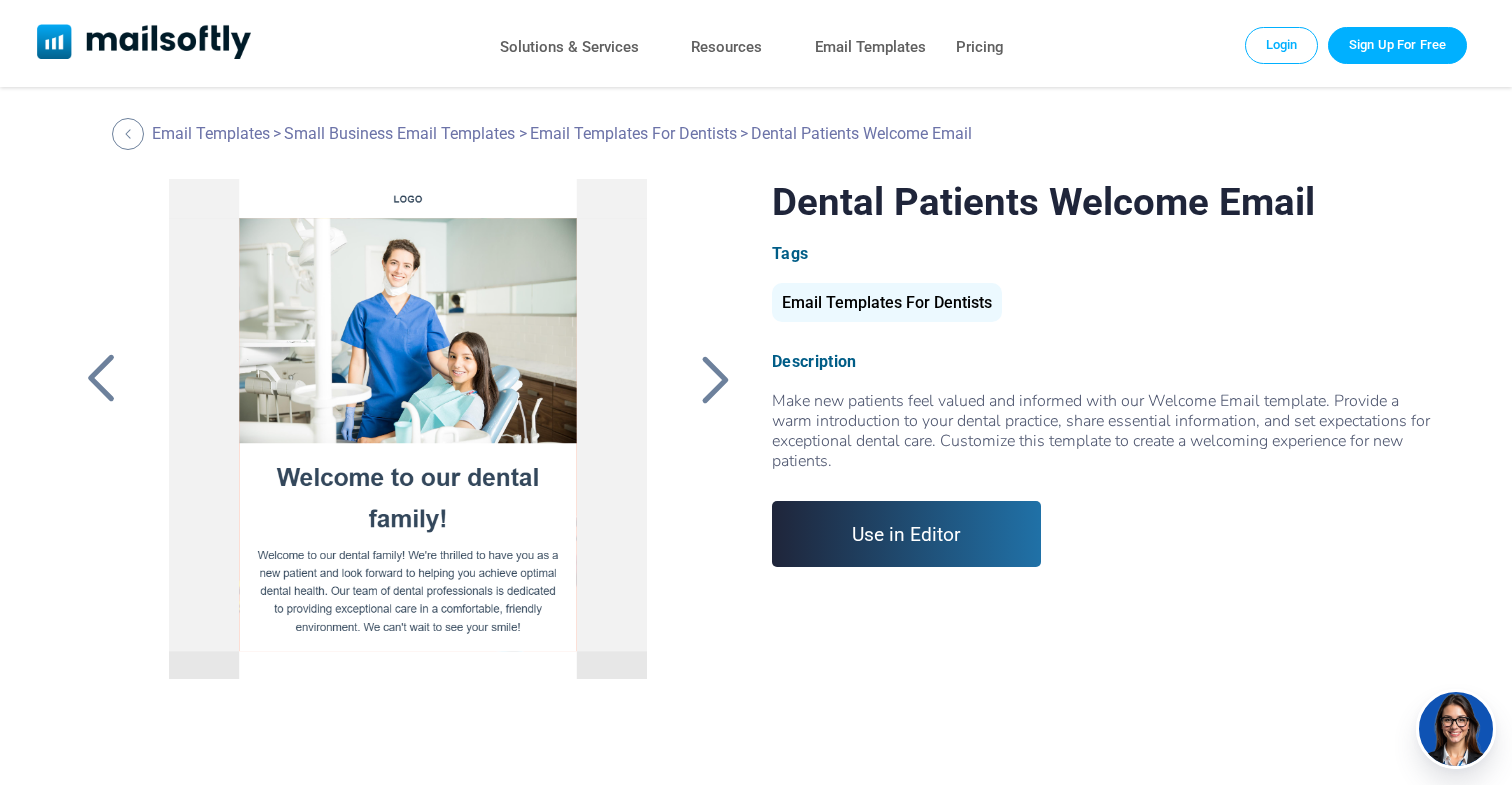 scroll, scrollTop: 0, scrollLeft: 0, axis: both 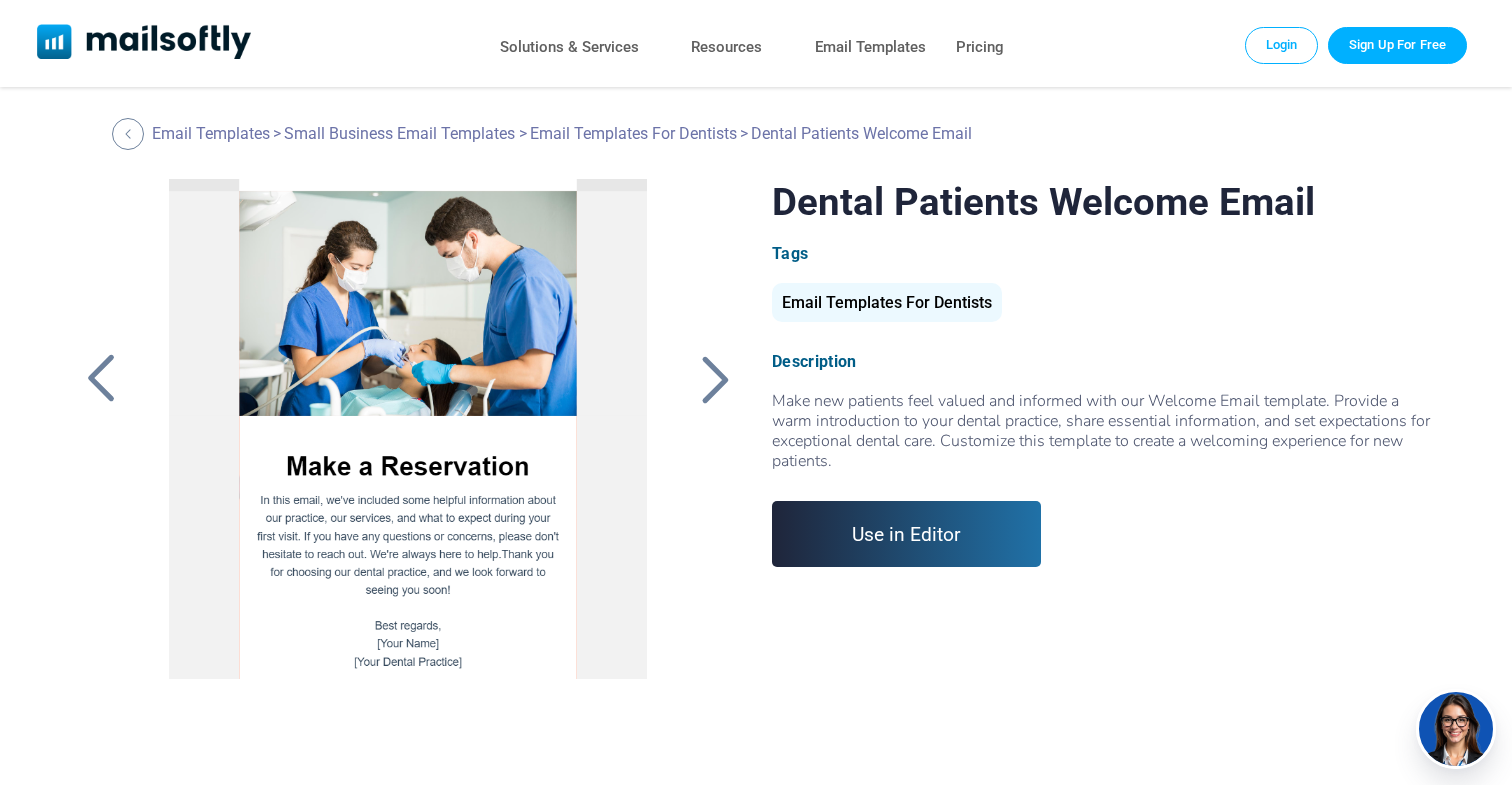 click at bounding box center (408, 429) 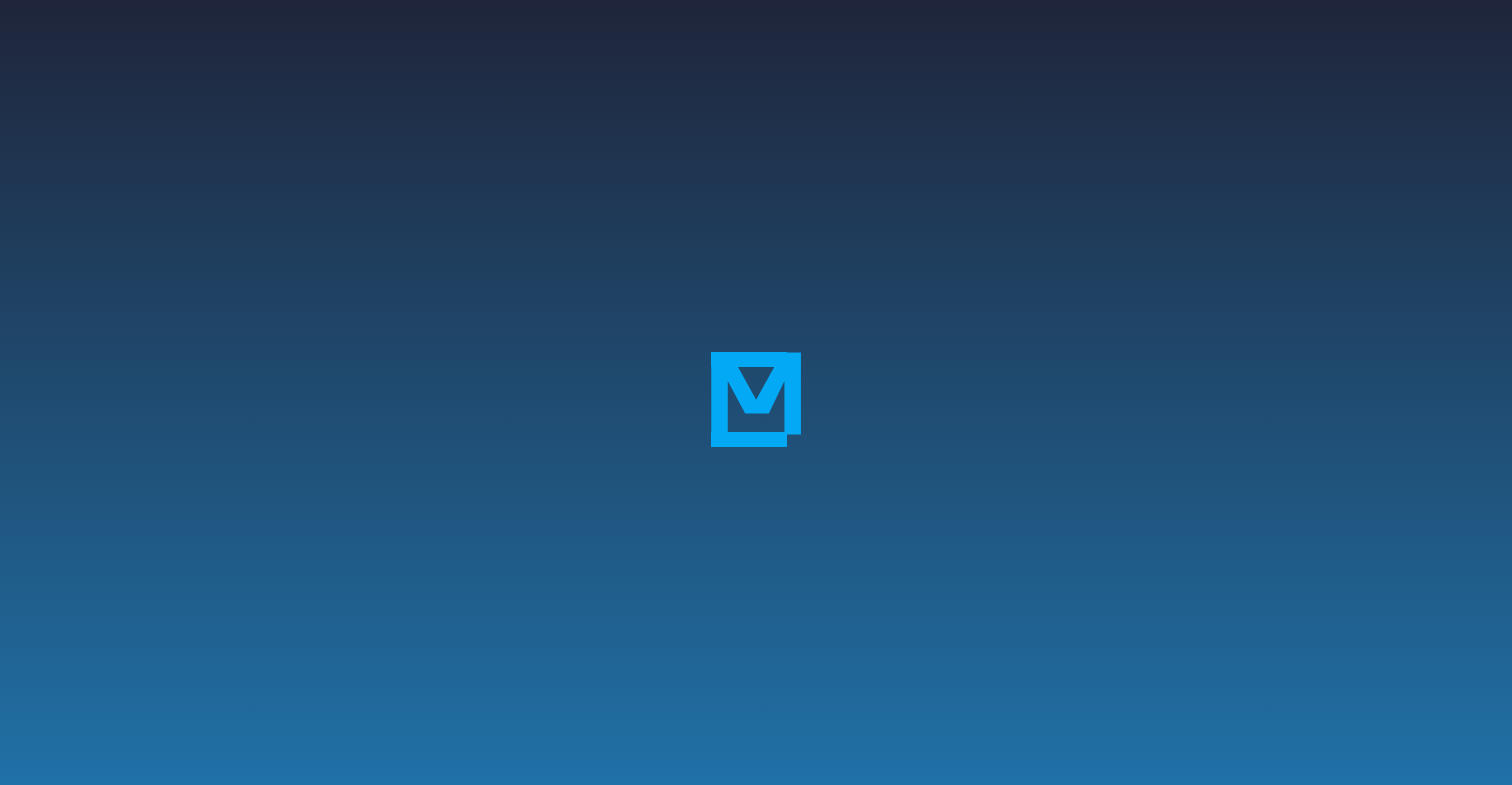 scroll, scrollTop: 0, scrollLeft: 0, axis: both 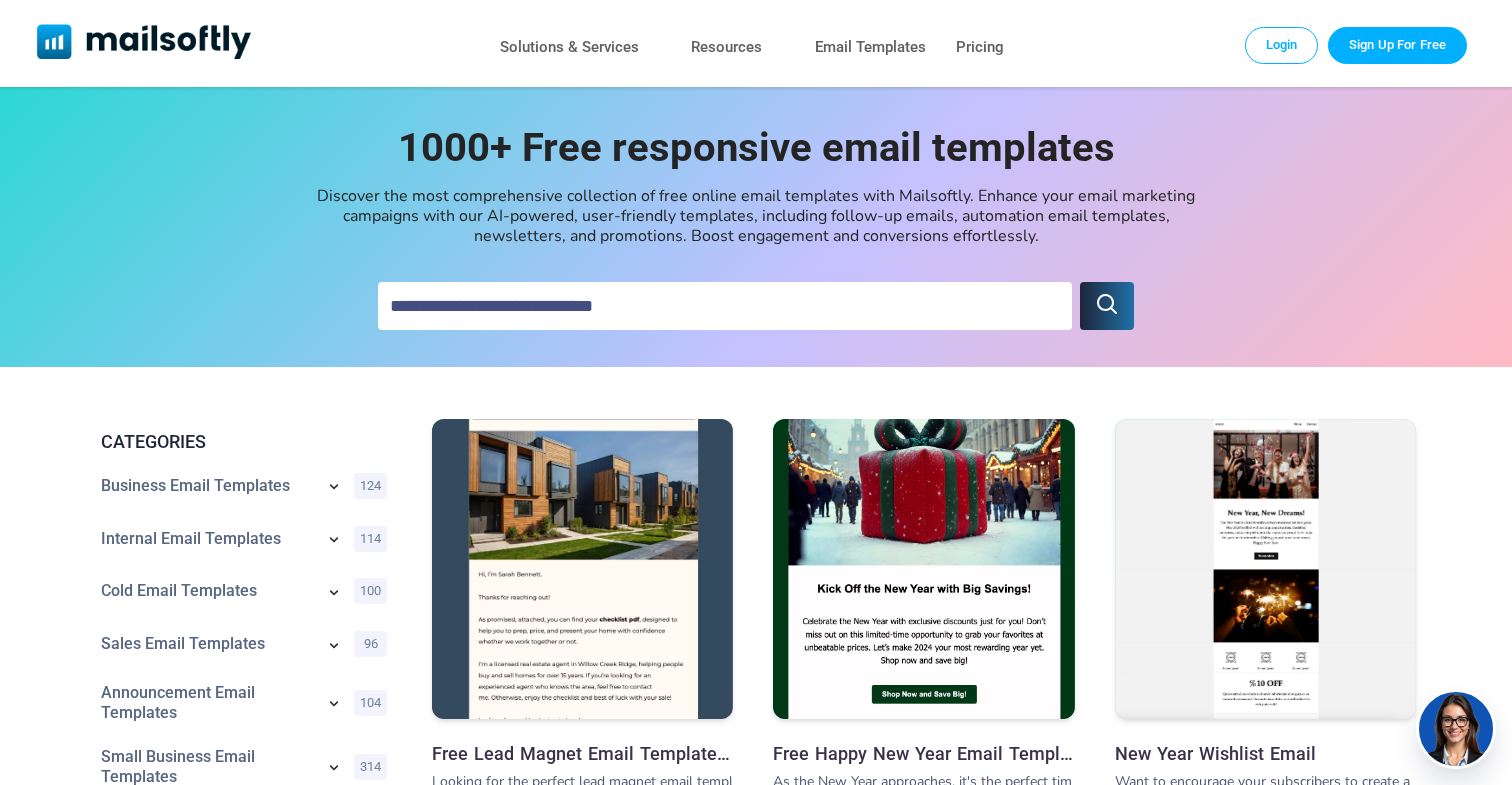 click at bounding box center [725, 306] 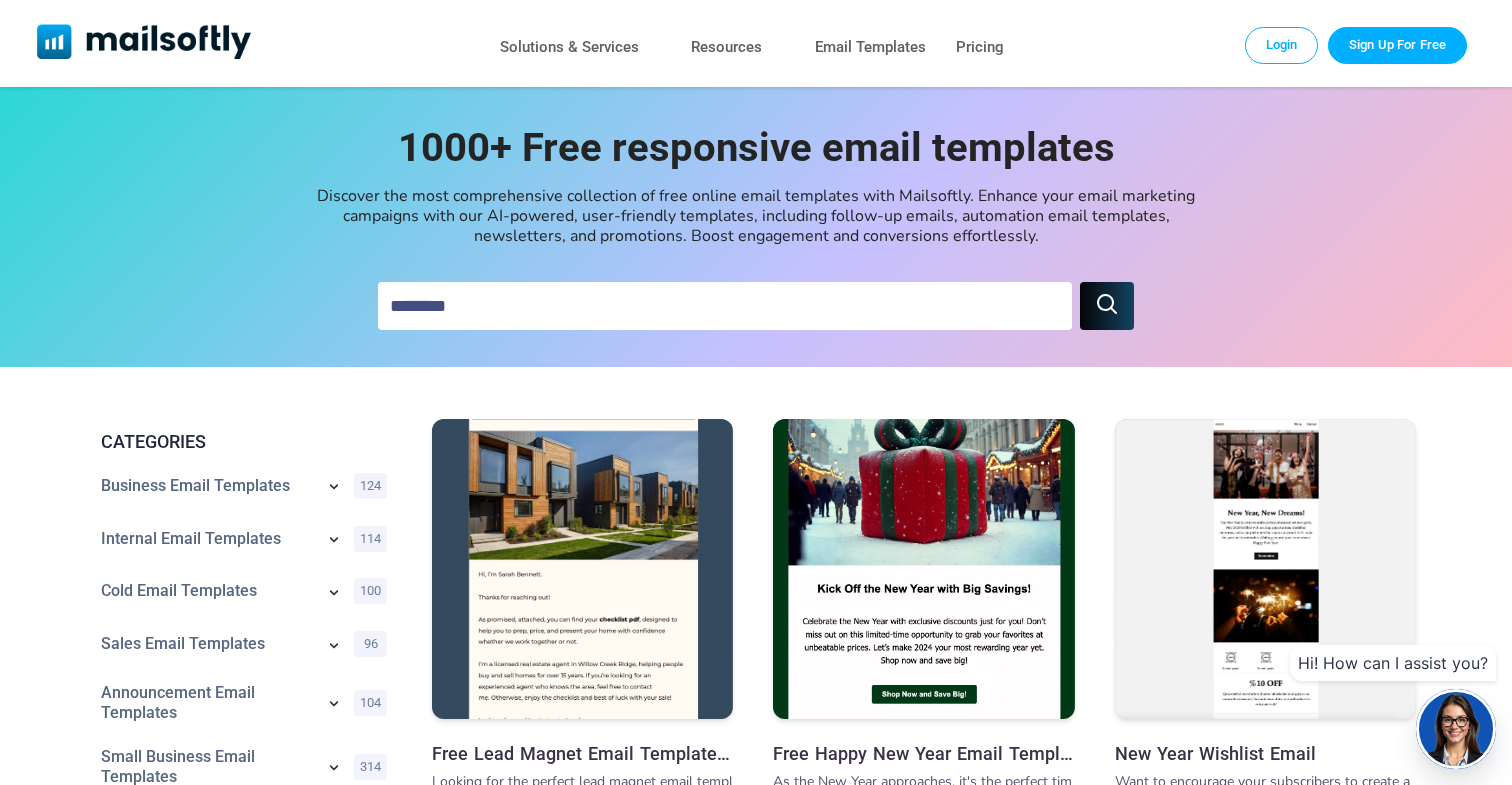 type on "********" 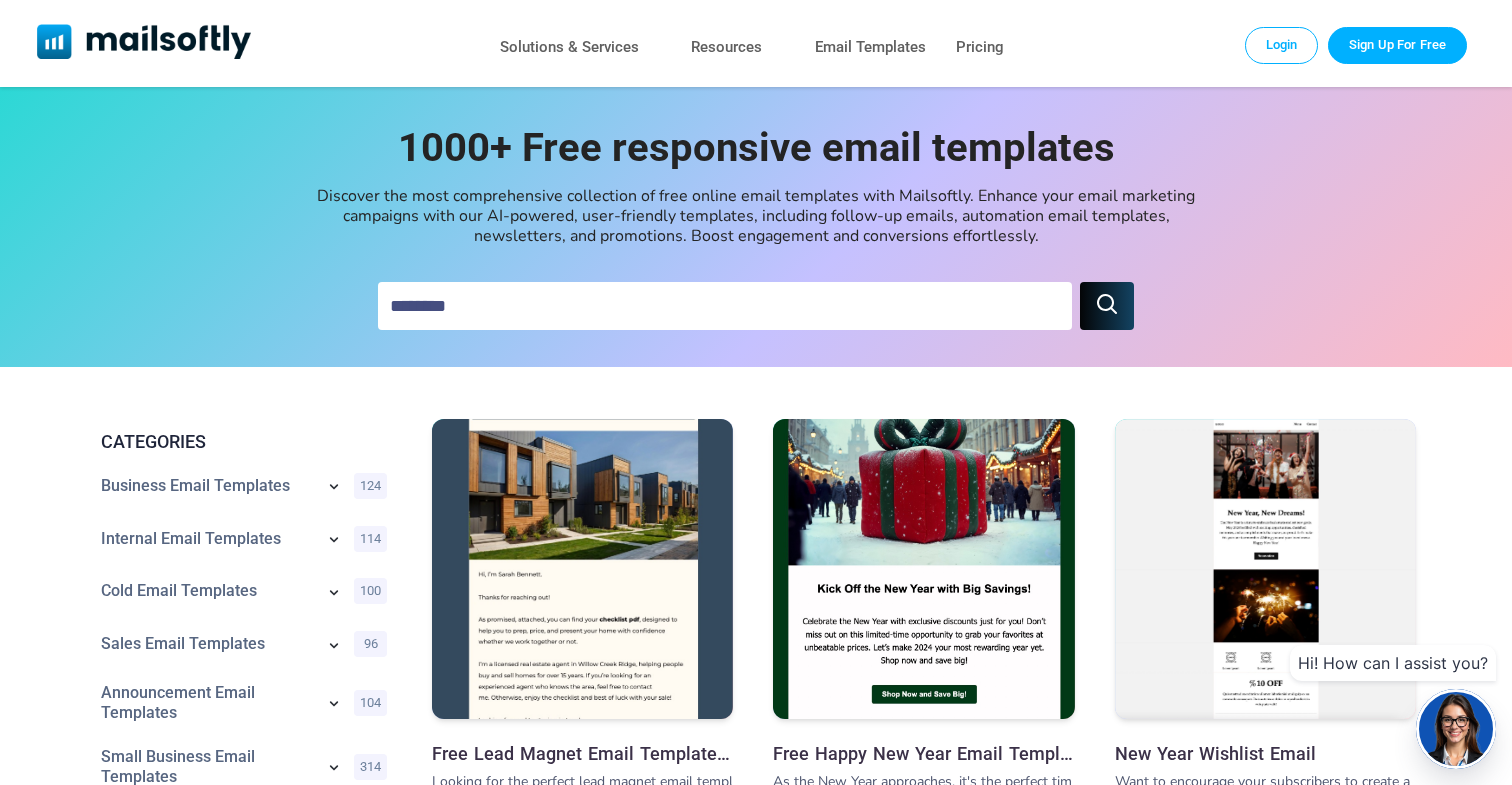 click 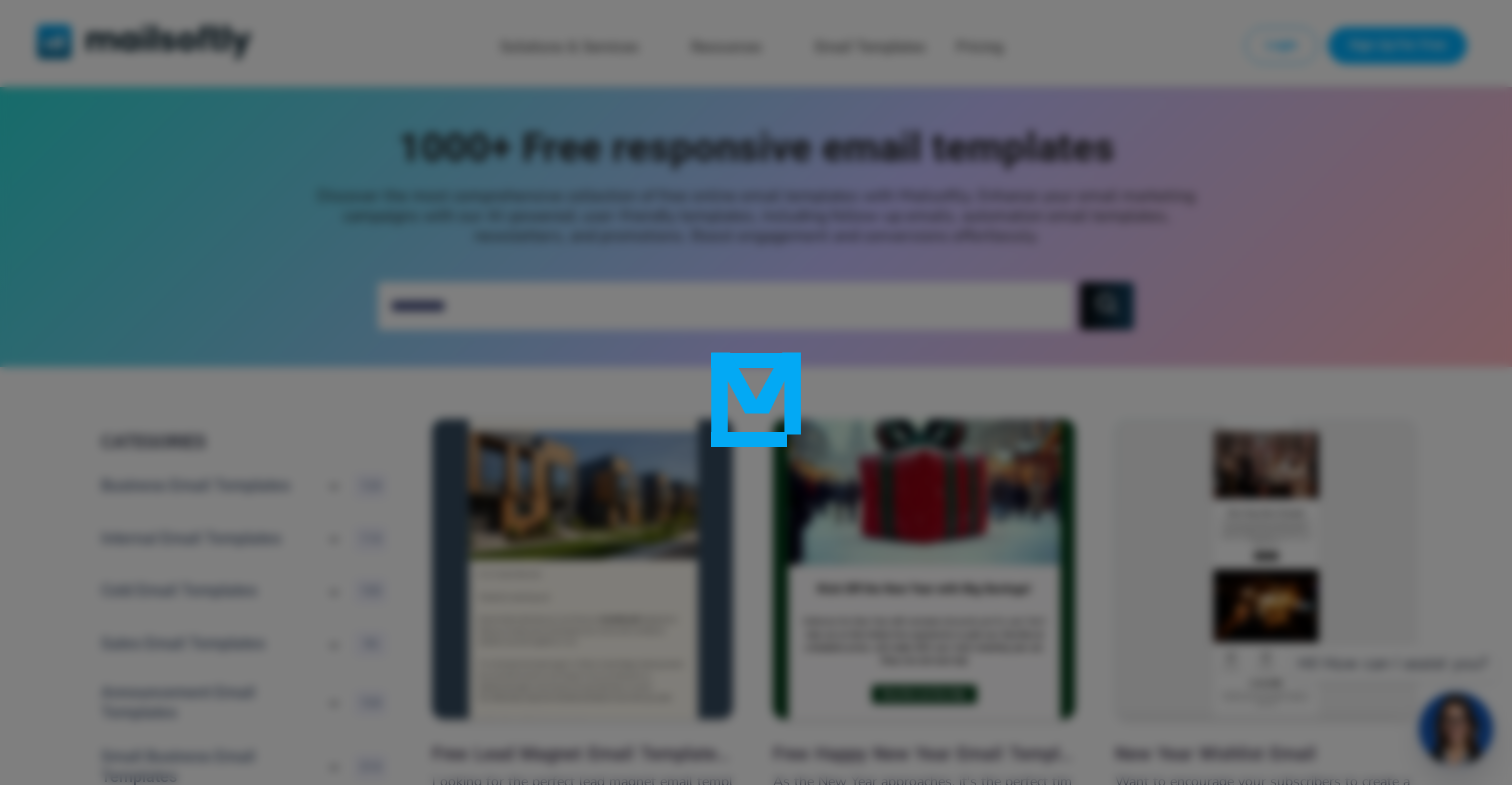 type on "********" 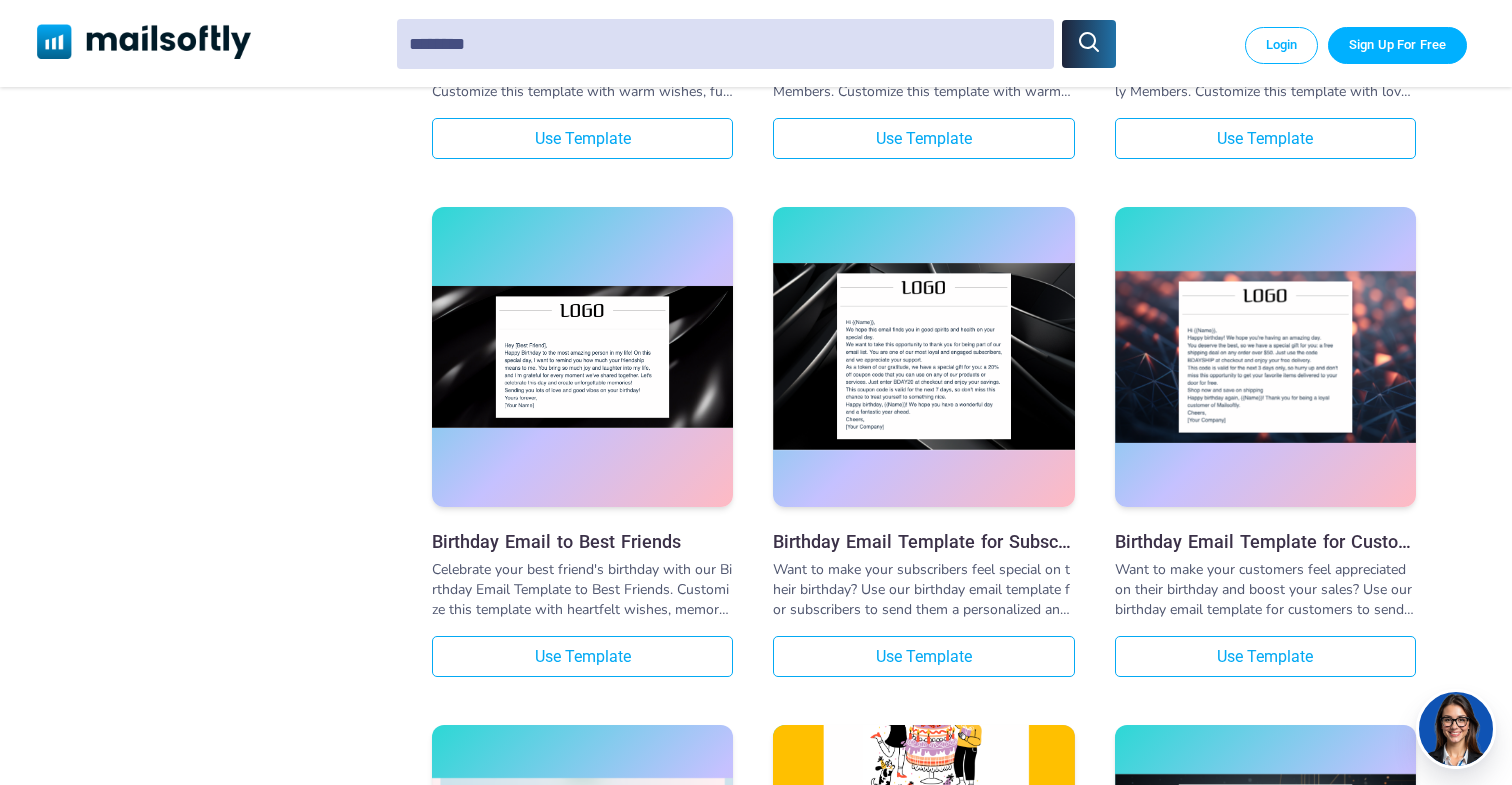 scroll, scrollTop: 6699, scrollLeft: 0, axis: vertical 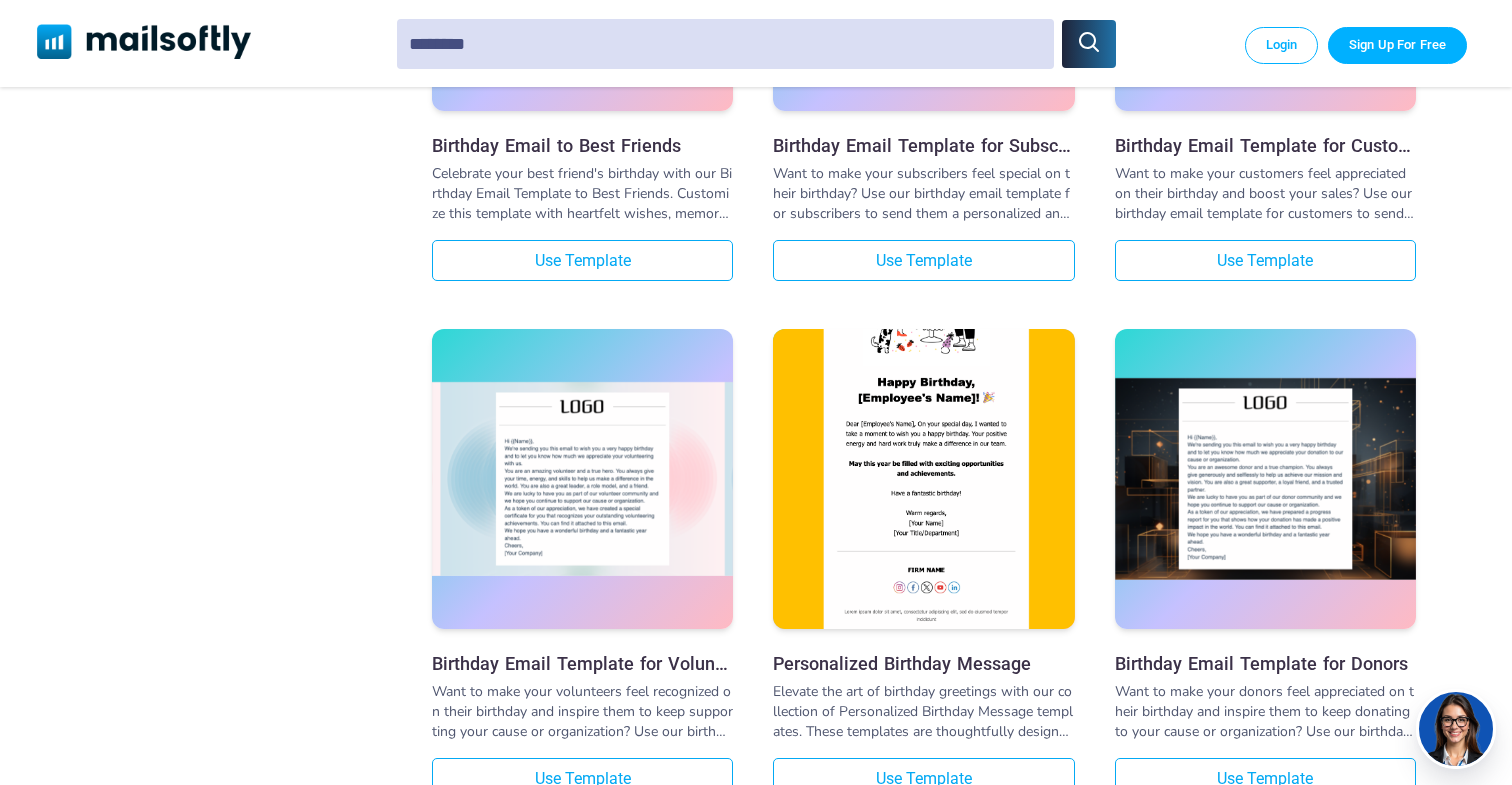 click at bounding box center (923, 434) 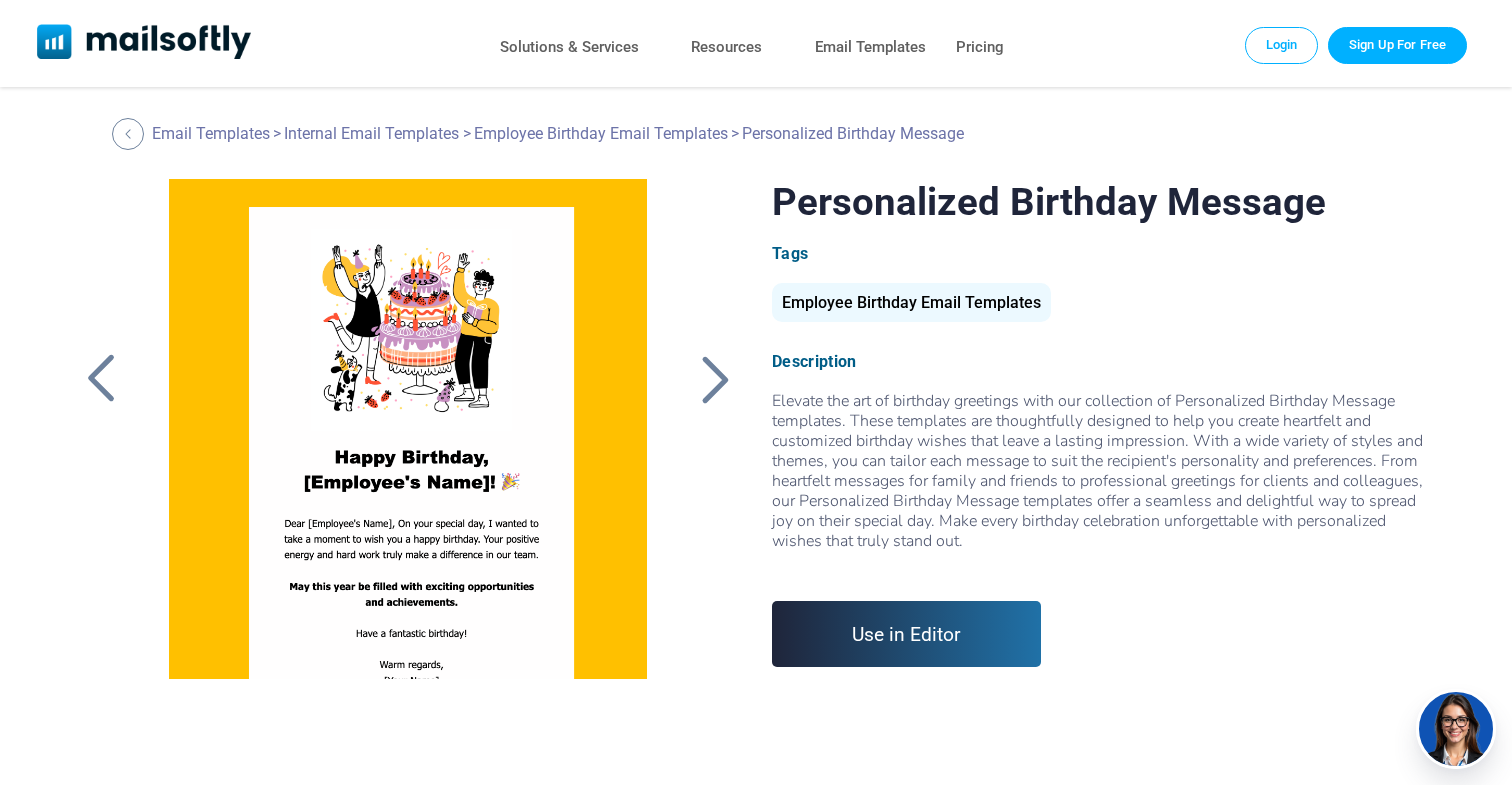 scroll, scrollTop: 0, scrollLeft: 0, axis: both 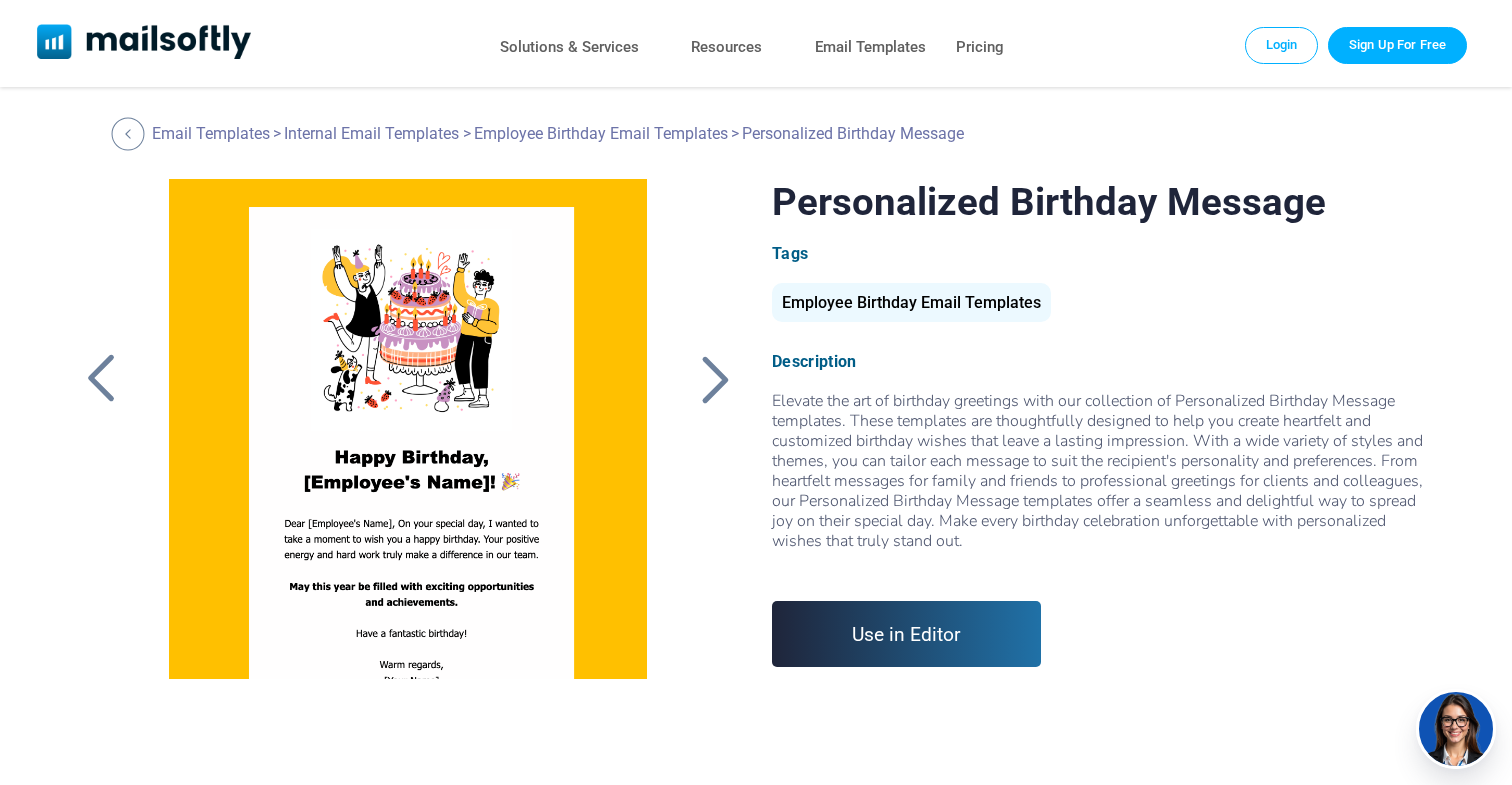 click at bounding box center [128, 133] 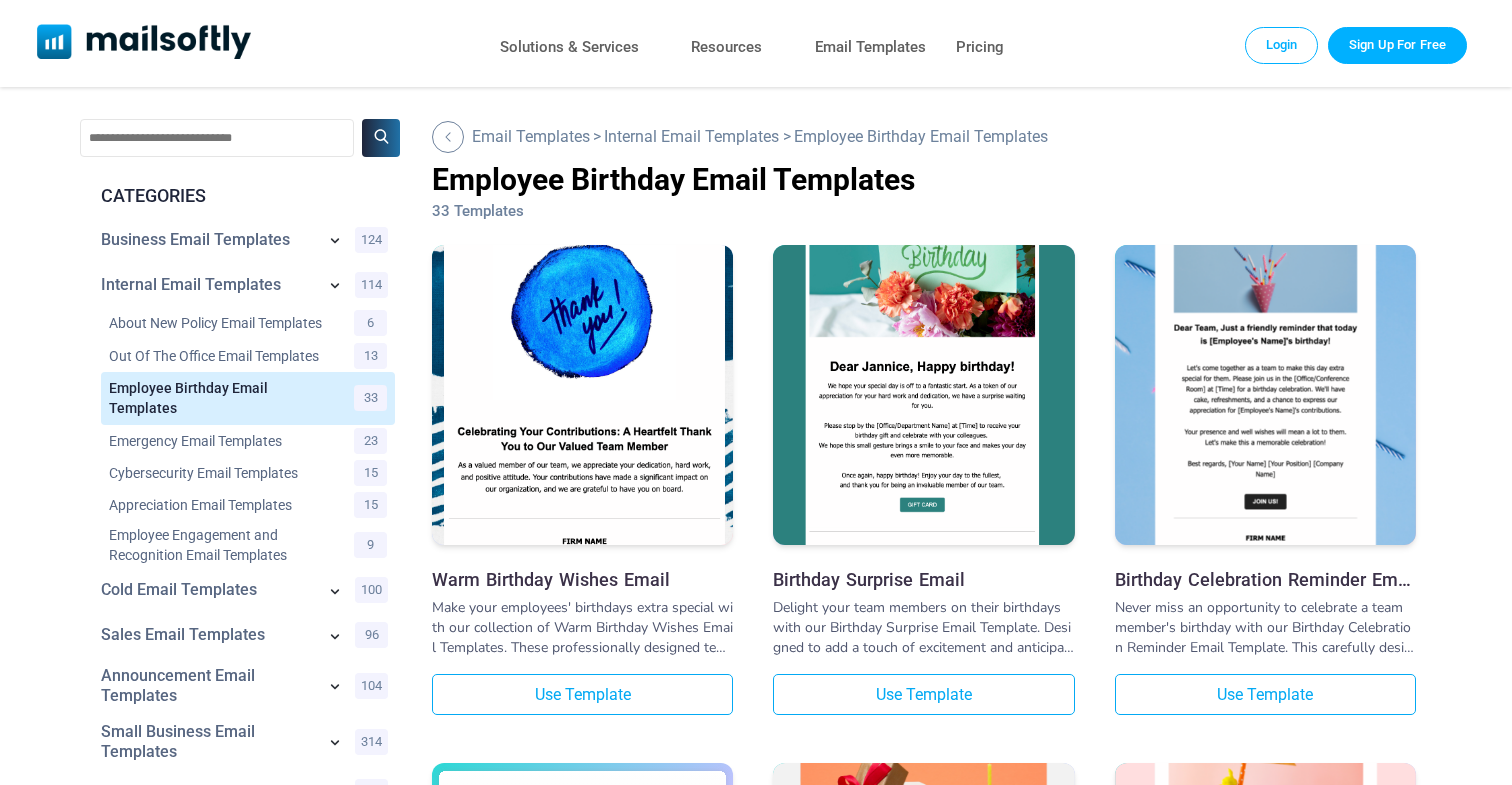 scroll, scrollTop: 0, scrollLeft: 0, axis: both 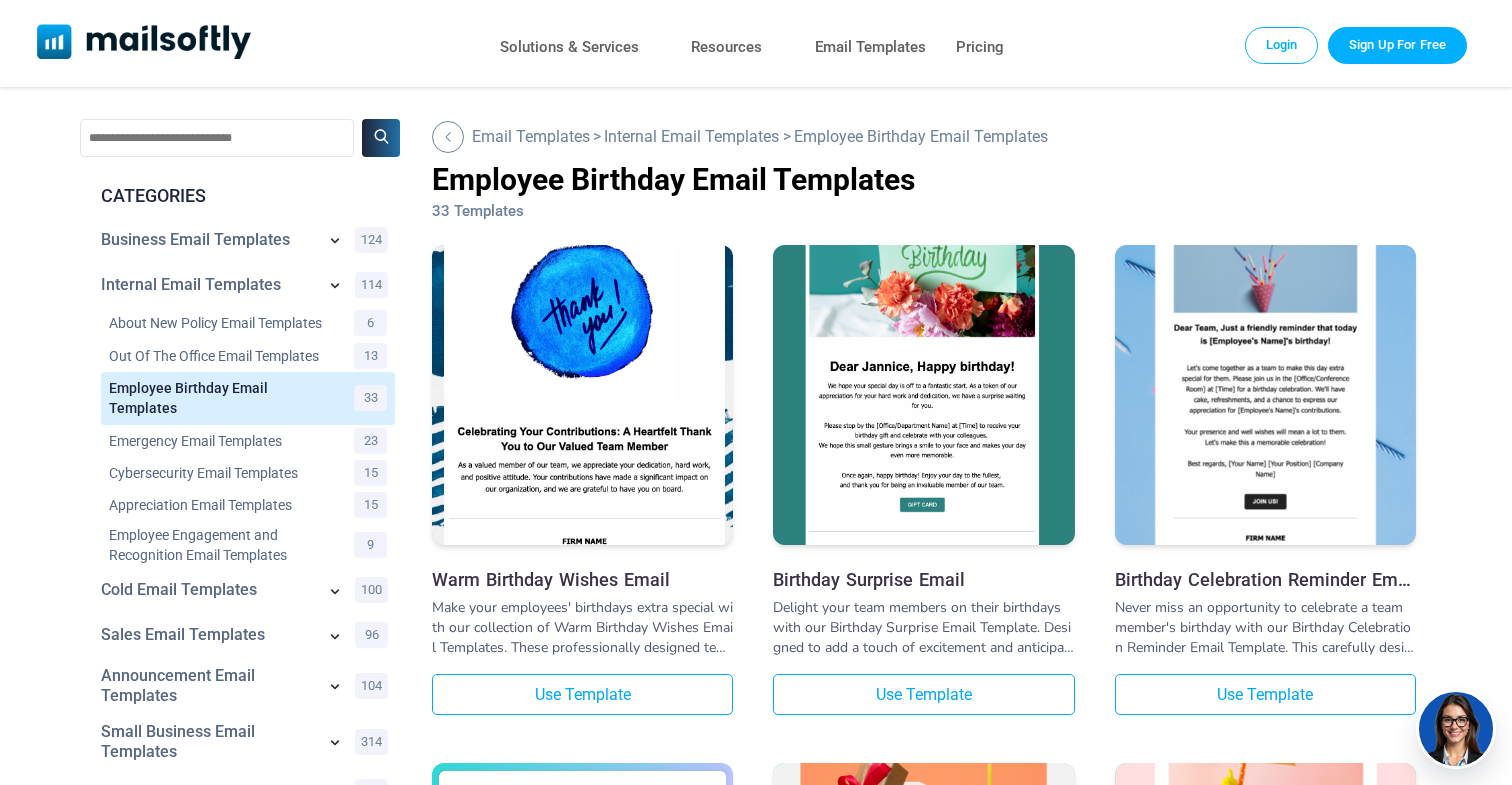 click at bounding box center [217, 138] 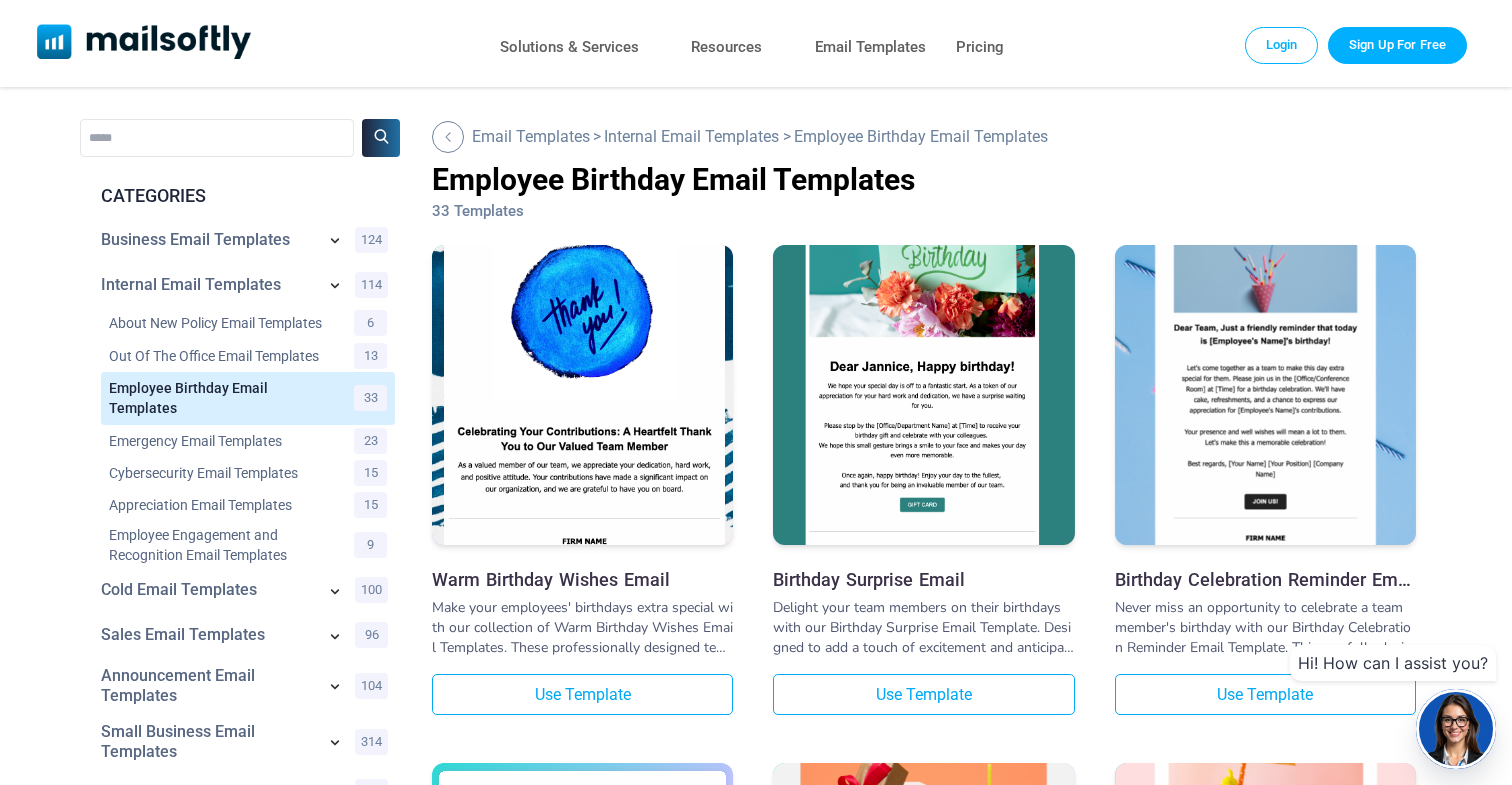type on "*******" 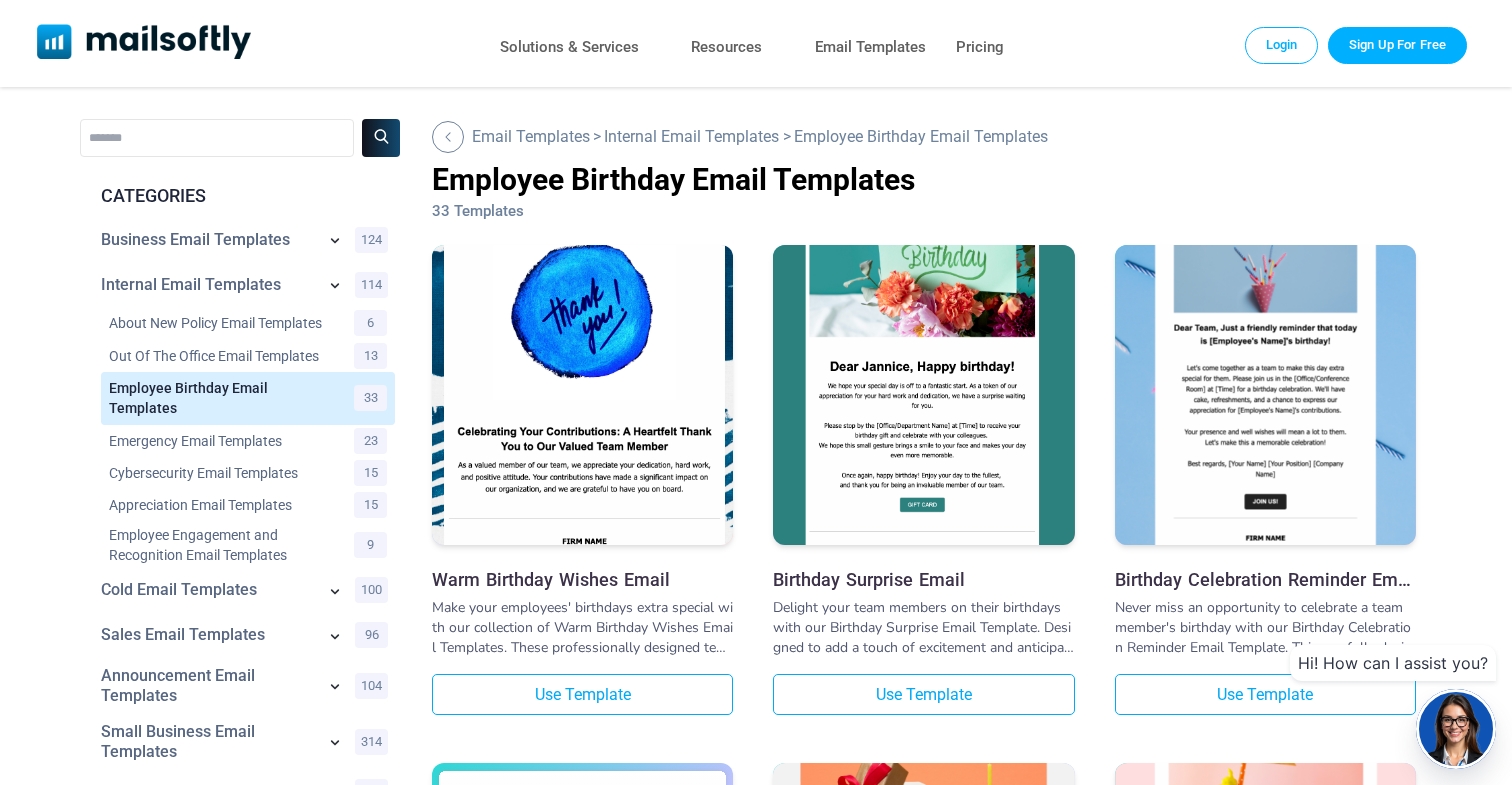 click at bounding box center (381, 138) 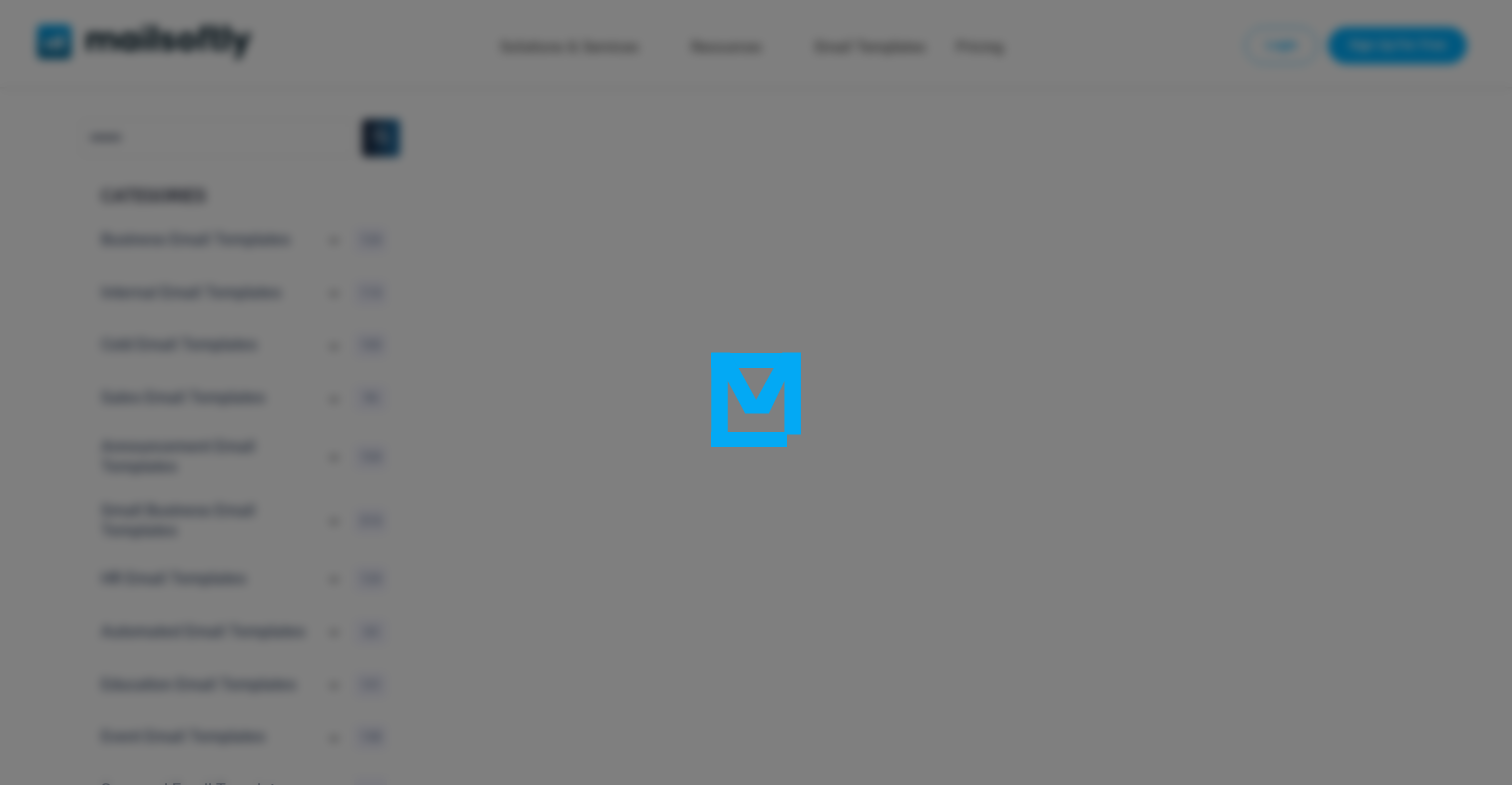 scroll, scrollTop: 0, scrollLeft: 0, axis: both 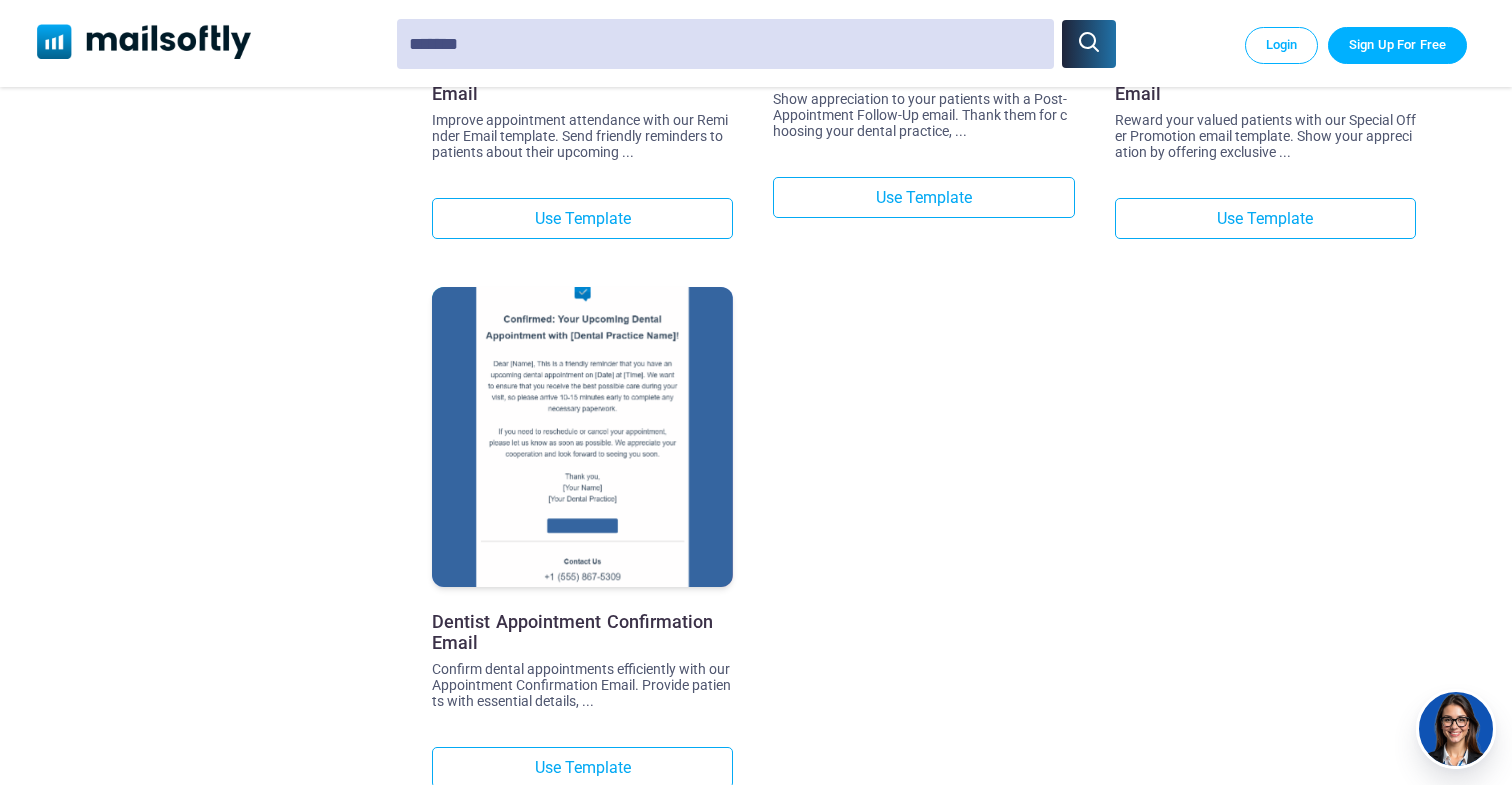 click at bounding box center [582, 385] 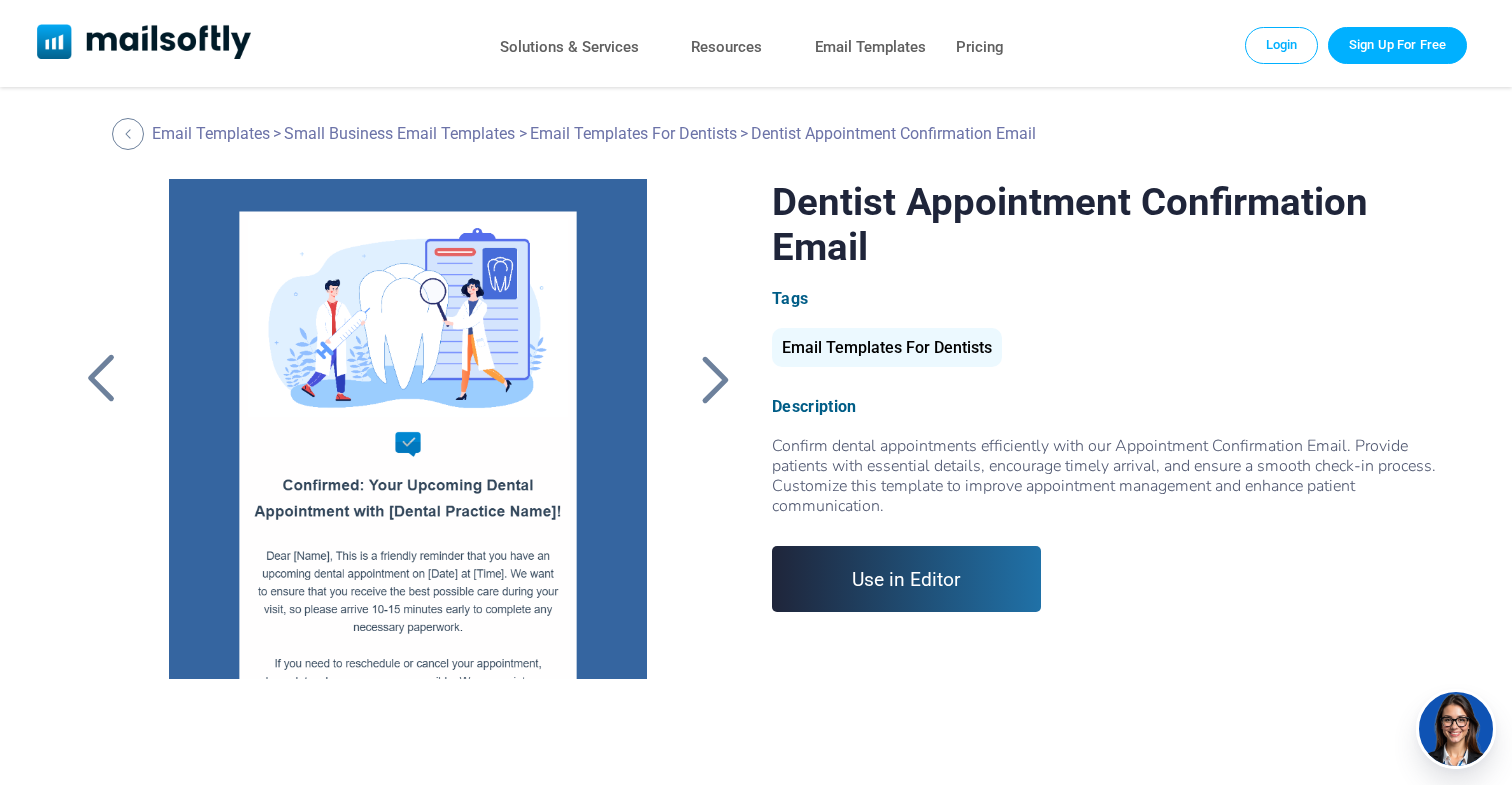 scroll, scrollTop: 0, scrollLeft: 0, axis: both 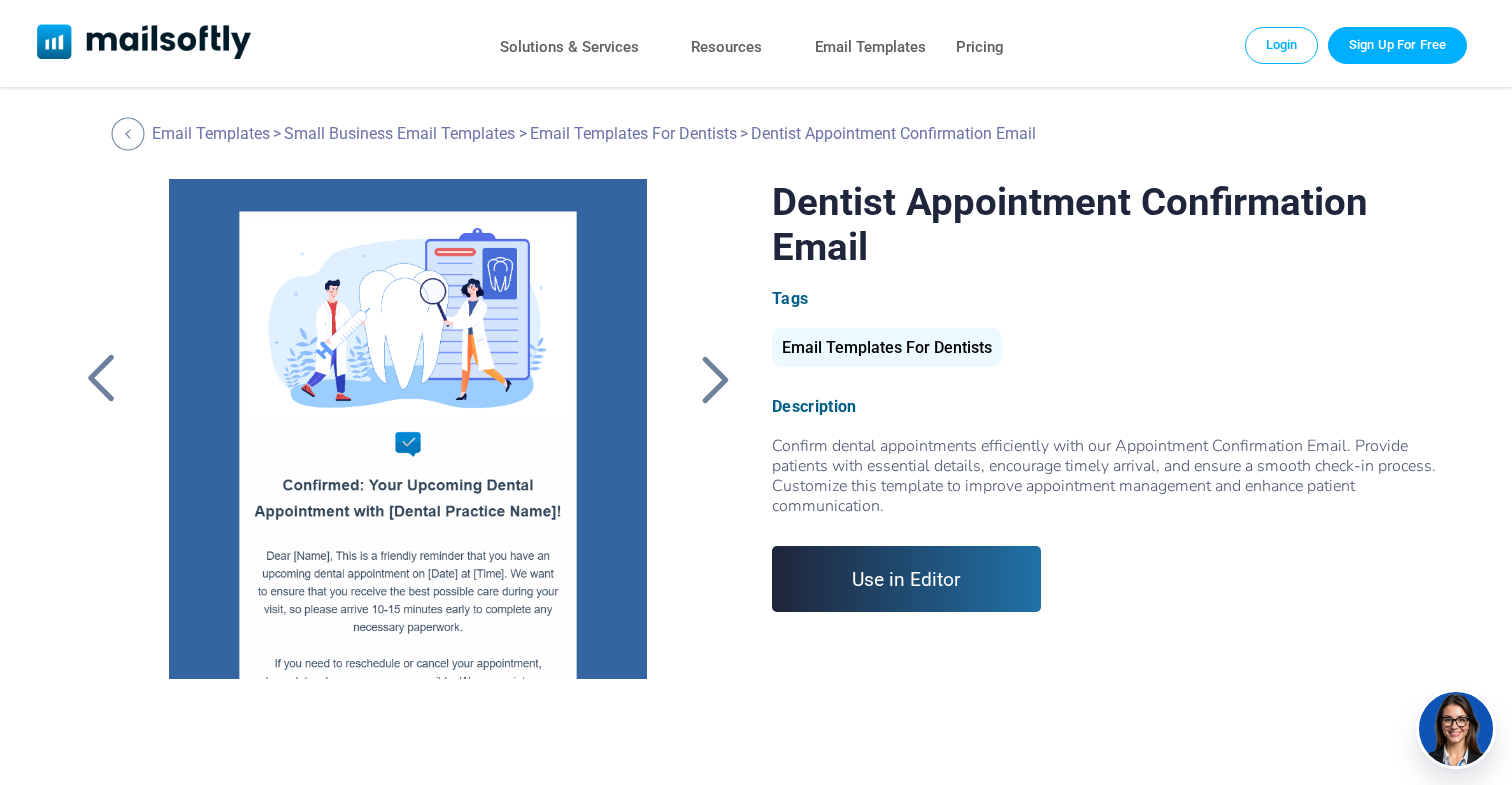 click at bounding box center [128, 133] 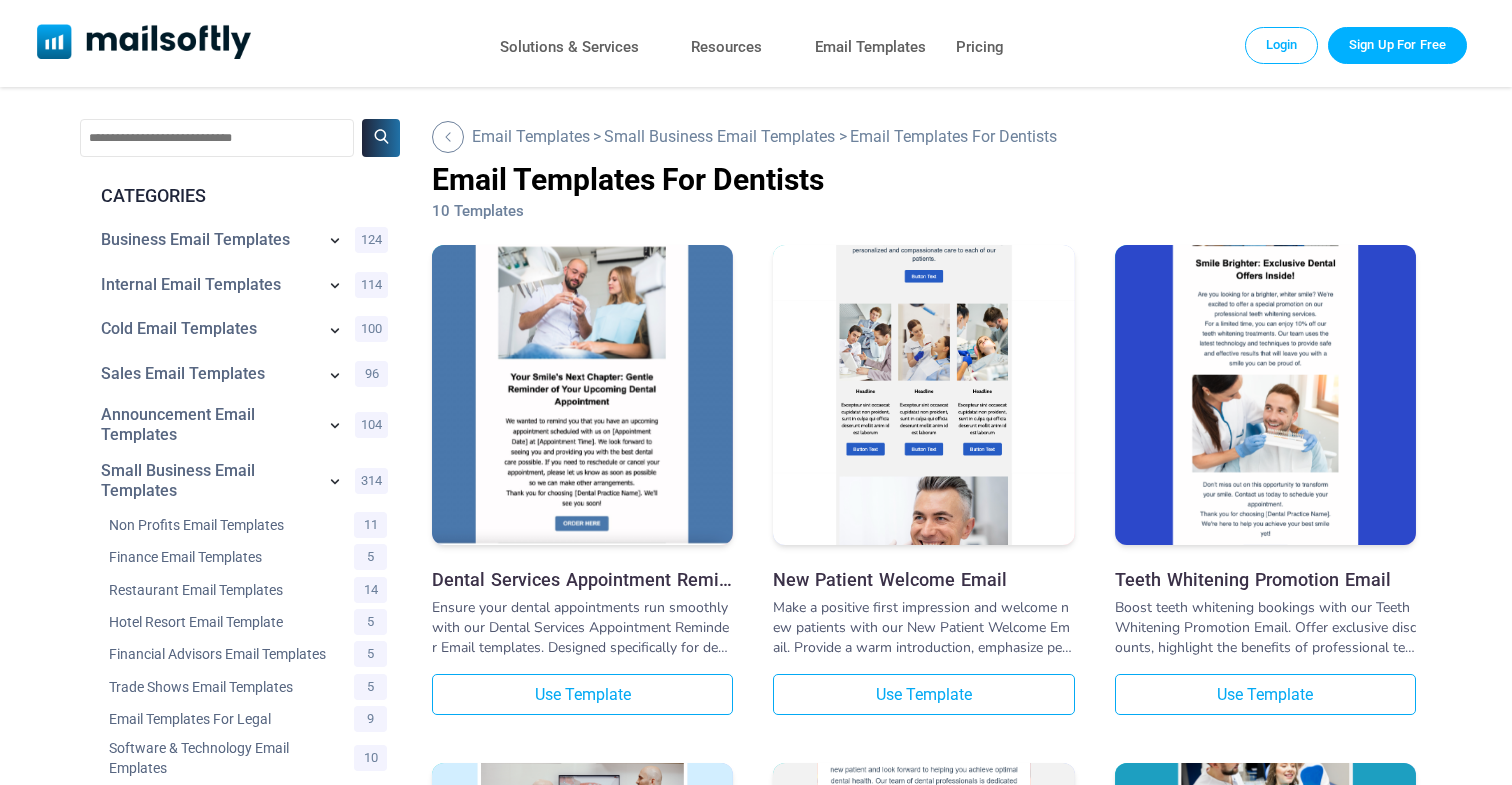 scroll, scrollTop: 0, scrollLeft: 0, axis: both 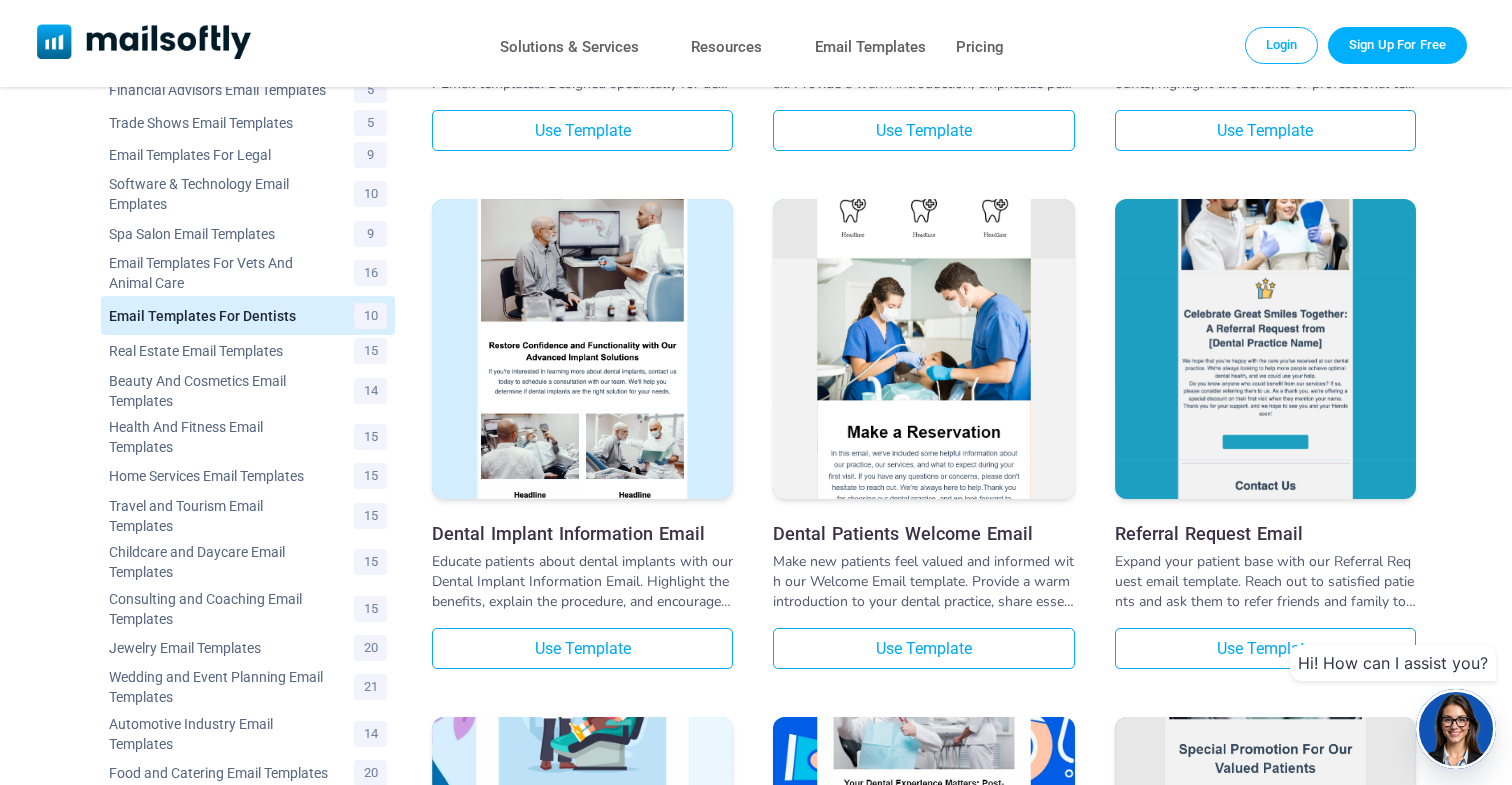 click at bounding box center [923, 270] 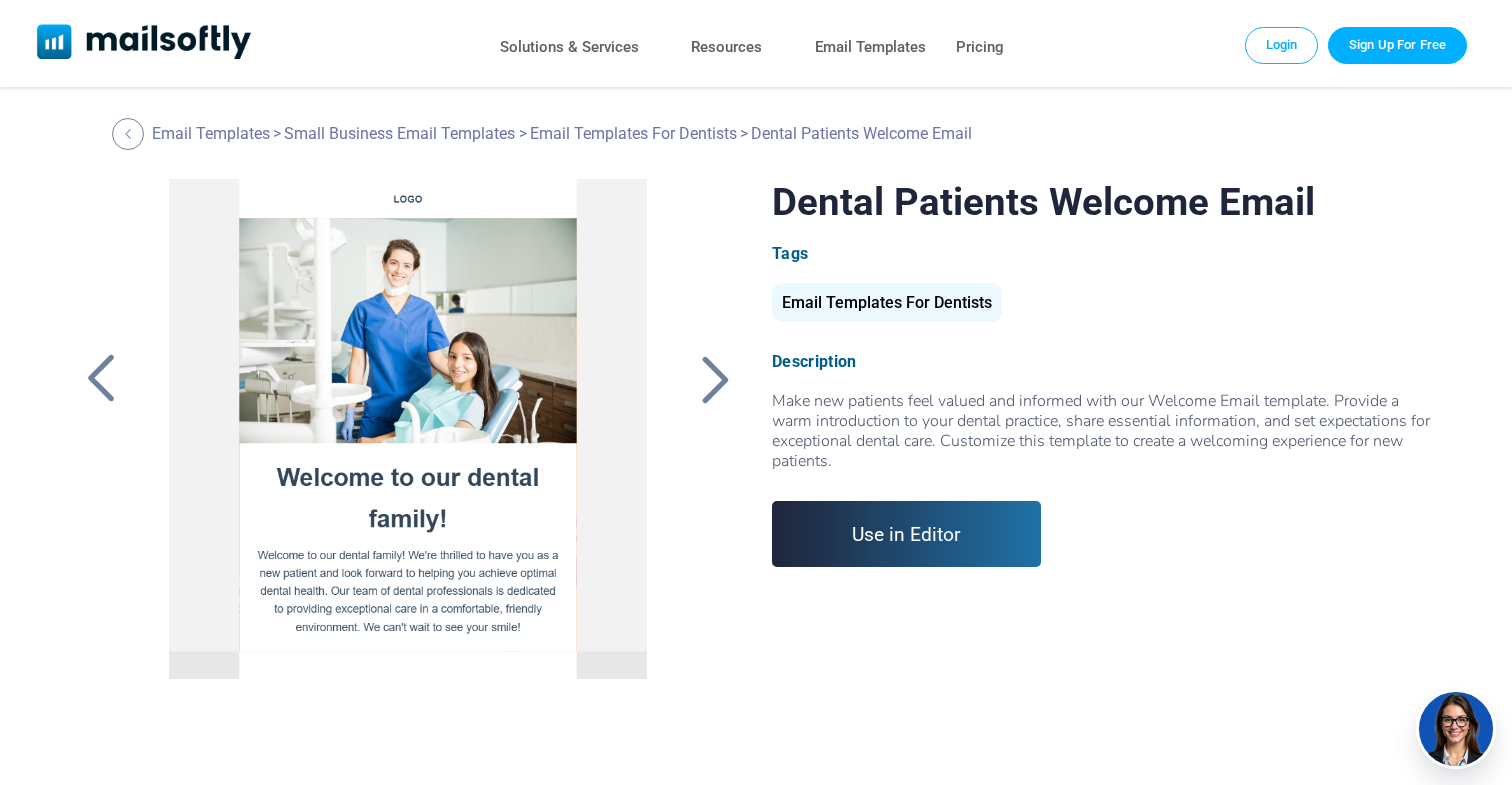 scroll, scrollTop: 0, scrollLeft: 0, axis: both 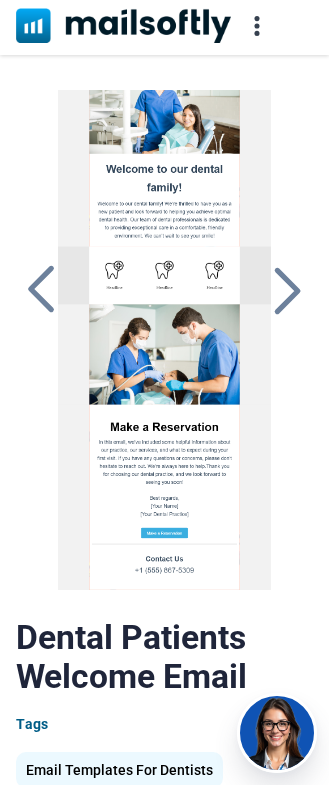 click at bounding box center (164, 340) 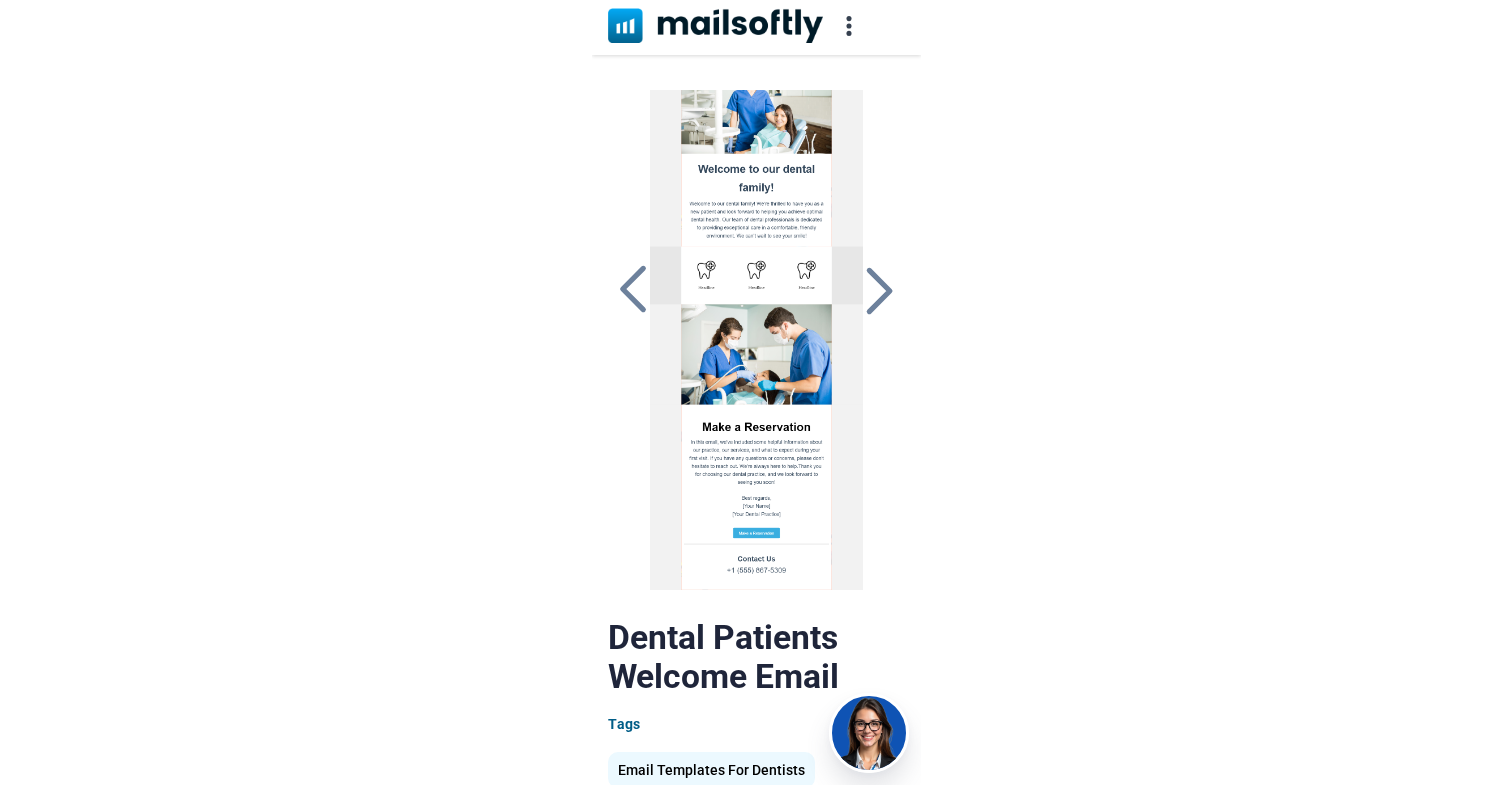 scroll, scrollTop: 0, scrollLeft: 0, axis: both 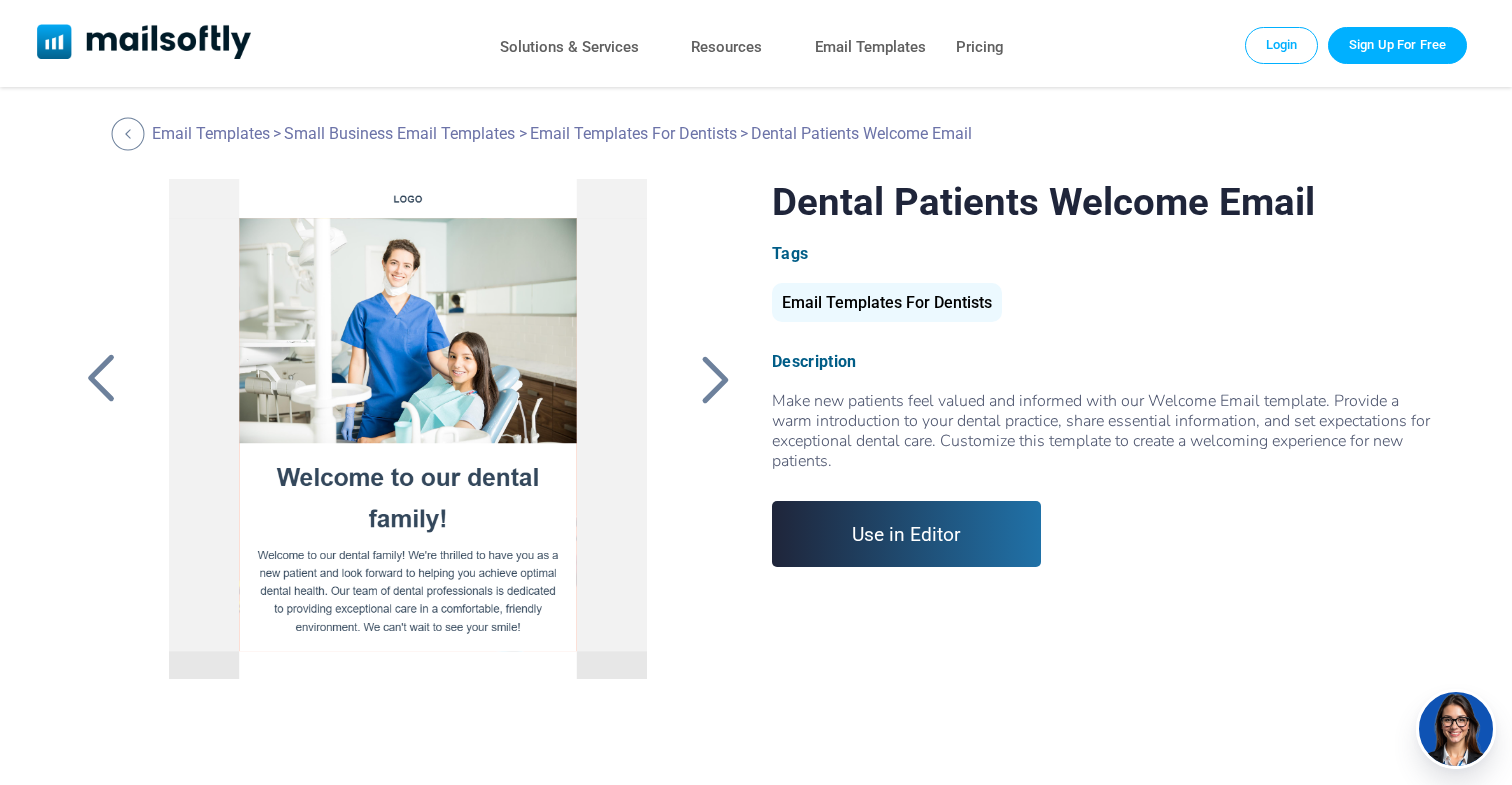click at bounding box center [128, 133] 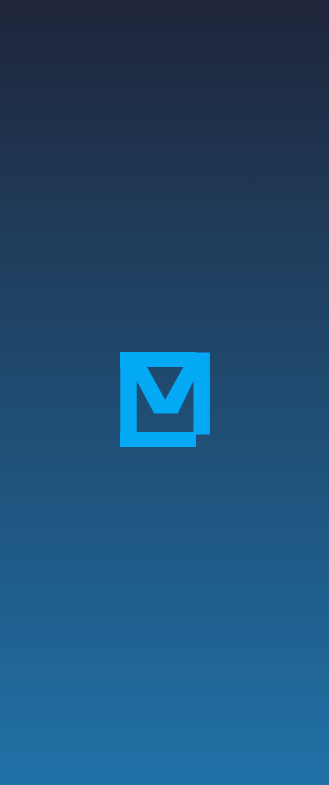 scroll, scrollTop: 0, scrollLeft: 0, axis: both 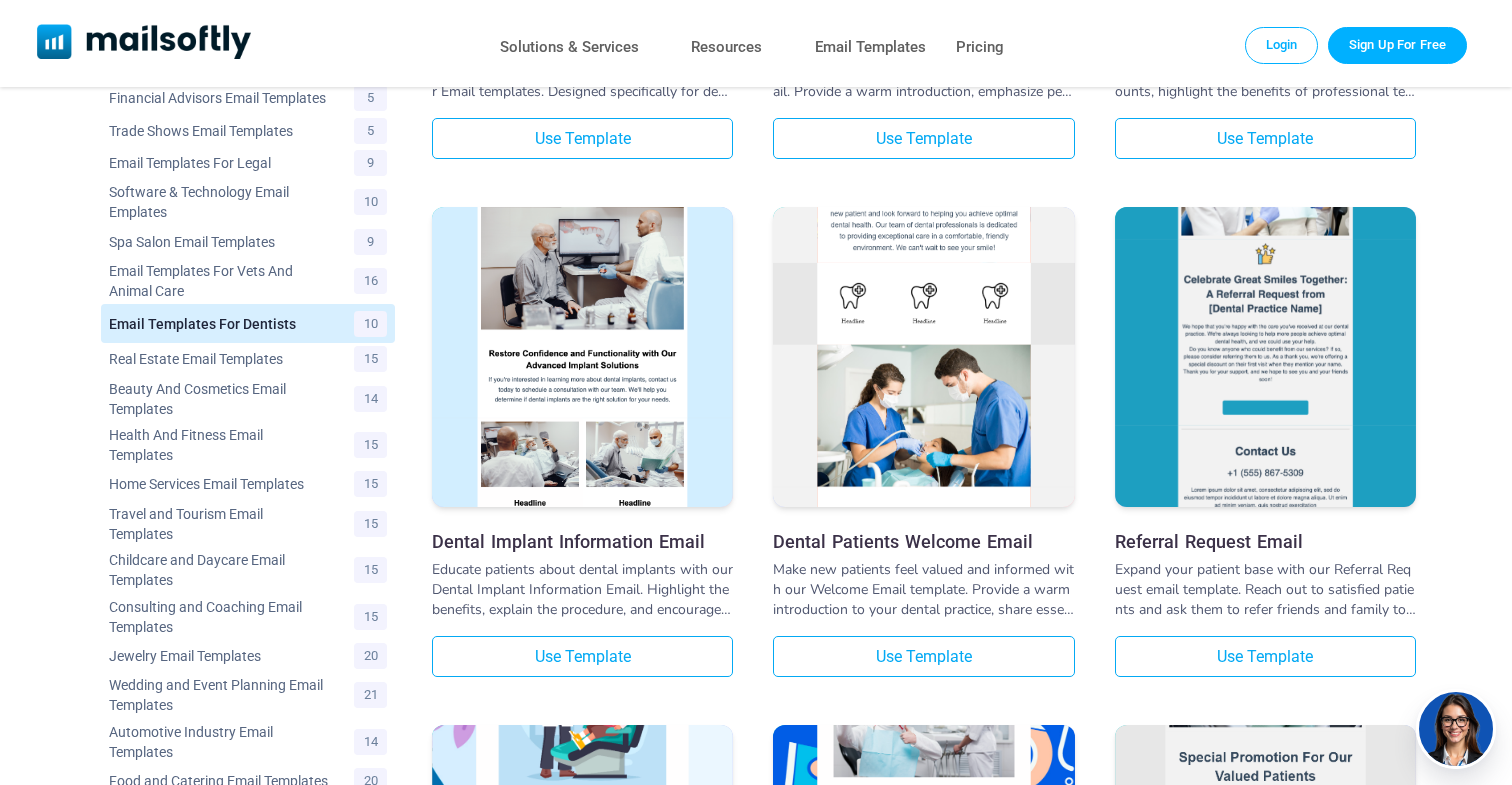 click at bounding box center (1265, 314) 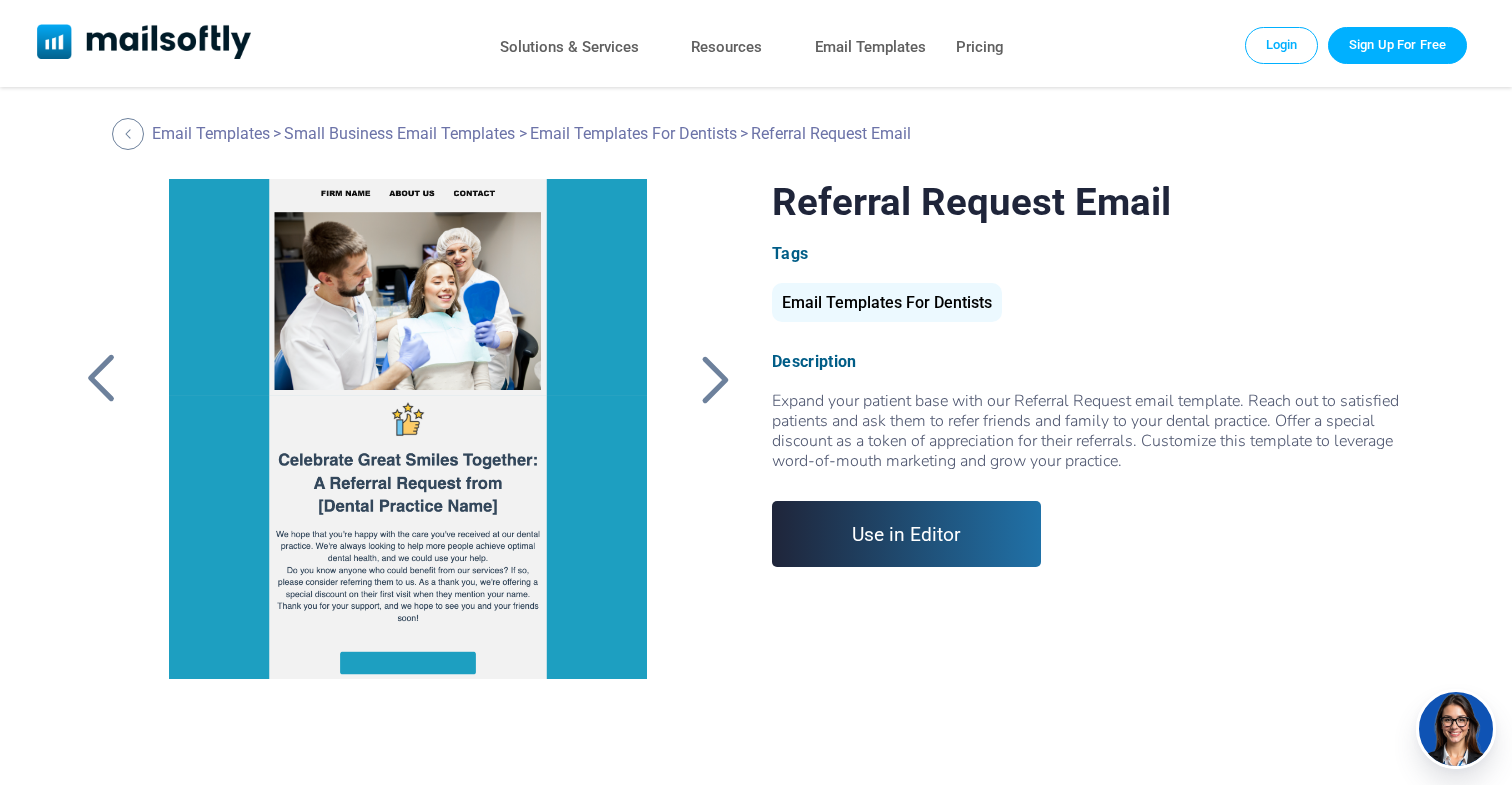 scroll, scrollTop: 0, scrollLeft: 0, axis: both 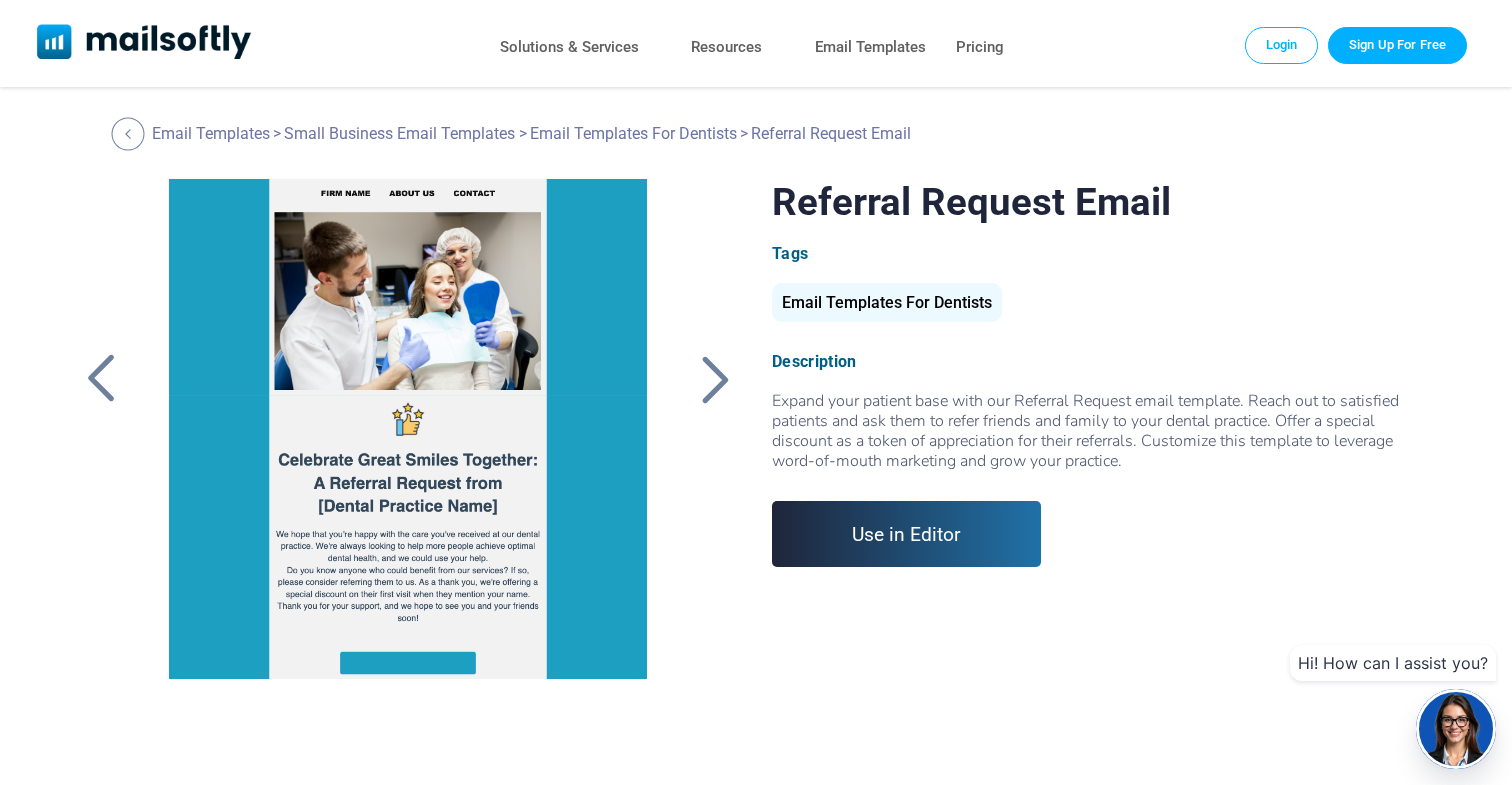 click at bounding box center (128, 133) 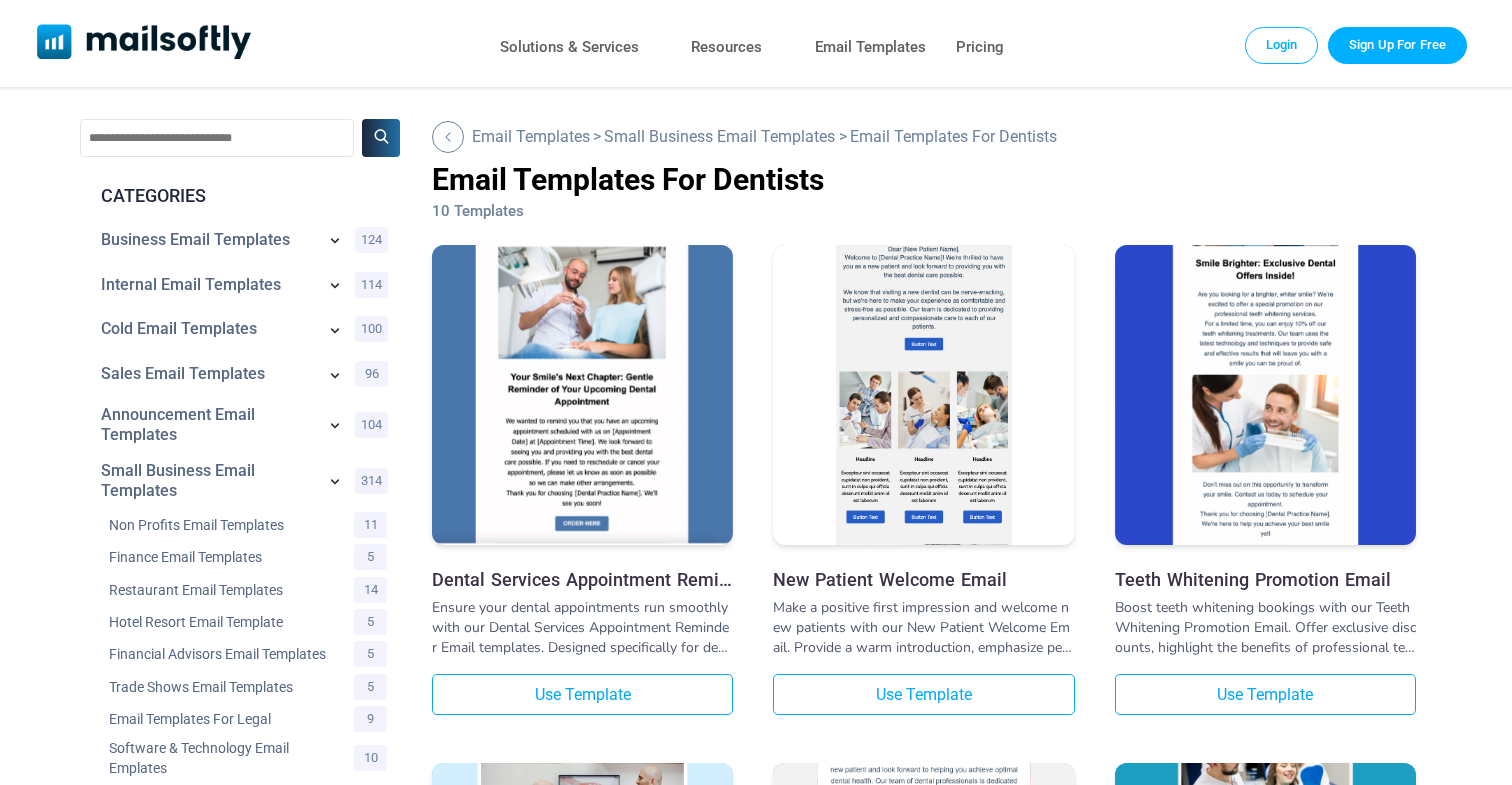 scroll, scrollTop: 0, scrollLeft: 0, axis: both 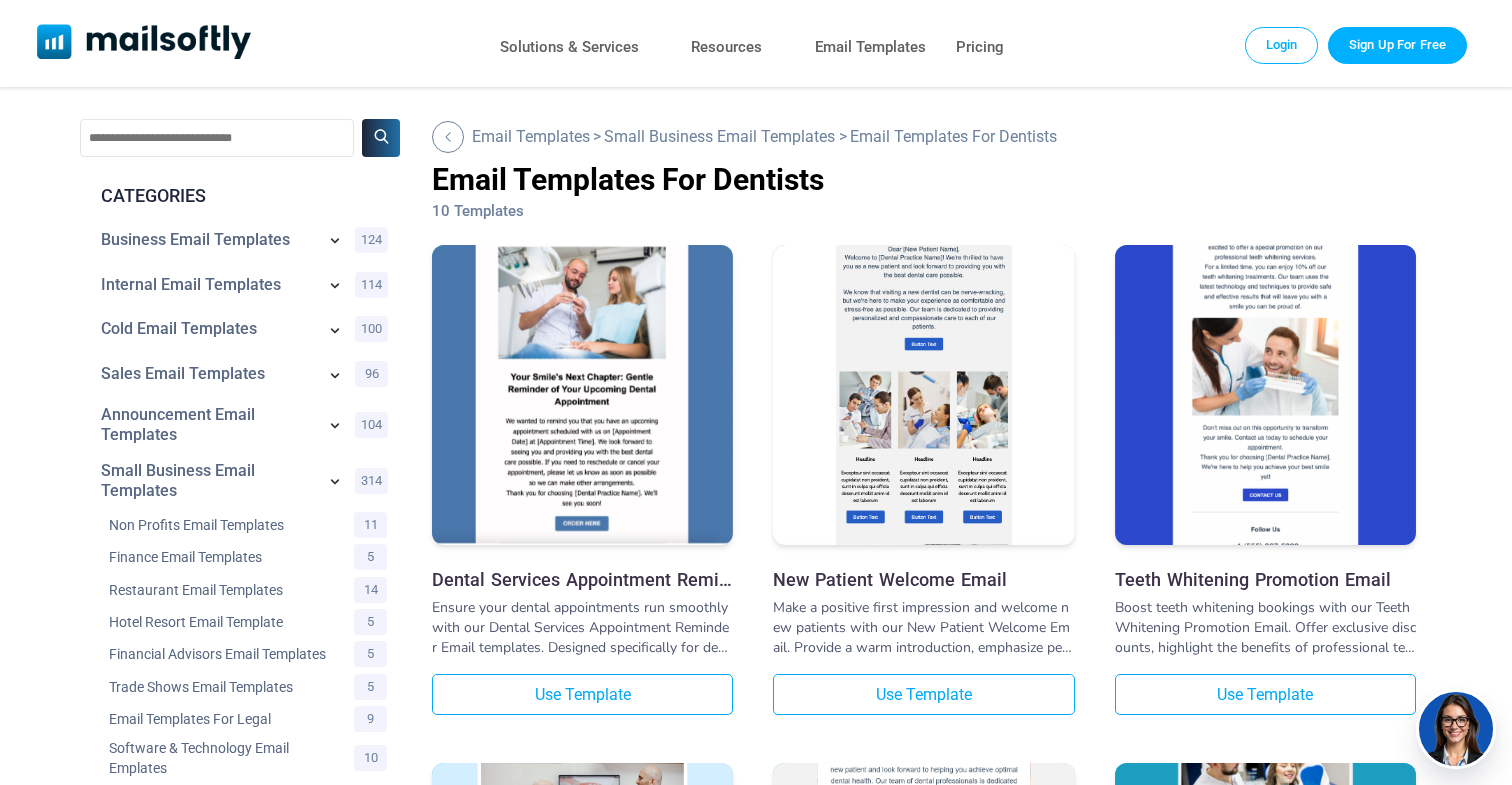 click at bounding box center (1265, 338) 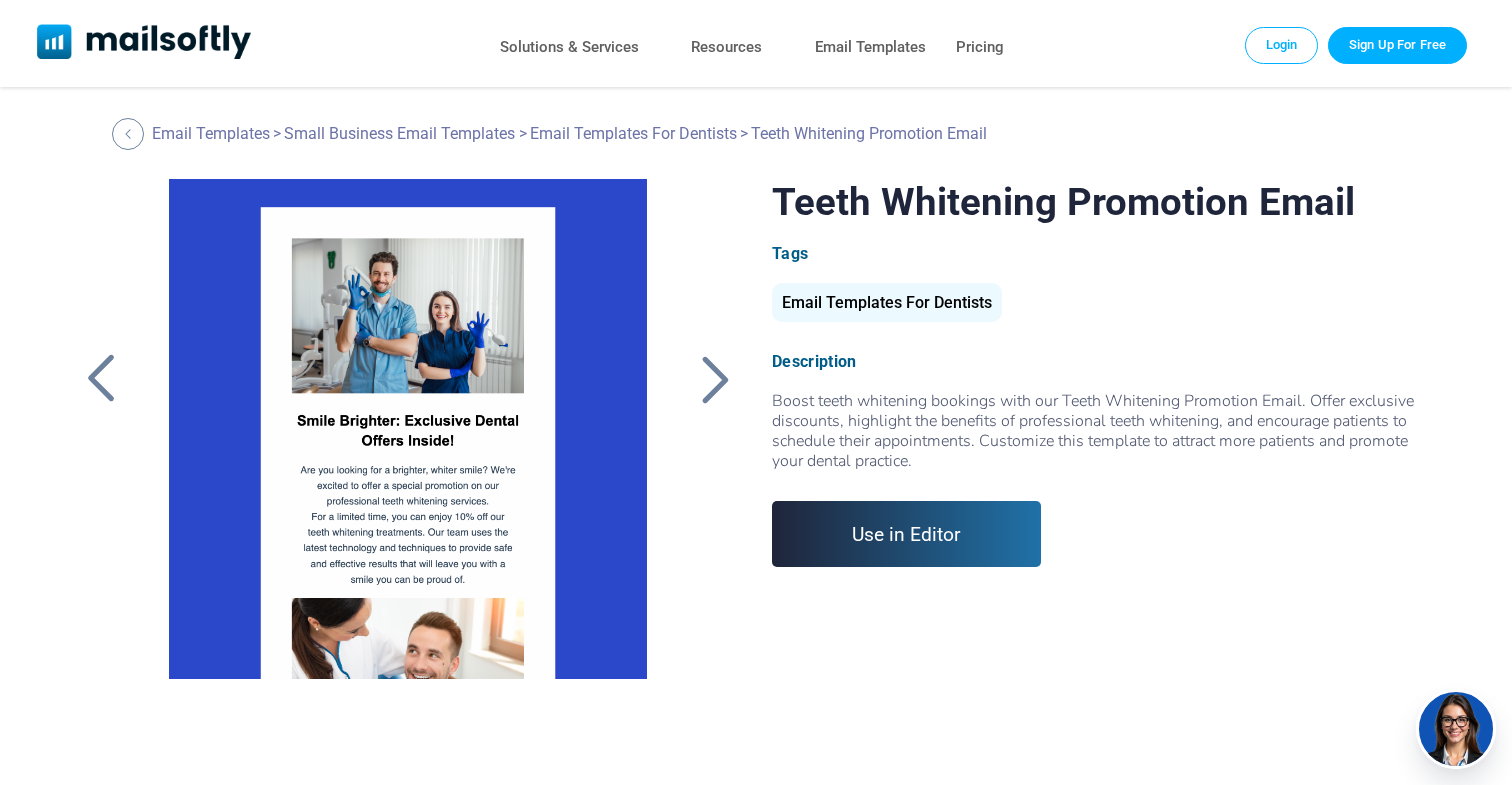 scroll, scrollTop: 0, scrollLeft: 0, axis: both 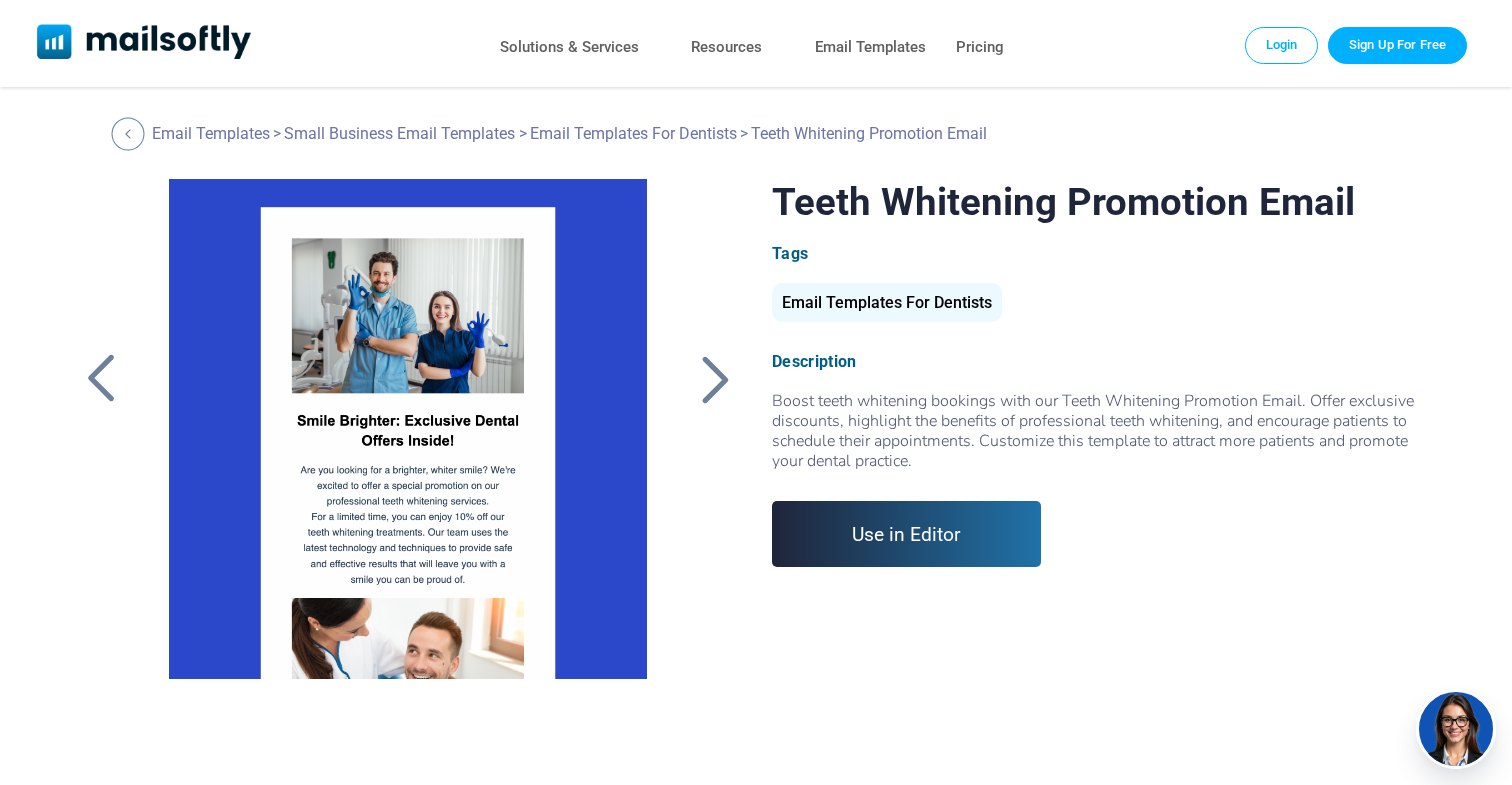 click at bounding box center [128, 133] 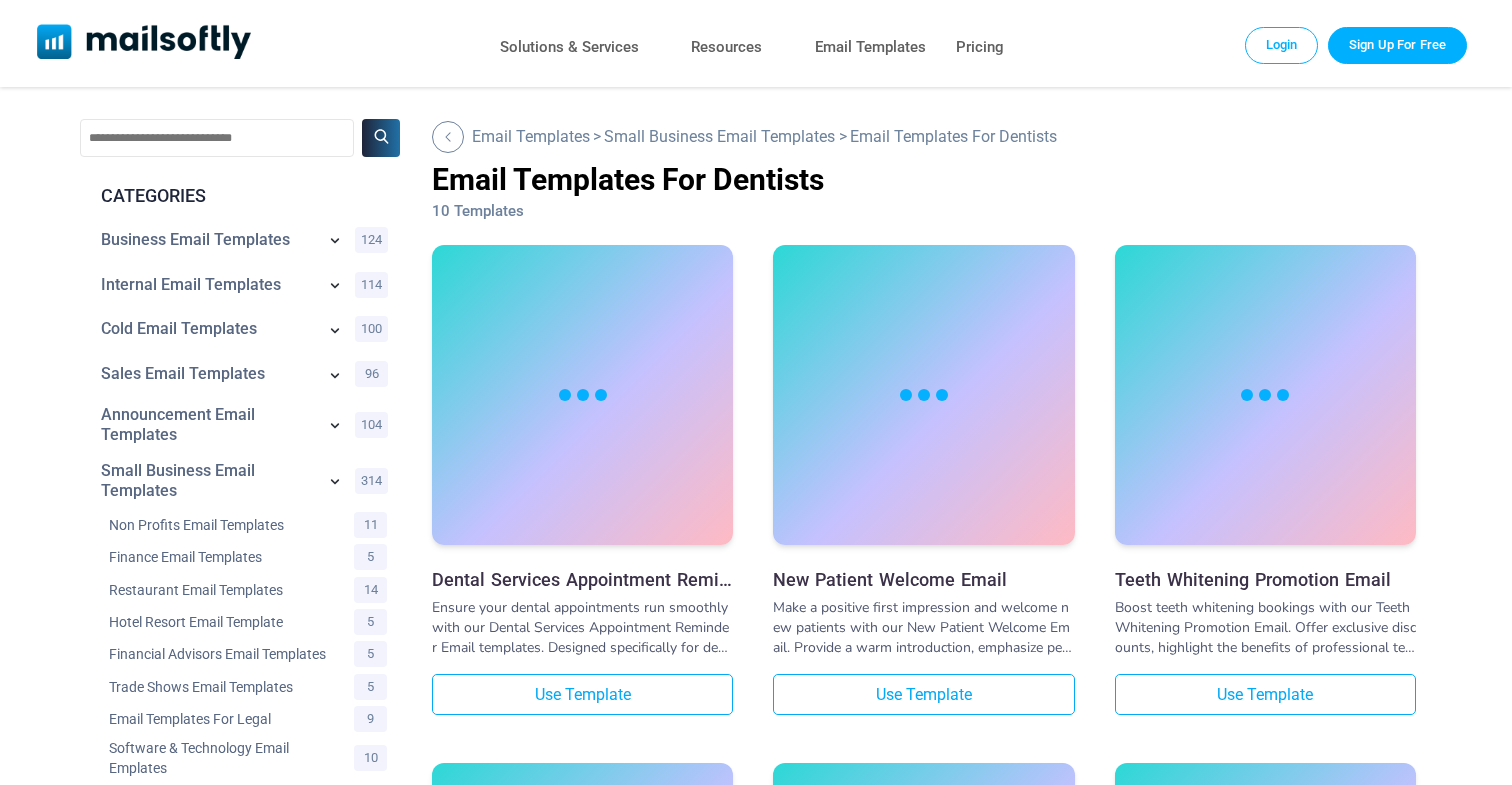 scroll, scrollTop: 0, scrollLeft: 0, axis: both 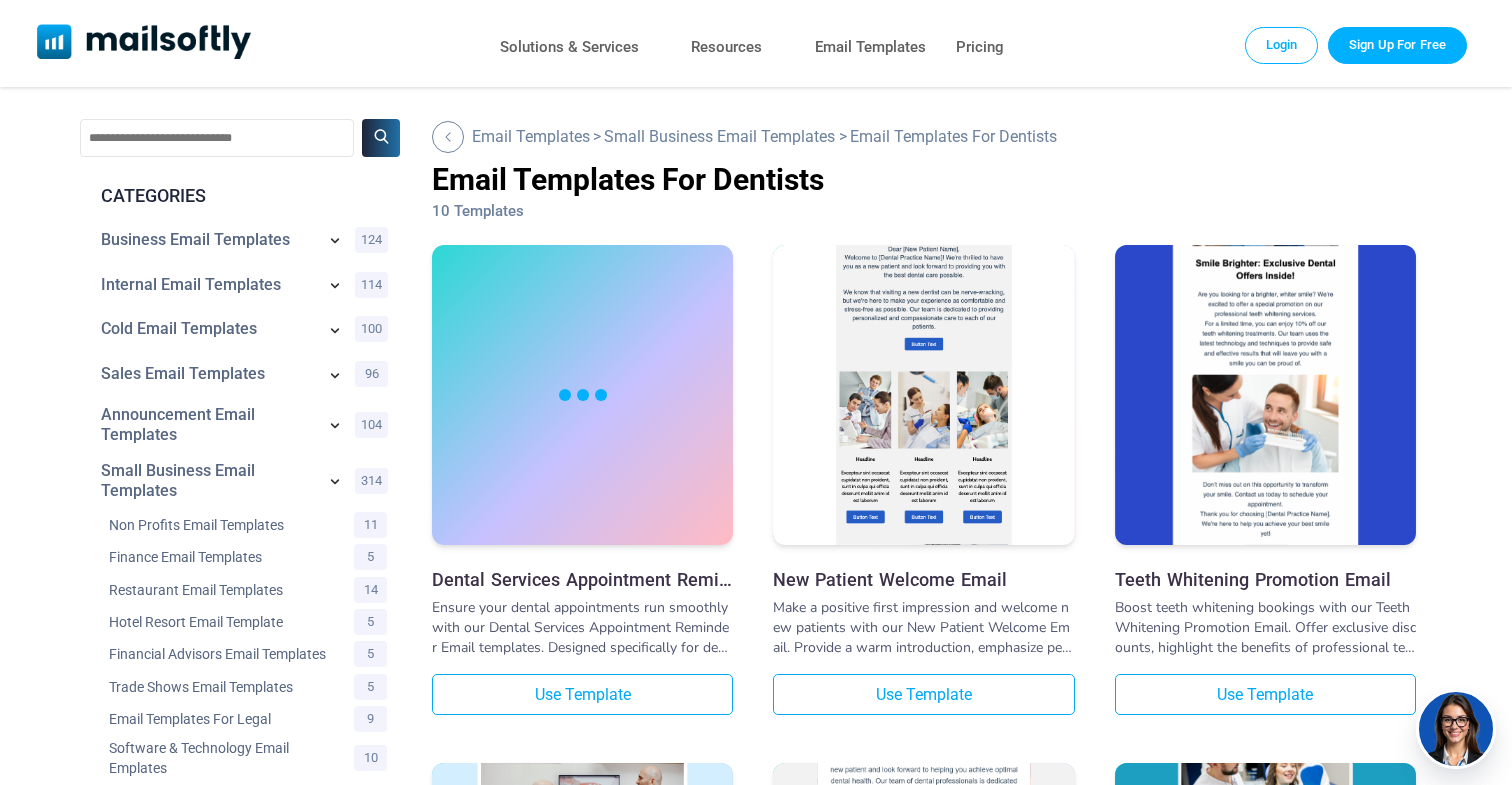 click at bounding box center [217, 138] 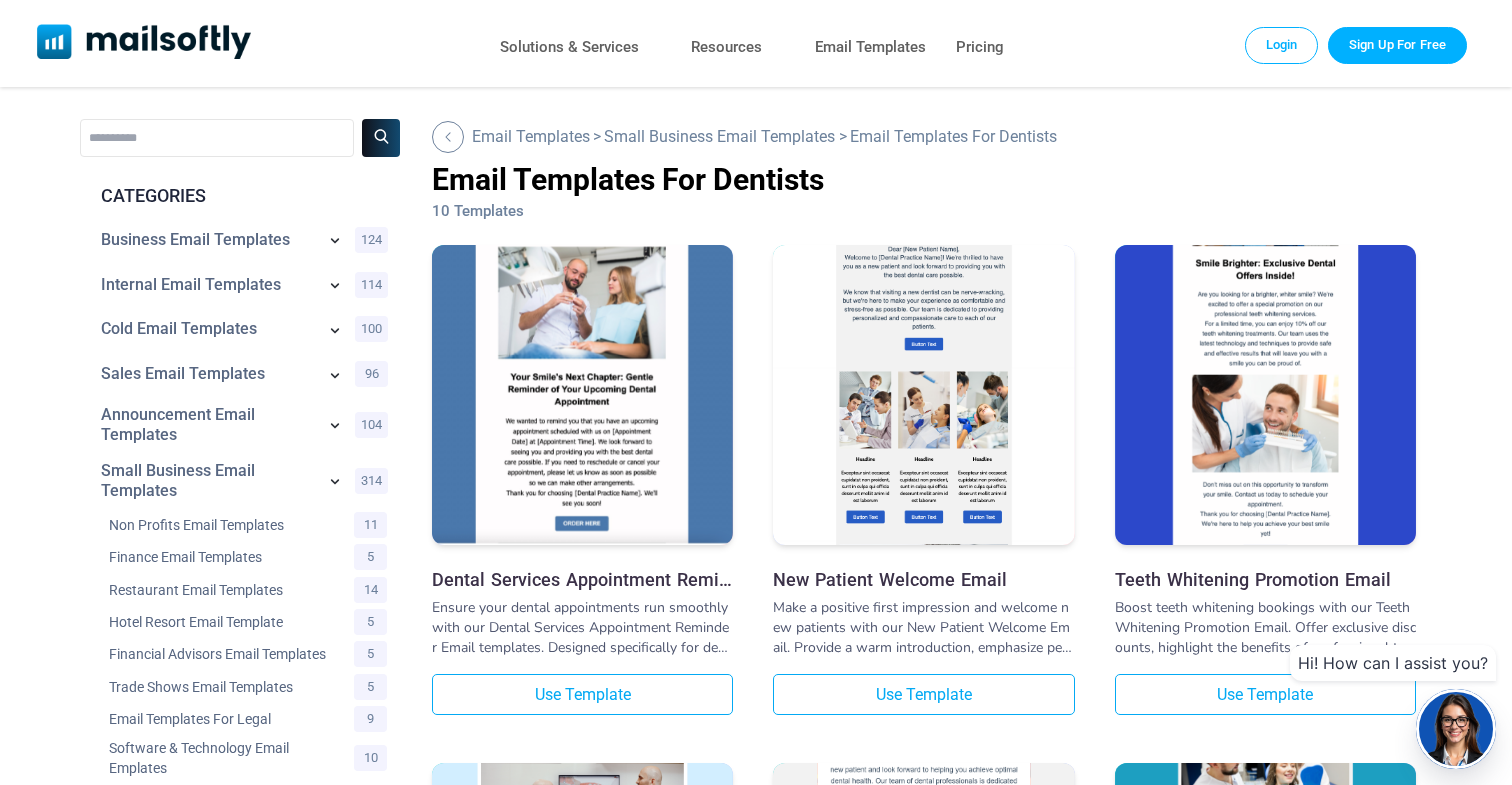 type on "**********" 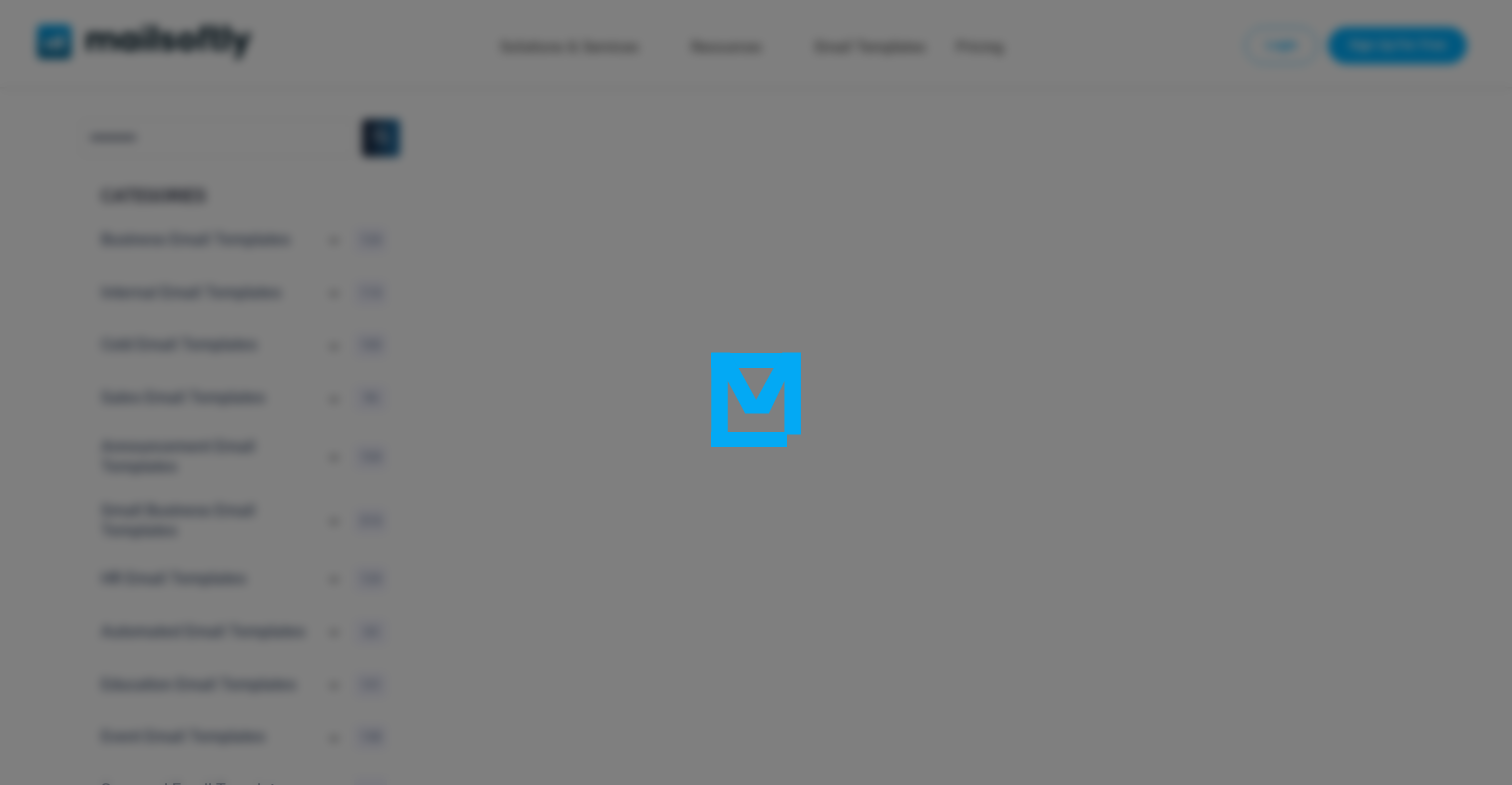 scroll, scrollTop: 0, scrollLeft: 0, axis: both 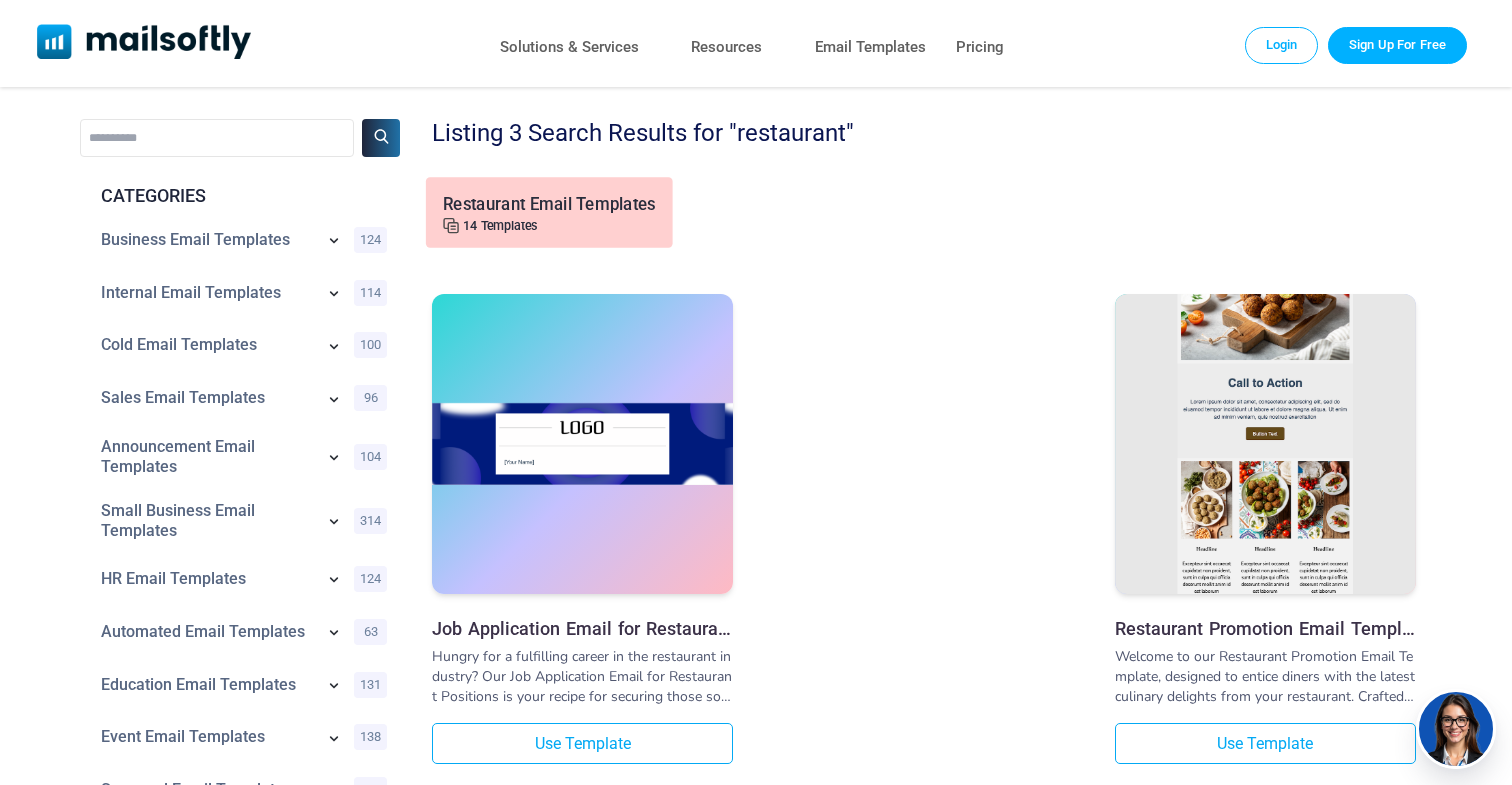 click on "14 Templates" at bounding box center [549, 225] 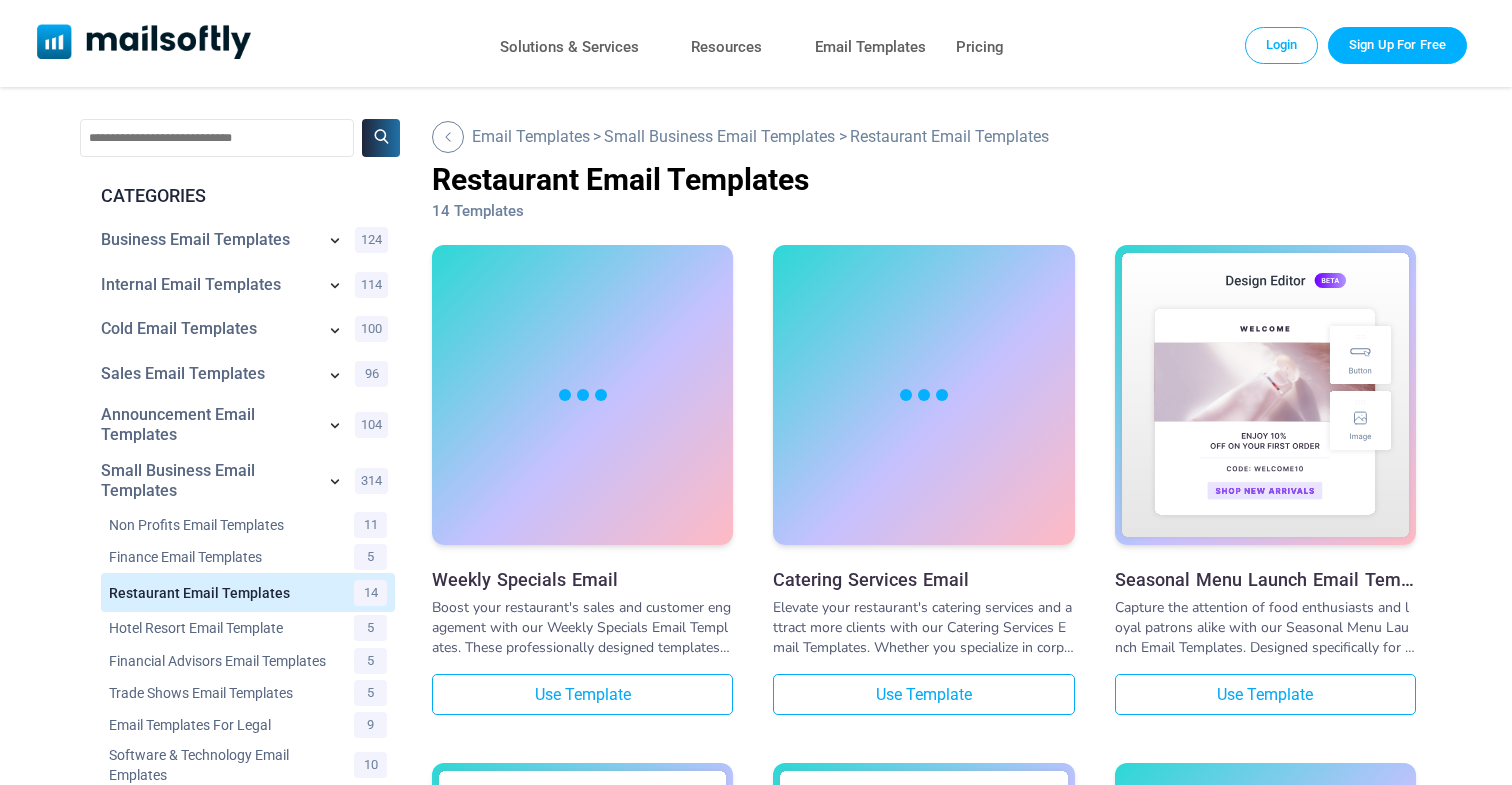 scroll, scrollTop: 0, scrollLeft: 0, axis: both 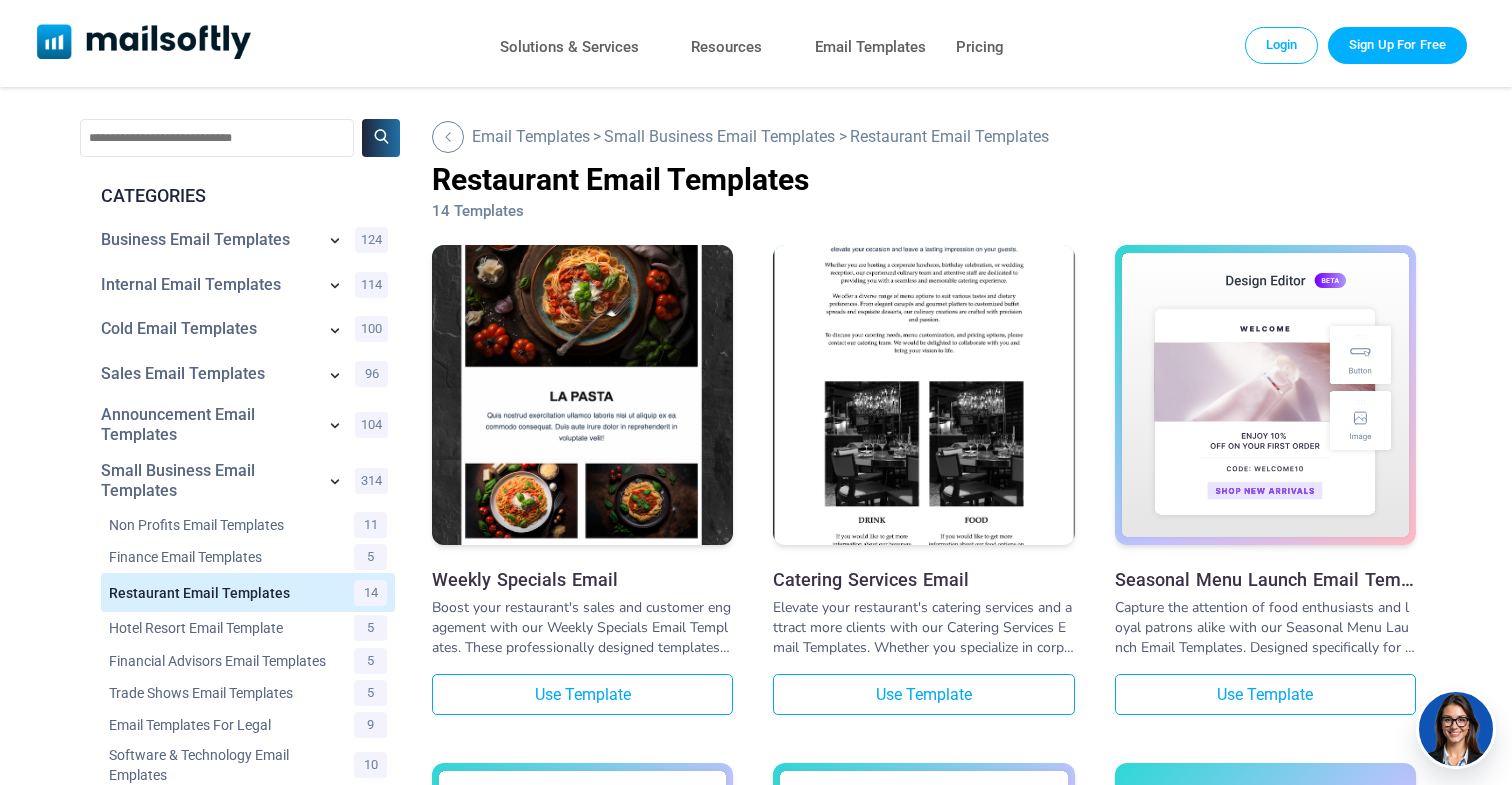 click at bounding box center (217, 138) 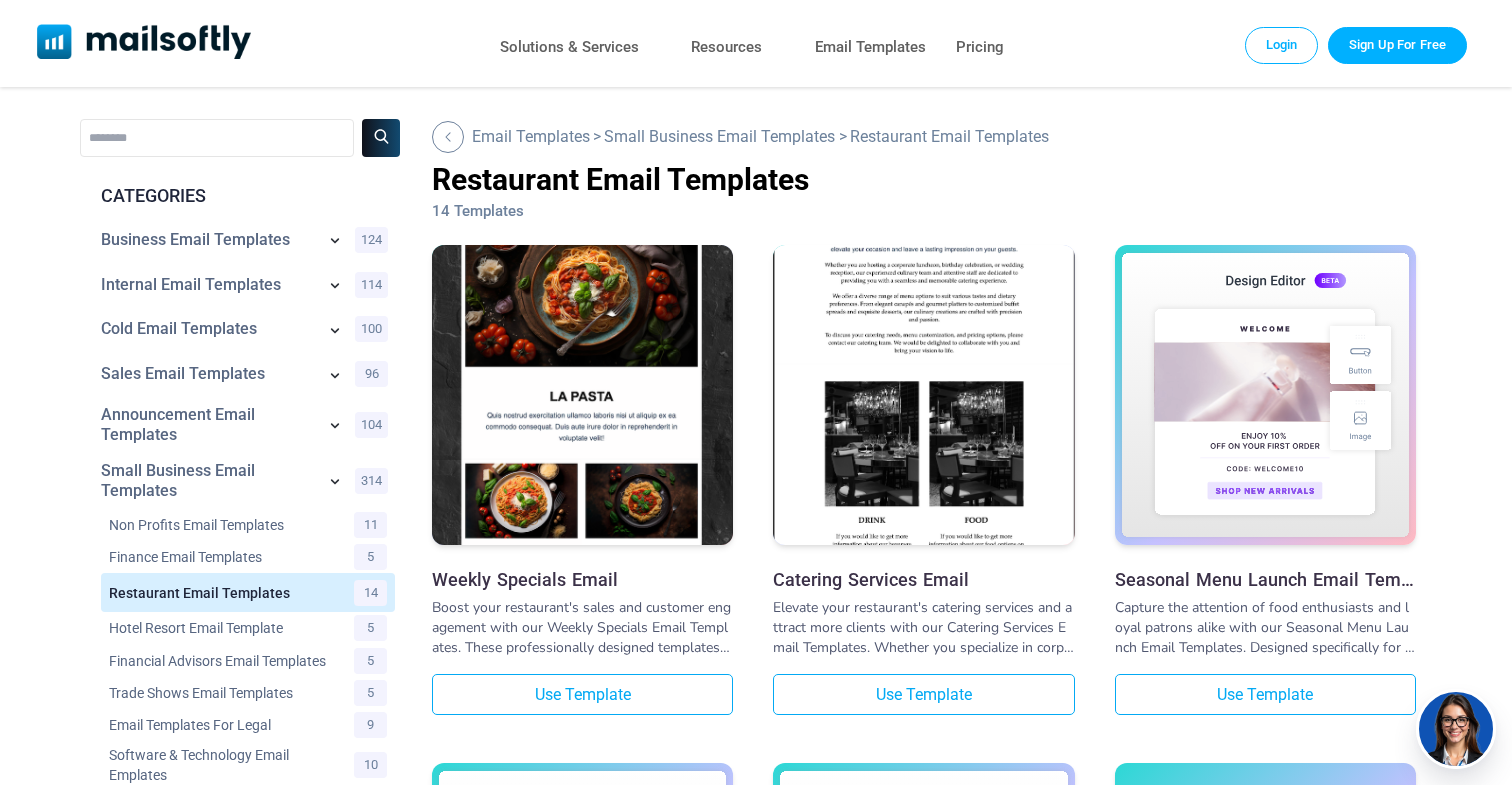 type on "********" 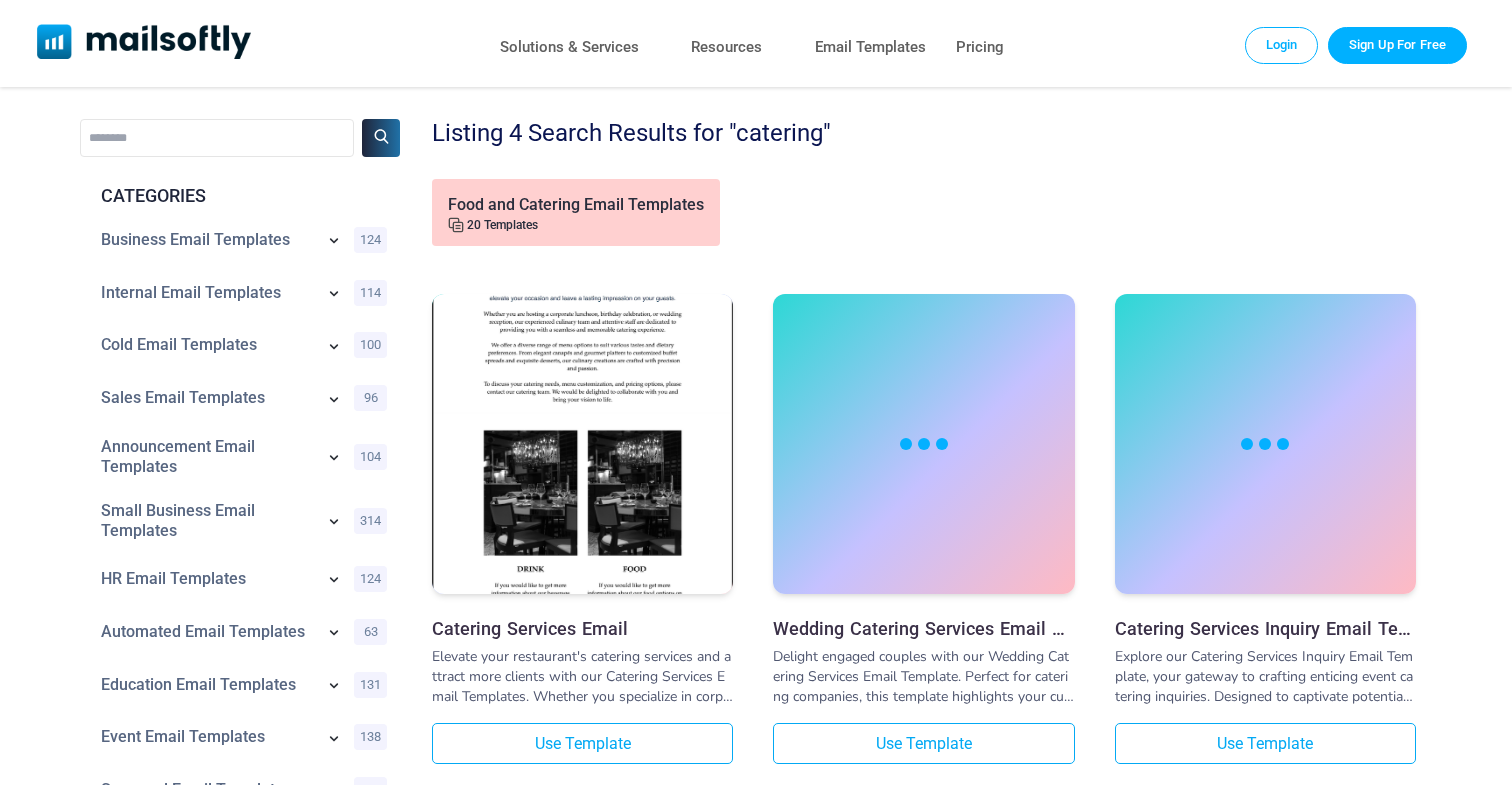 scroll, scrollTop: 0, scrollLeft: 0, axis: both 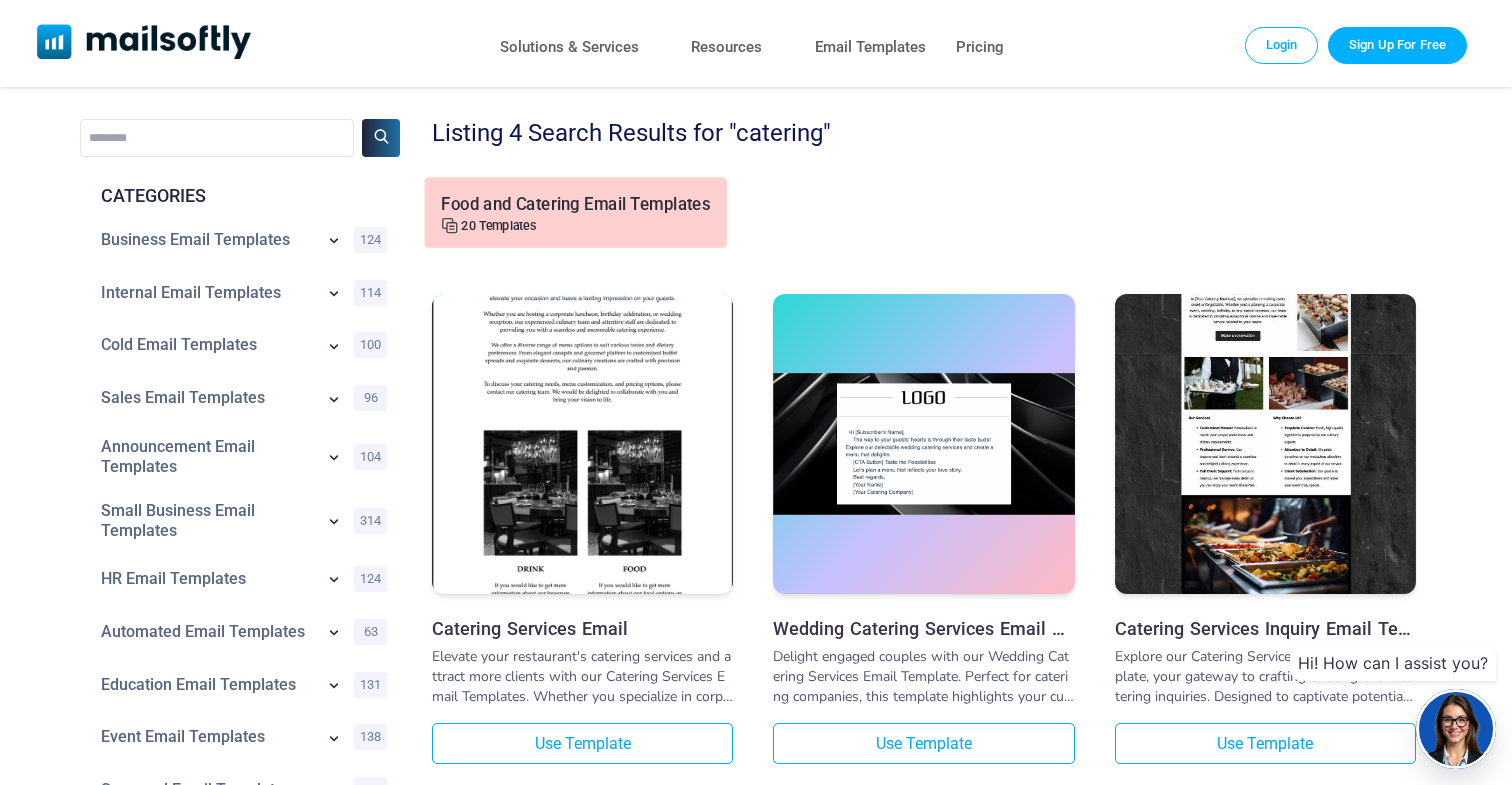 click on "Food and Catering Email Templates 20 Templates" at bounding box center (576, 212) 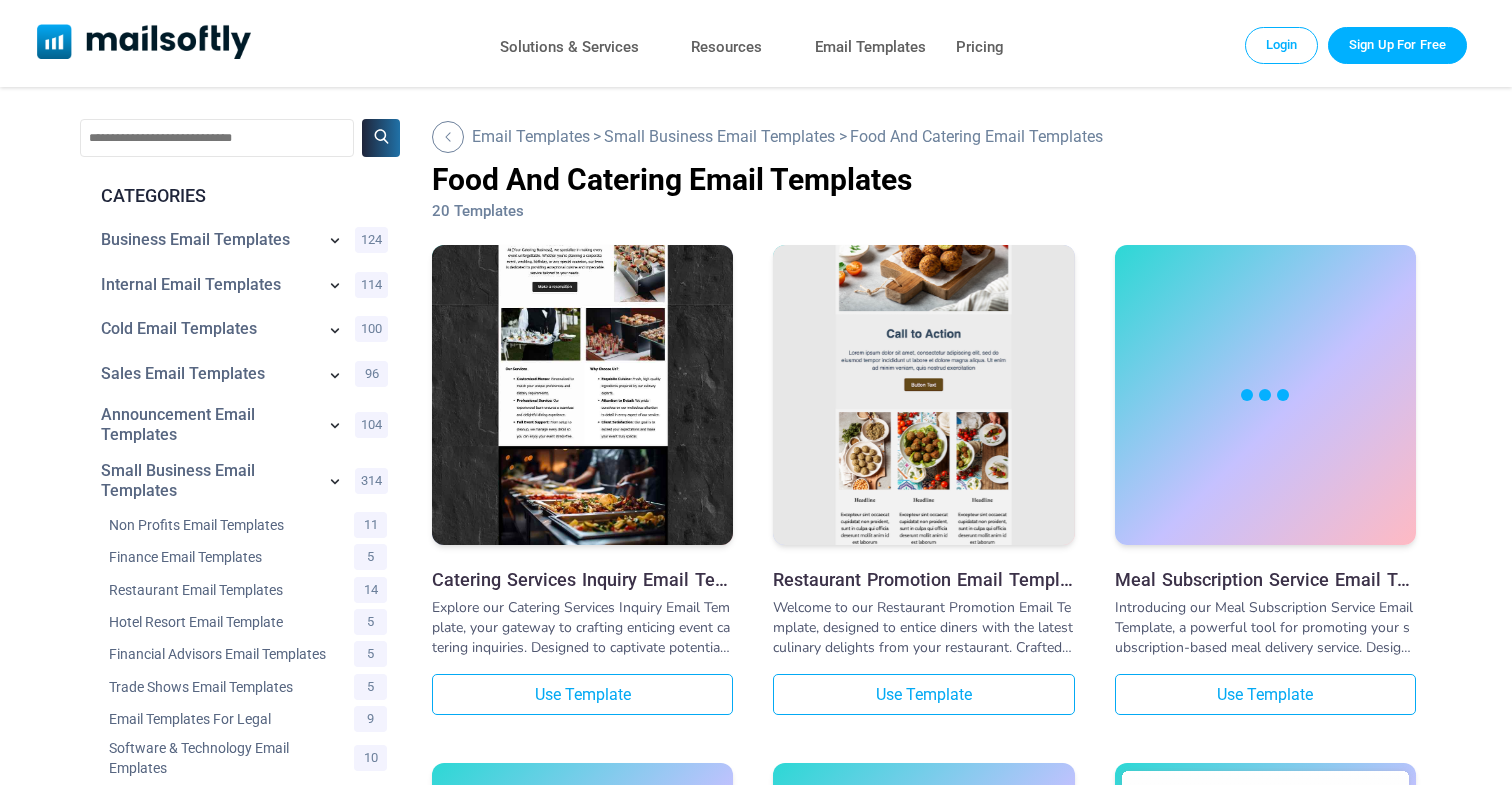 scroll, scrollTop: 0, scrollLeft: 0, axis: both 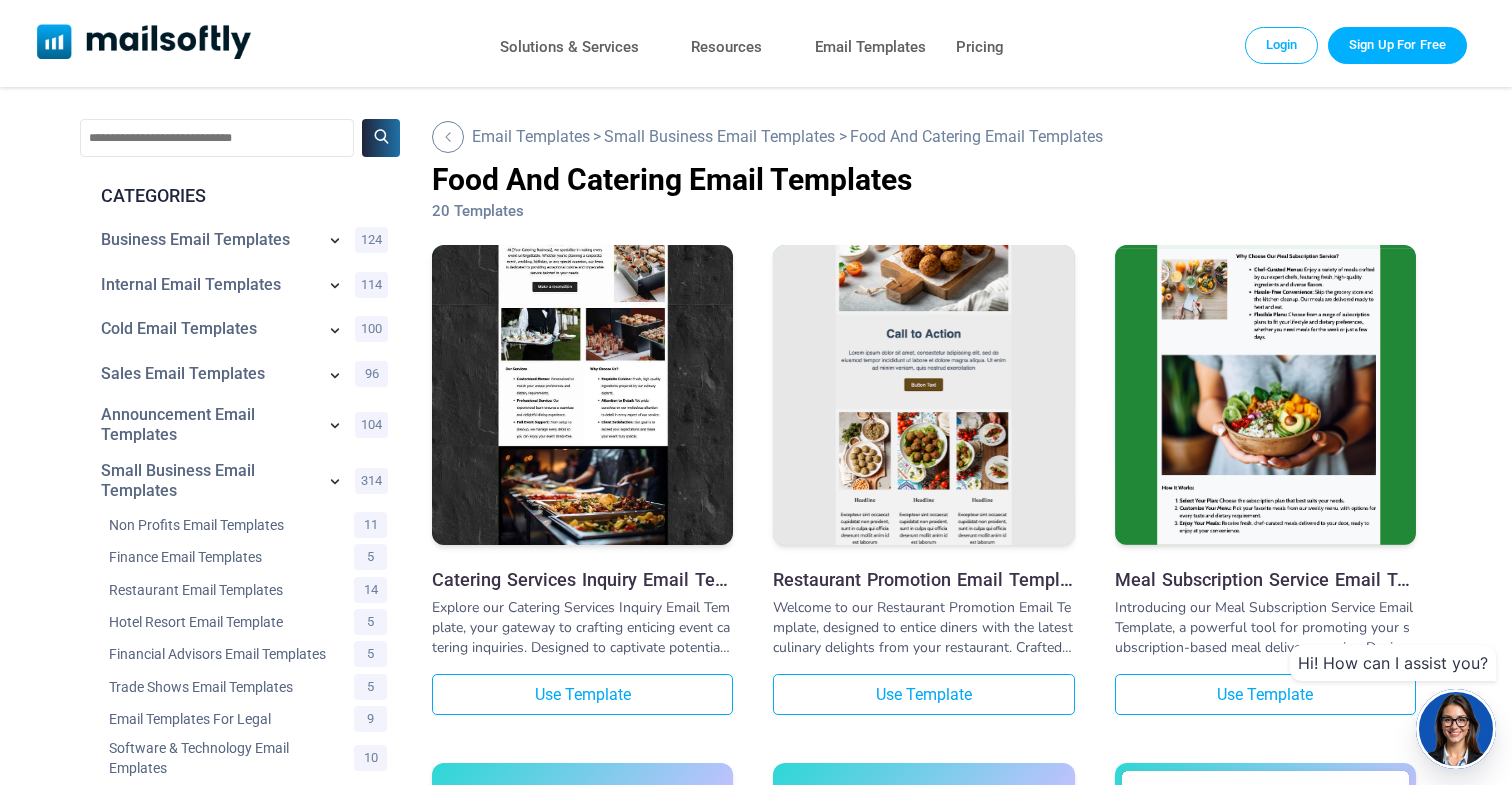 click at bounding box center [1265, 324] 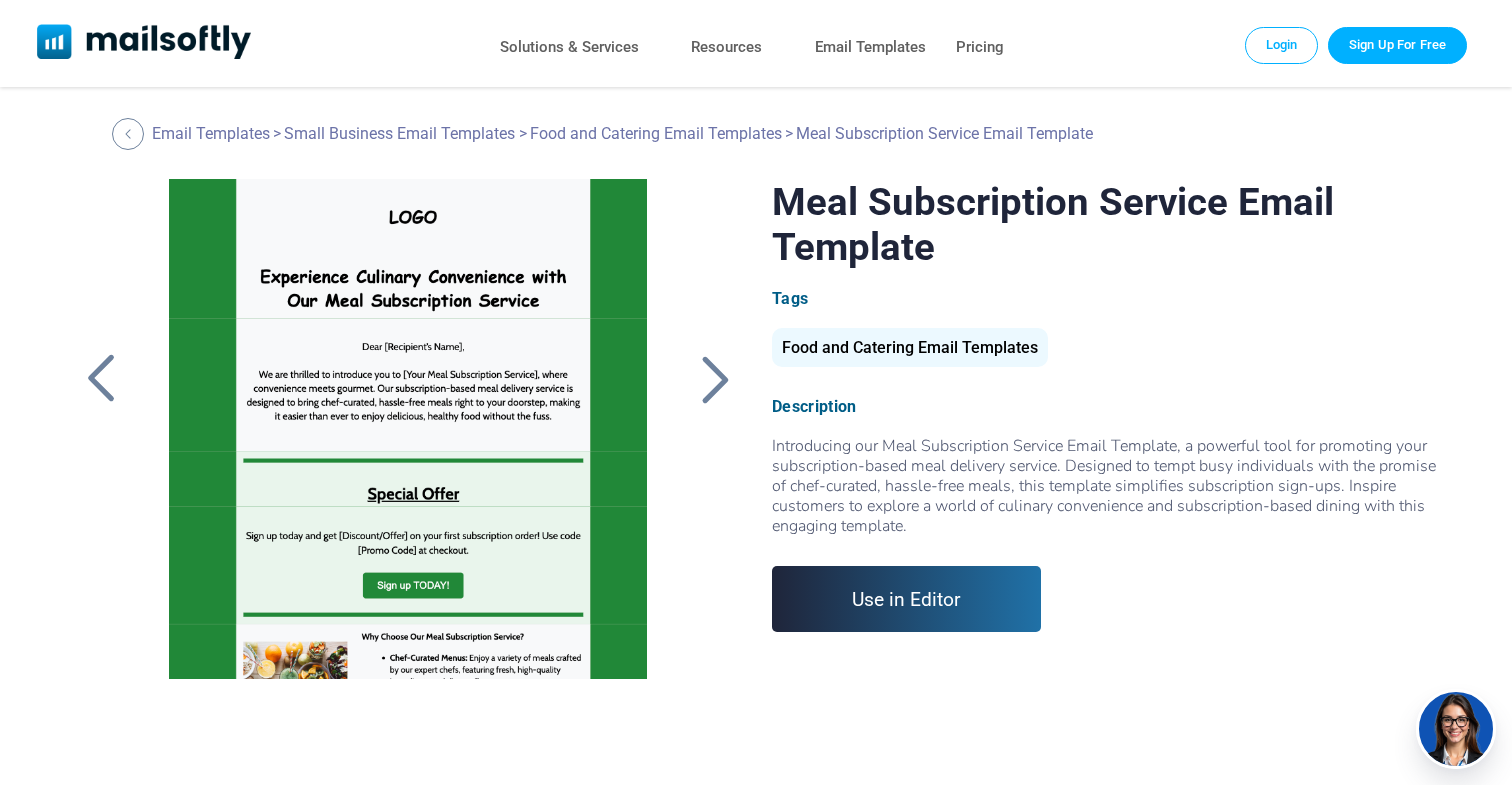 scroll, scrollTop: 0, scrollLeft: 0, axis: both 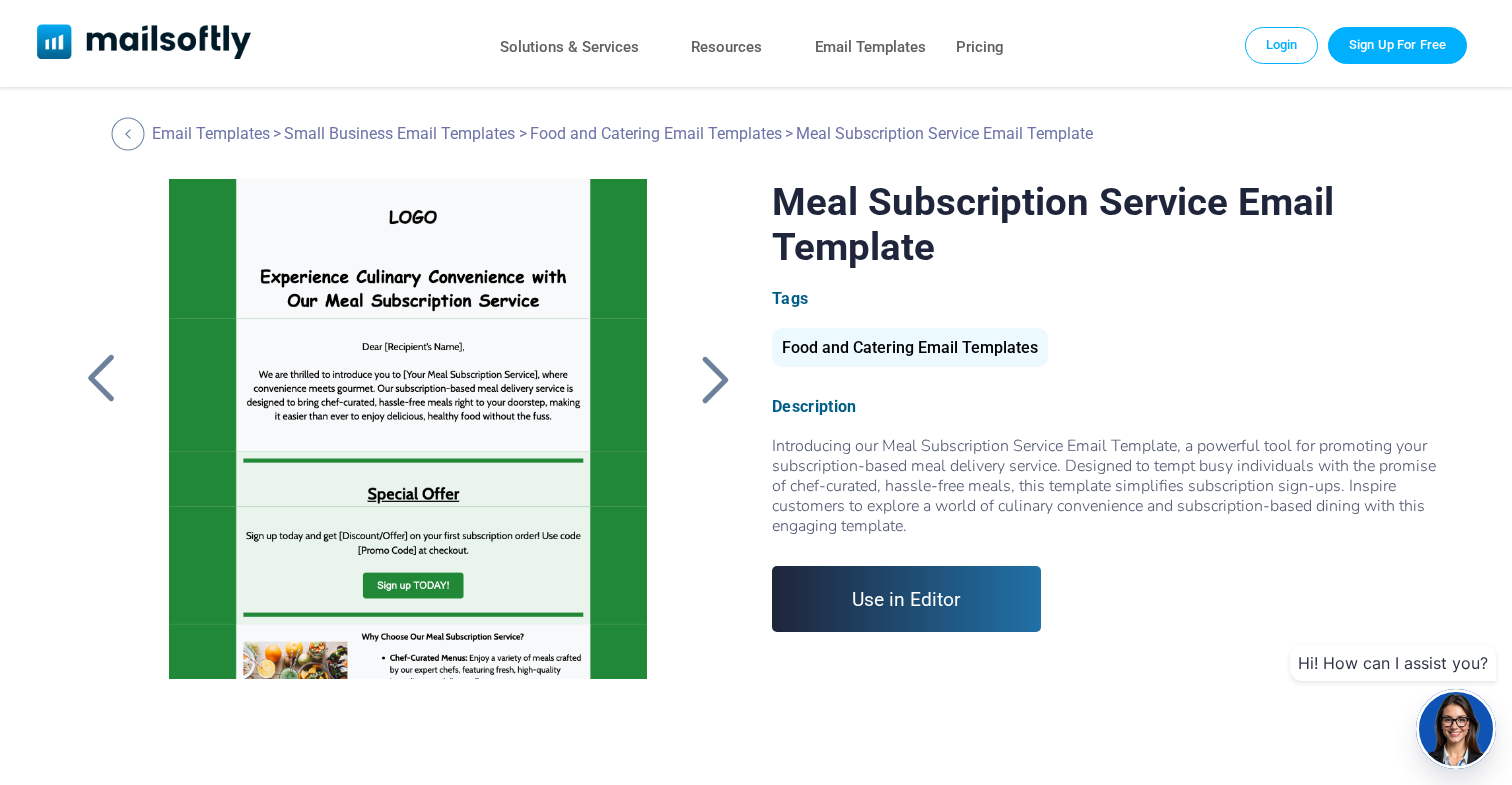 click at bounding box center (128, 133) 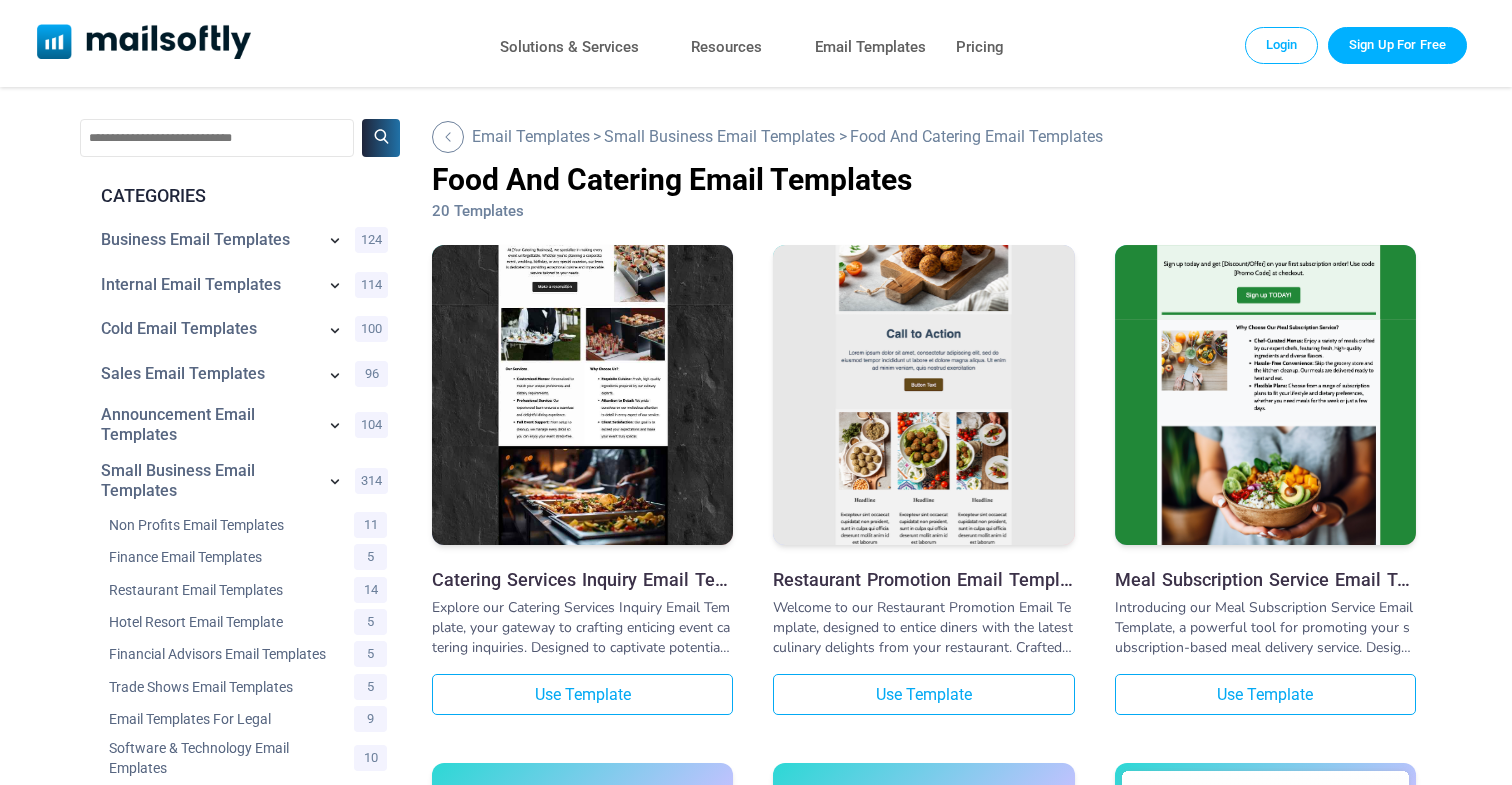 scroll, scrollTop: 0, scrollLeft: 0, axis: both 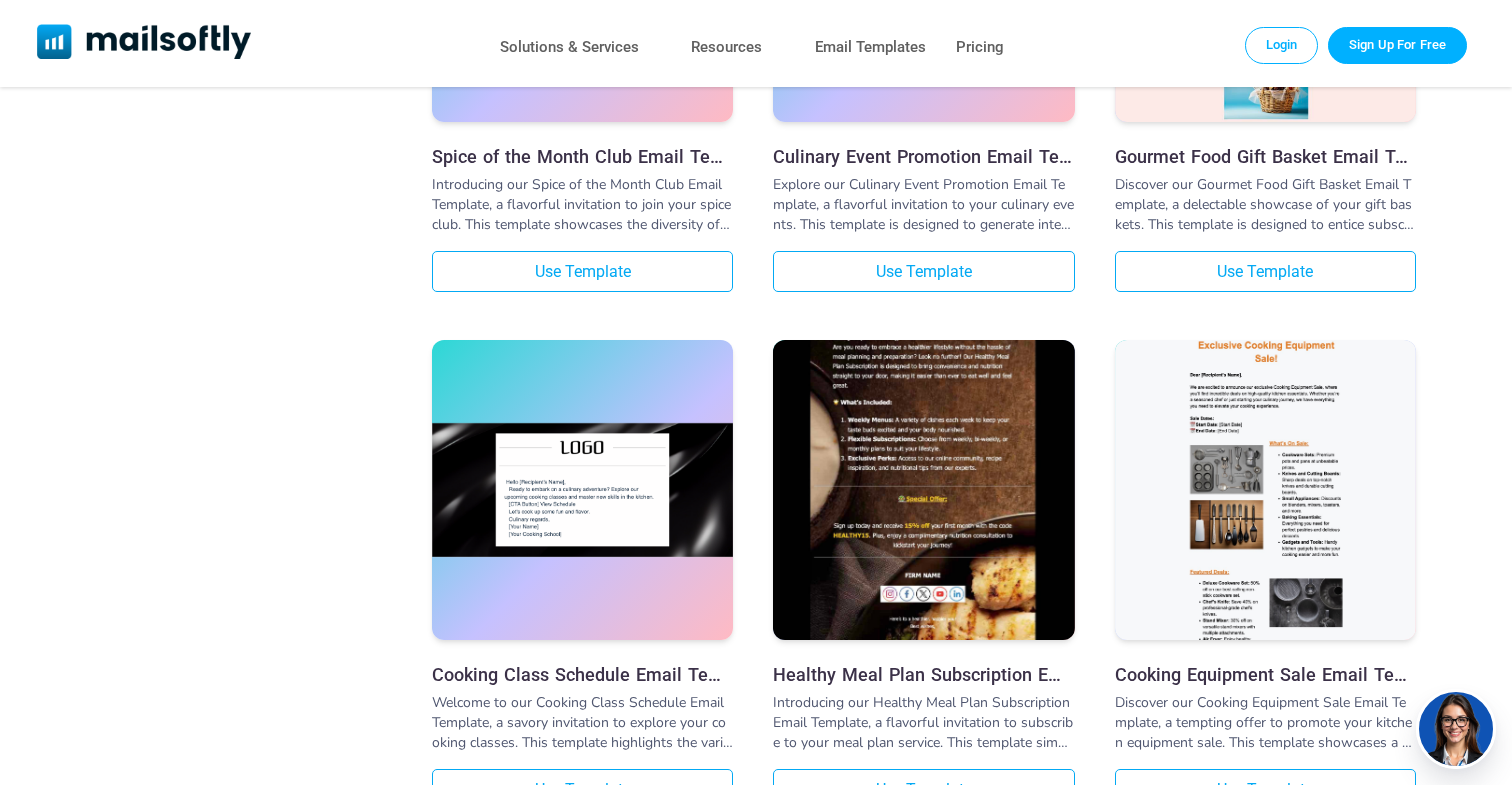 click at bounding box center [923, 450] 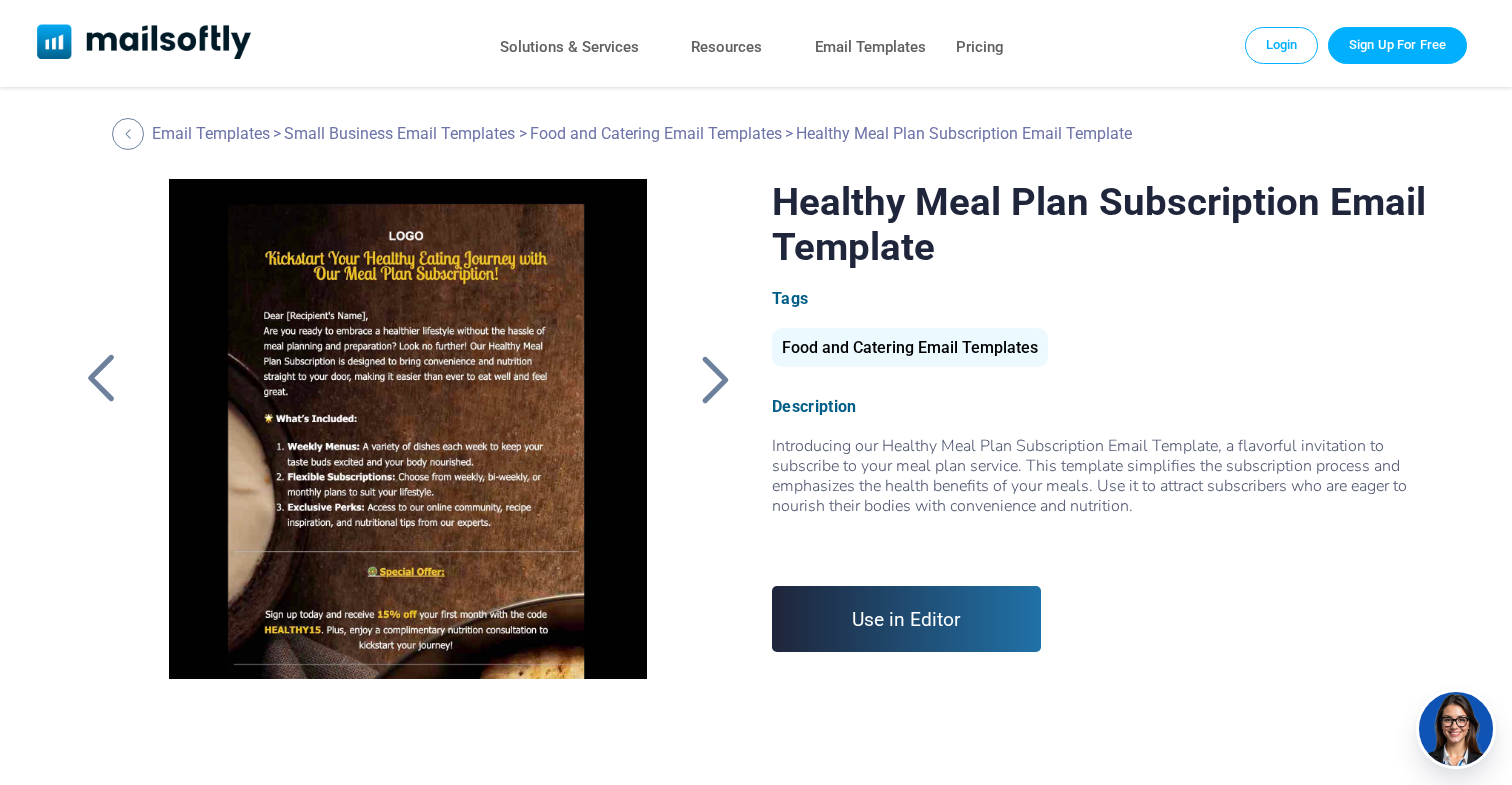 scroll, scrollTop: 0, scrollLeft: 0, axis: both 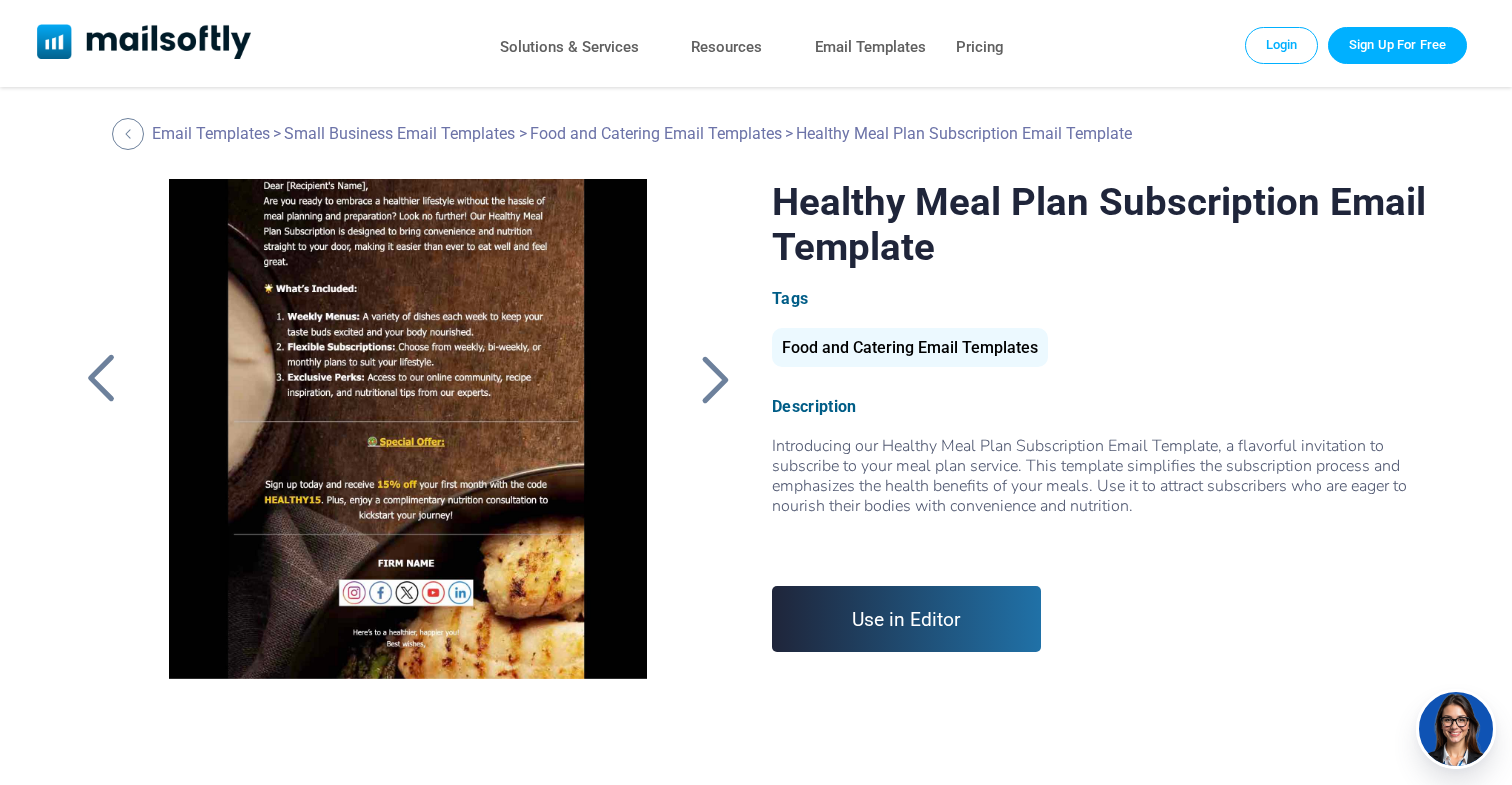click at bounding box center (408, 429) 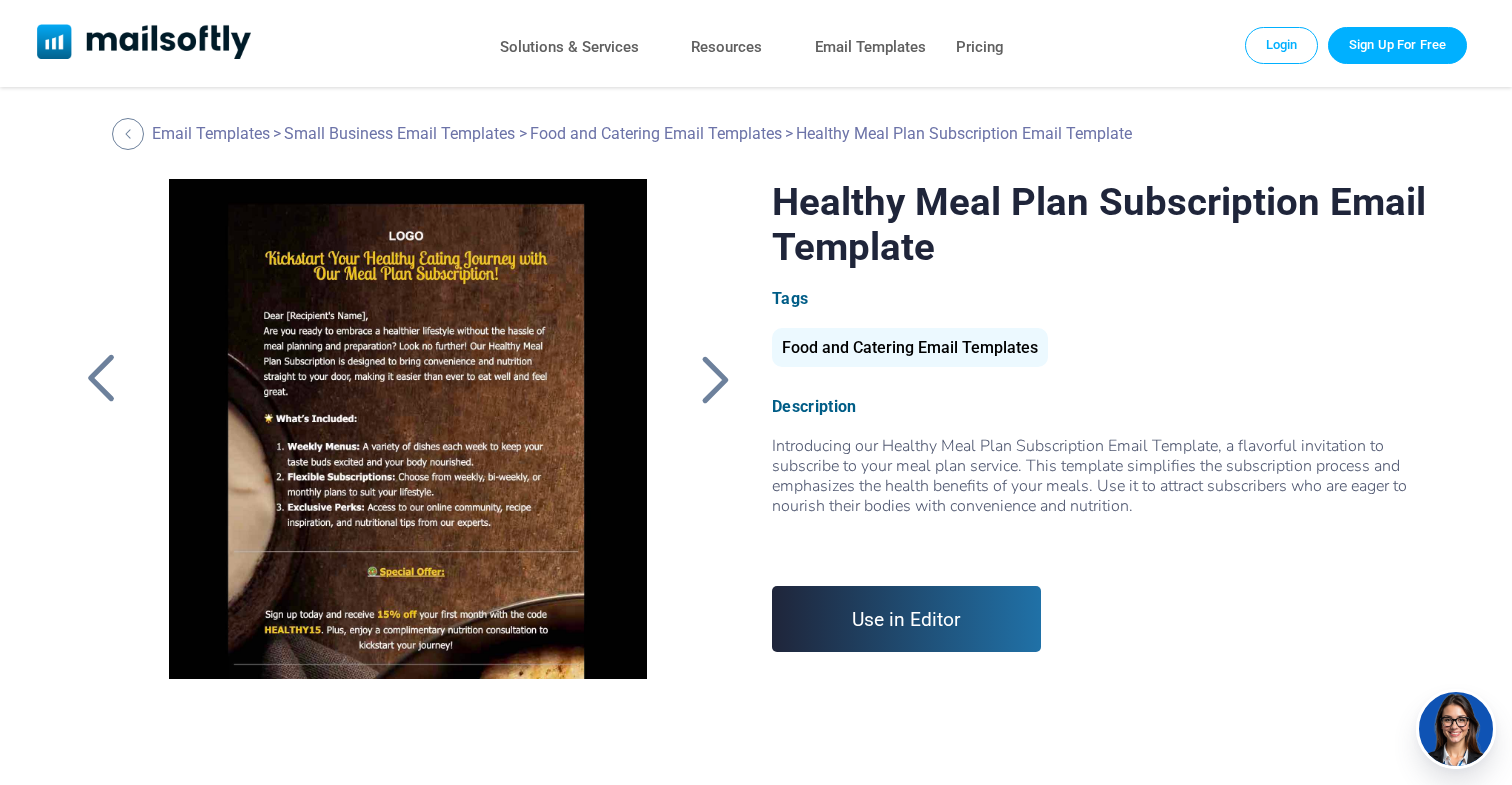 scroll, scrollTop: 130, scrollLeft: 0, axis: vertical 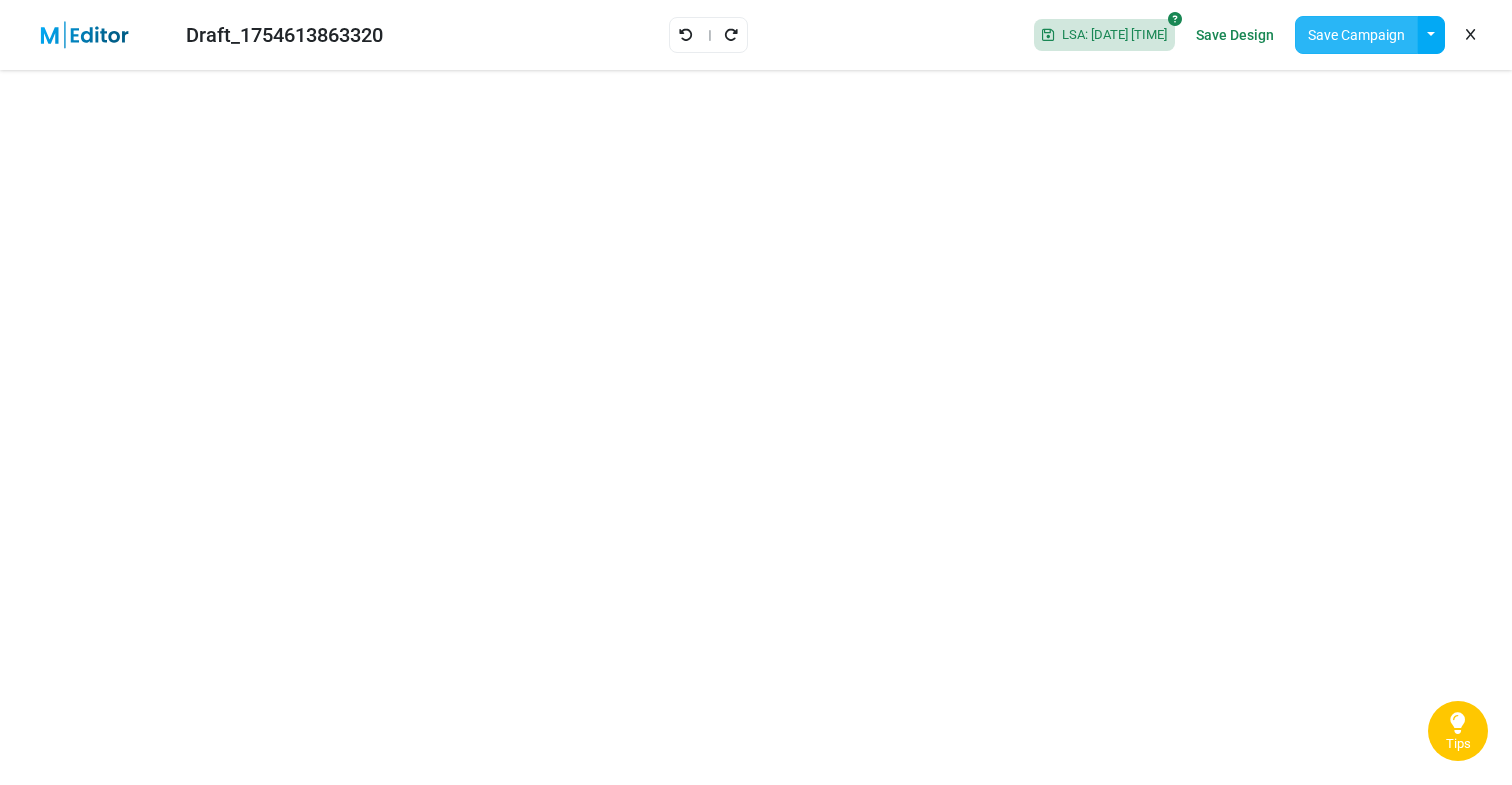 click on "Save Campaign" at bounding box center (1356, 35) 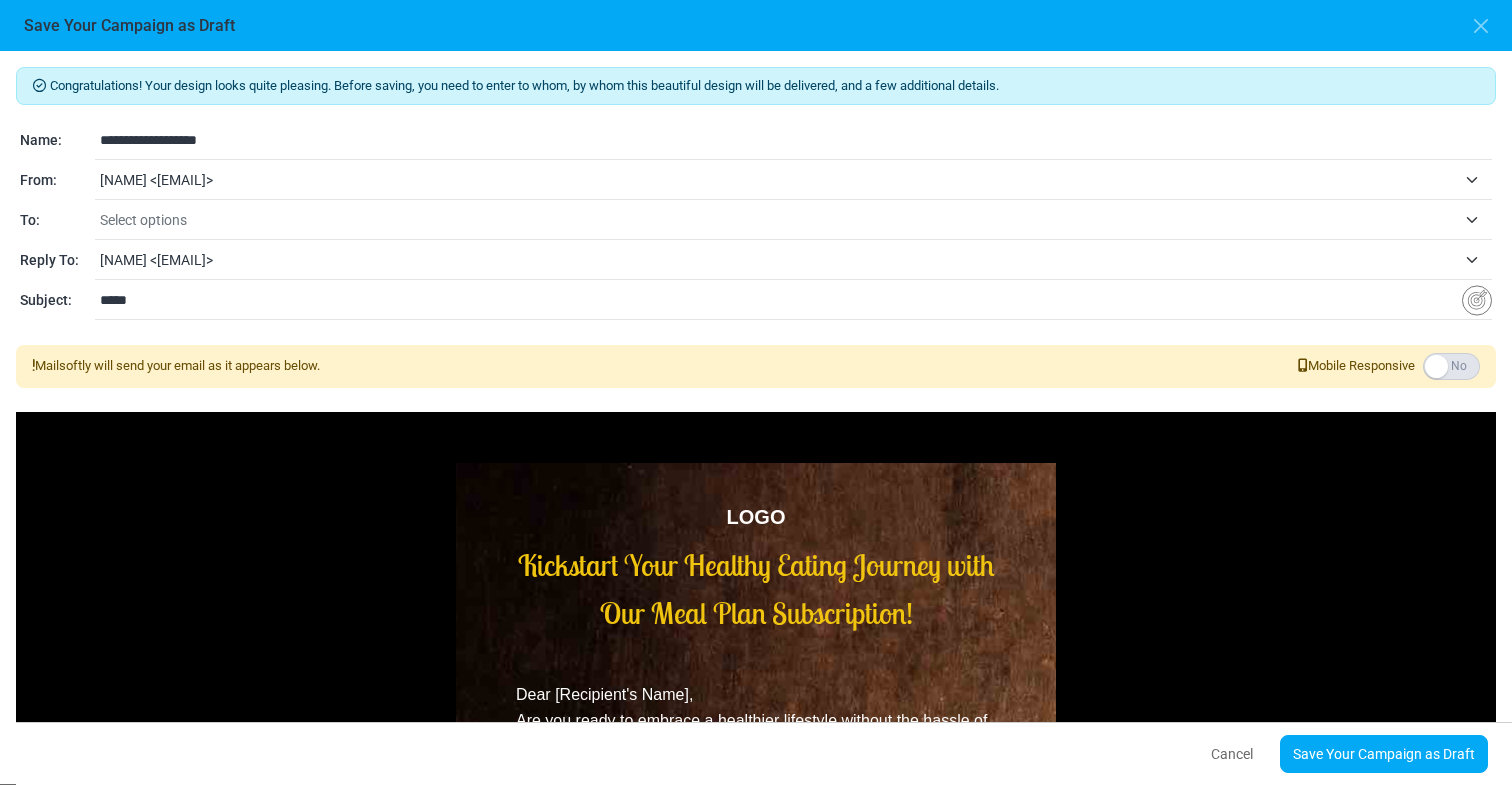 drag, startPoint x: 252, startPoint y: 140, endPoint x: 58, endPoint y: 140, distance: 194 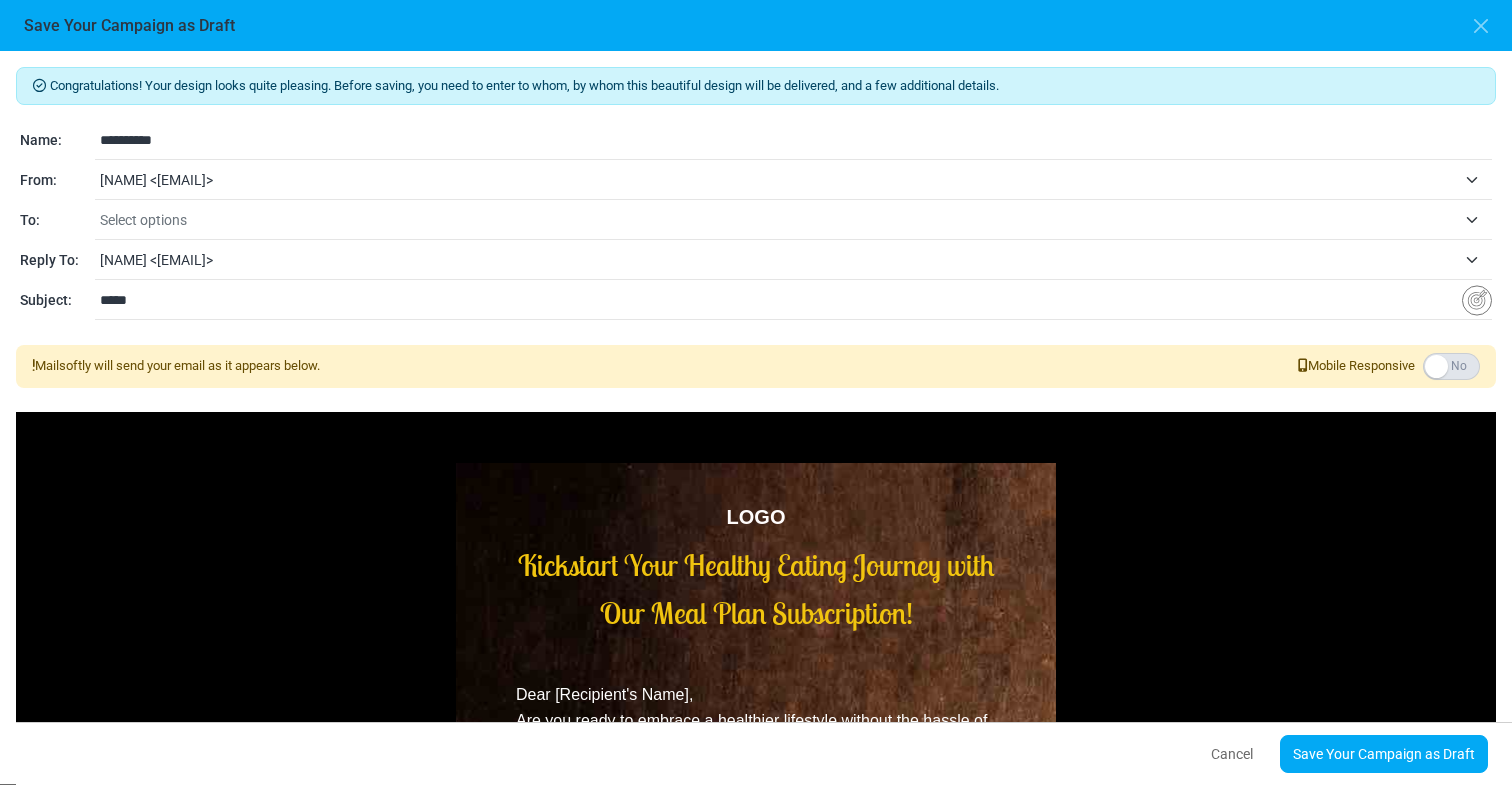 click on "**********" at bounding box center [796, 140] 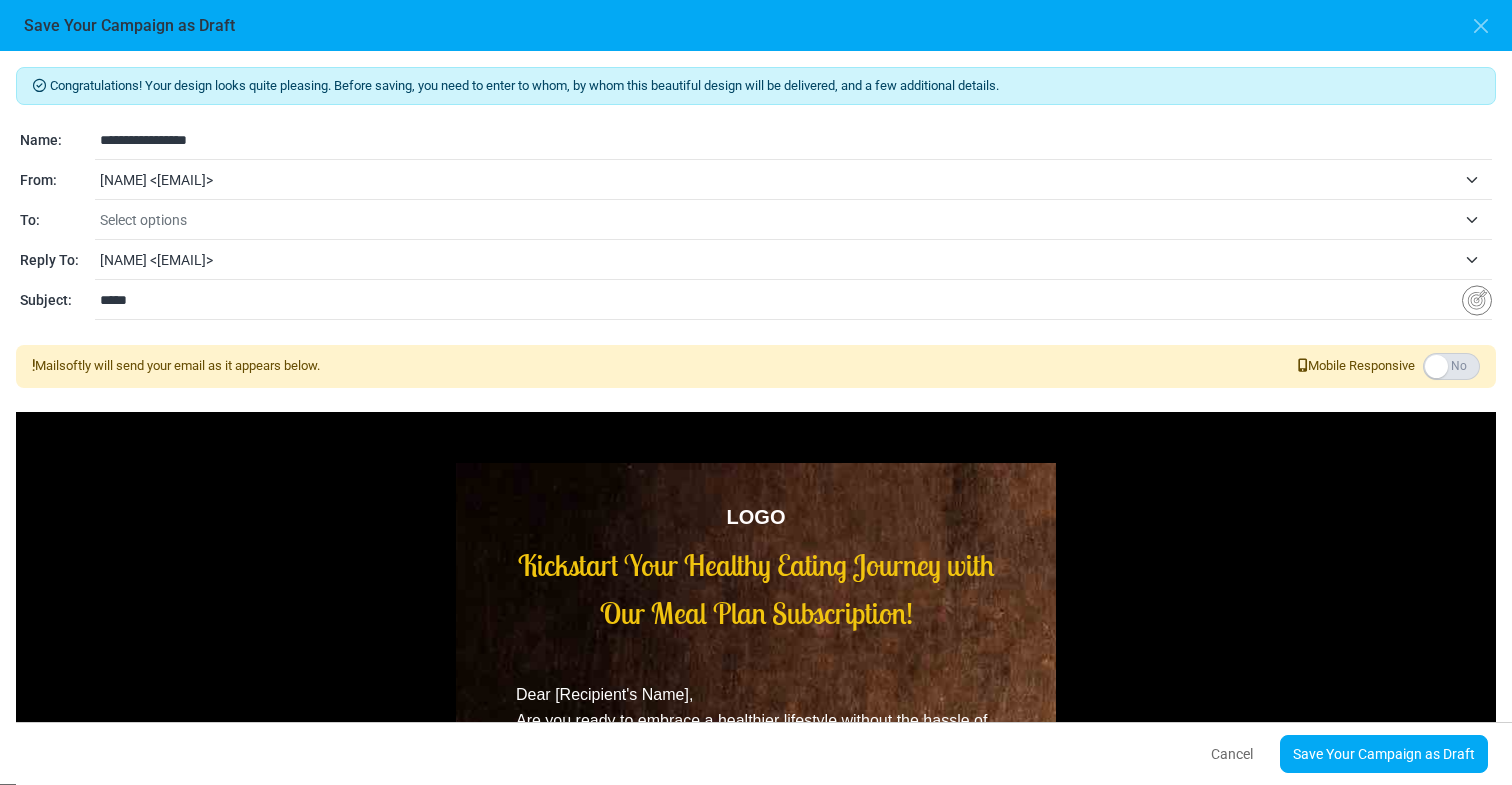 type on "**********" 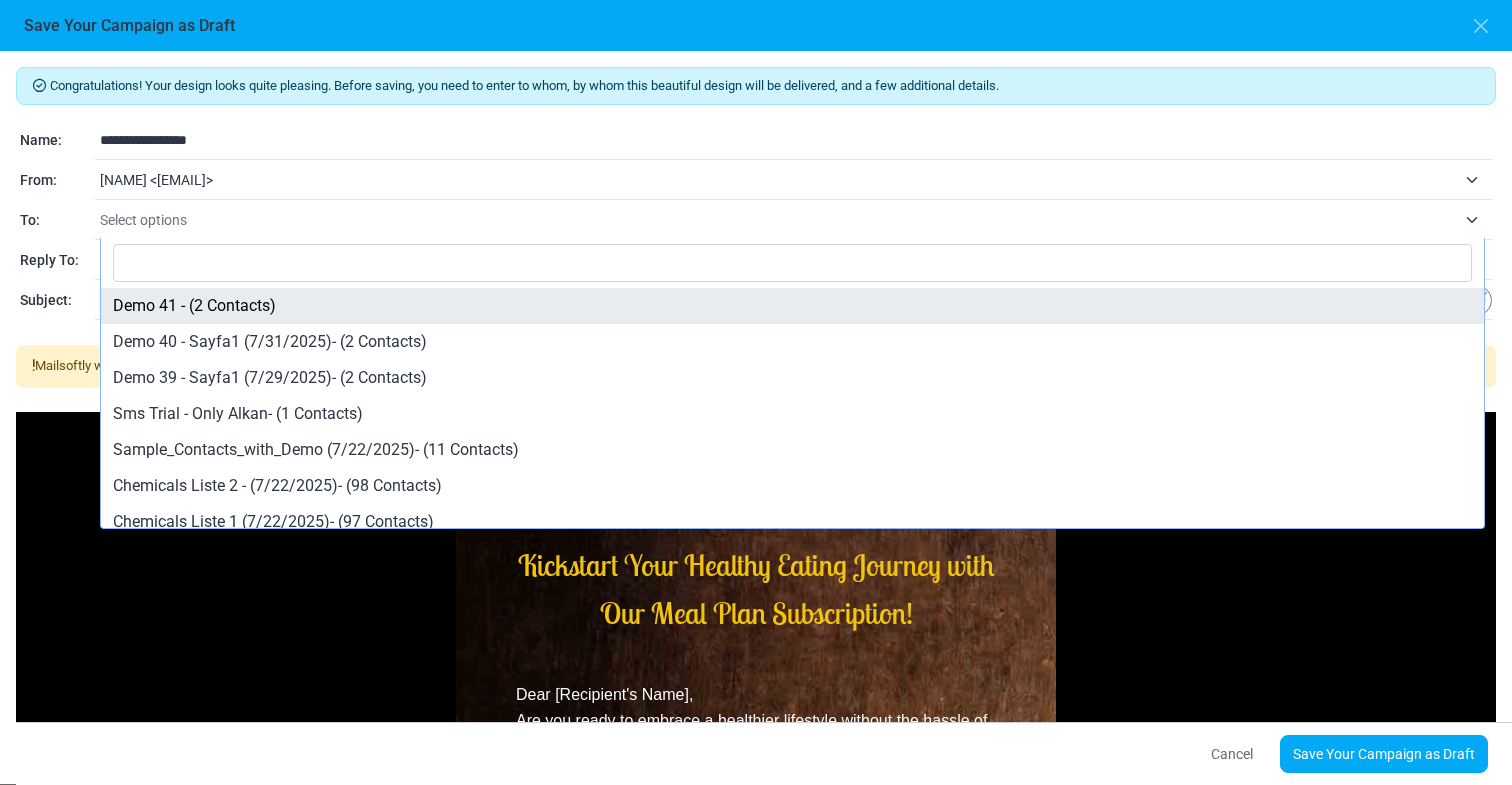select on "*****" 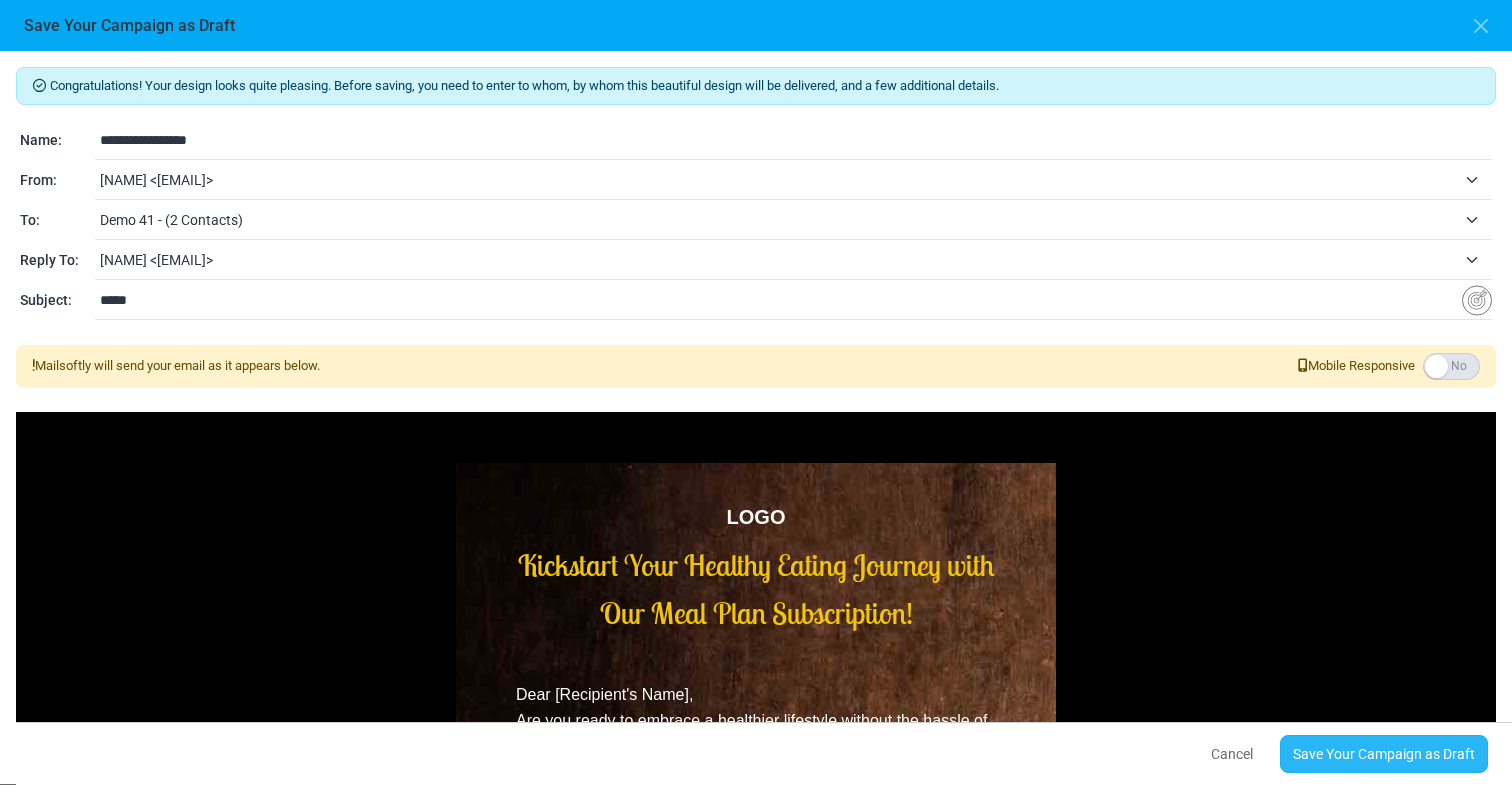 click on "Save Your Campaign as Draft" at bounding box center [1384, 754] 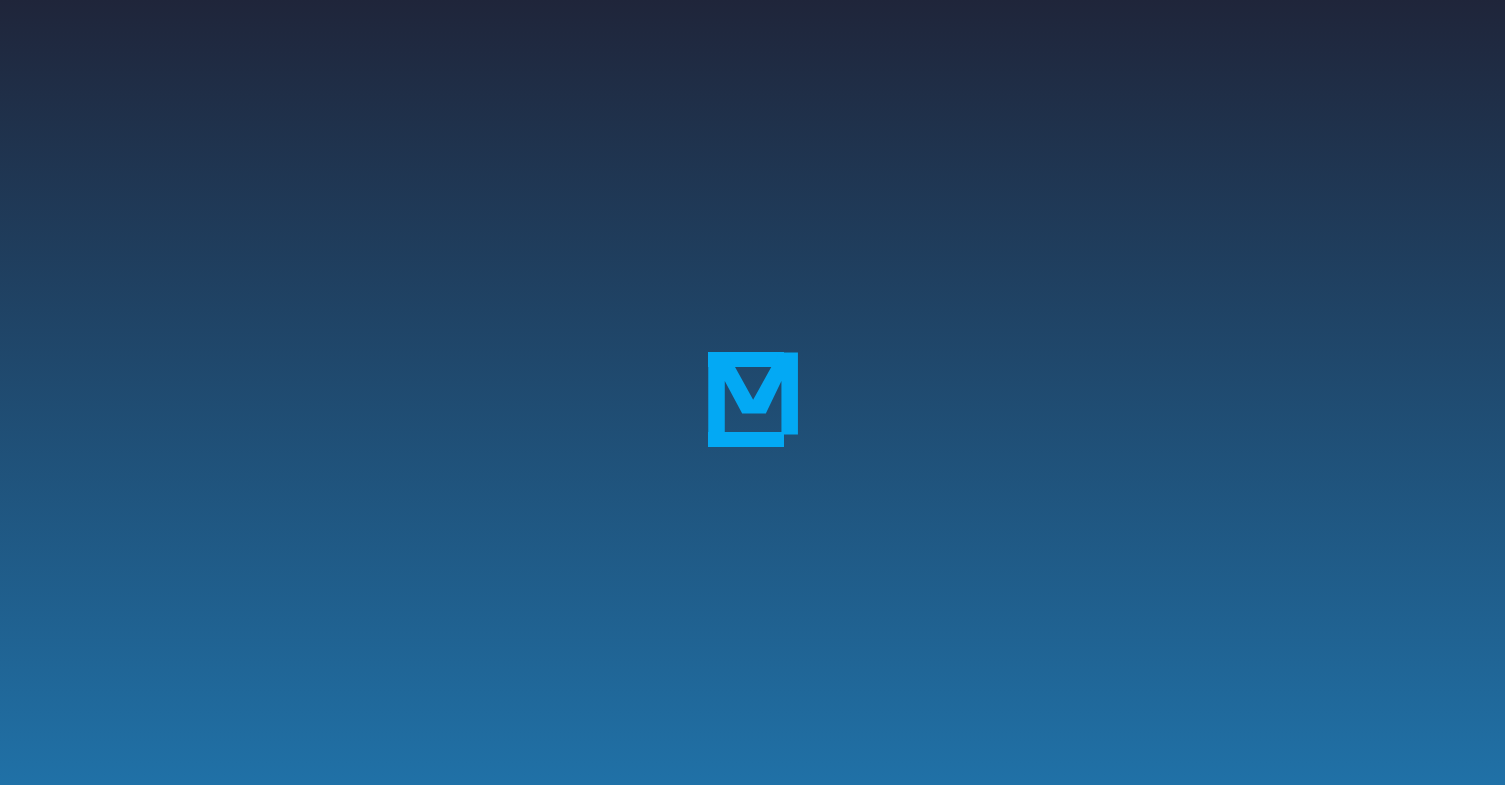 scroll, scrollTop: 0, scrollLeft: 0, axis: both 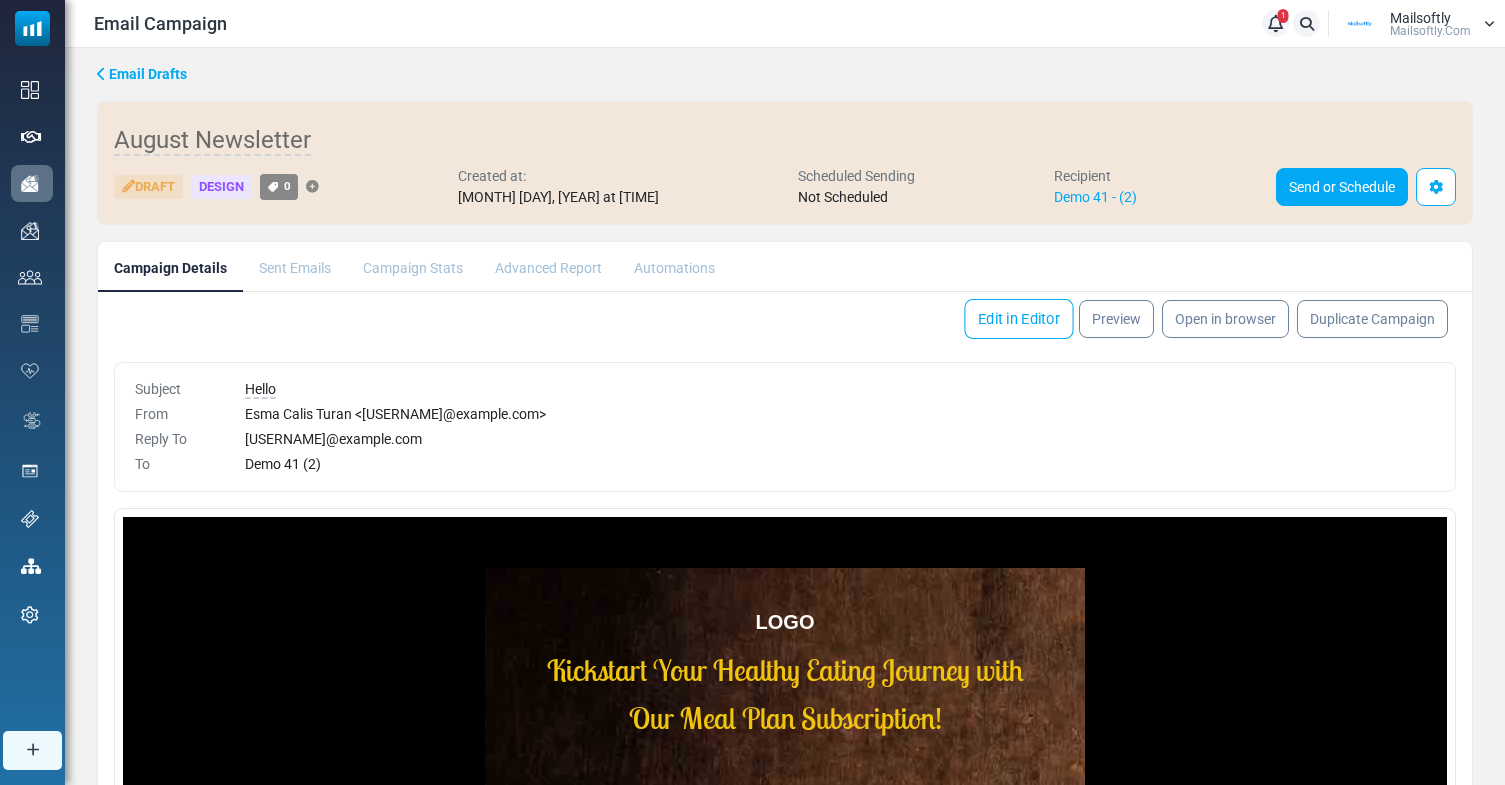 click on "Edit in Editor" at bounding box center (1018, 319) 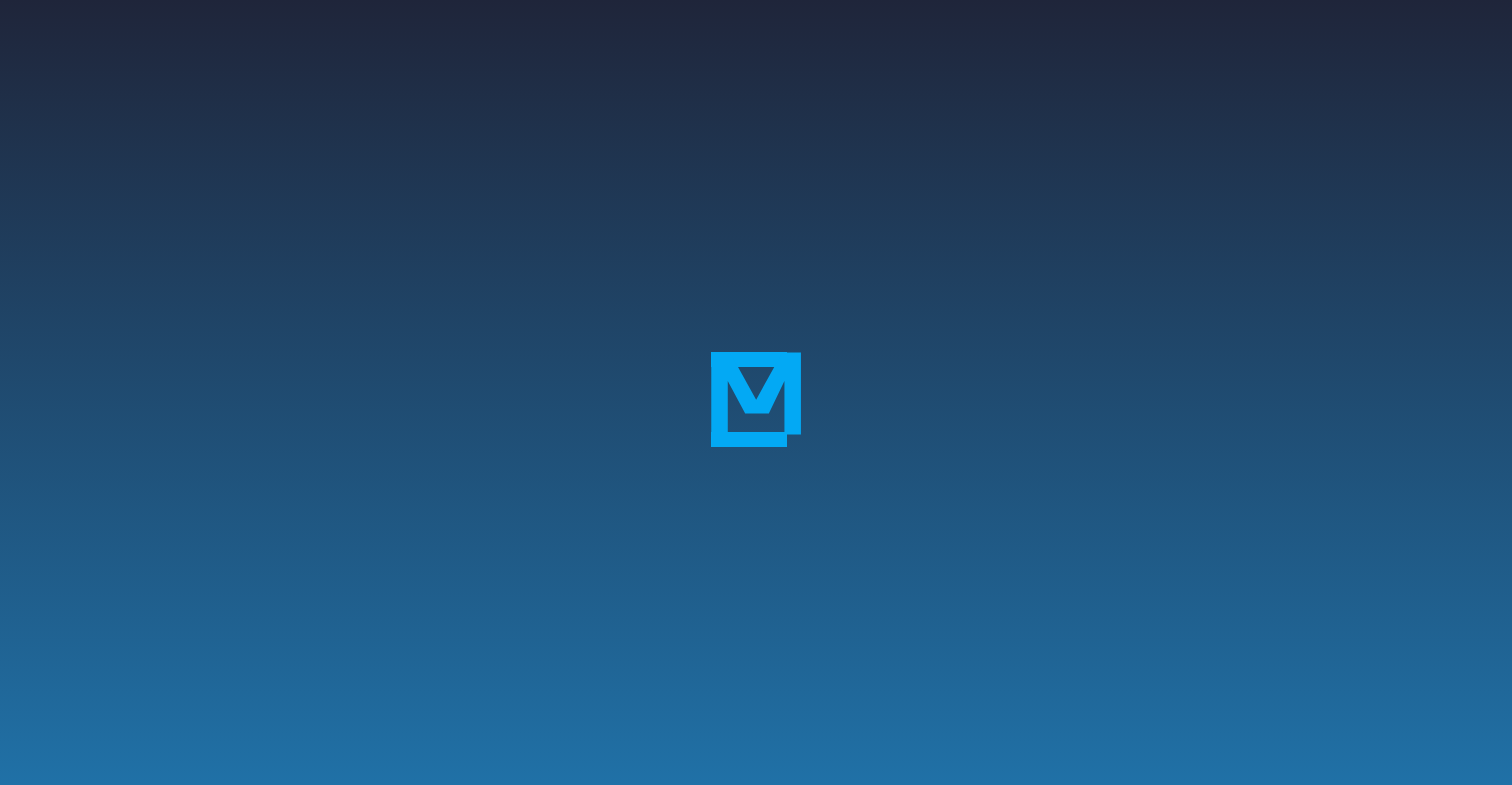 scroll, scrollTop: 0, scrollLeft: 0, axis: both 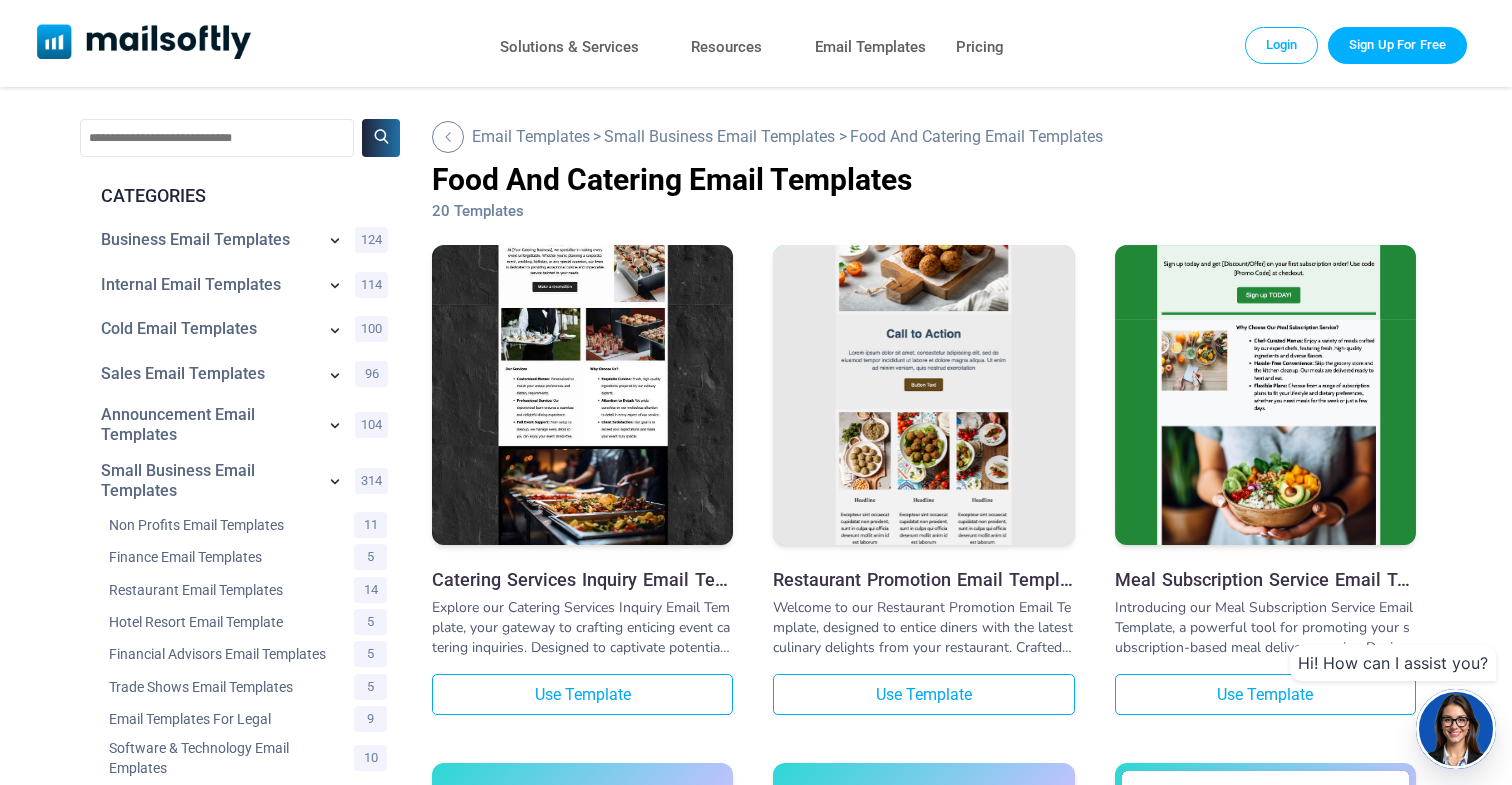 click at bounding box center [217, 138] 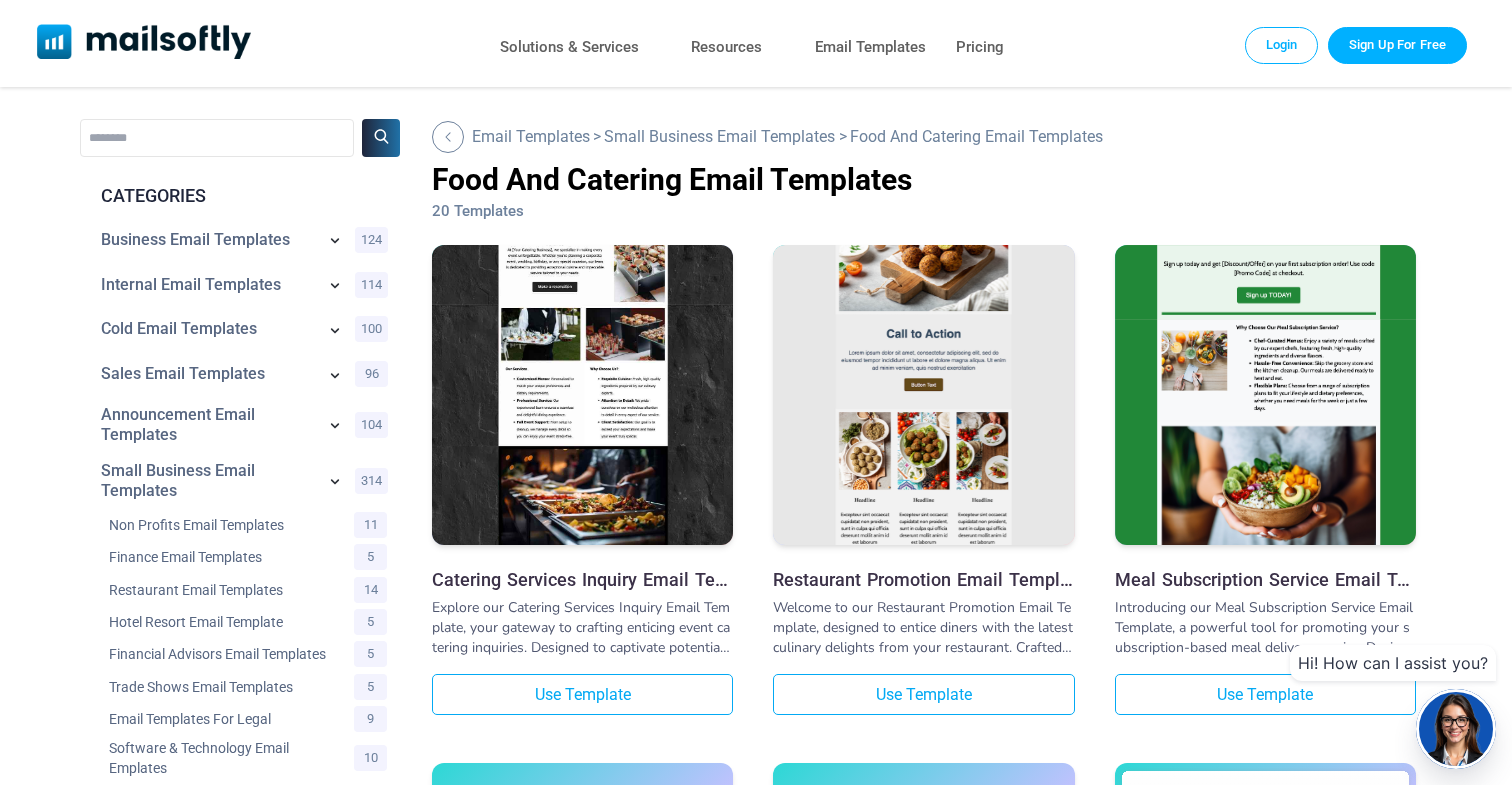 type on "********" 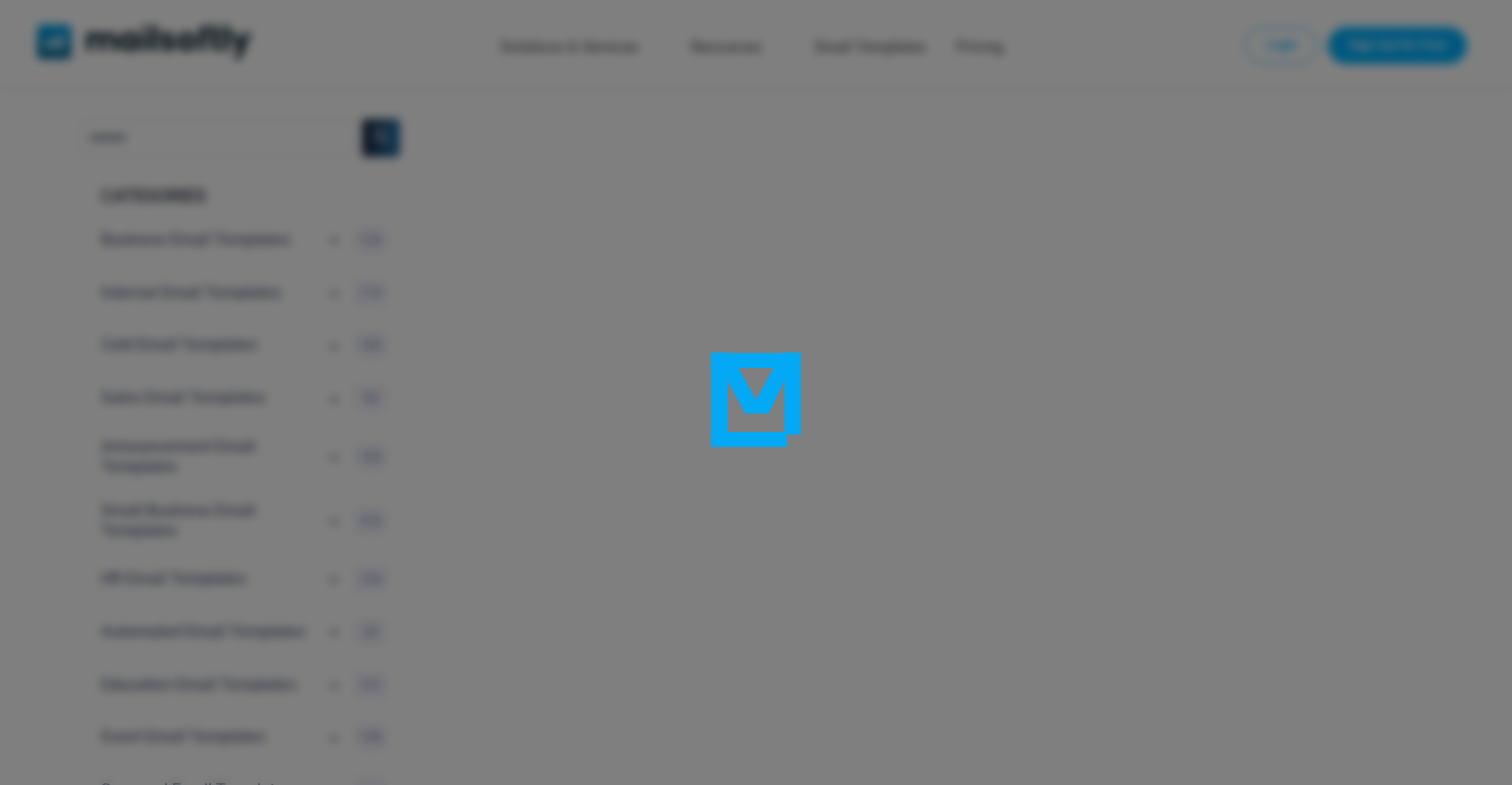 scroll, scrollTop: 0, scrollLeft: 0, axis: both 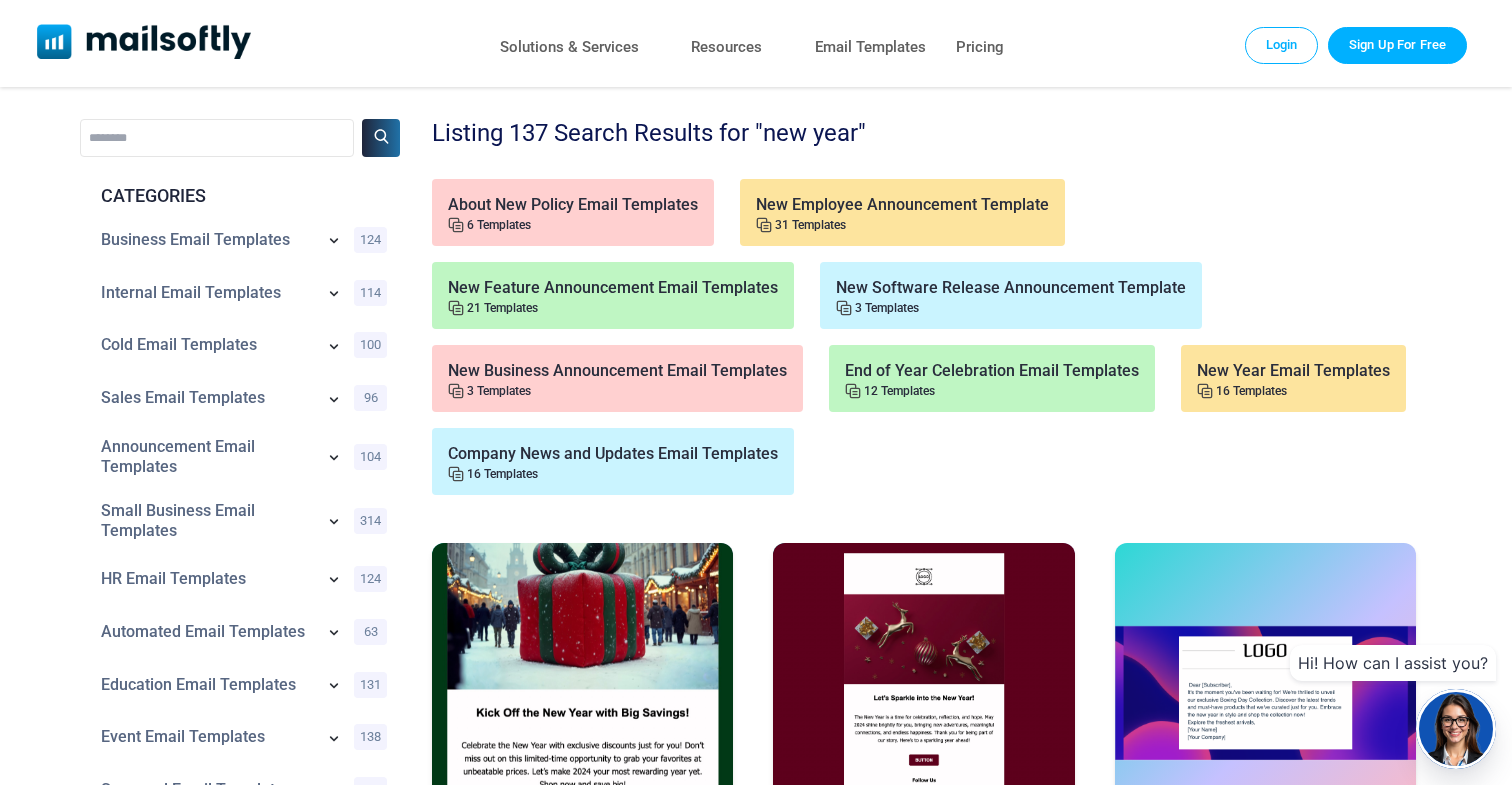 click on "********" at bounding box center [217, 138] 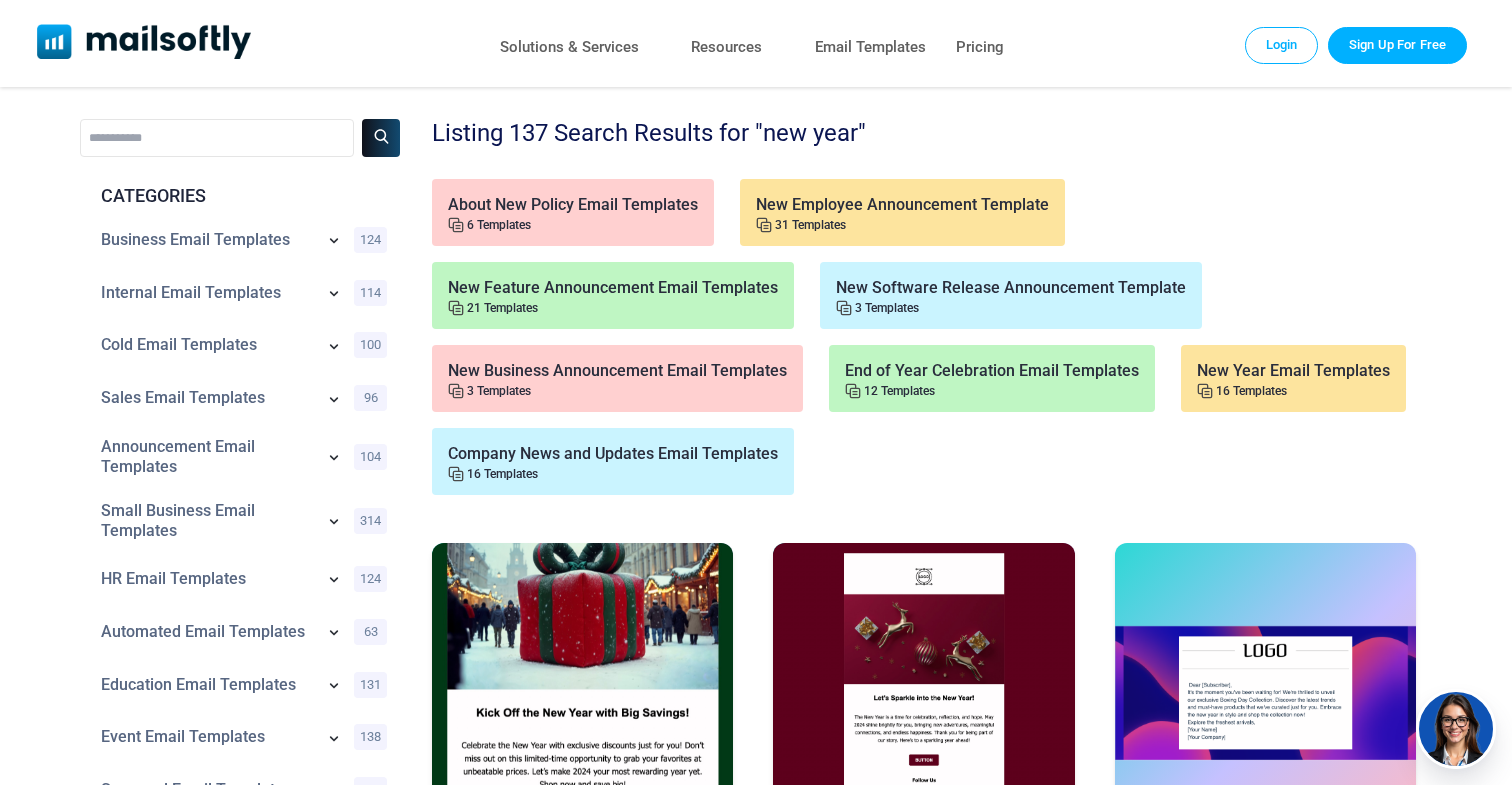 click at bounding box center (381, 138) 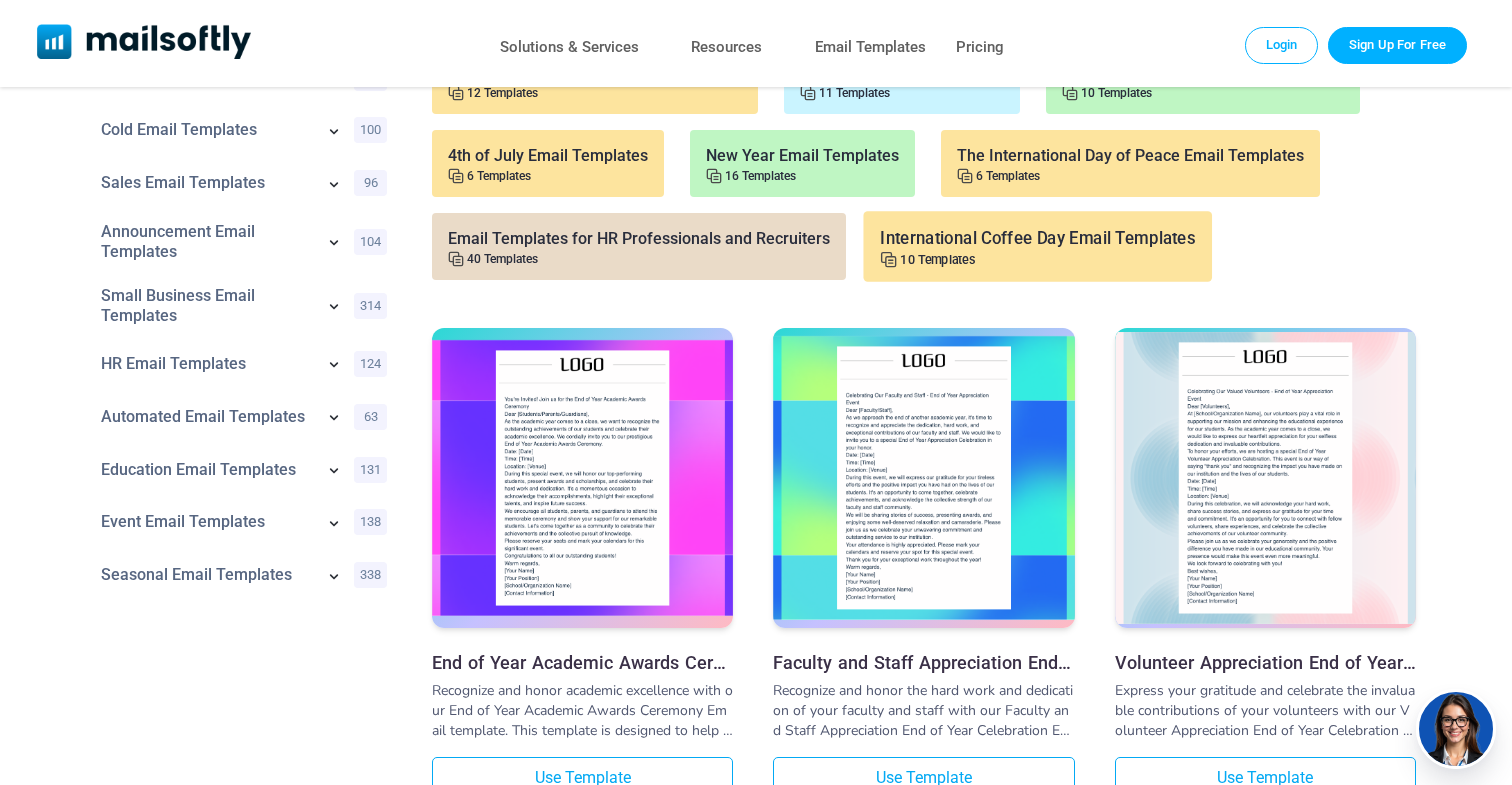 scroll, scrollTop: 0, scrollLeft: 0, axis: both 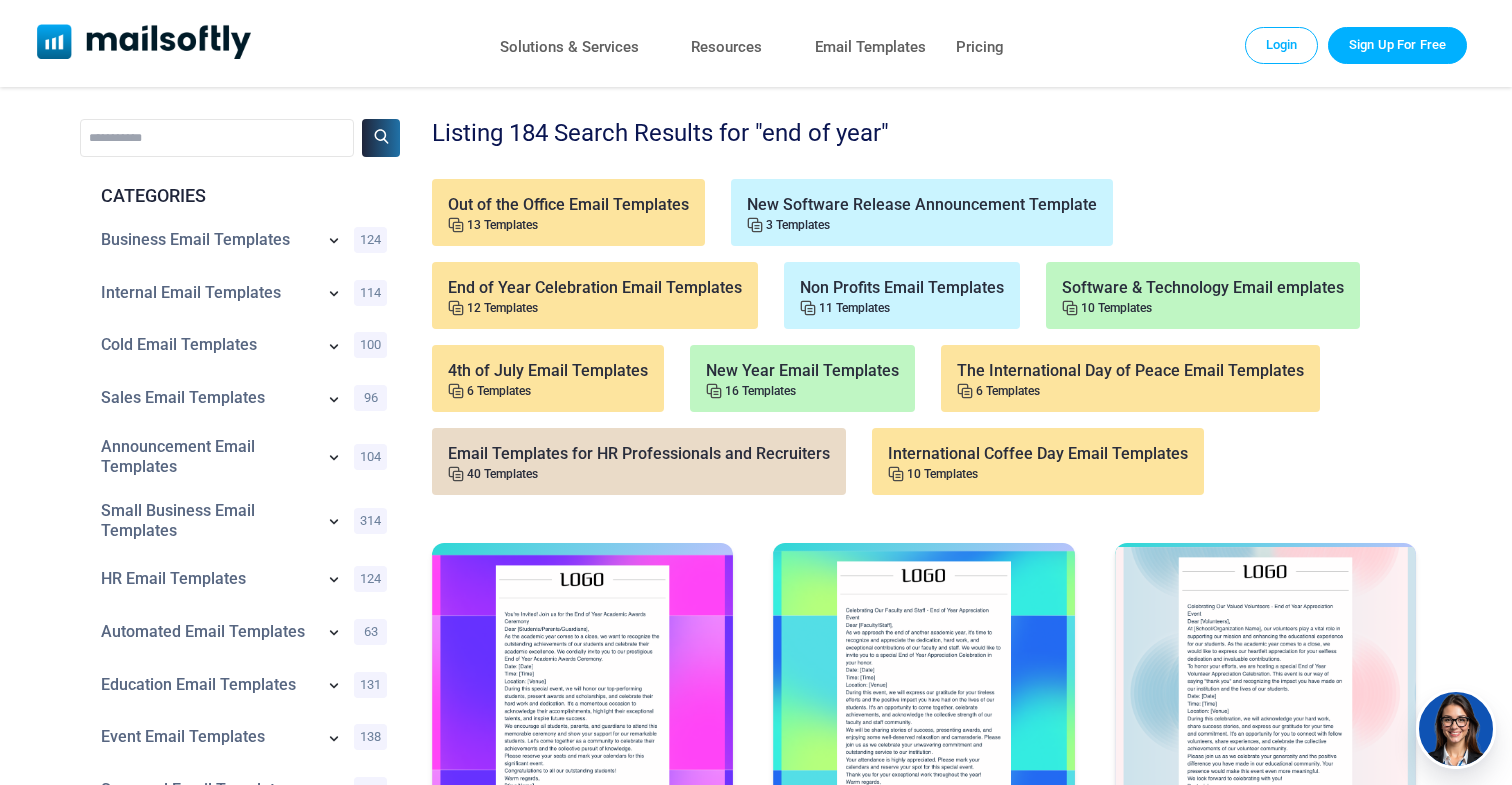 click on "**********" at bounding box center (217, 138) 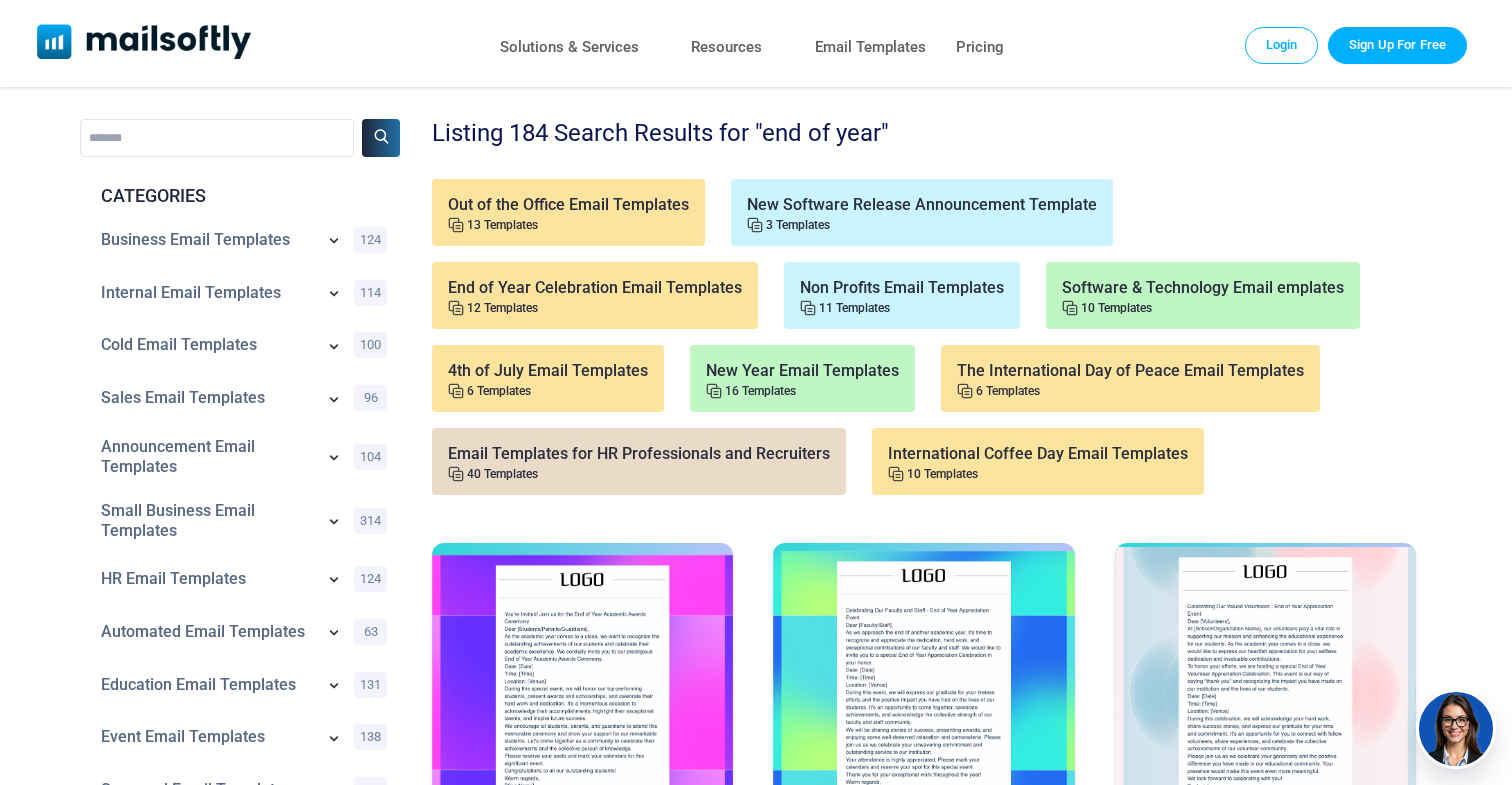 type on "*******" 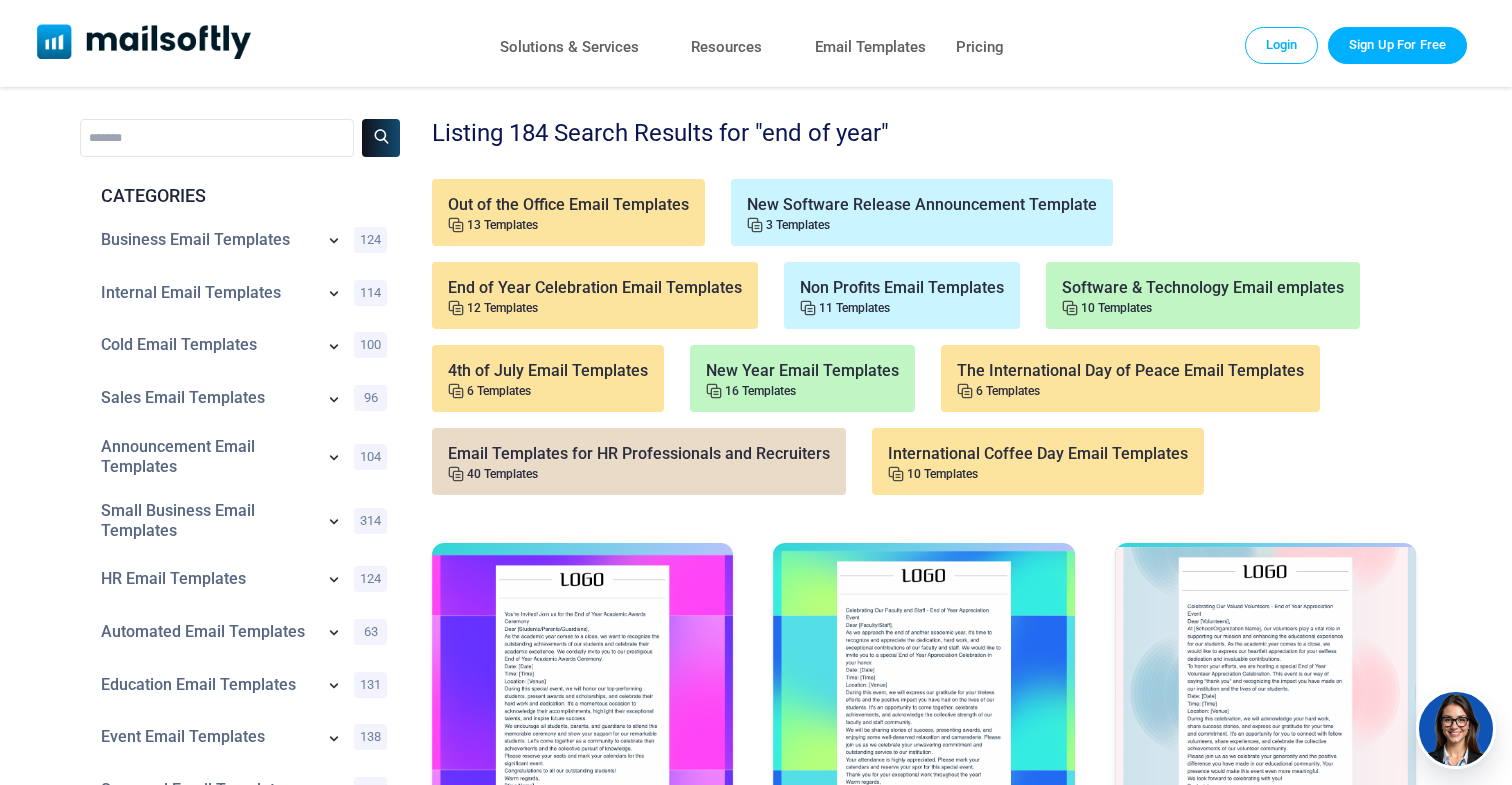 click at bounding box center (381, 138) 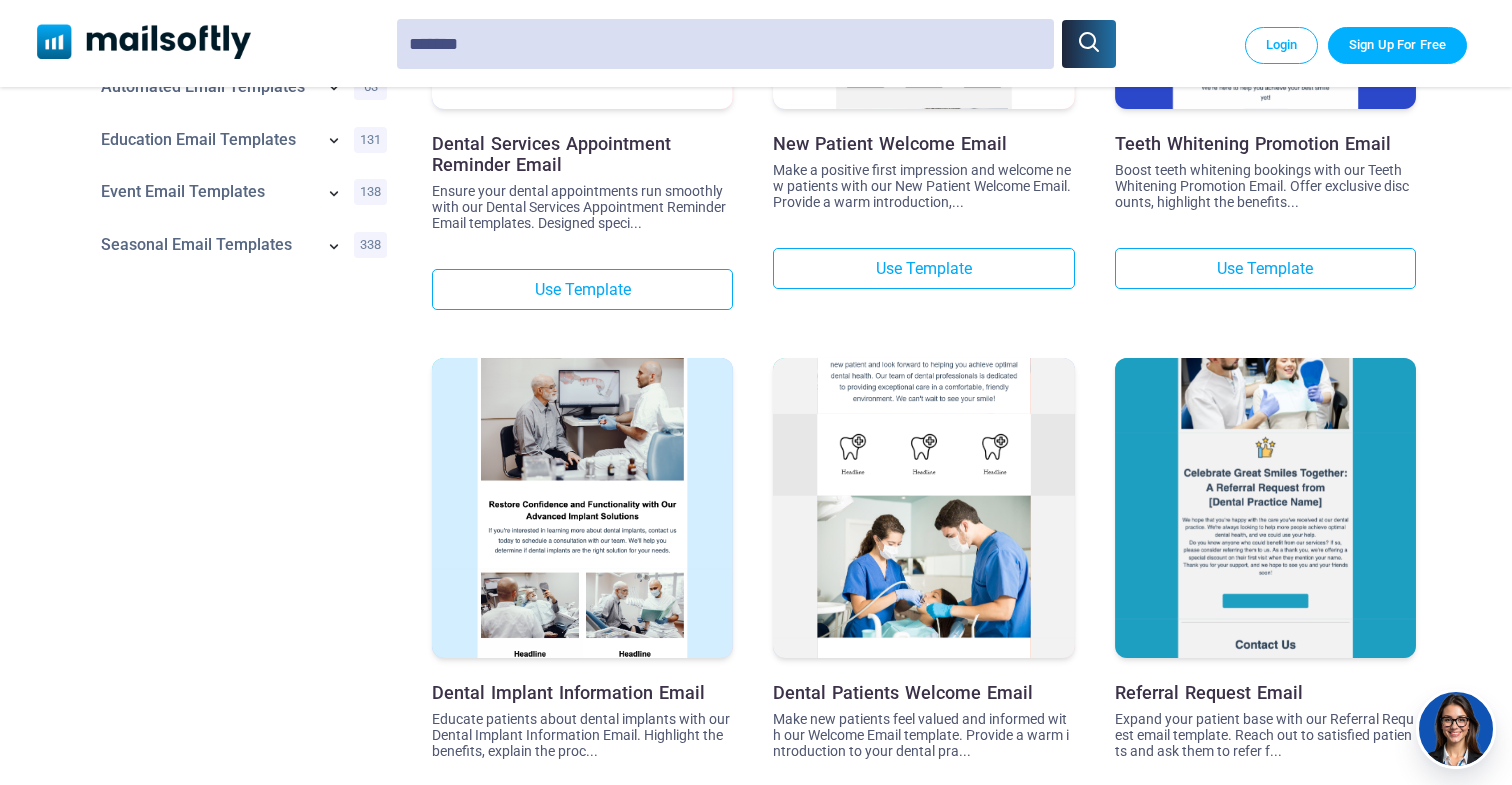 scroll, scrollTop: 724, scrollLeft: 0, axis: vertical 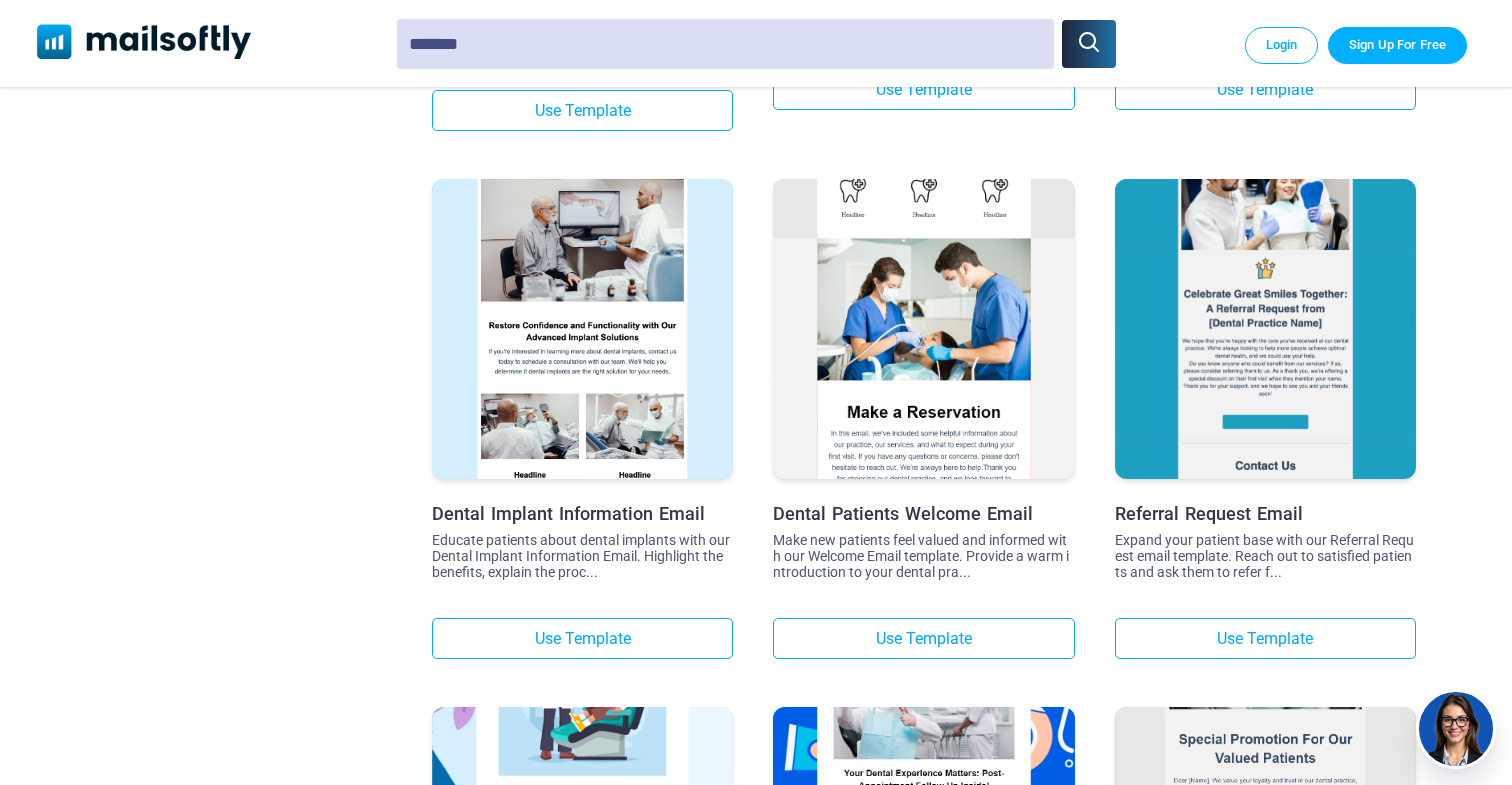 click at bounding box center (923, 250) 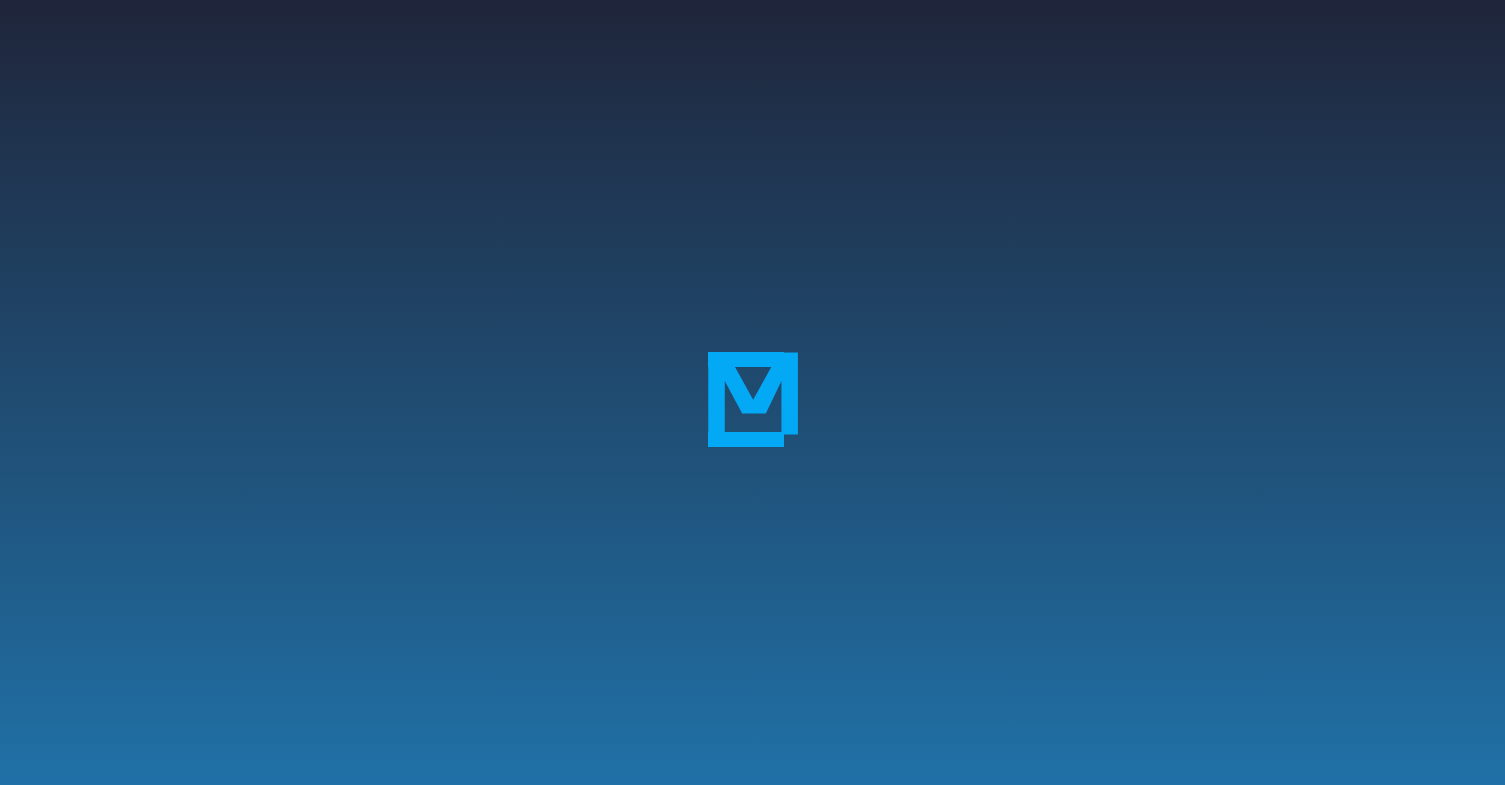 scroll, scrollTop: 0, scrollLeft: 0, axis: both 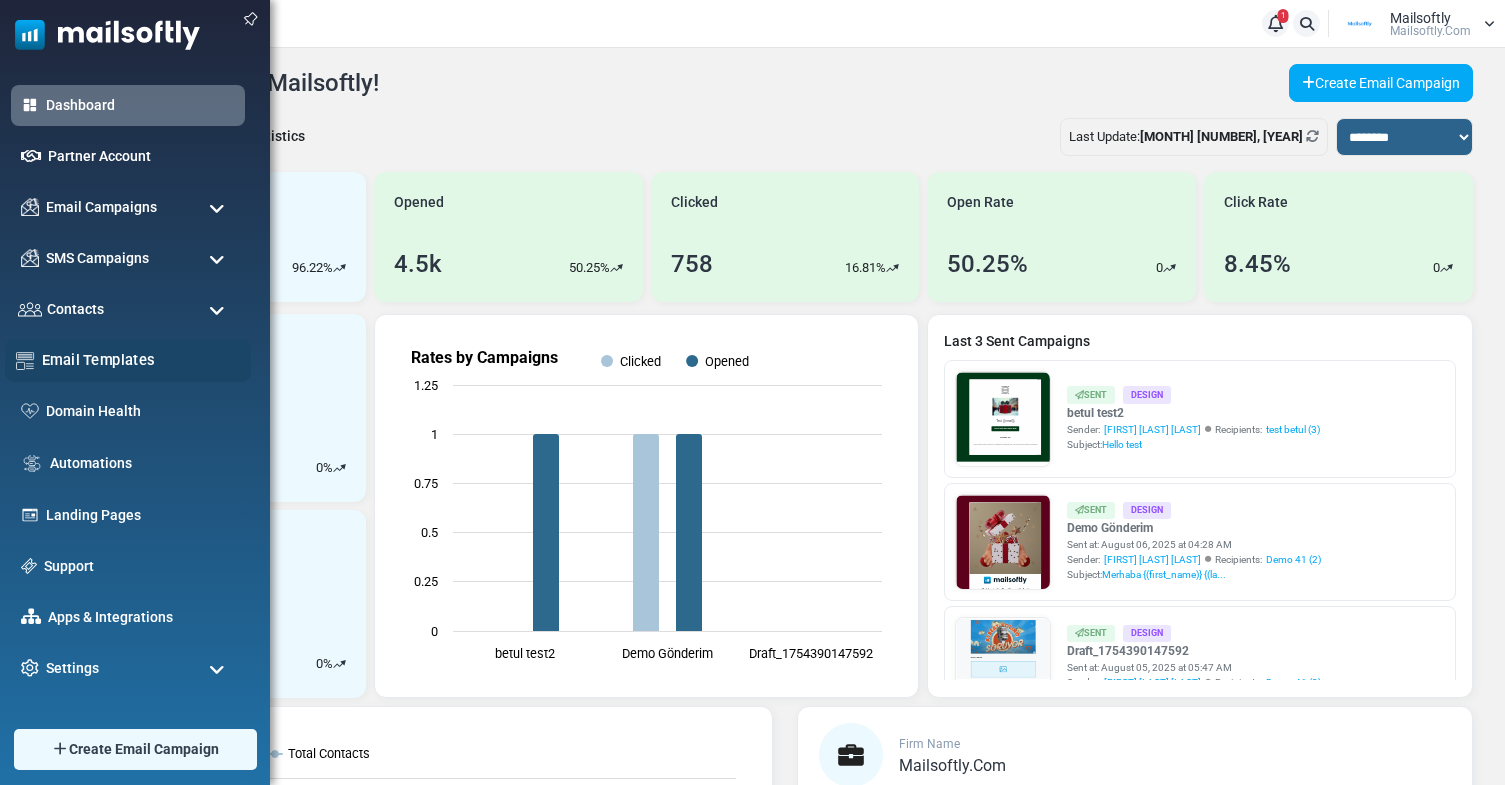 click on "Email Templates" at bounding box center [141, 360] 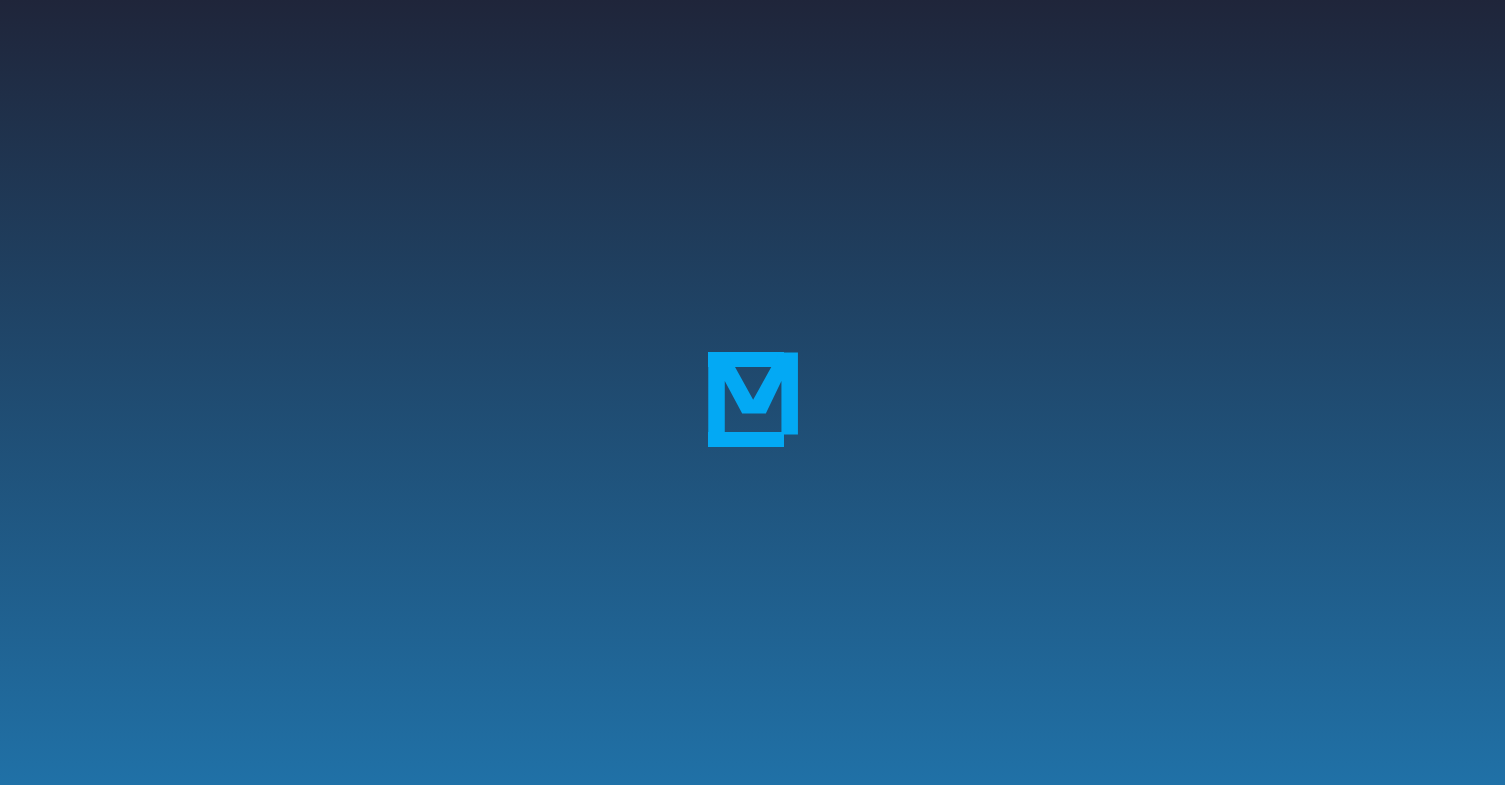 scroll, scrollTop: 0, scrollLeft: 0, axis: both 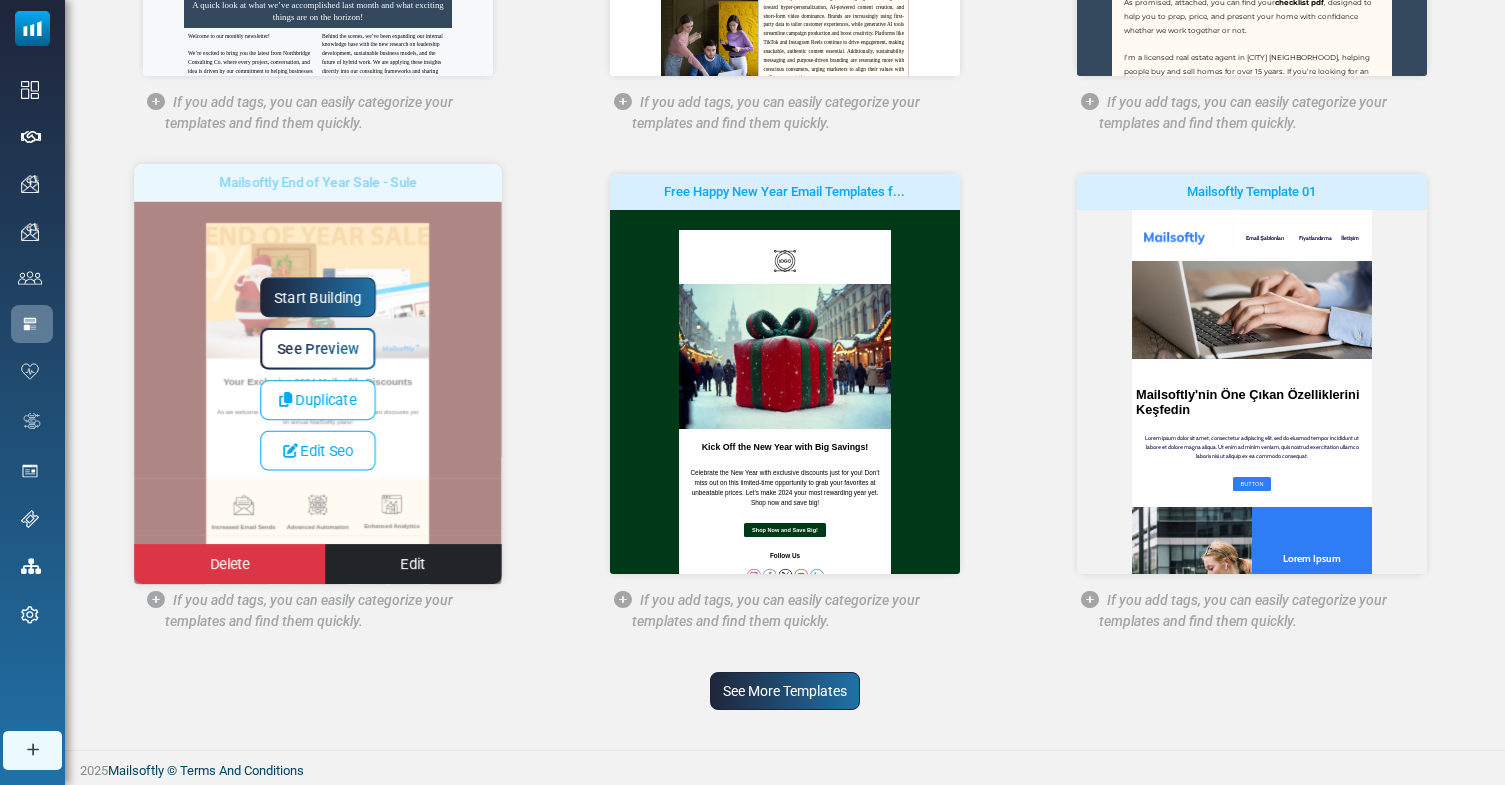 click on "Start Building" at bounding box center [319, 297] 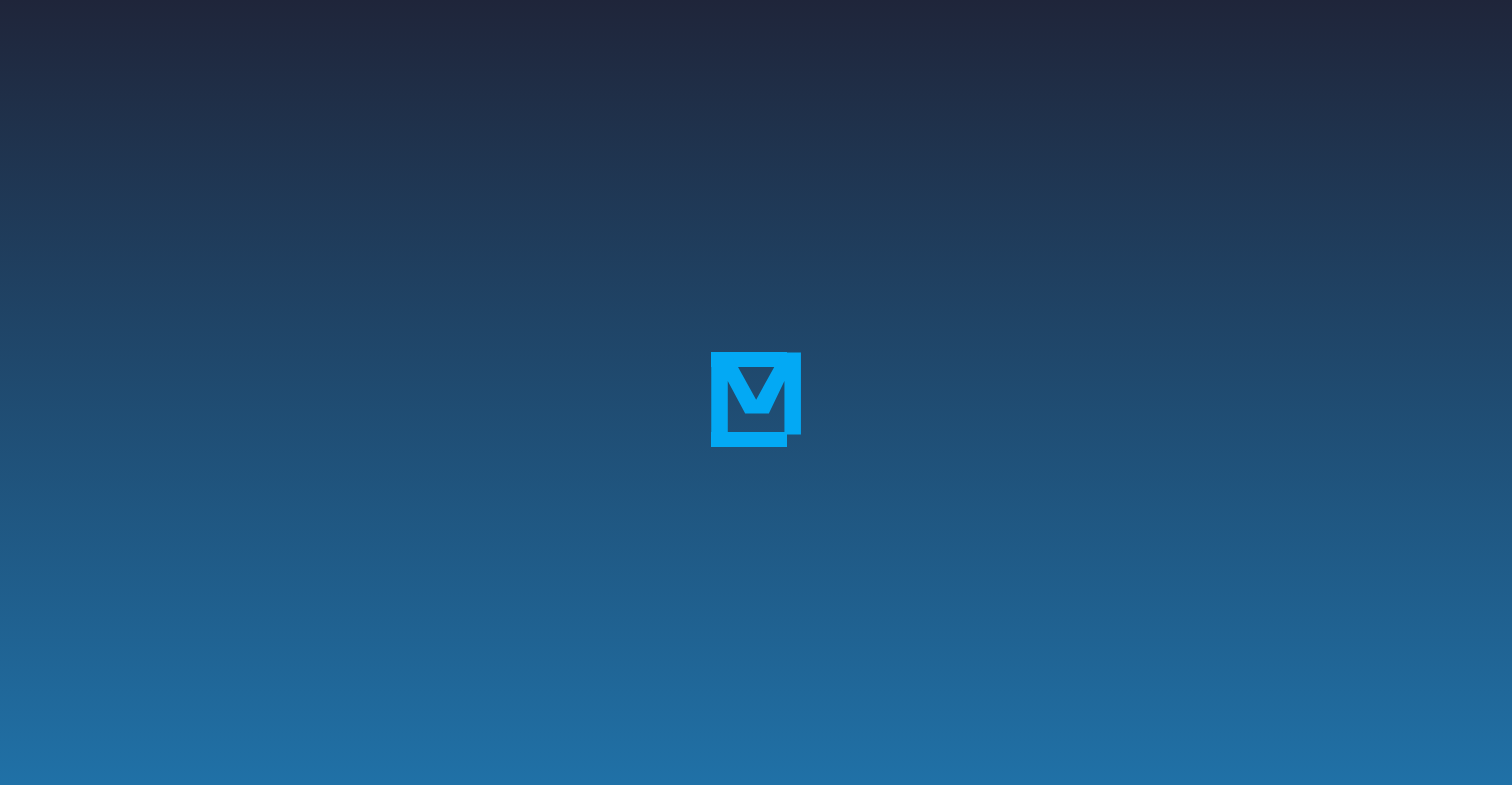scroll, scrollTop: 0, scrollLeft: 0, axis: both 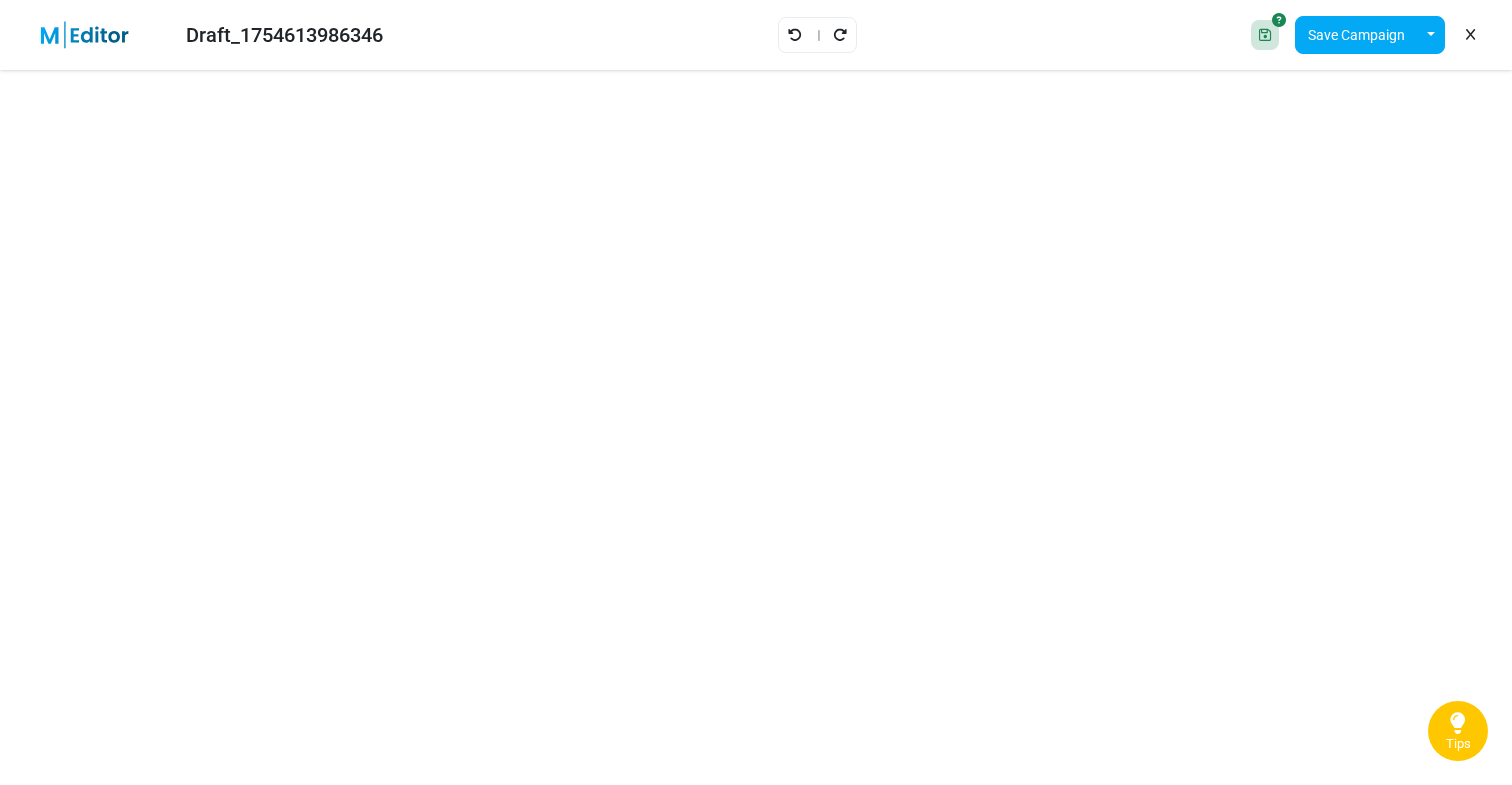 click on "Draft_1754613986346" at bounding box center [207, 35] 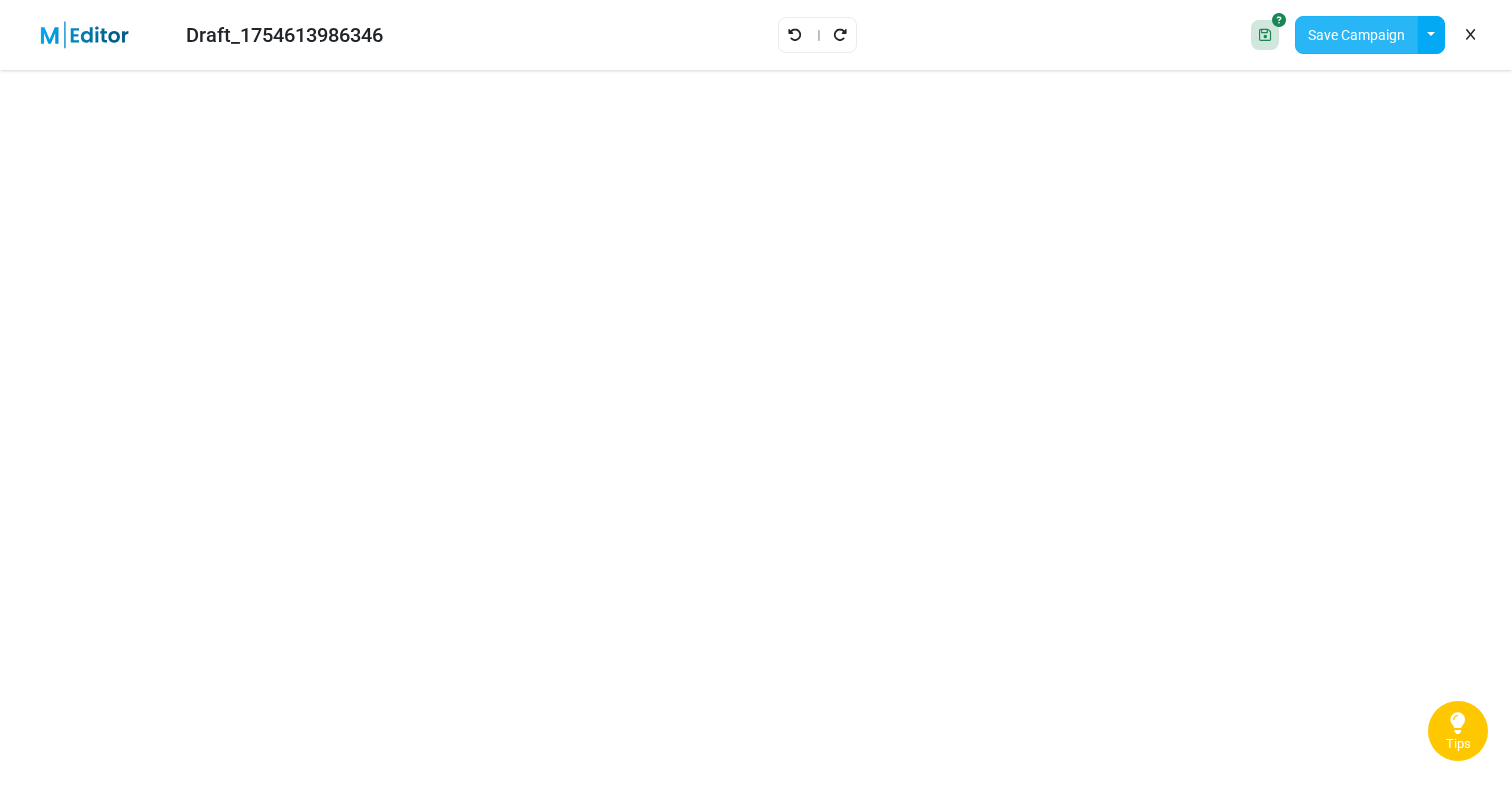 click on "Save Campaign" at bounding box center [1356, 35] 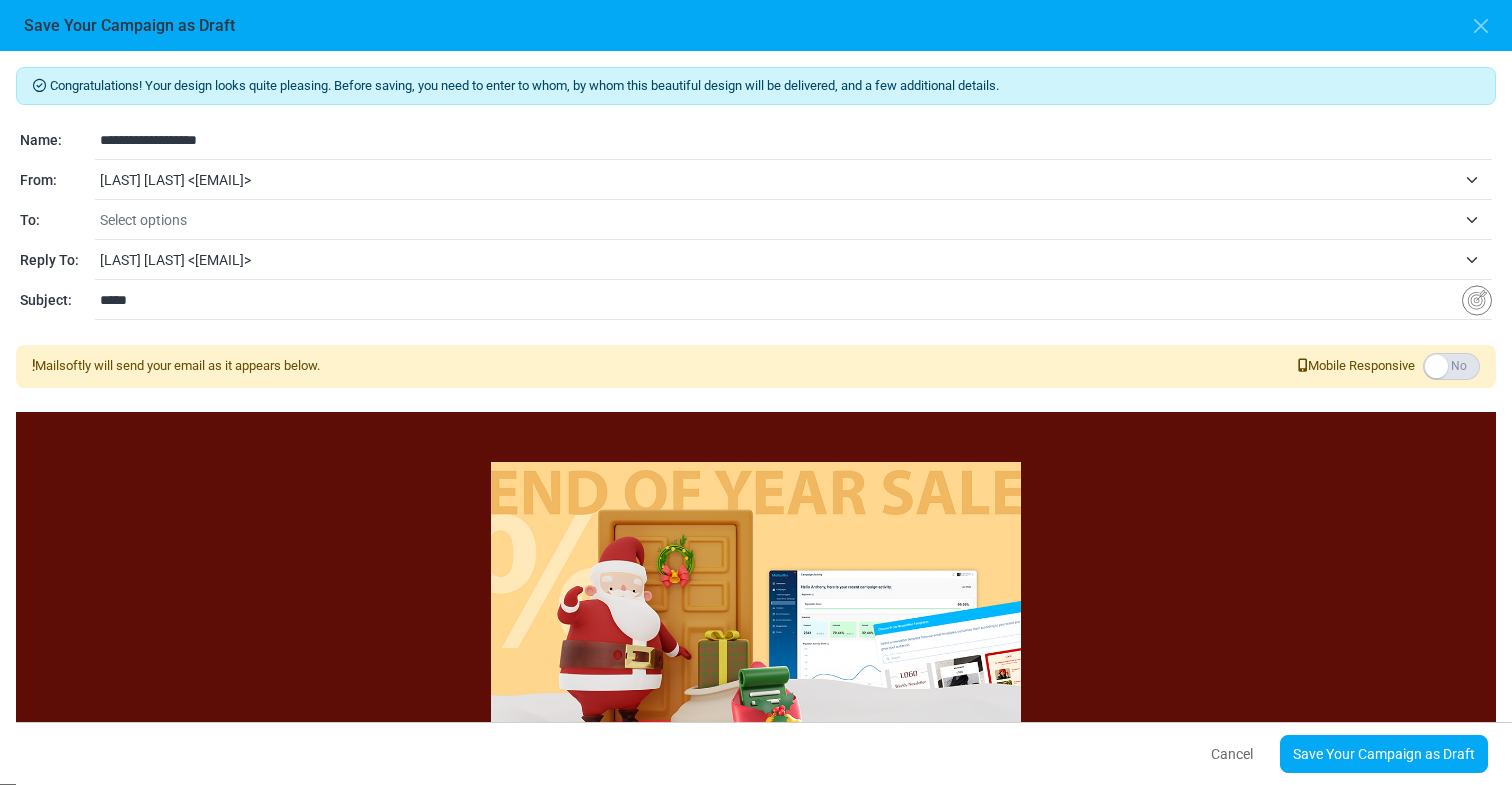 click on "**********" at bounding box center (796, 140) 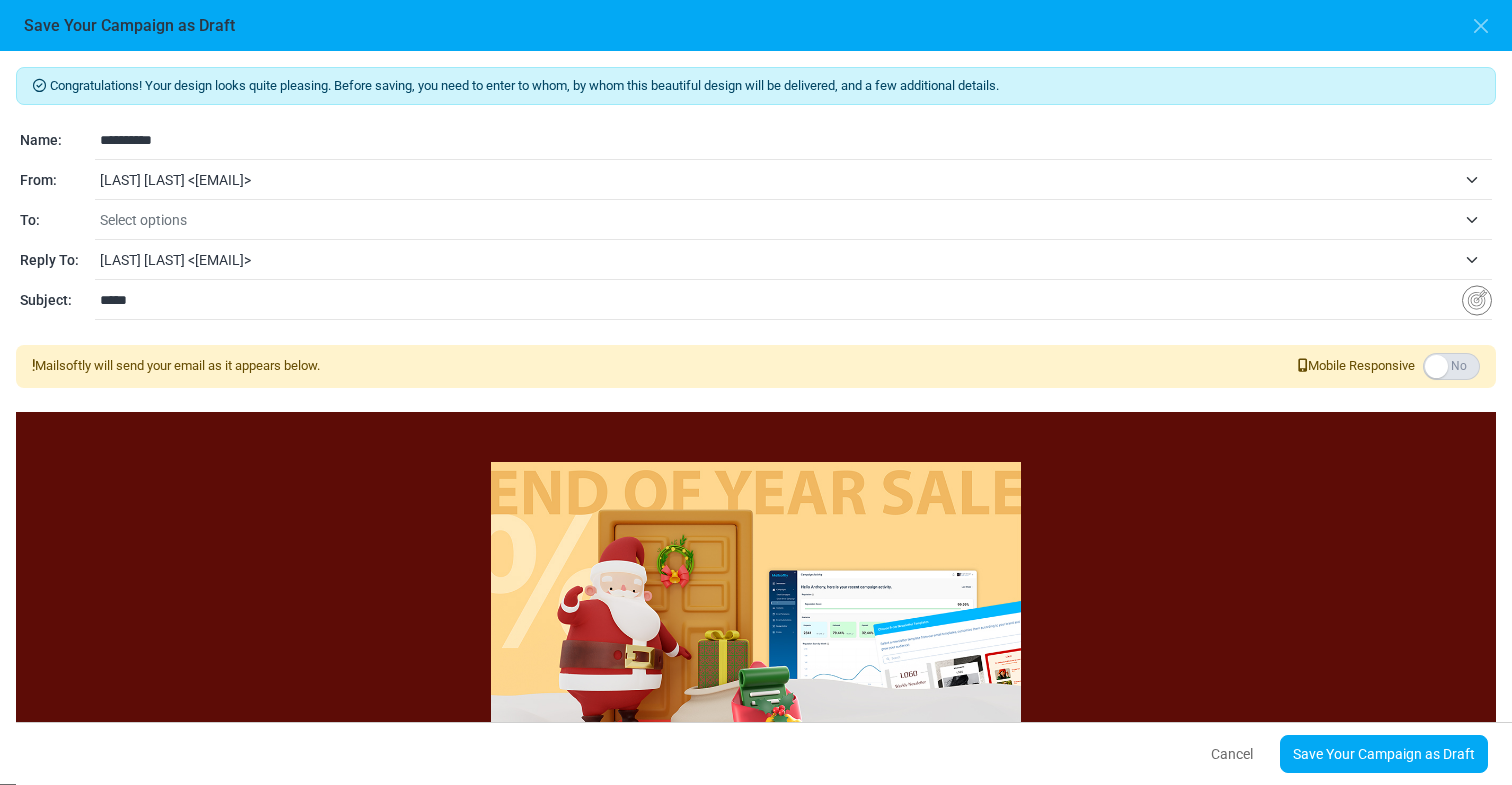 click on "**********" at bounding box center (796, 140) 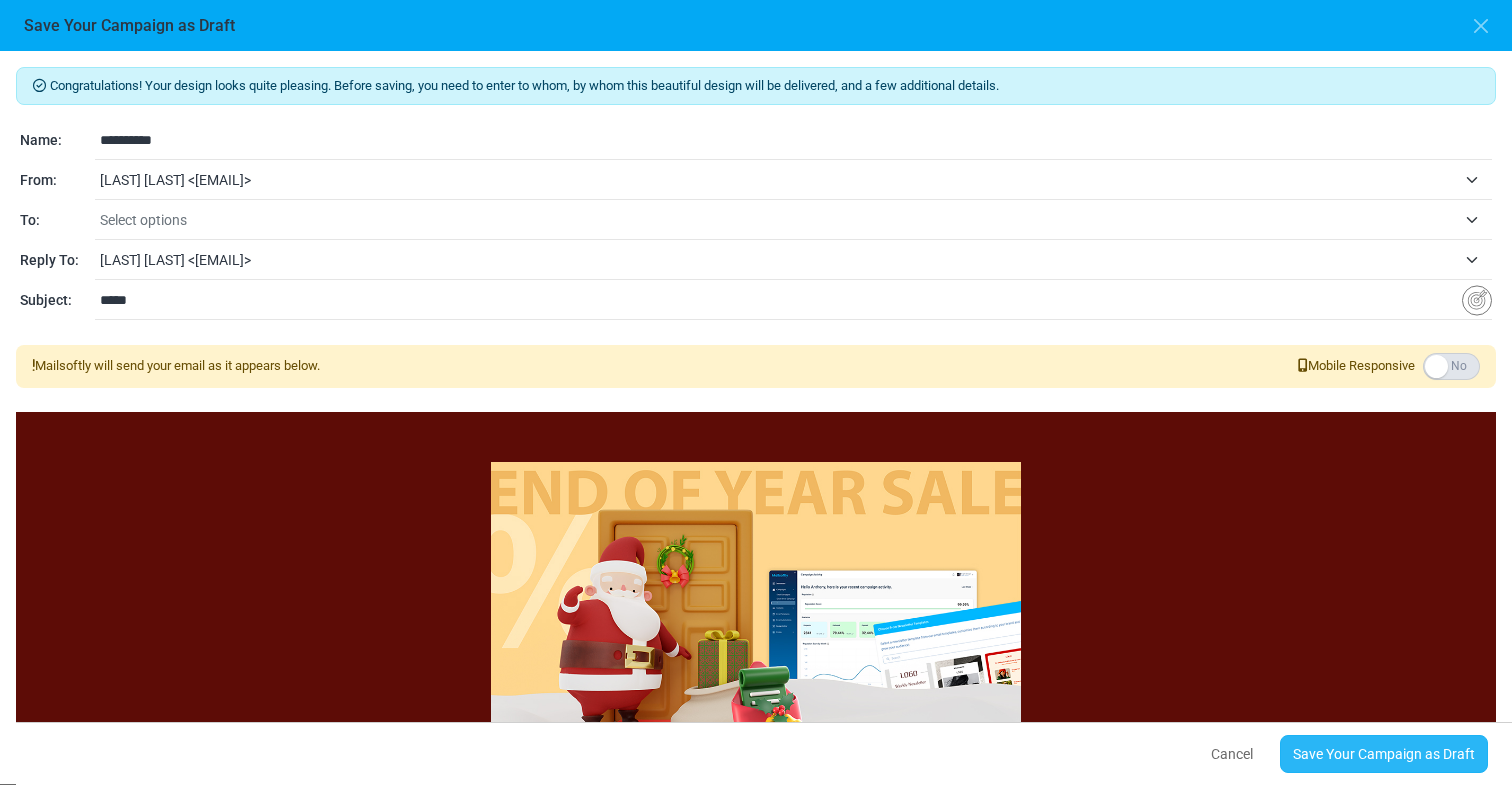type on "**********" 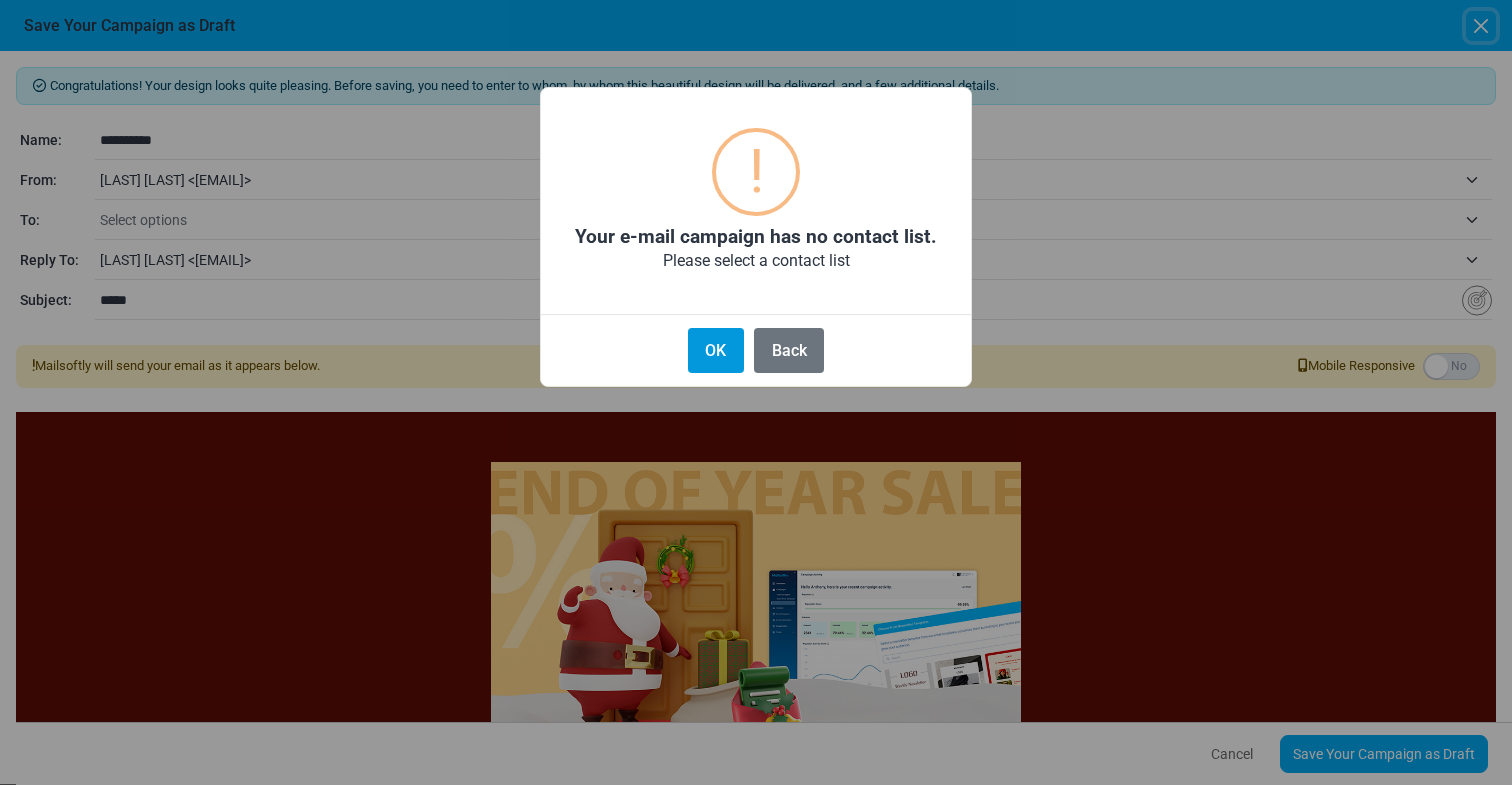 click on "OK" at bounding box center (716, 350) 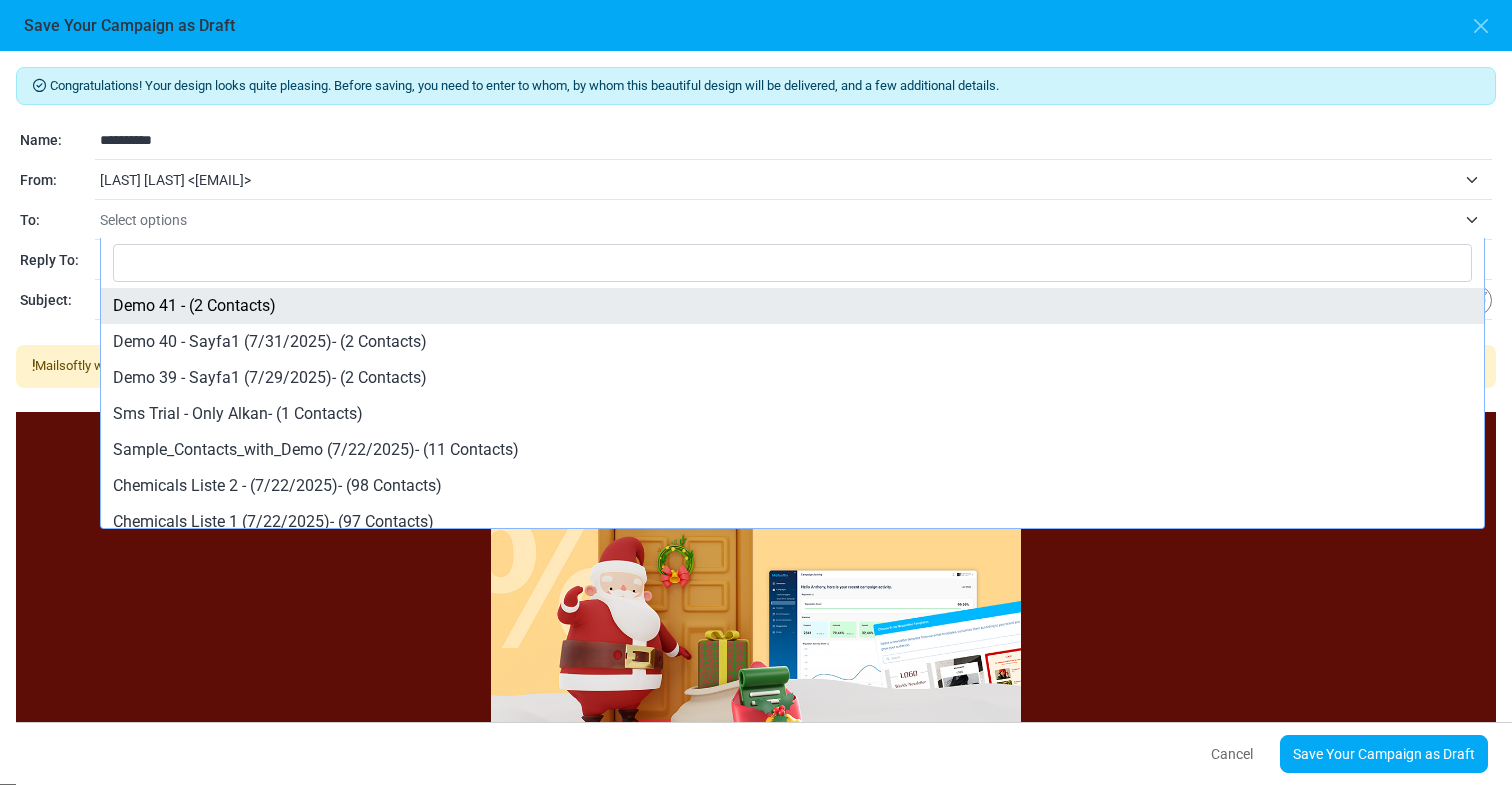 click on "Select options" at bounding box center (778, 220) 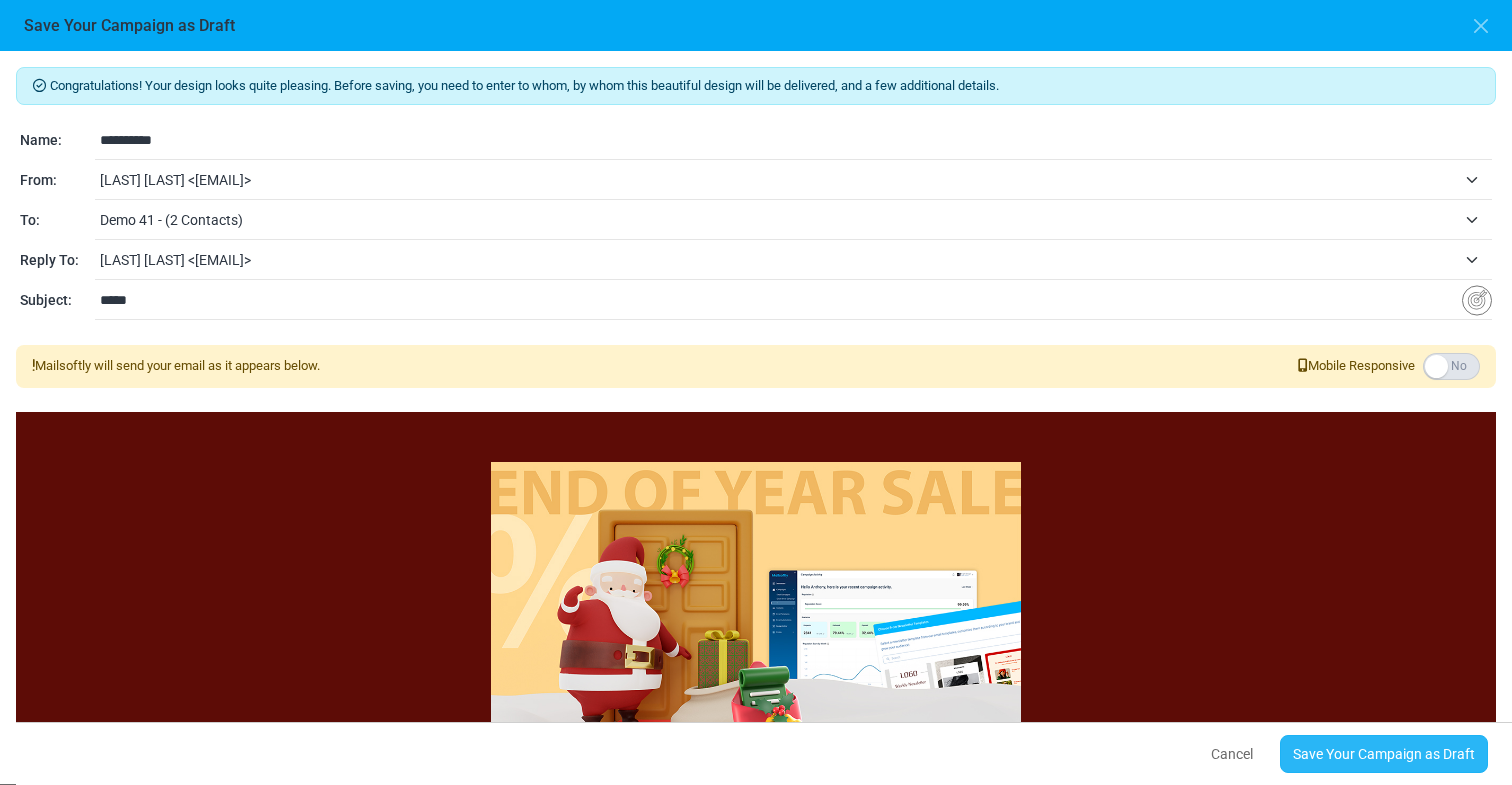 click on "Save Your Campaign as Draft" at bounding box center [1384, 754] 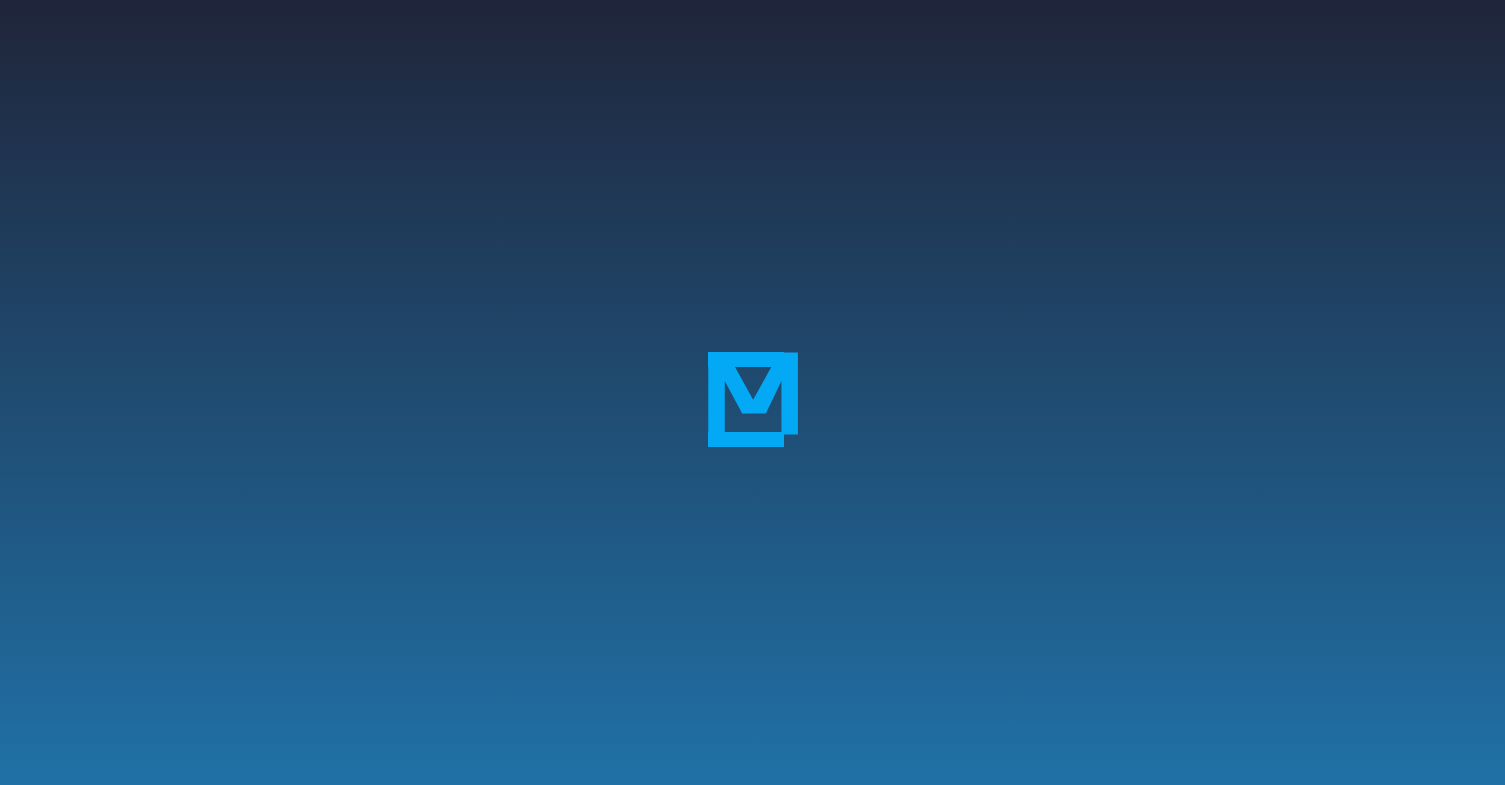 scroll, scrollTop: 0, scrollLeft: 0, axis: both 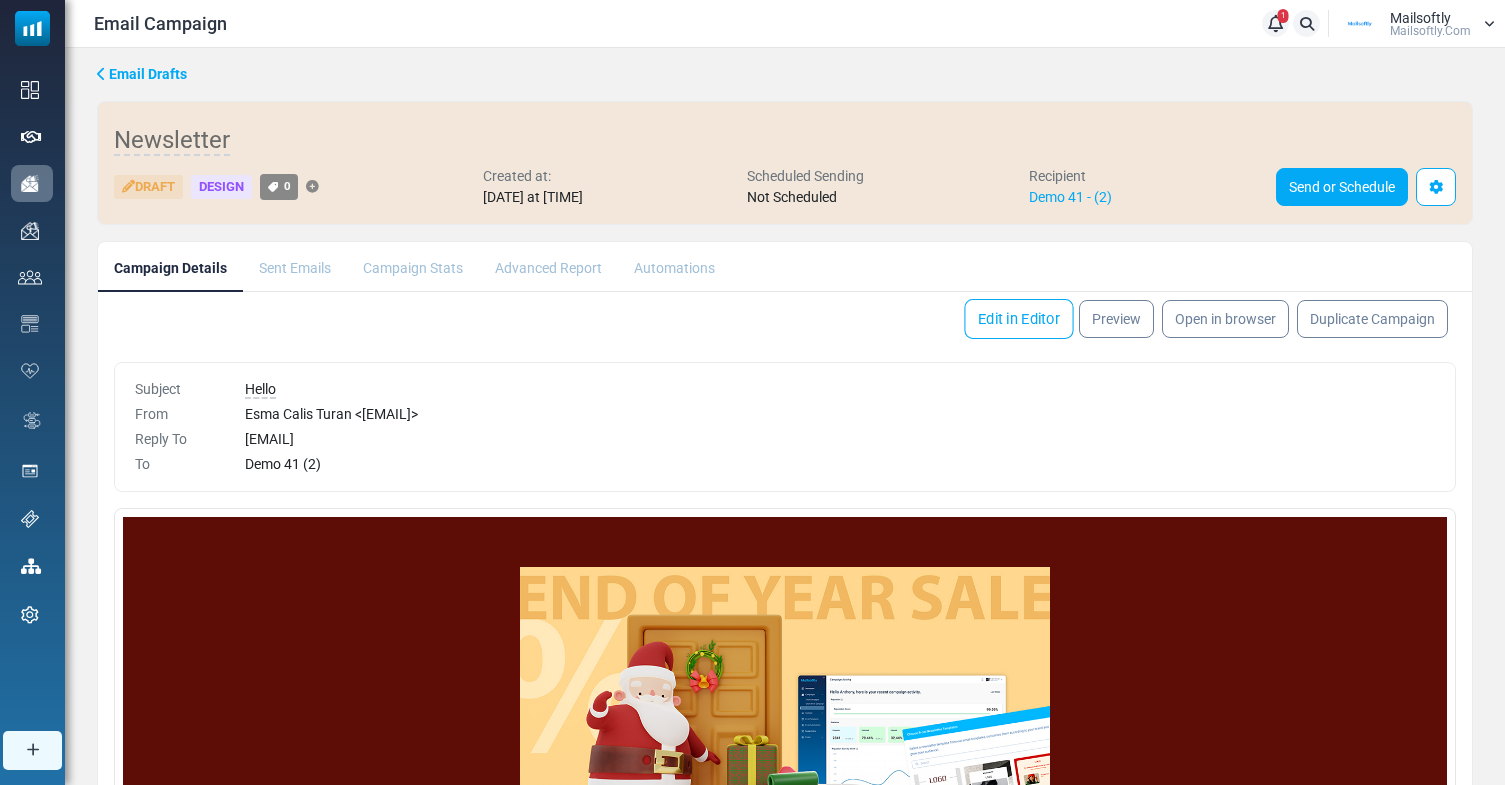 click on "Edit in Editor" at bounding box center [1018, 319] 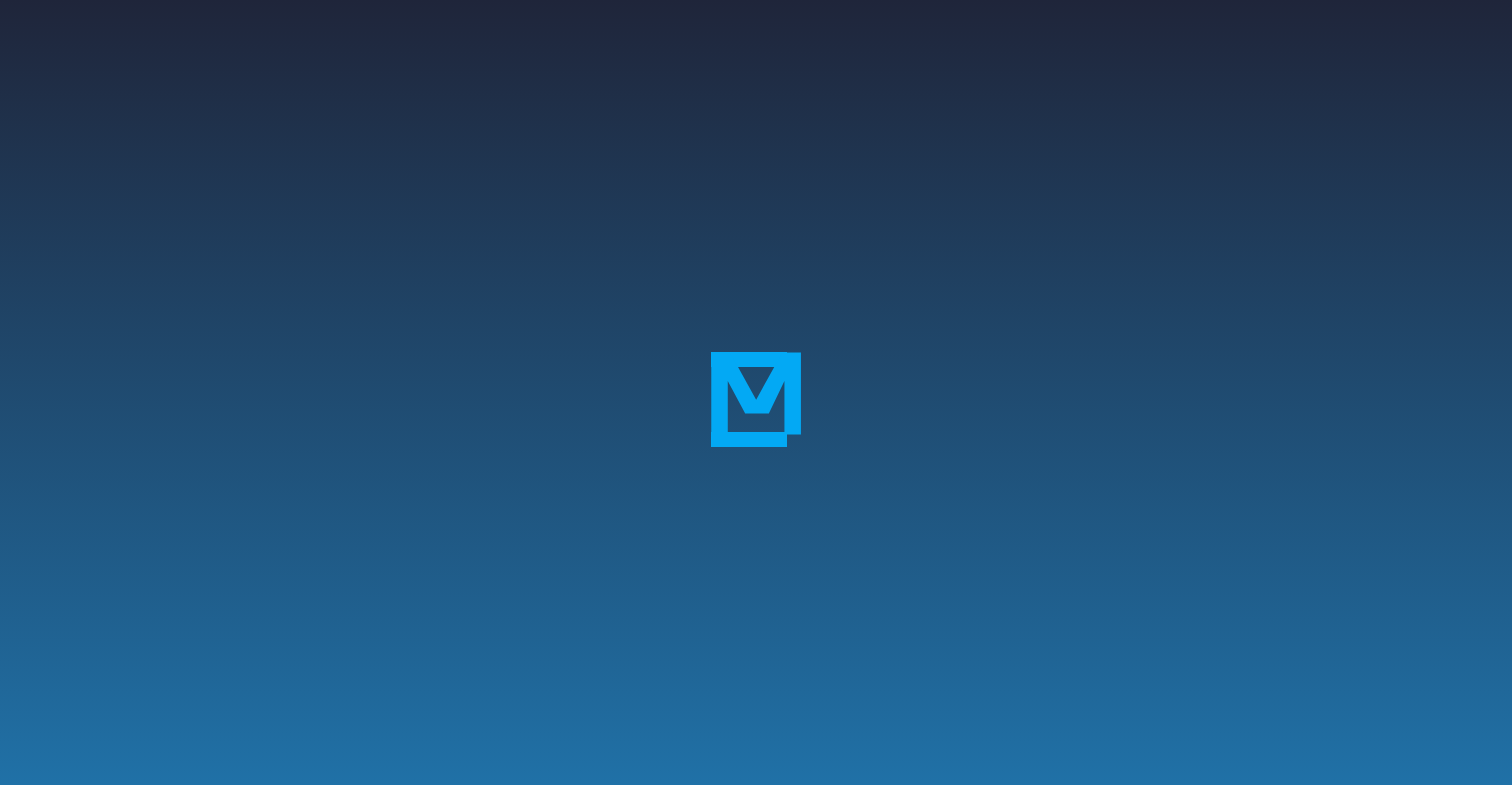 scroll, scrollTop: 0, scrollLeft: 0, axis: both 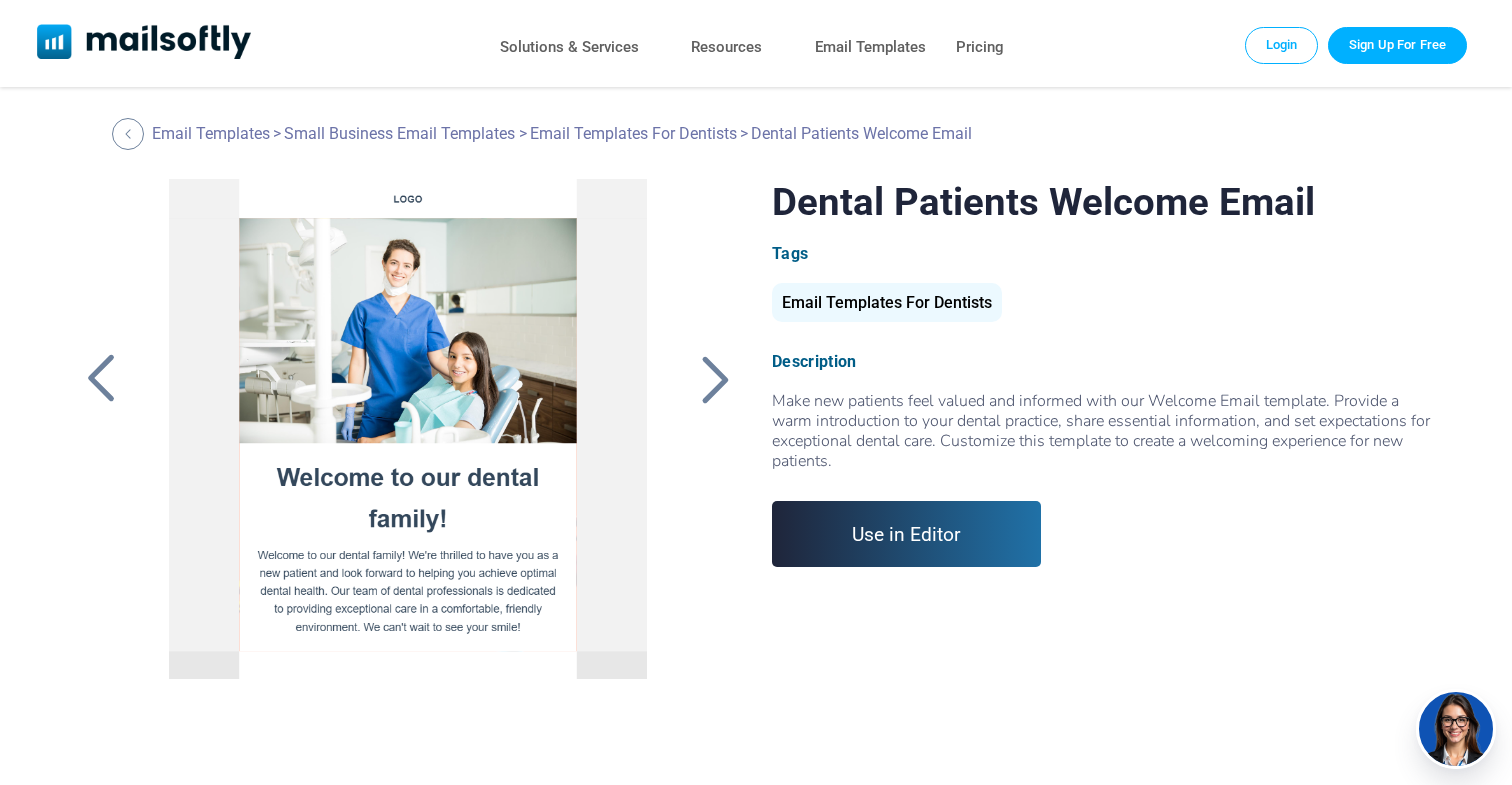 click on "Use in Editor" at bounding box center (906, 534) 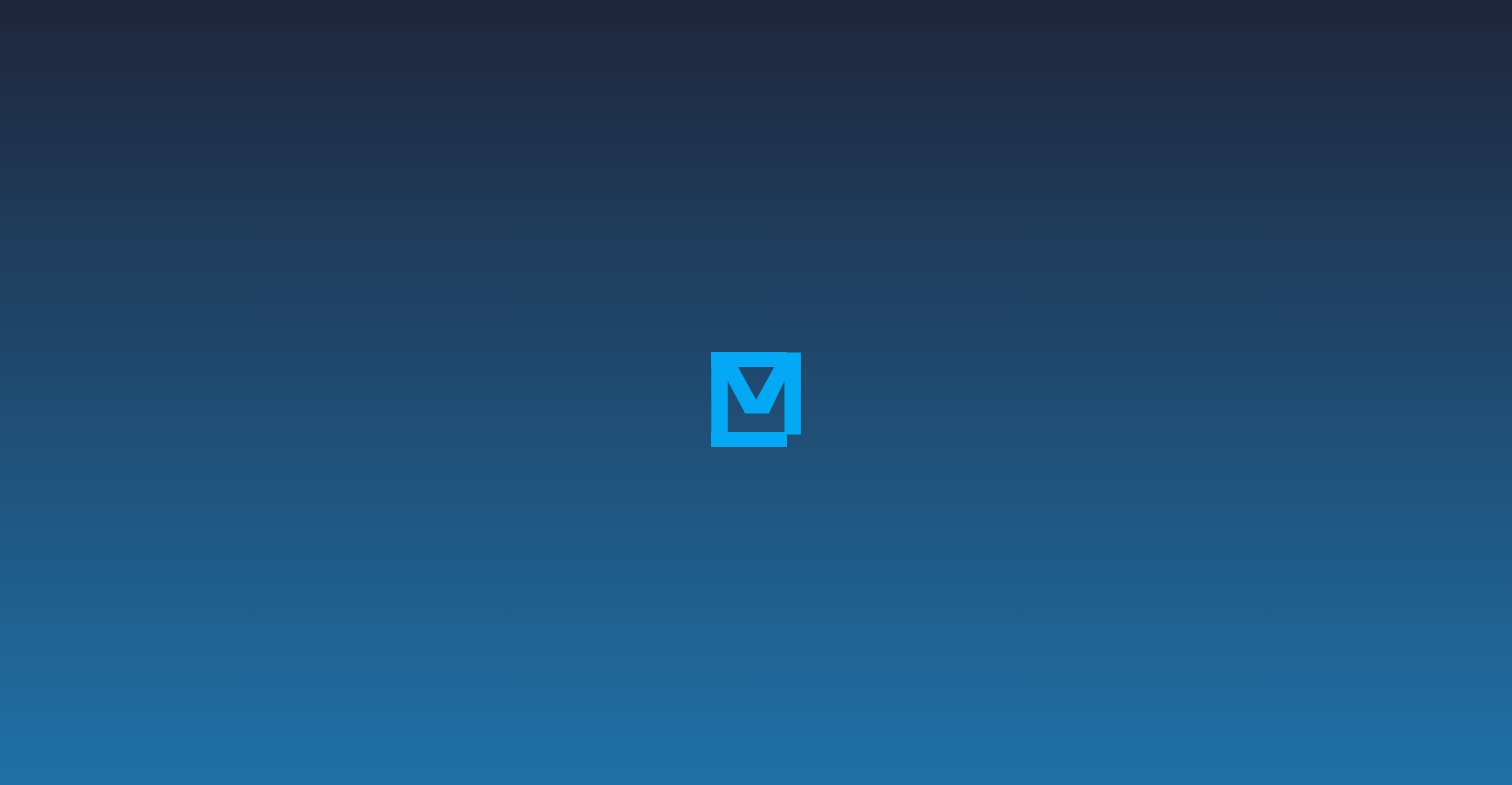 scroll, scrollTop: 0, scrollLeft: 0, axis: both 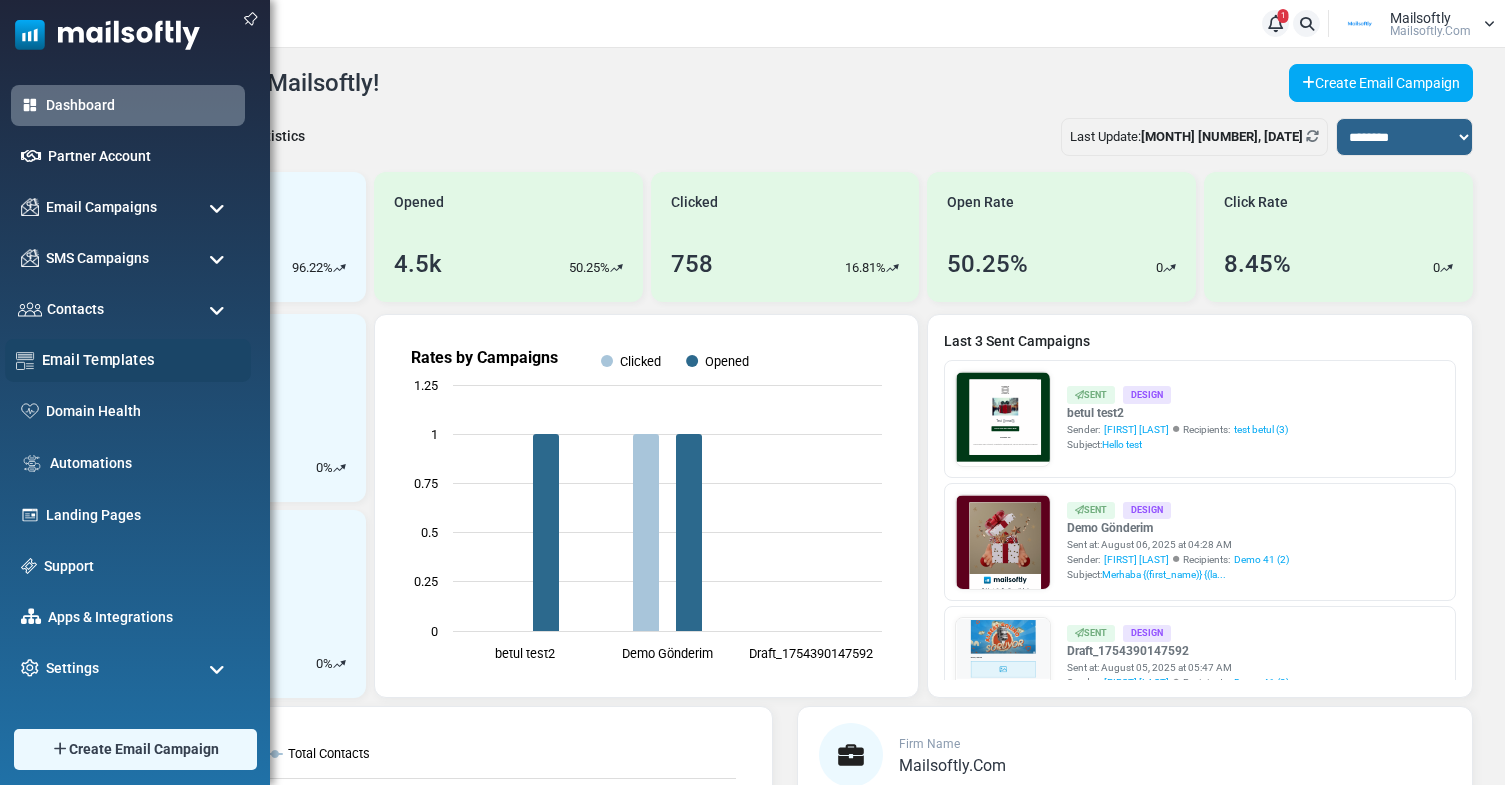 click on "Email Templates" at bounding box center [141, 360] 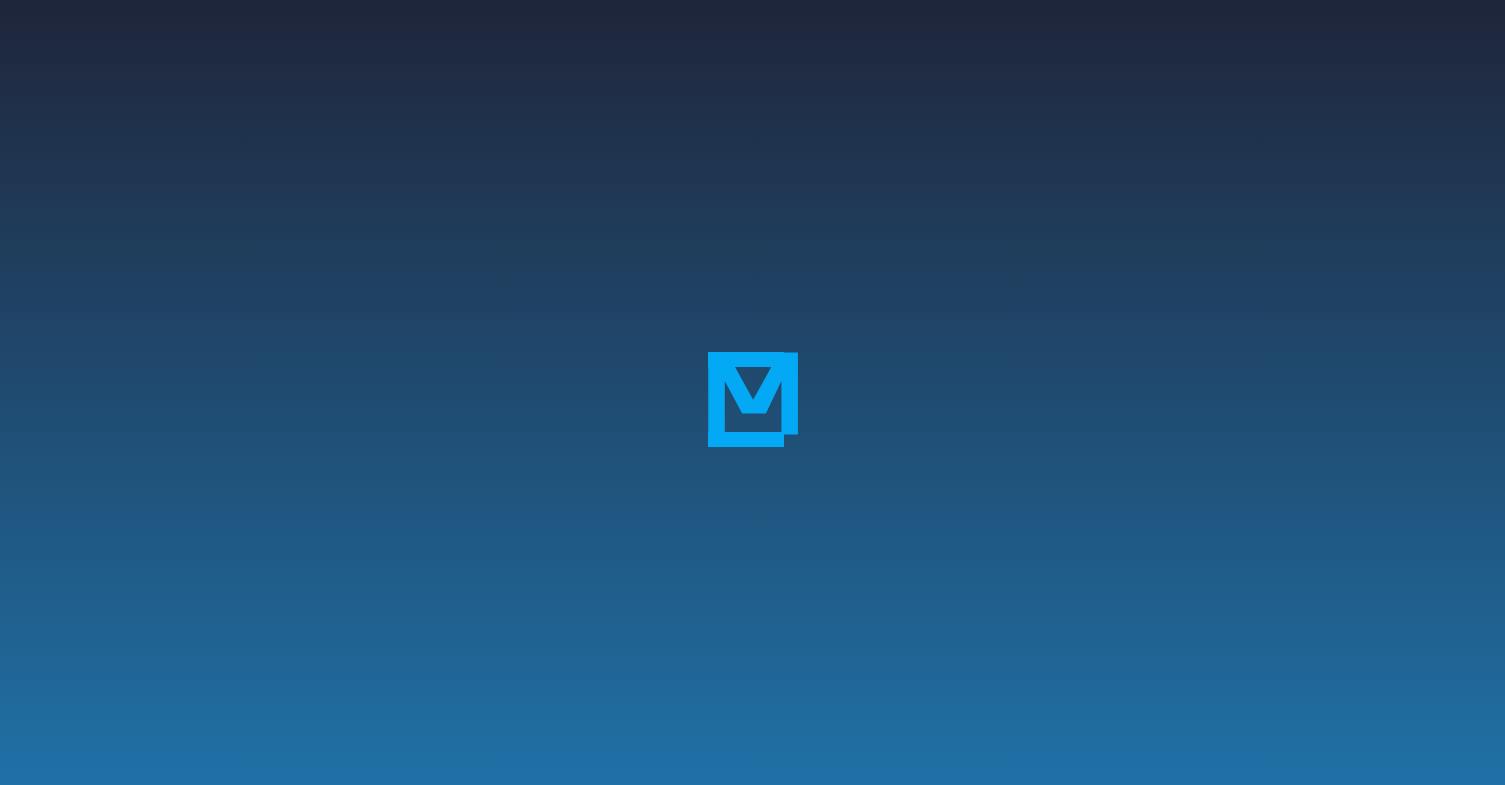 scroll, scrollTop: 0, scrollLeft: 0, axis: both 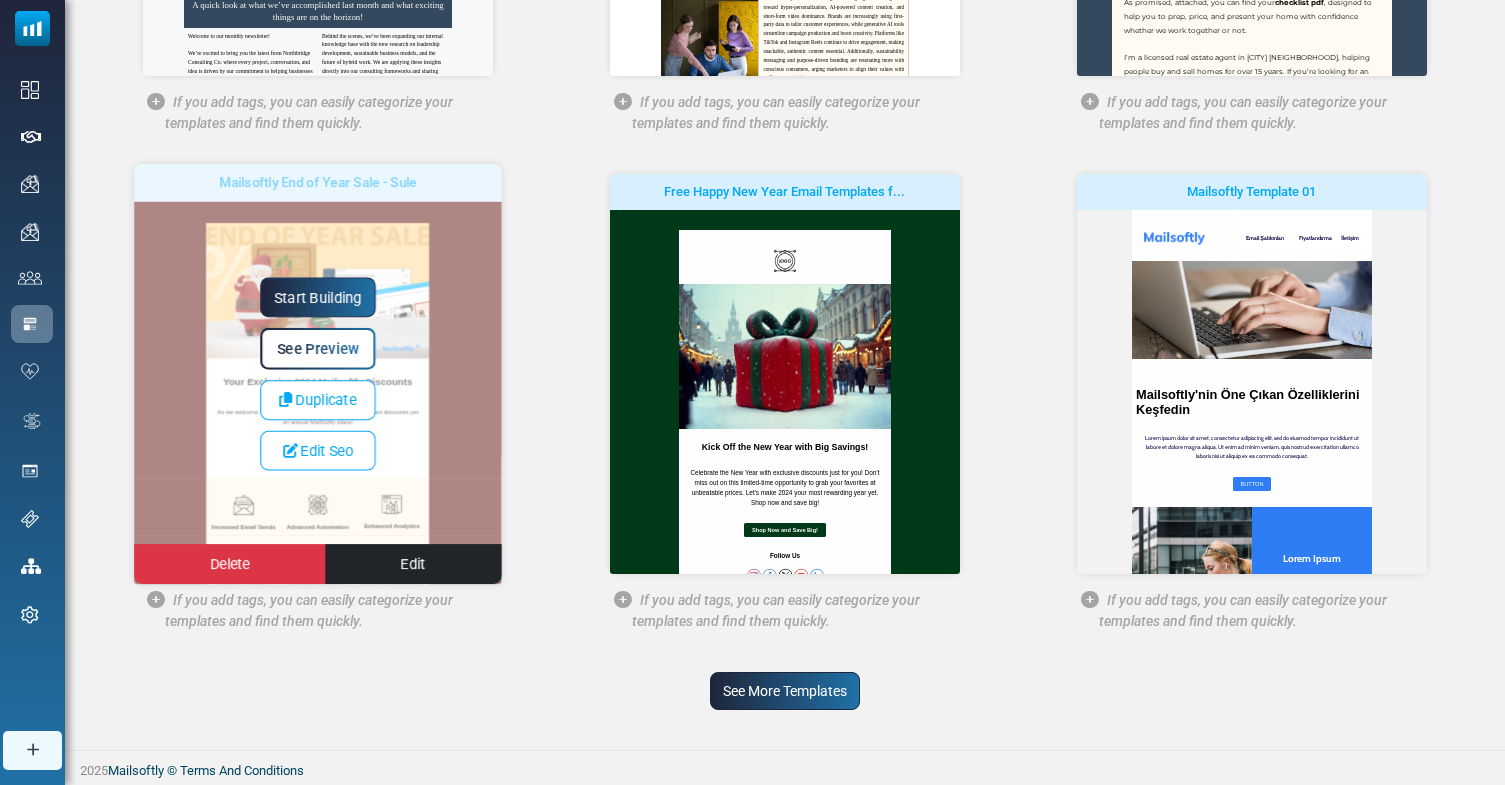 click on "Start Building
See Preview
Duplicate
Edit Seo
Delete
Edit" at bounding box center (319, 374) 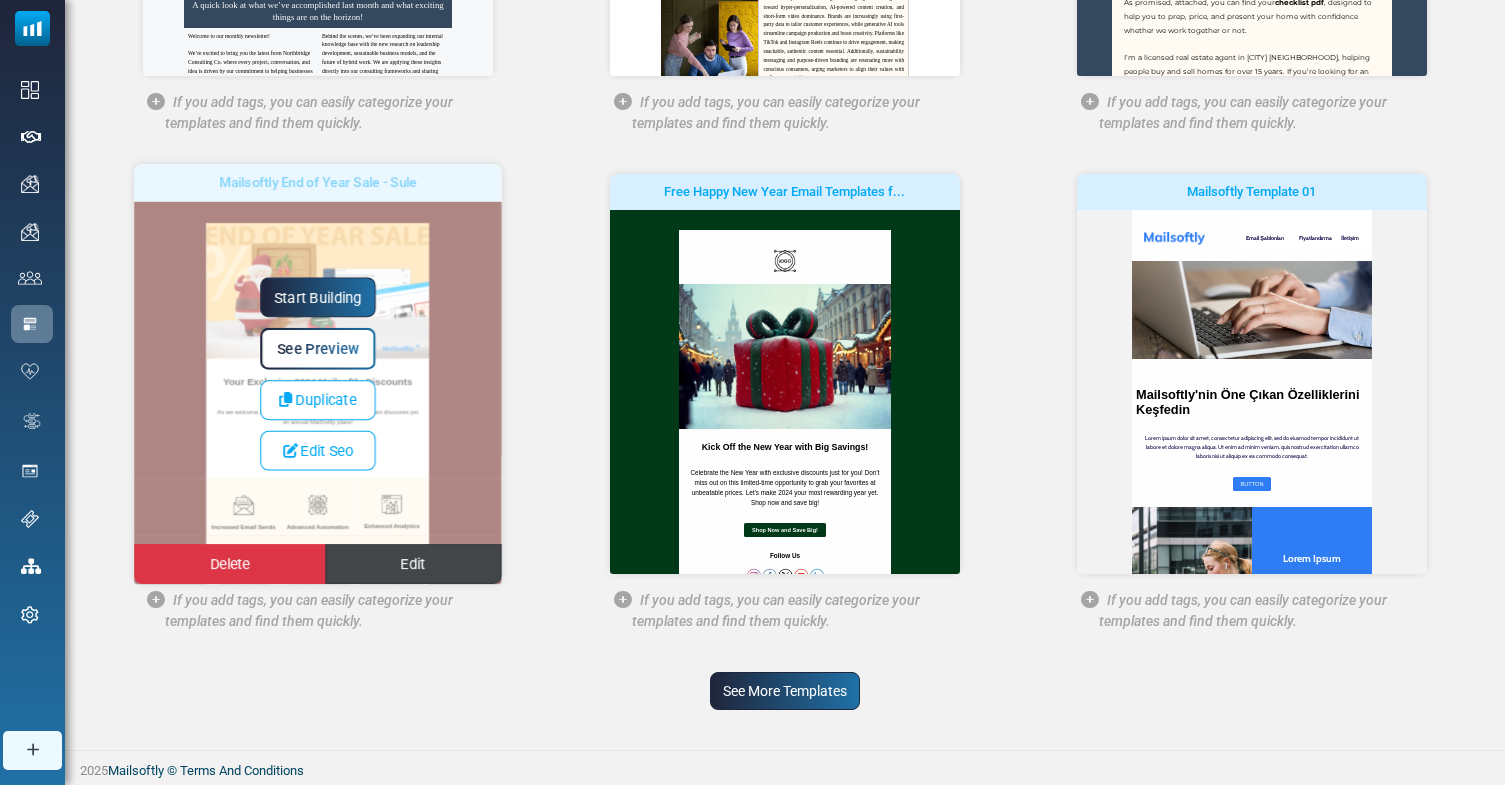 click on "Edit" at bounding box center [413, 564] 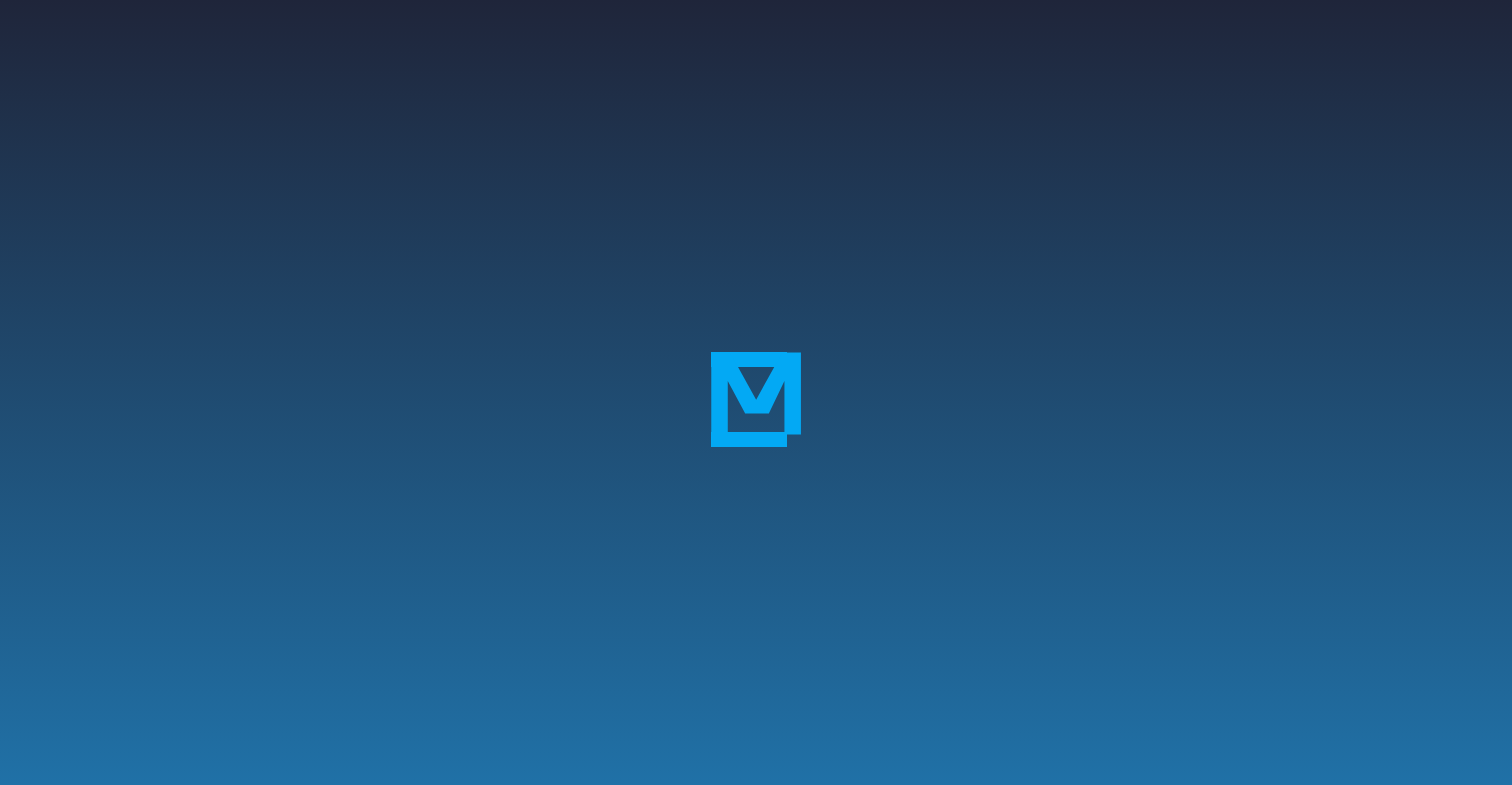 scroll, scrollTop: 0, scrollLeft: 0, axis: both 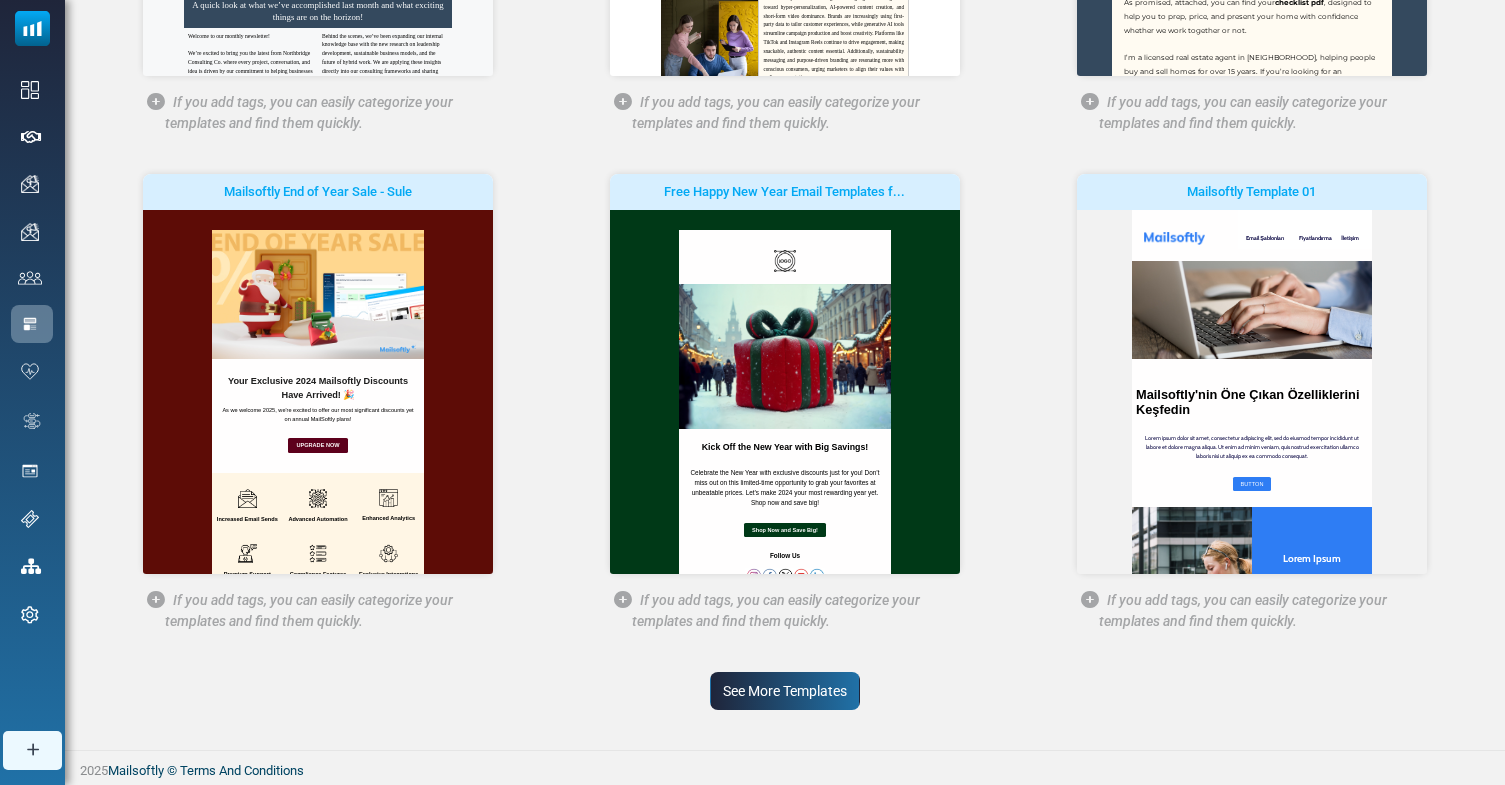 click on "See More Templates" at bounding box center [785, 691] 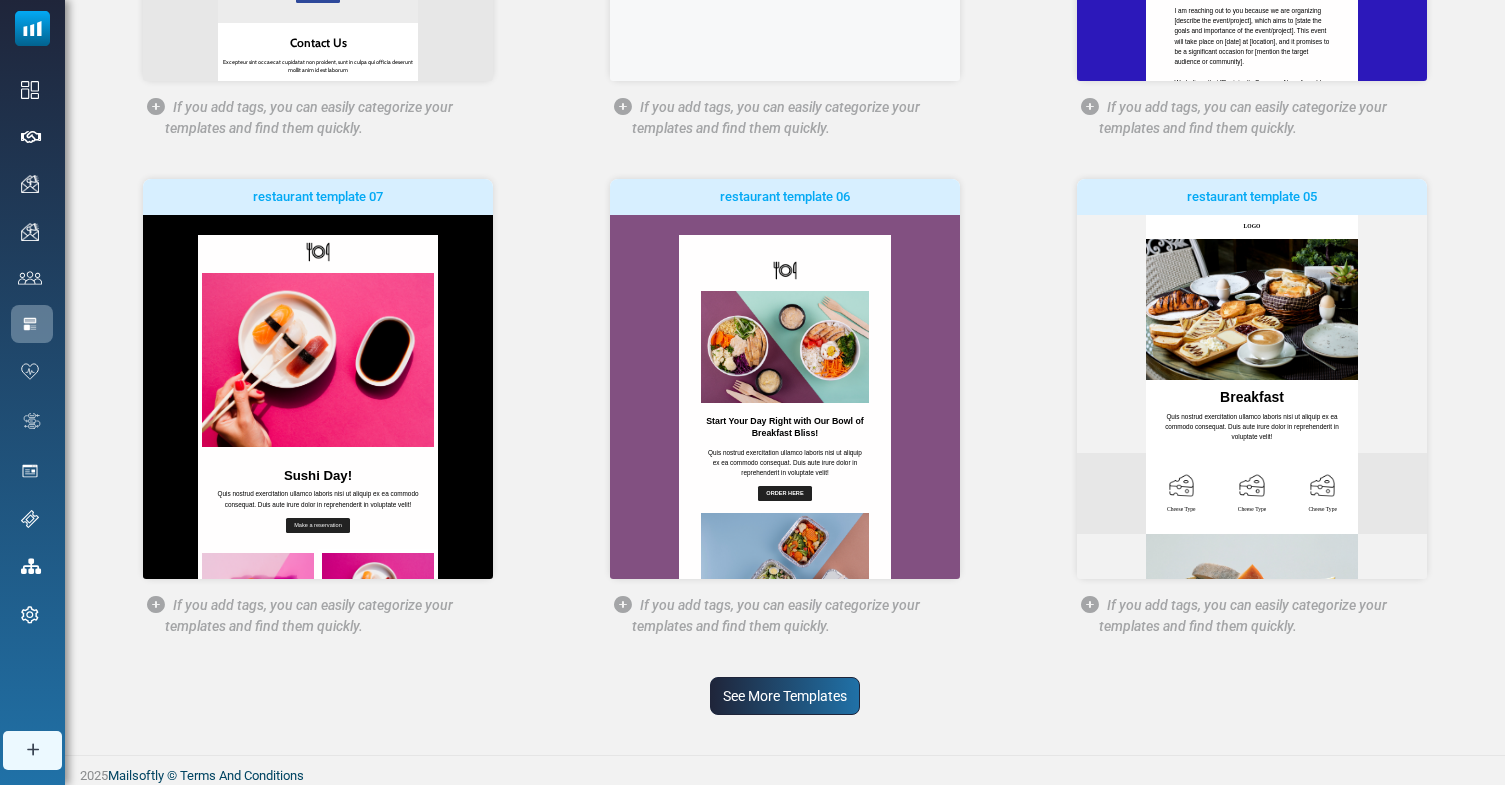 scroll, scrollTop: 1598, scrollLeft: 0, axis: vertical 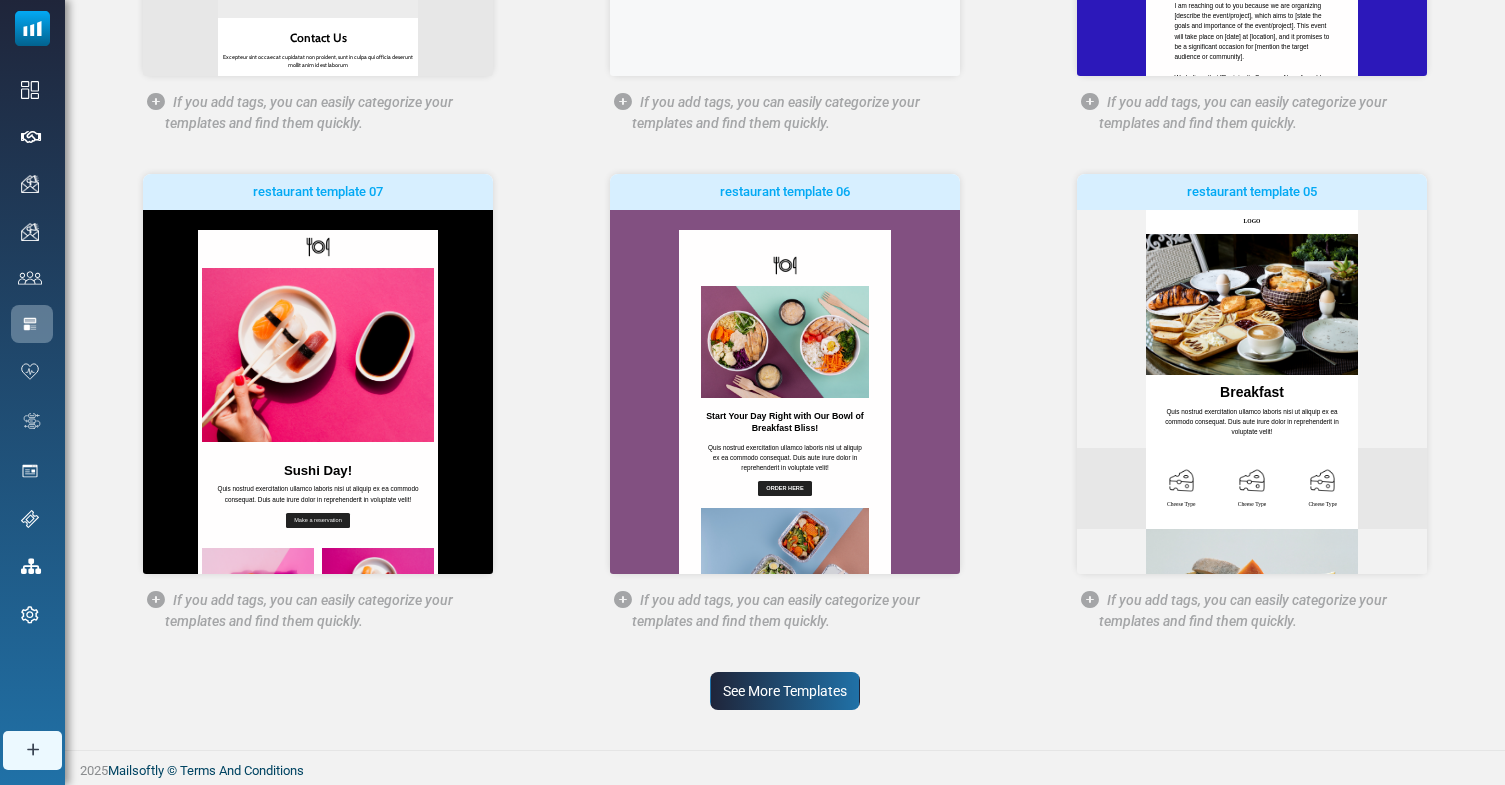 click on "See More Templates" at bounding box center (785, 691) 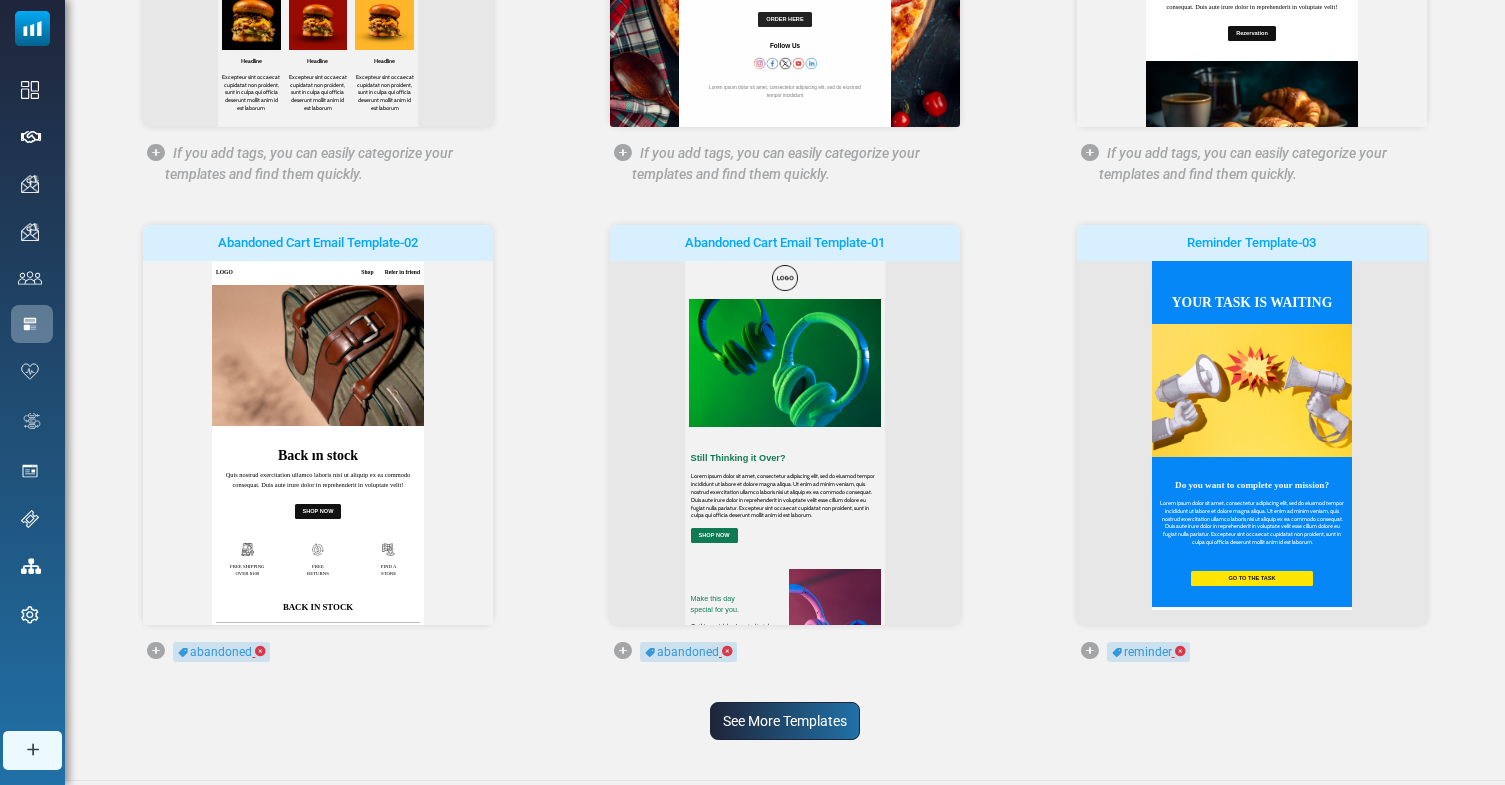 scroll, scrollTop: 2578, scrollLeft: 0, axis: vertical 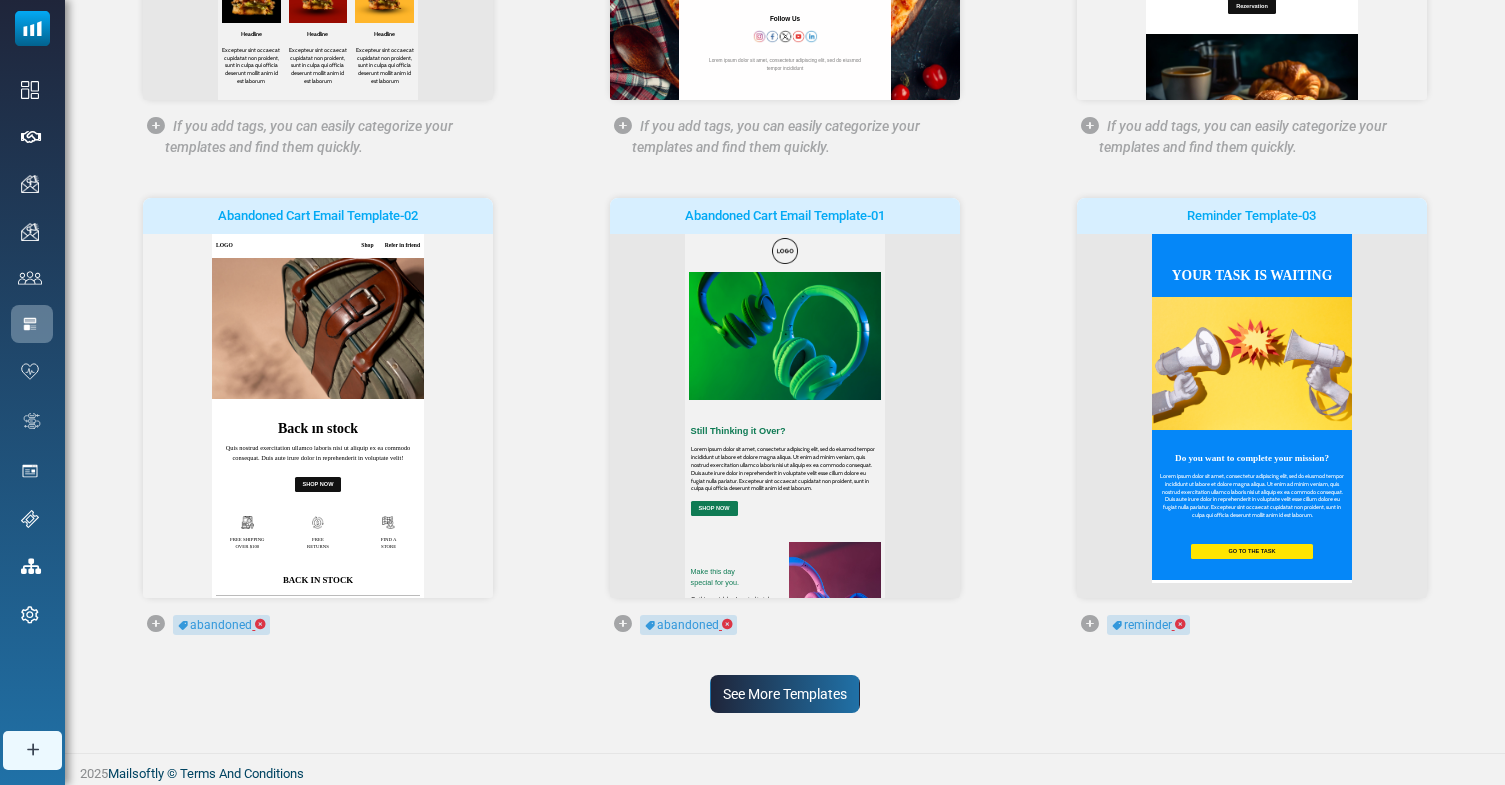 click on "See More Templates" at bounding box center (785, 694) 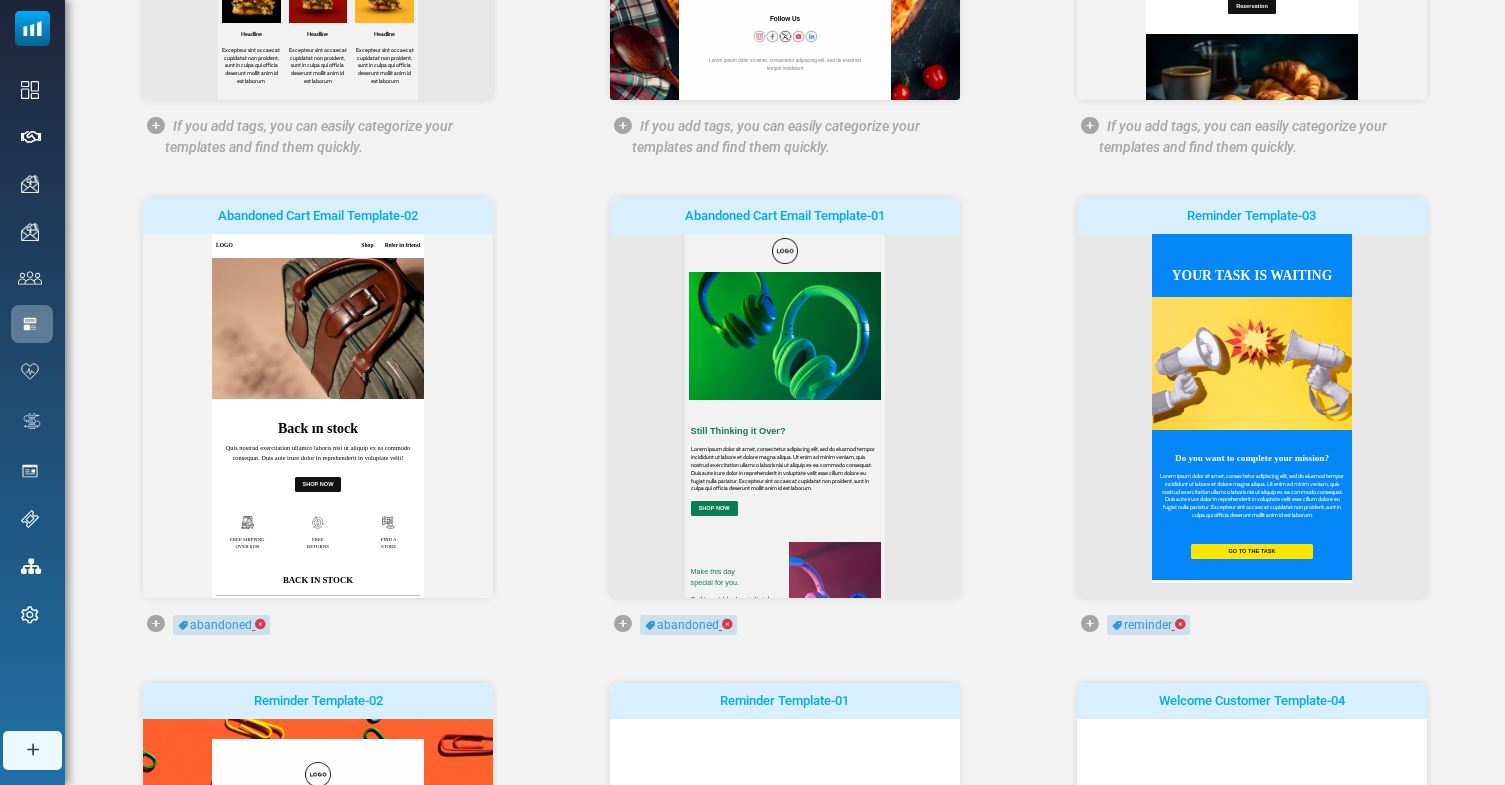scroll, scrollTop: 0, scrollLeft: 0, axis: both 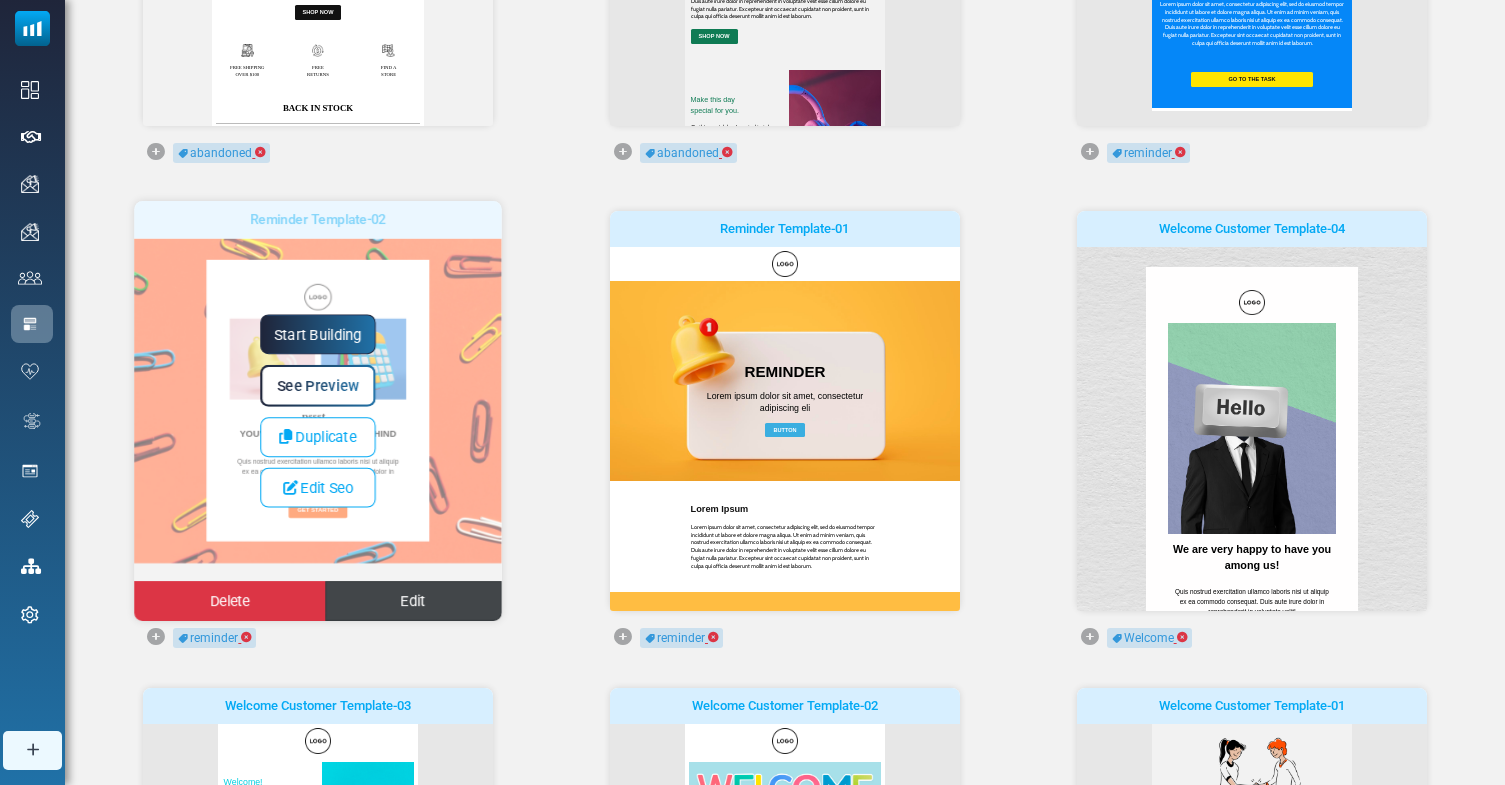 click on "Edit" at bounding box center (413, 601) 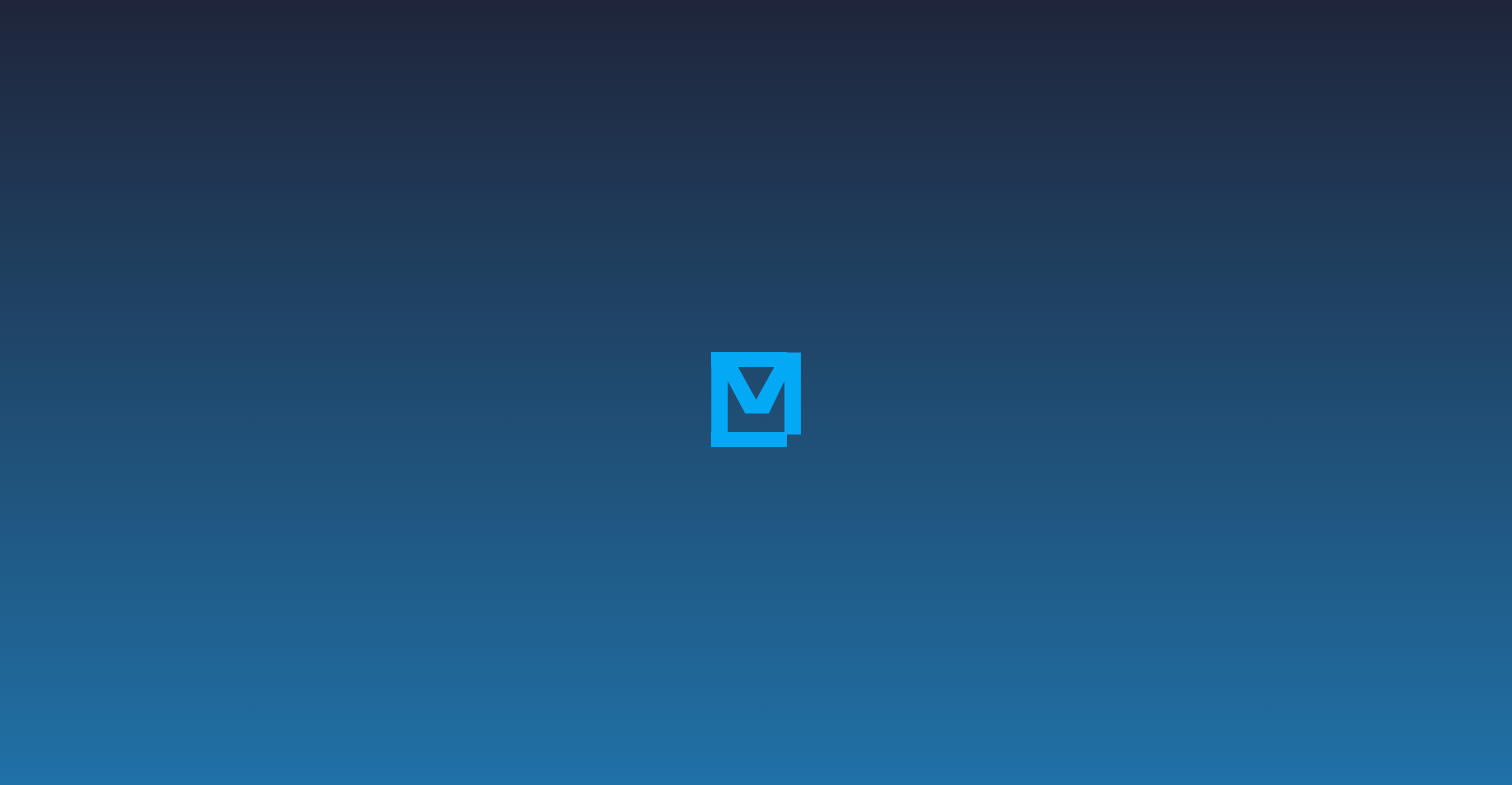 scroll, scrollTop: 0, scrollLeft: 0, axis: both 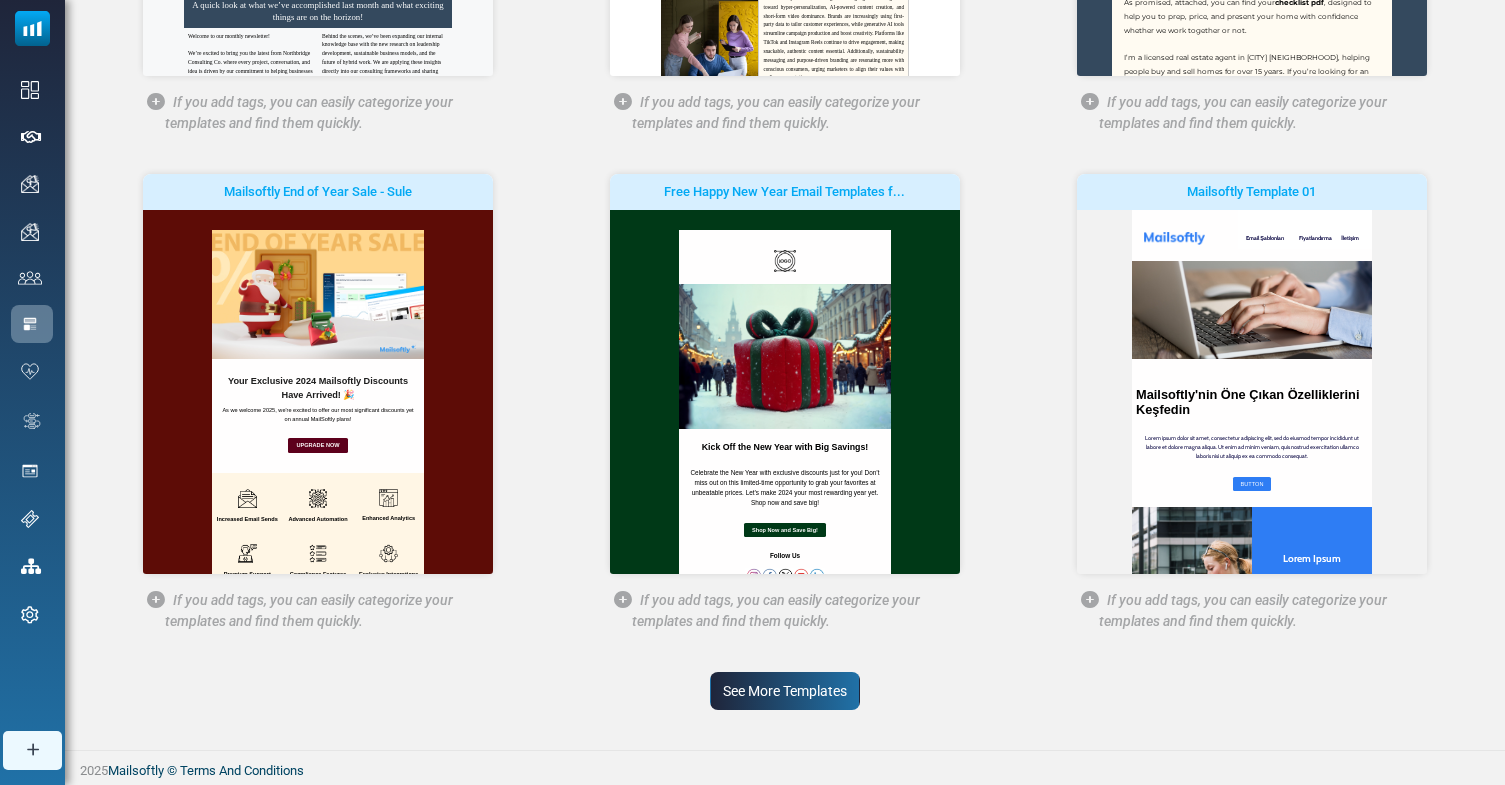 click on "See More Templates" at bounding box center [785, 691] 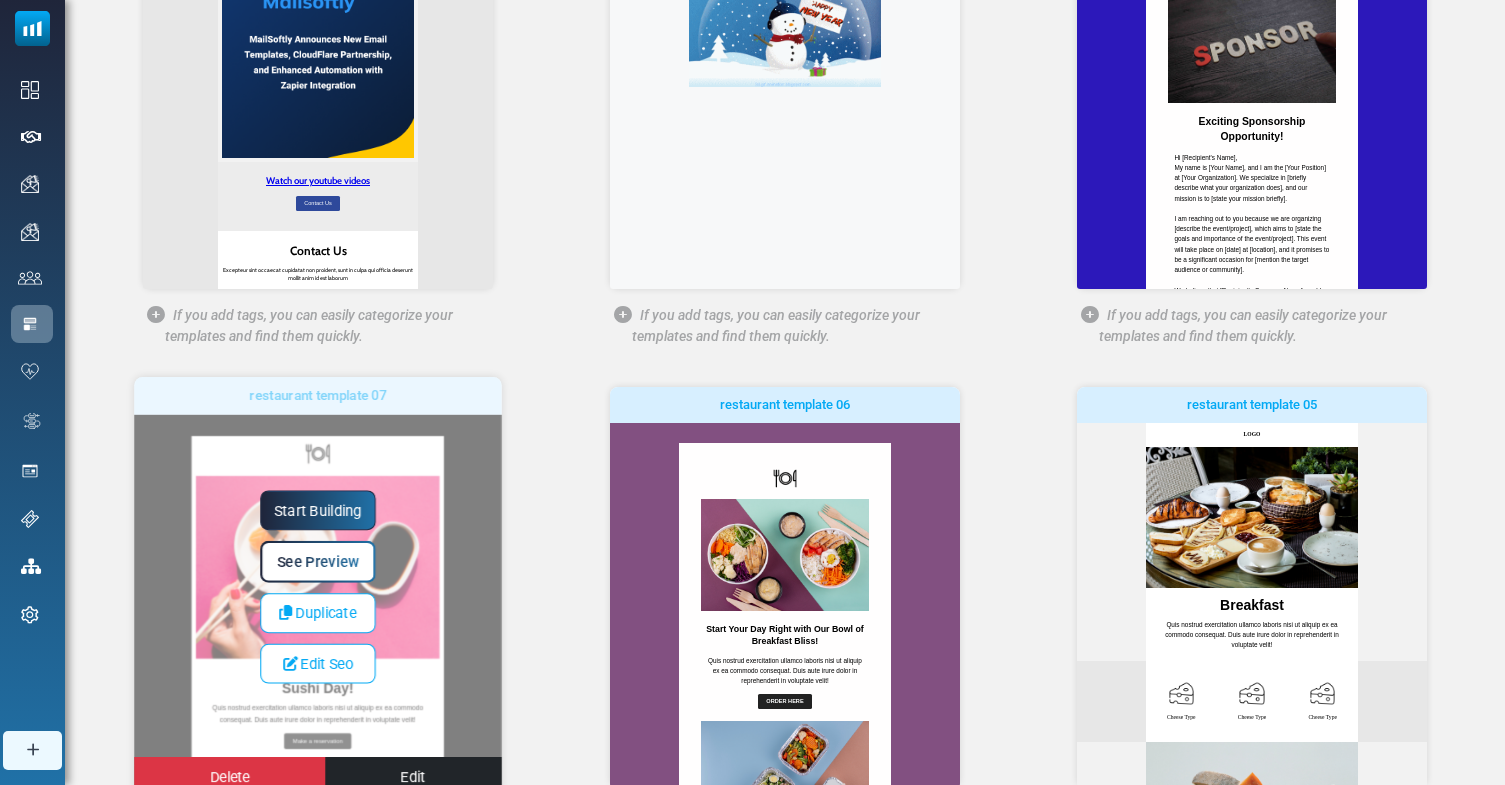 scroll, scrollTop: 1598, scrollLeft: 0, axis: vertical 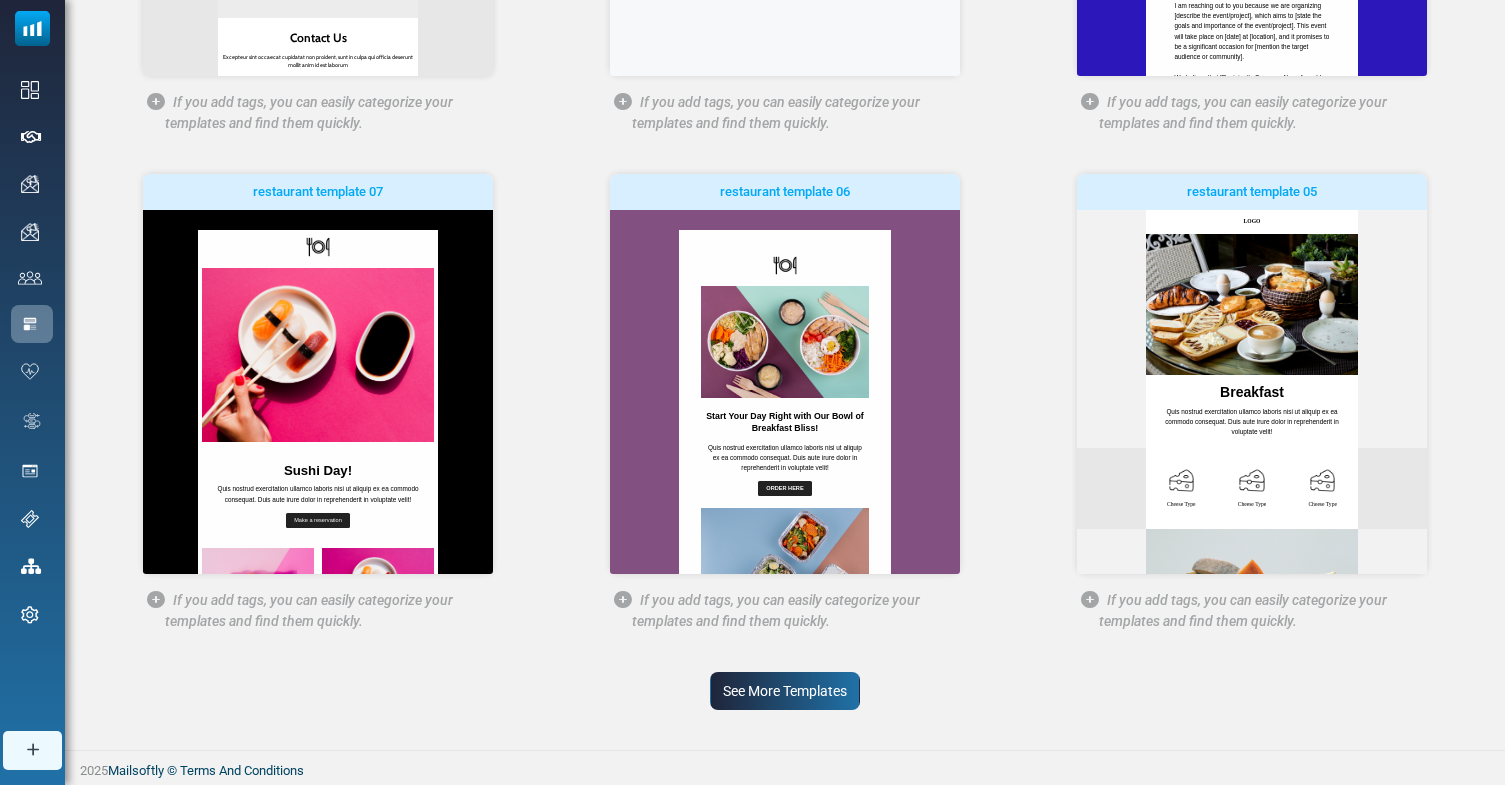click on "See More Templates" at bounding box center [785, 691] 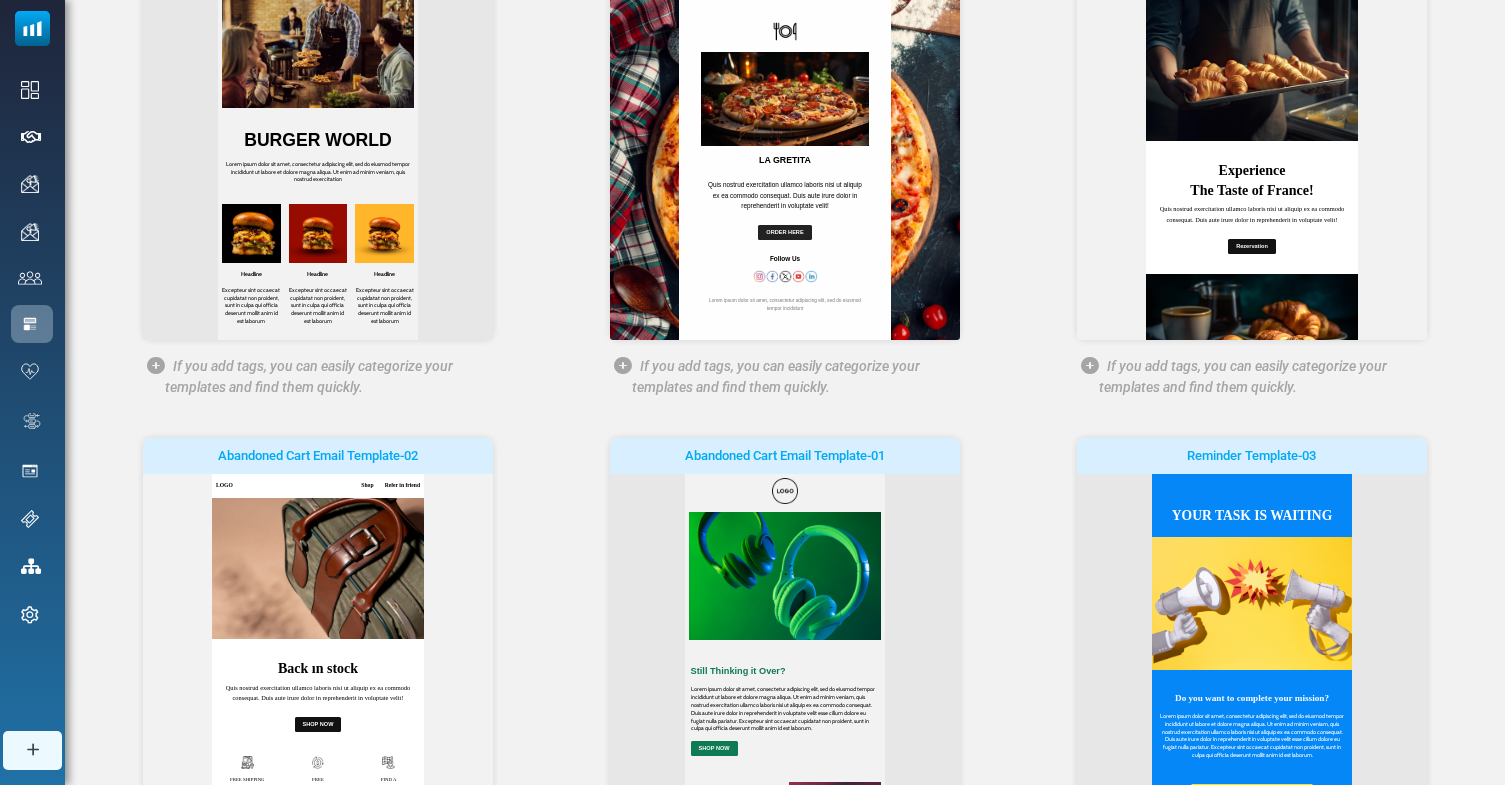 scroll, scrollTop: 2581, scrollLeft: 0, axis: vertical 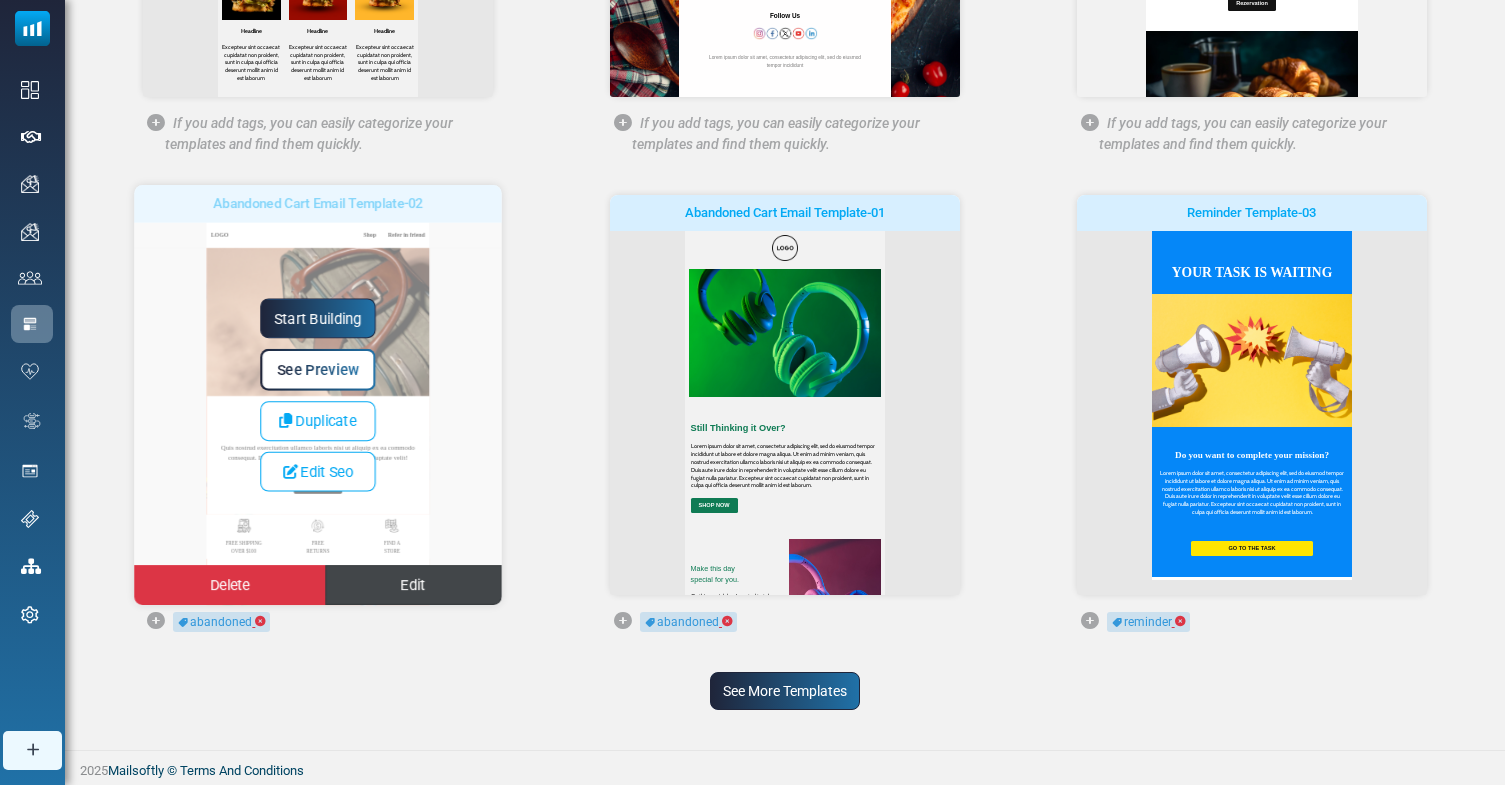 click on "Edit" at bounding box center (413, 585) 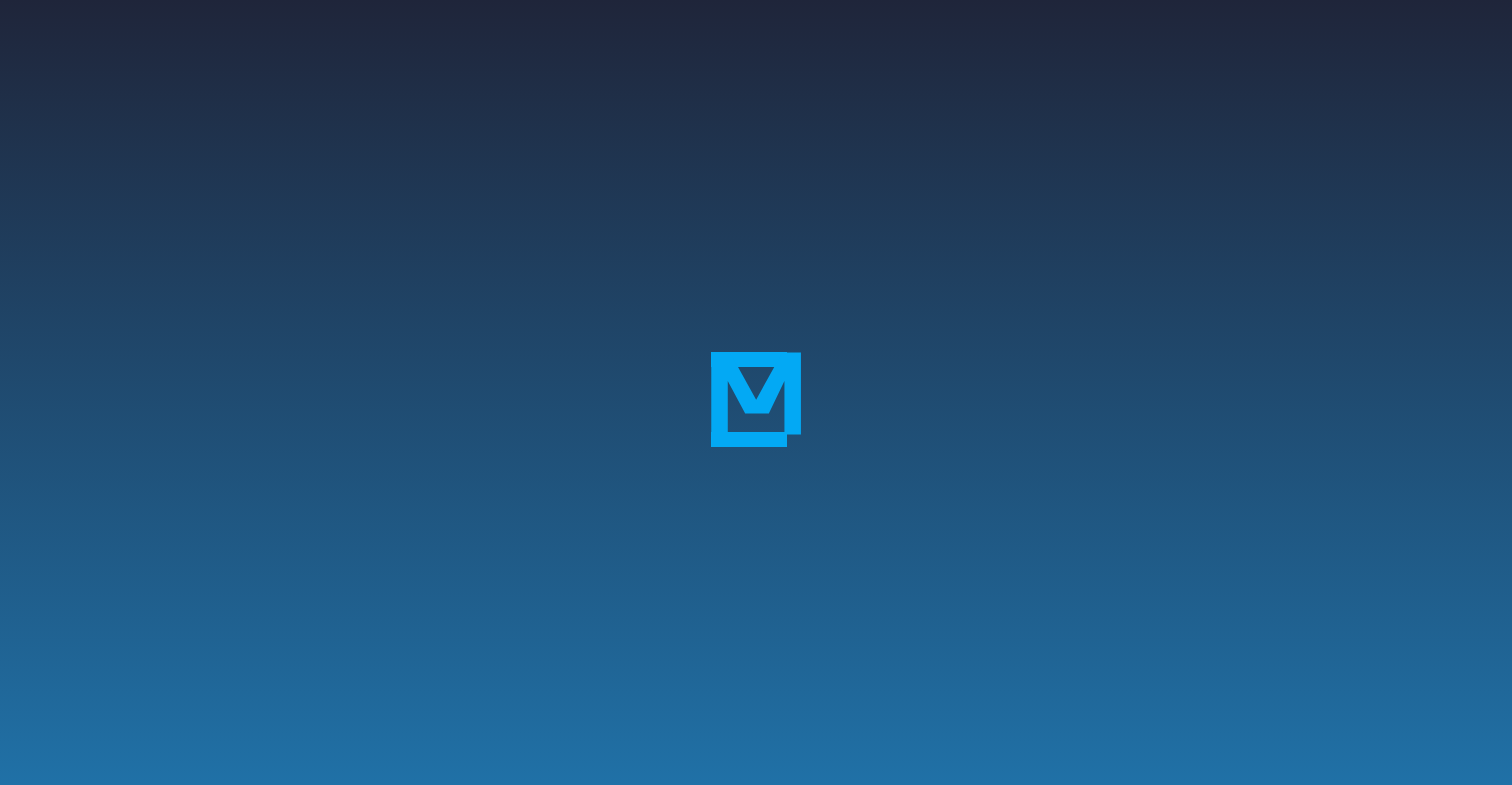 scroll, scrollTop: 0, scrollLeft: 0, axis: both 